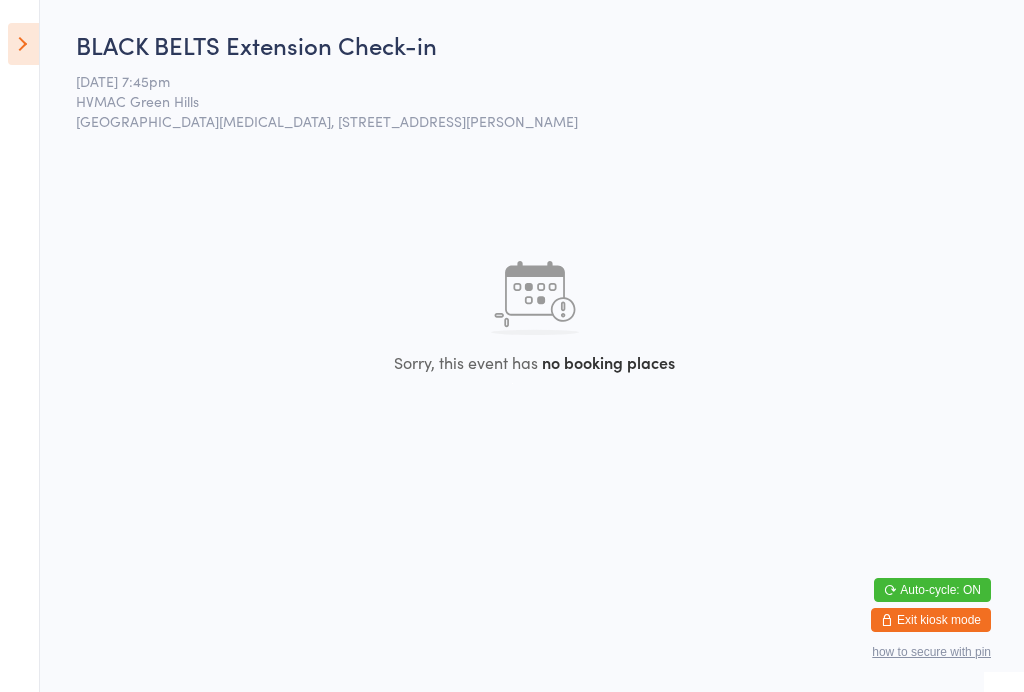 scroll, scrollTop: 0, scrollLeft: 0, axis: both 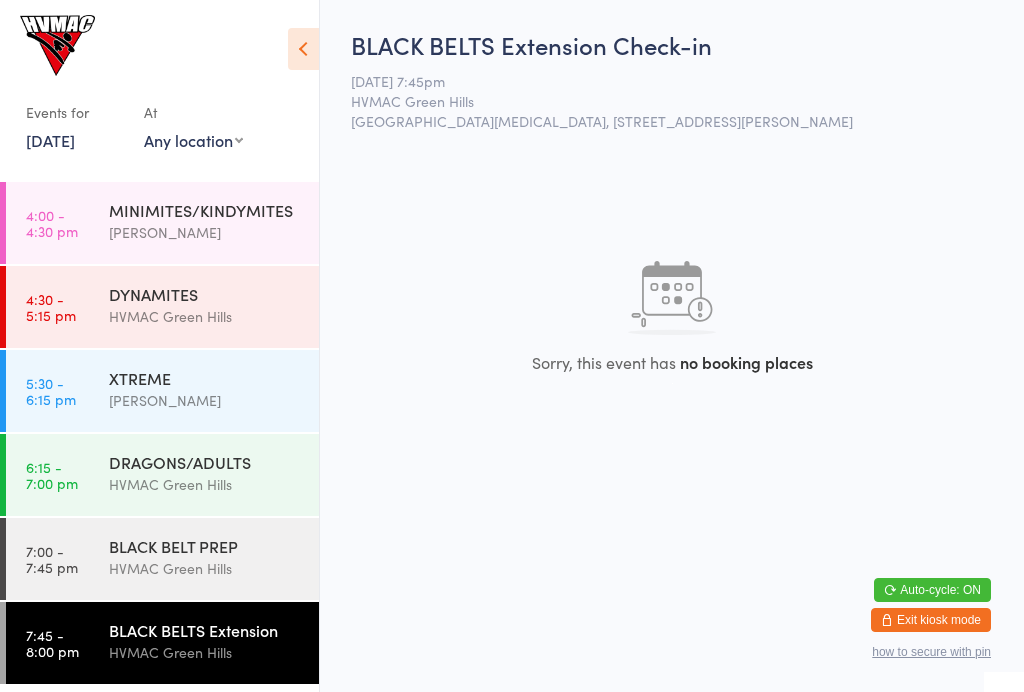 click on "10 Jul, 2025" at bounding box center [50, 140] 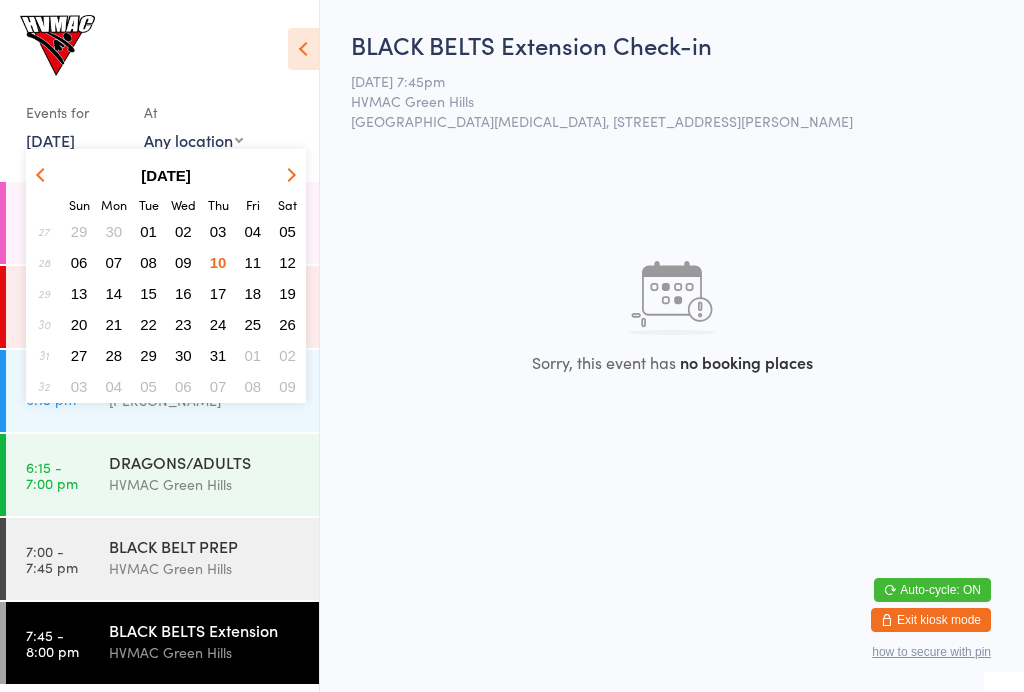 click on "12" at bounding box center (287, 262) 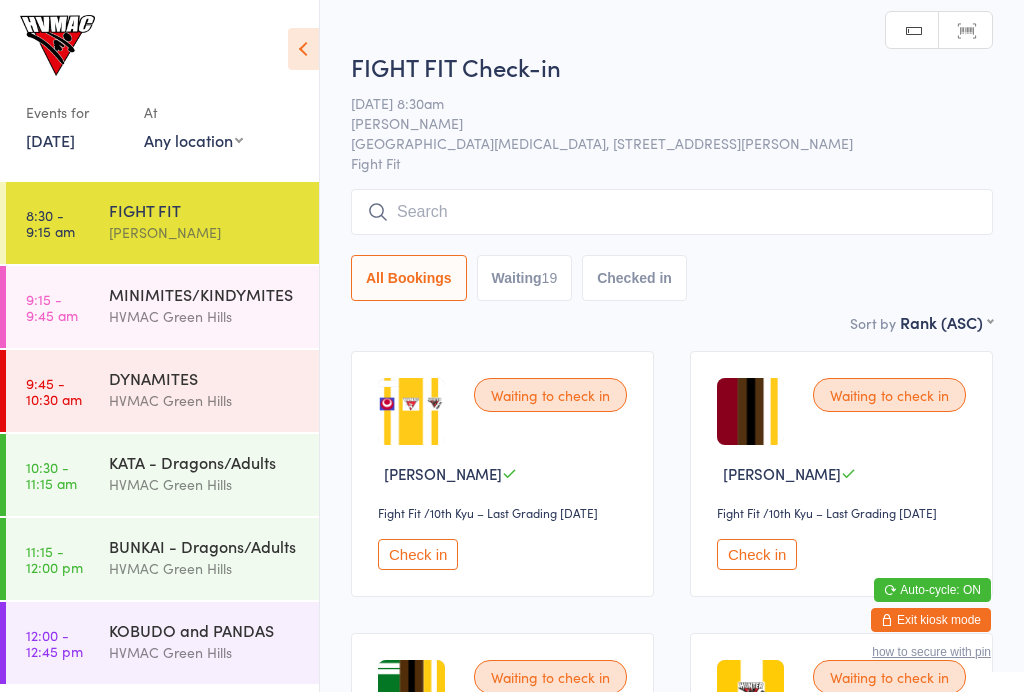 click on "19" at bounding box center (550, 278) 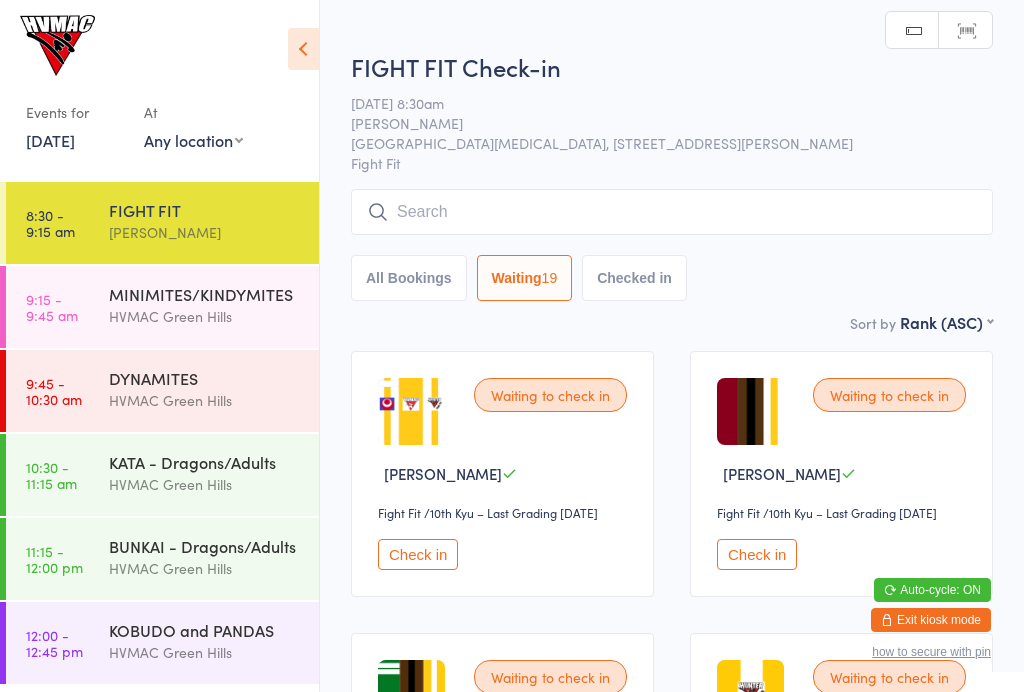 click at bounding box center [303, 49] 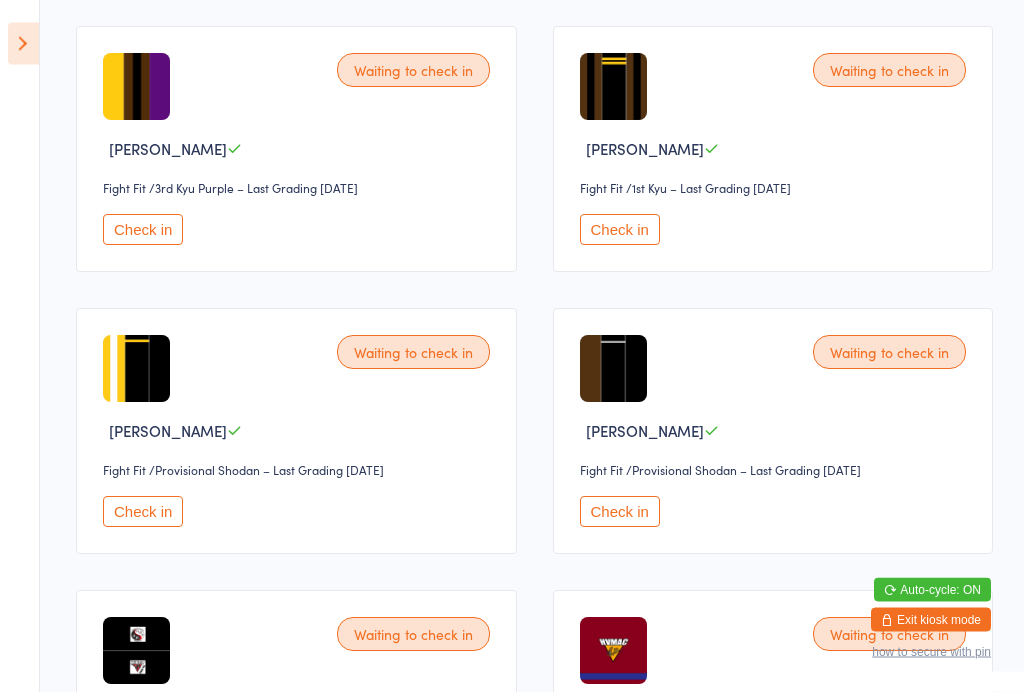 click on "Check in" at bounding box center [620, 230] 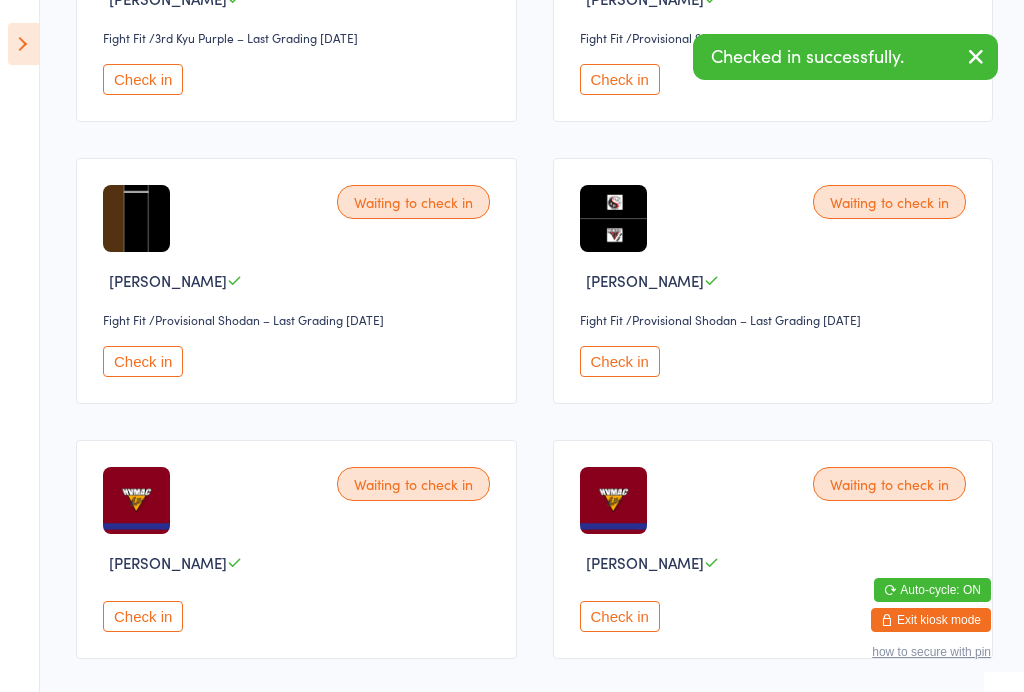 scroll, scrollTop: 2168, scrollLeft: 0, axis: vertical 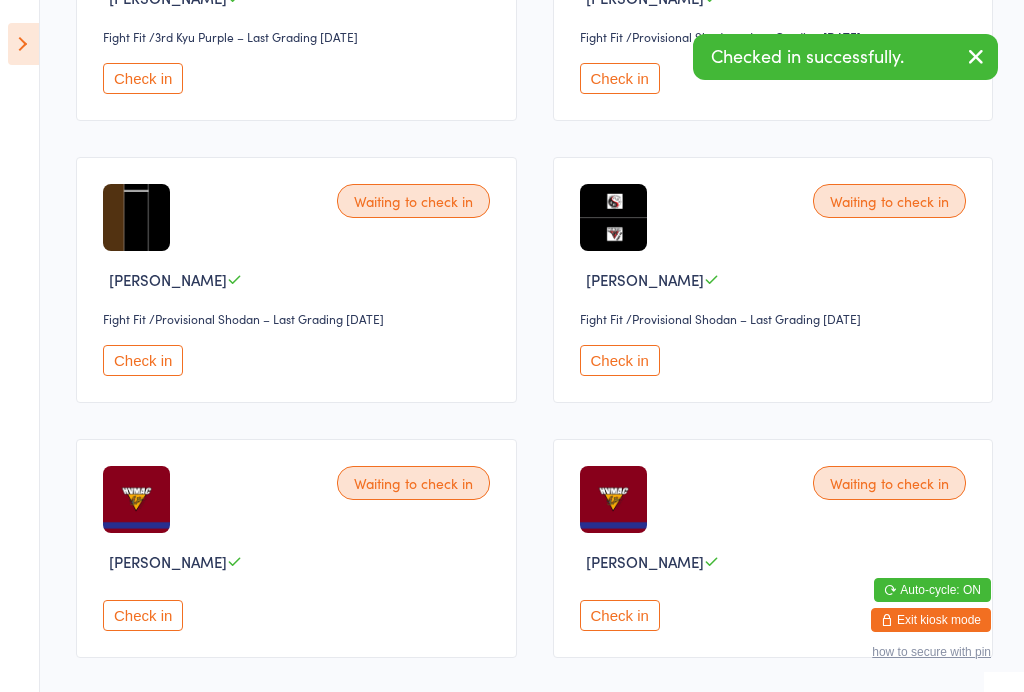 click on "Check in" at bounding box center (143, 360) 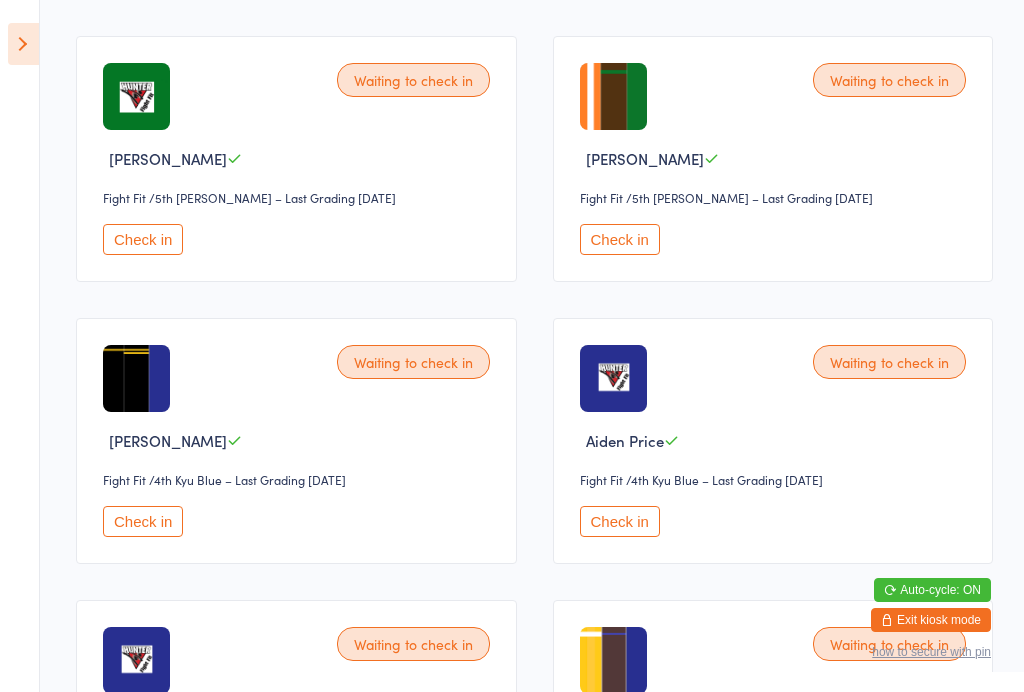 scroll, scrollTop: 1164, scrollLeft: 0, axis: vertical 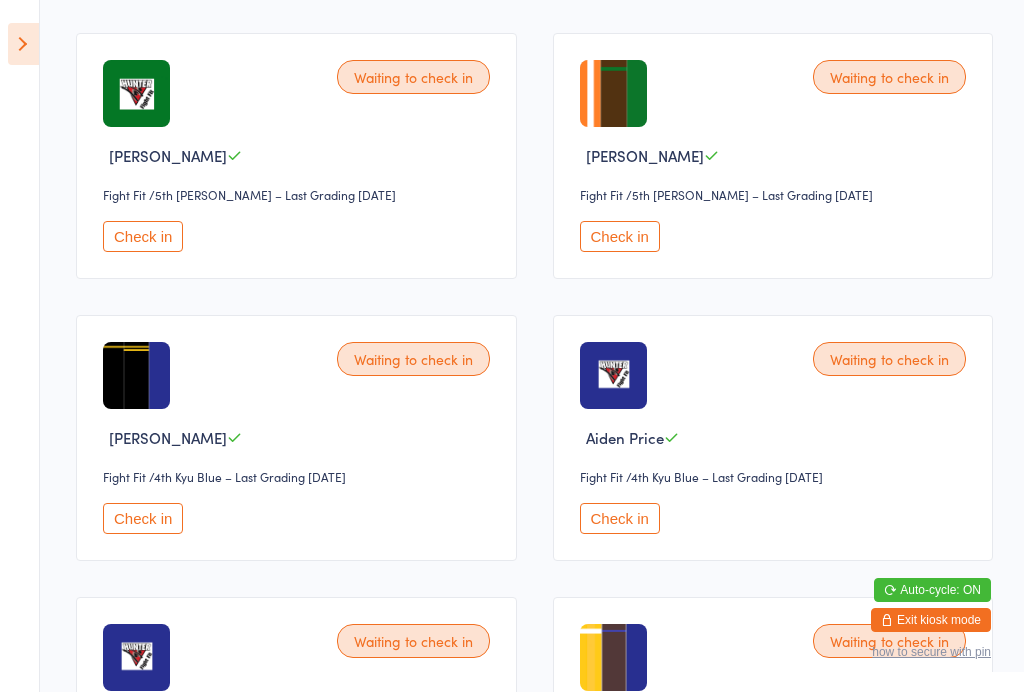 click on "Check in" at bounding box center [143, 518] 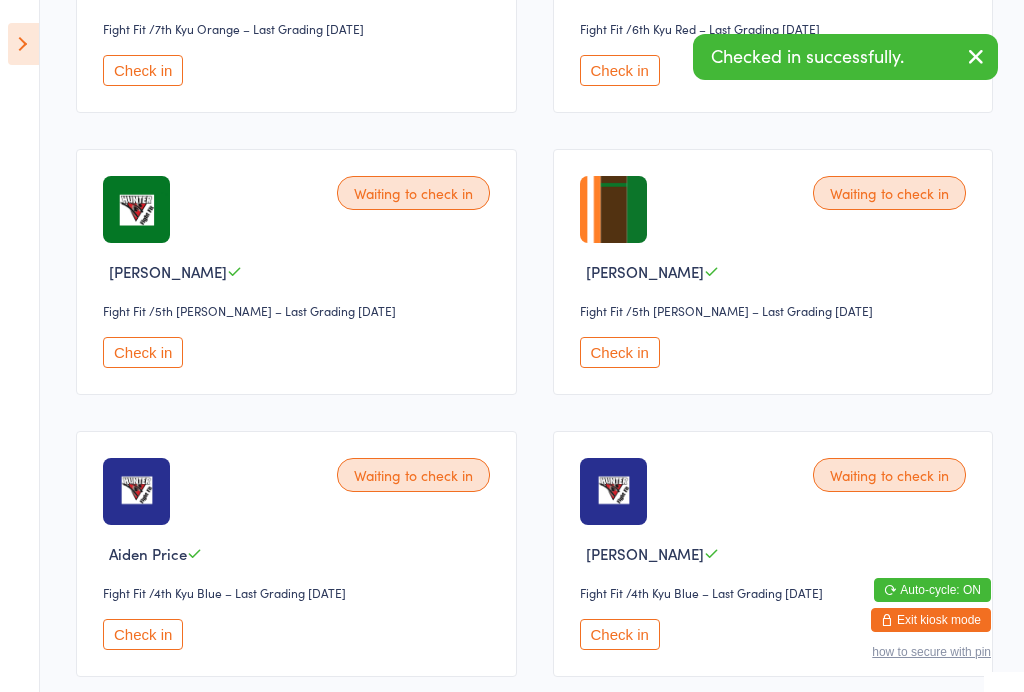 scroll, scrollTop: 1052, scrollLeft: 0, axis: vertical 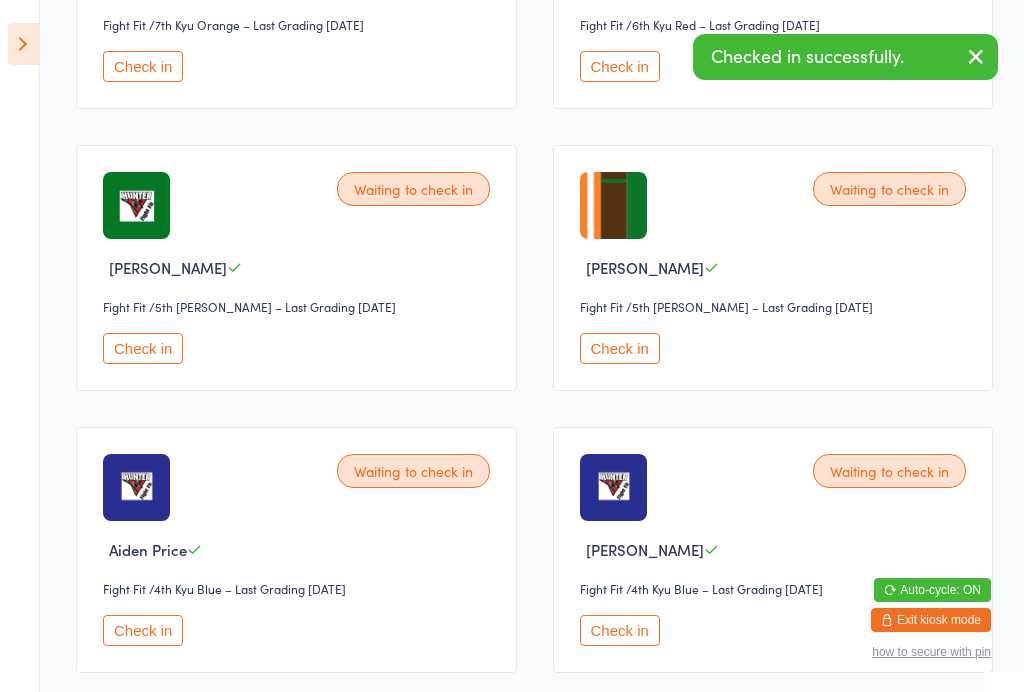 click on "Check in" at bounding box center [143, 348] 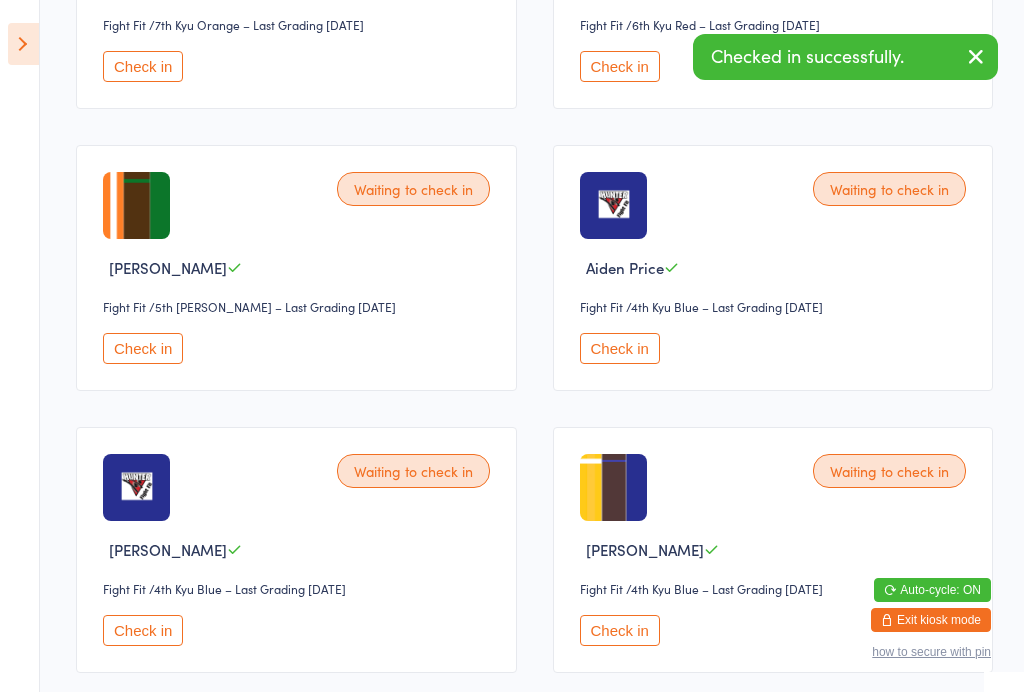click on "Check in" at bounding box center (143, 348) 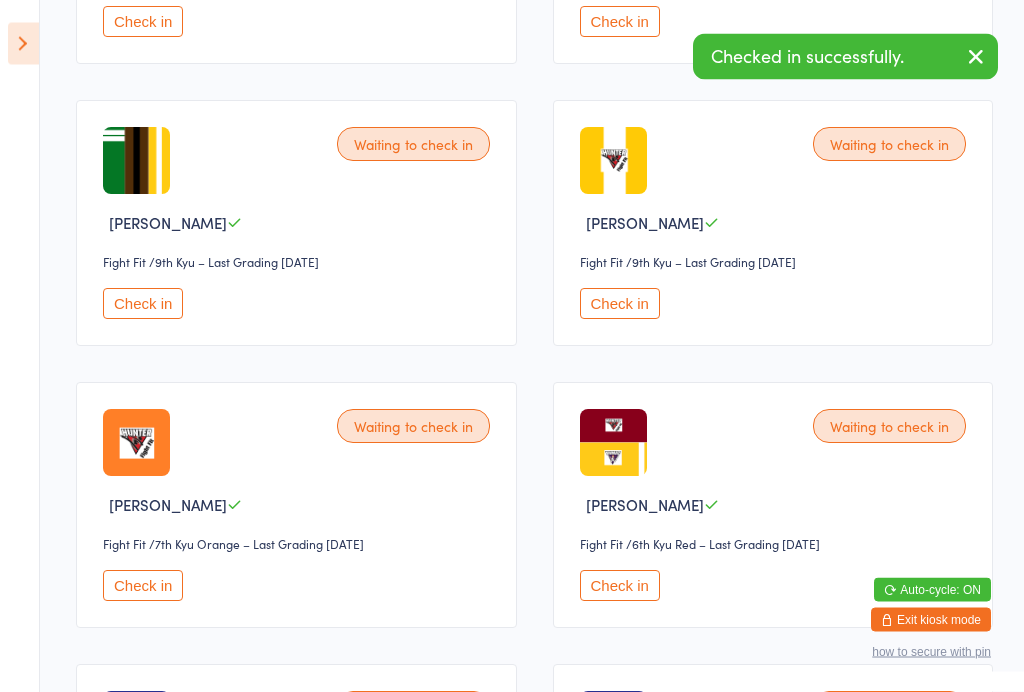 click on "Check in" at bounding box center [620, 304] 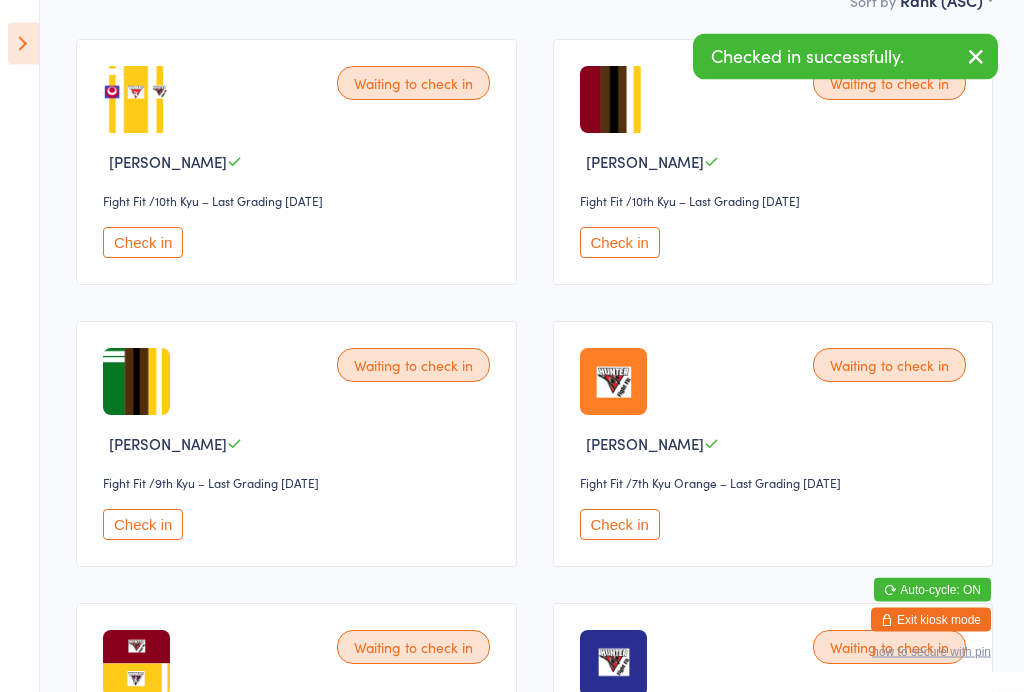 scroll, scrollTop: 293, scrollLeft: 0, axis: vertical 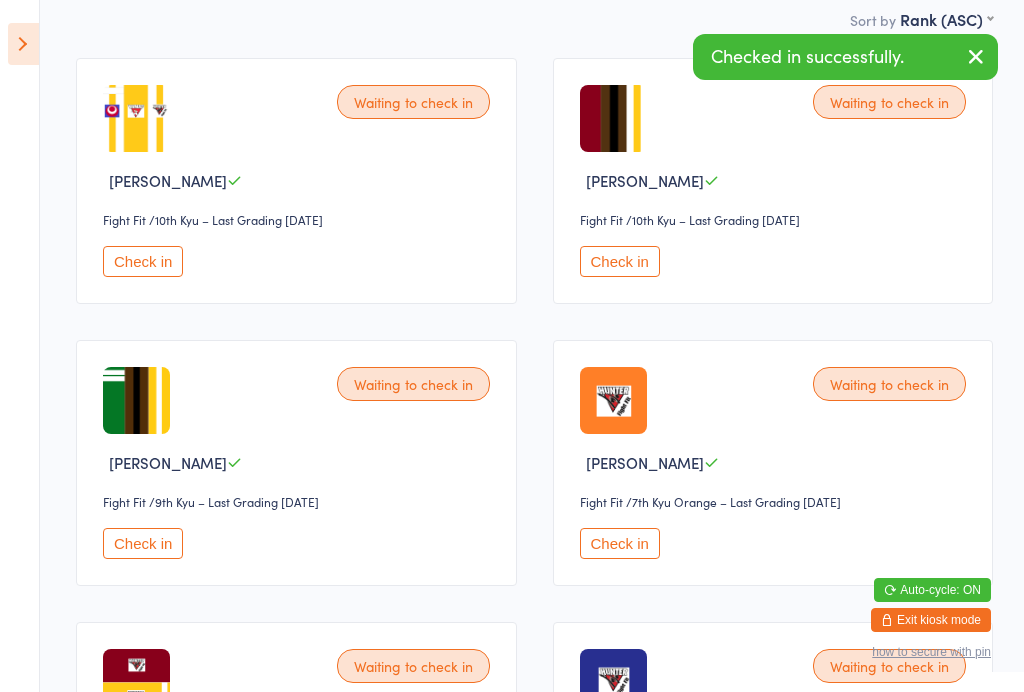 click on "Check in" at bounding box center [620, 261] 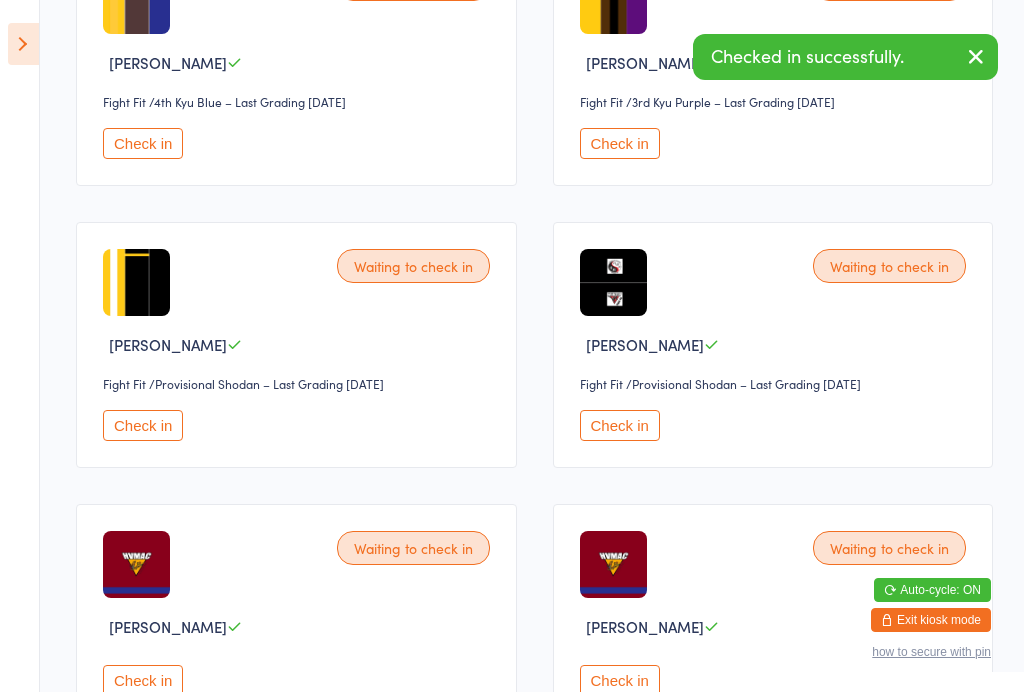 scroll, scrollTop: 1475, scrollLeft: 0, axis: vertical 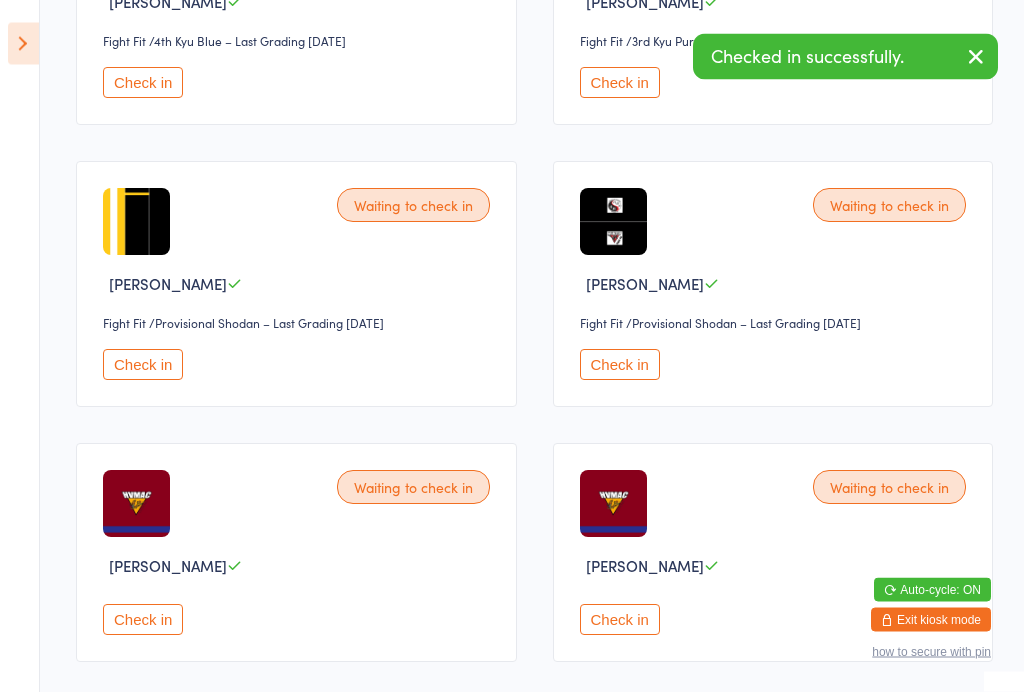 click on "Check in" at bounding box center [143, 365] 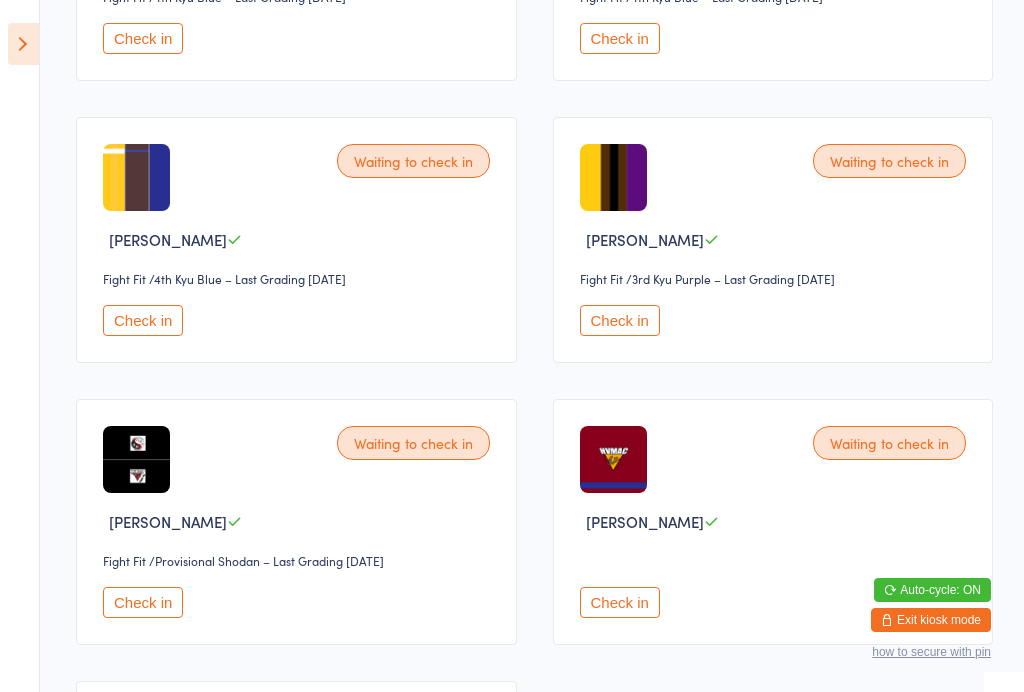 scroll, scrollTop: 1046, scrollLeft: 0, axis: vertical 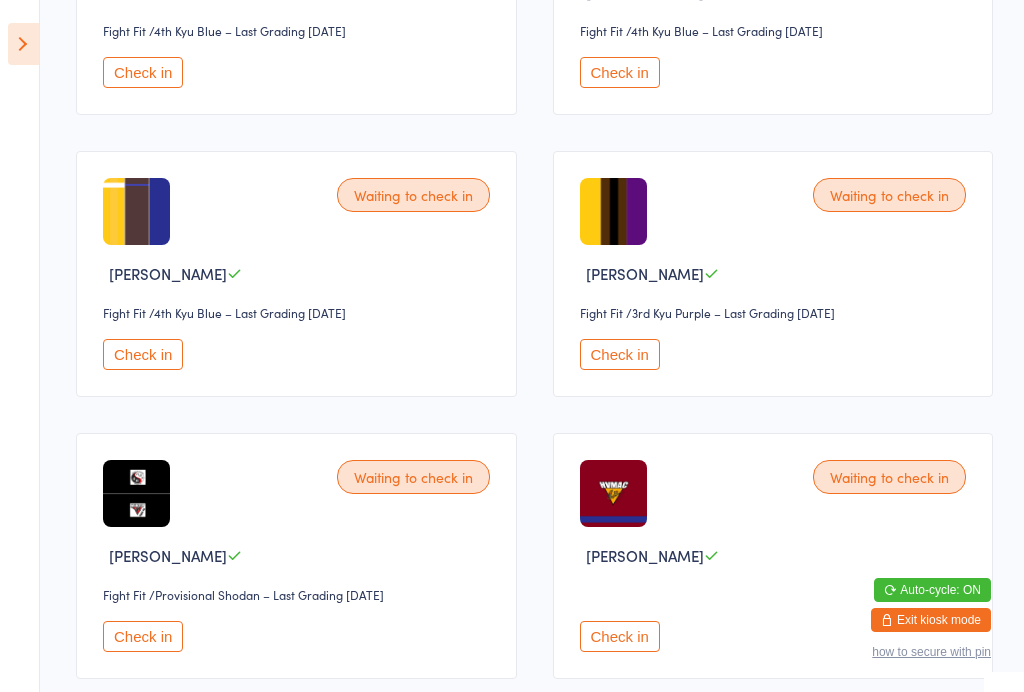click at bounding box center (23, 44) 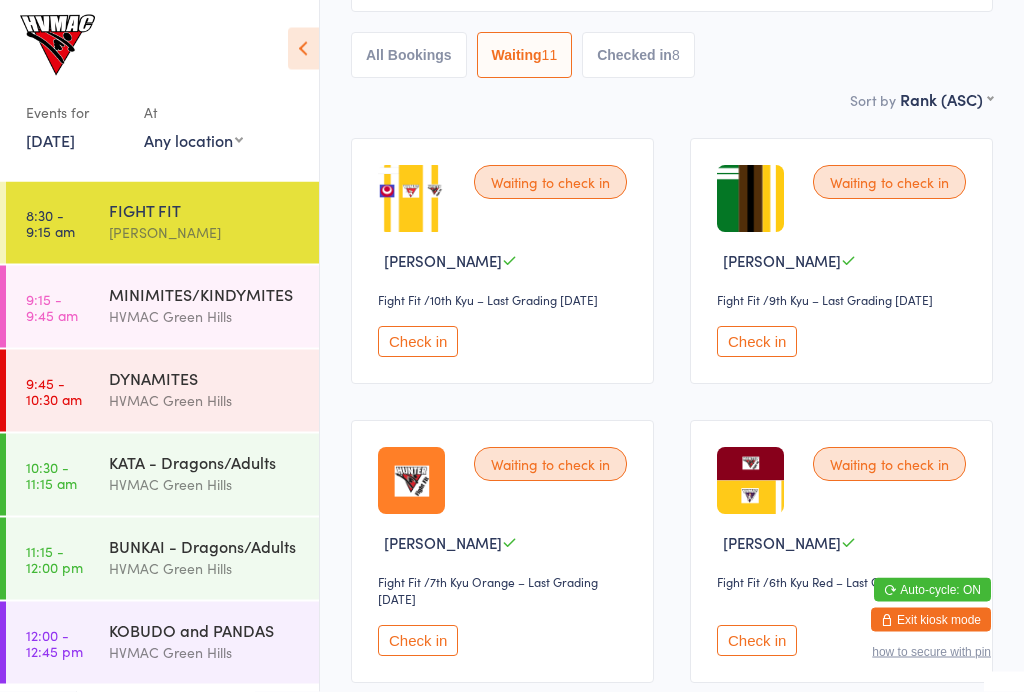 scroll, scrollTop: 250, scrollLeft: 0, axis: vertical 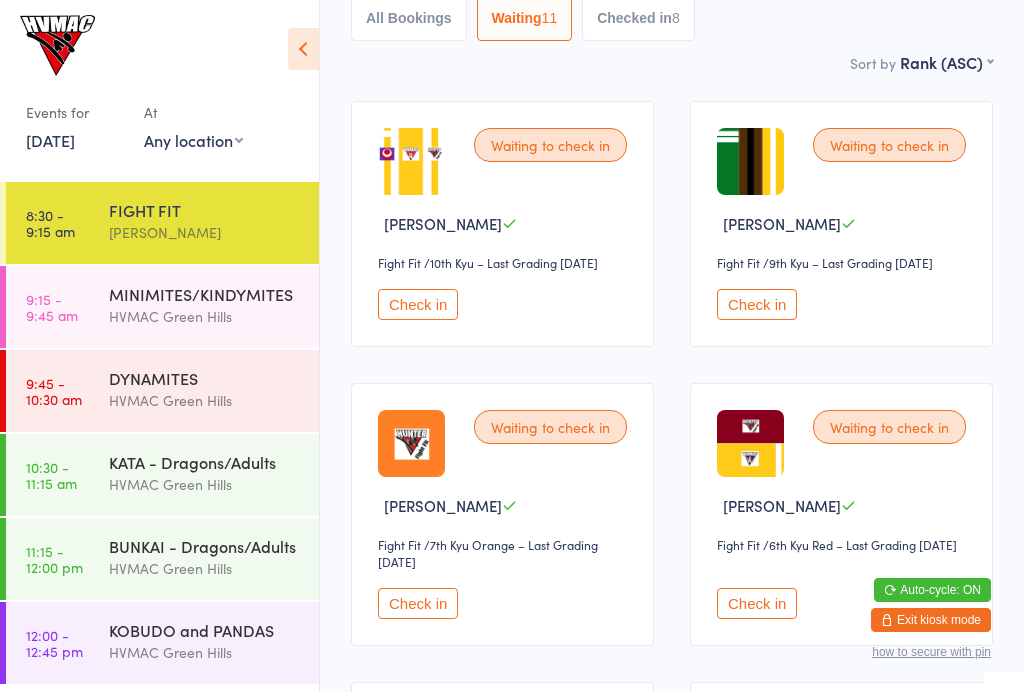 click on "All Bookings" at bounding box center (409, 18) 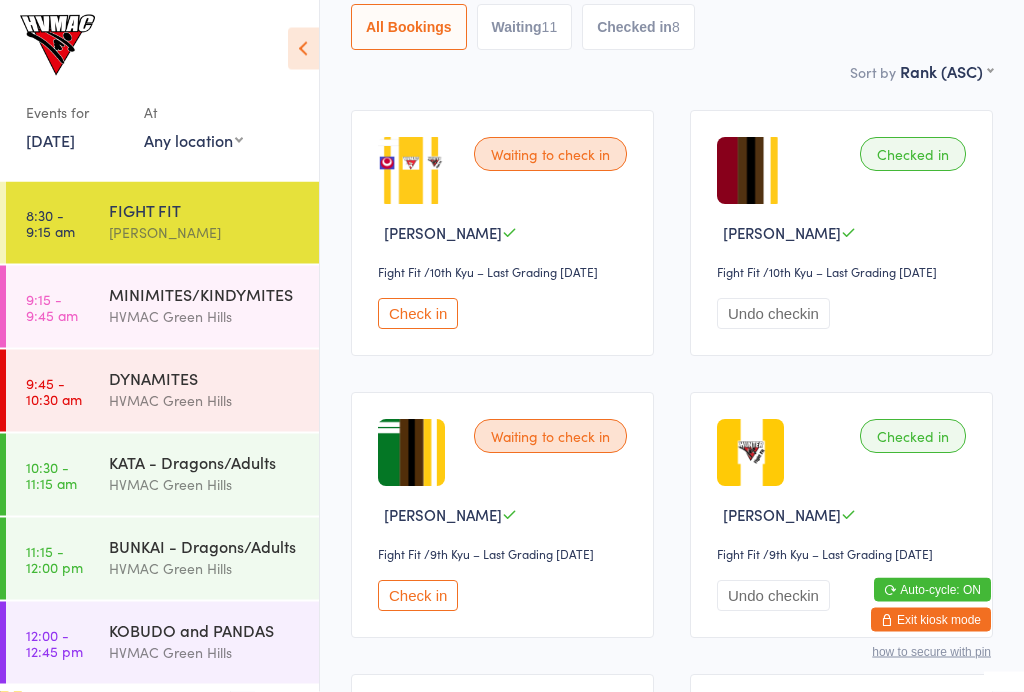 scroll, scrollTop: 208, scrollLeft: 0, axis: vertical 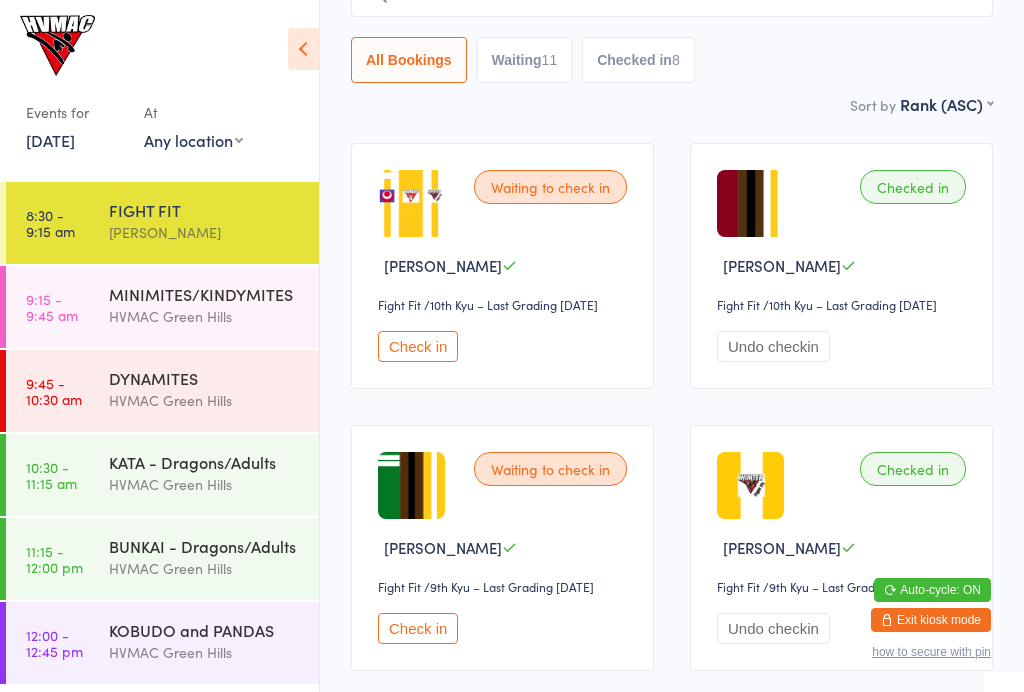 click on "Waiting  11" at bounding box center (525, 60) 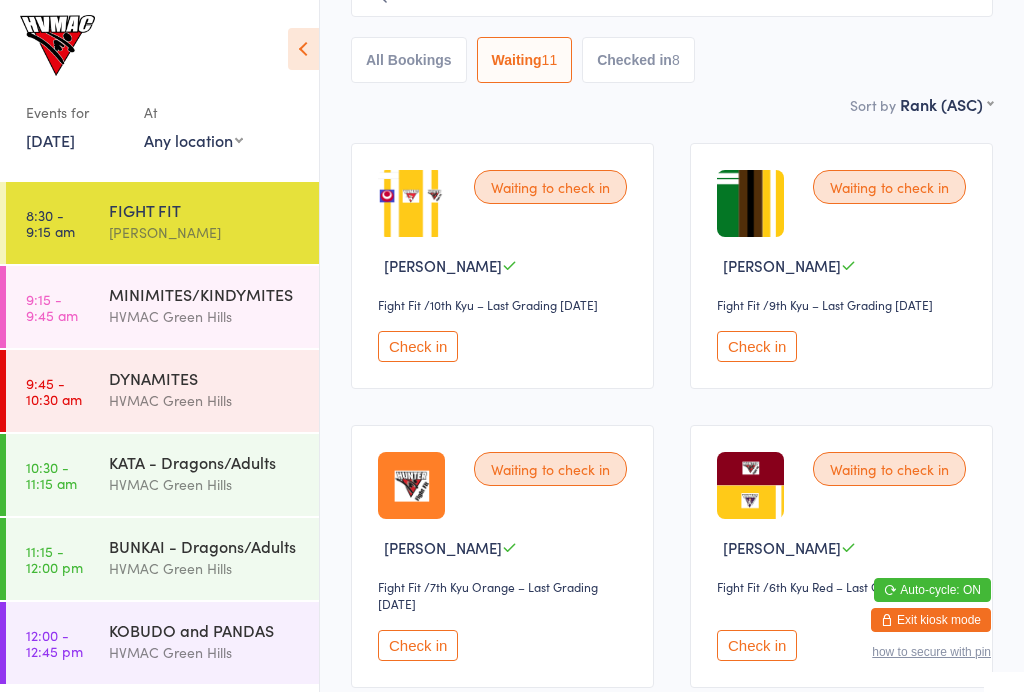 select on "4" 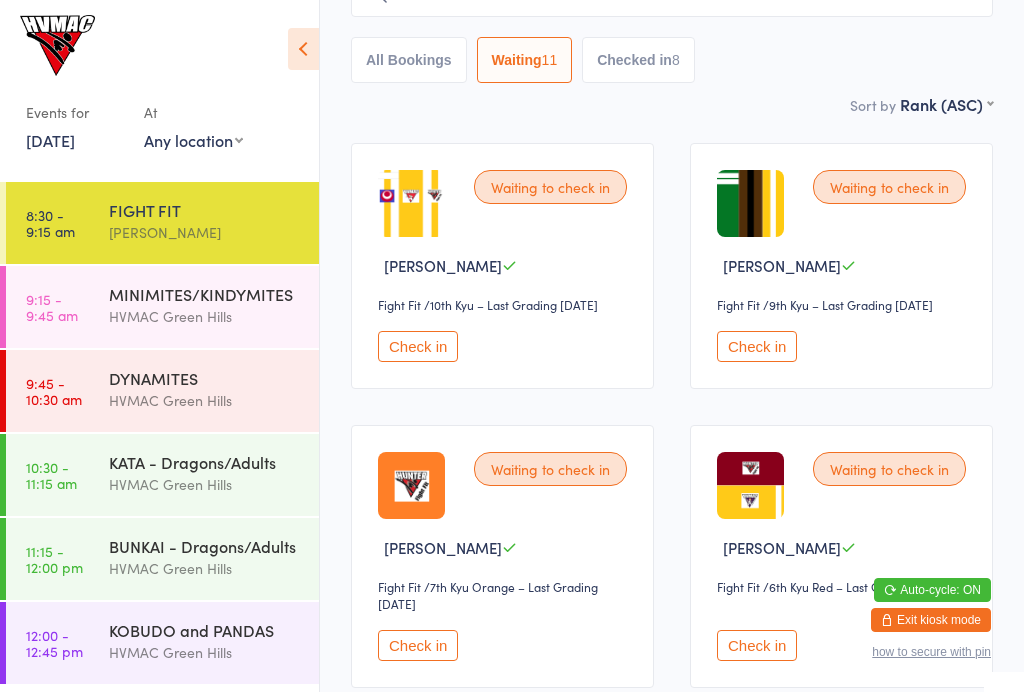 click on "MINIMITES/KINDYMITES" at bounding box center [205, 294] 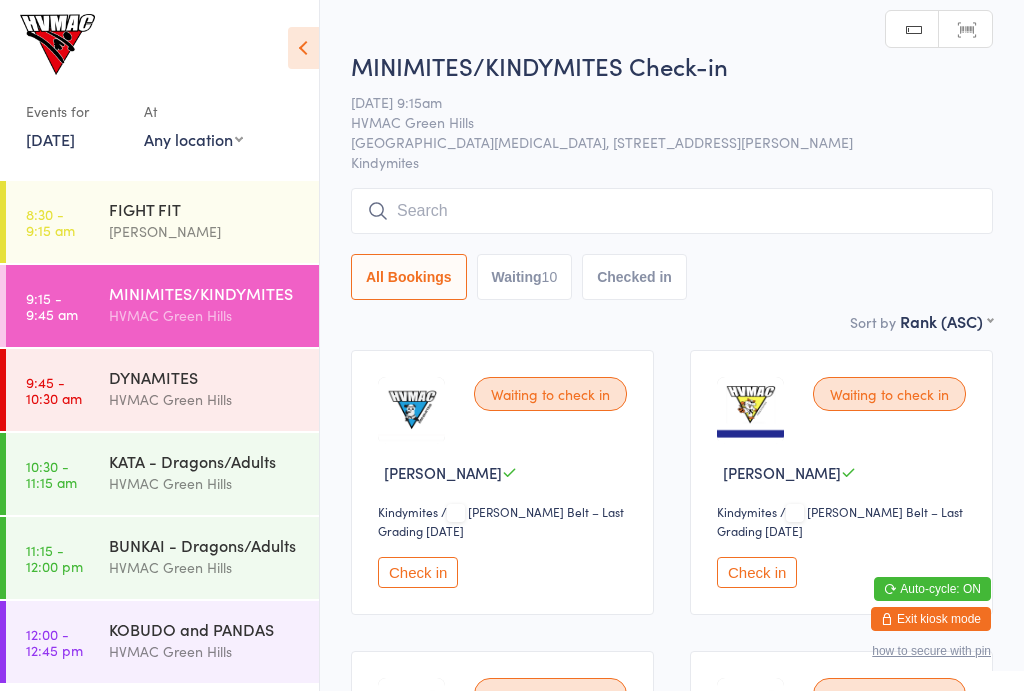 scroll, scrollTop: 1, scrollLeft: 0, axis: vertical 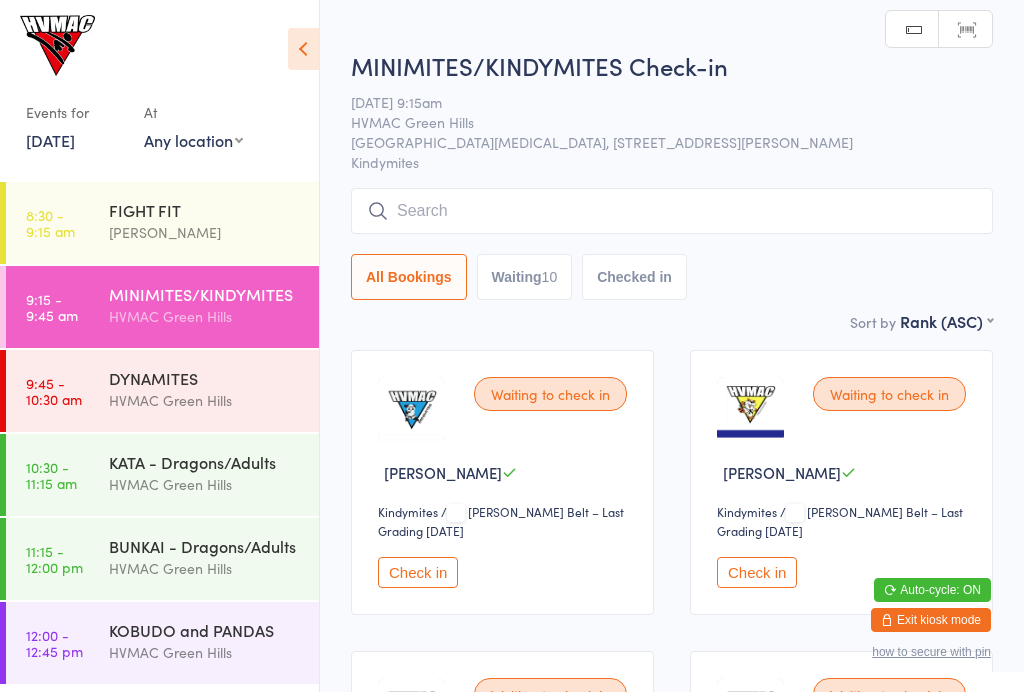 click on "HVMAC Green Hills" at bounding box center (205, 484) 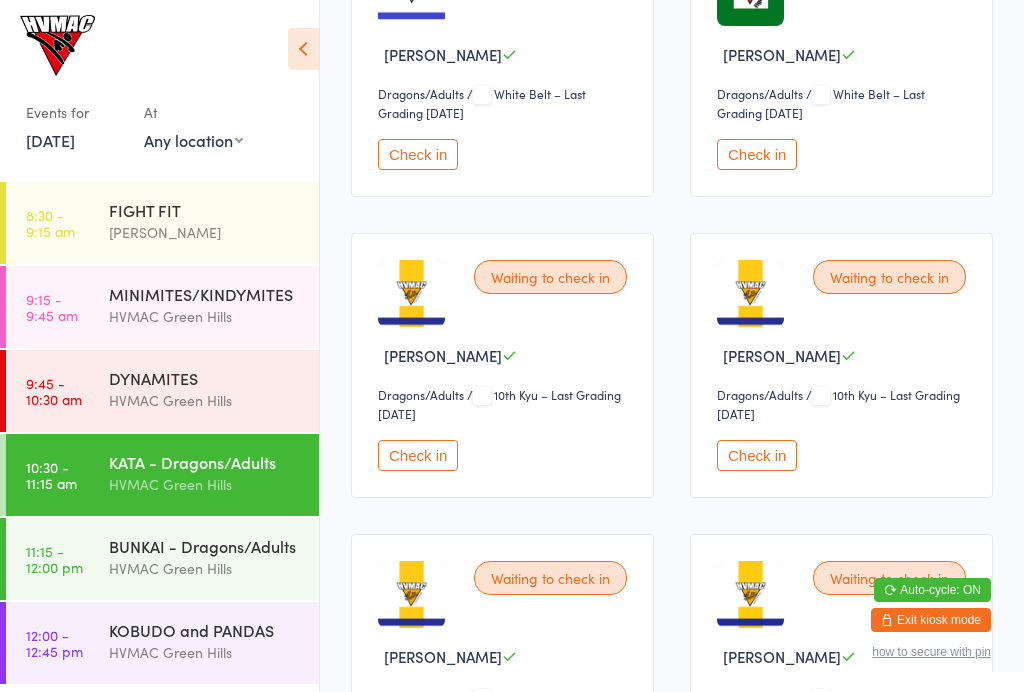 scroll, scrollTop: 418, scrollLeft: 0, axis: vertical 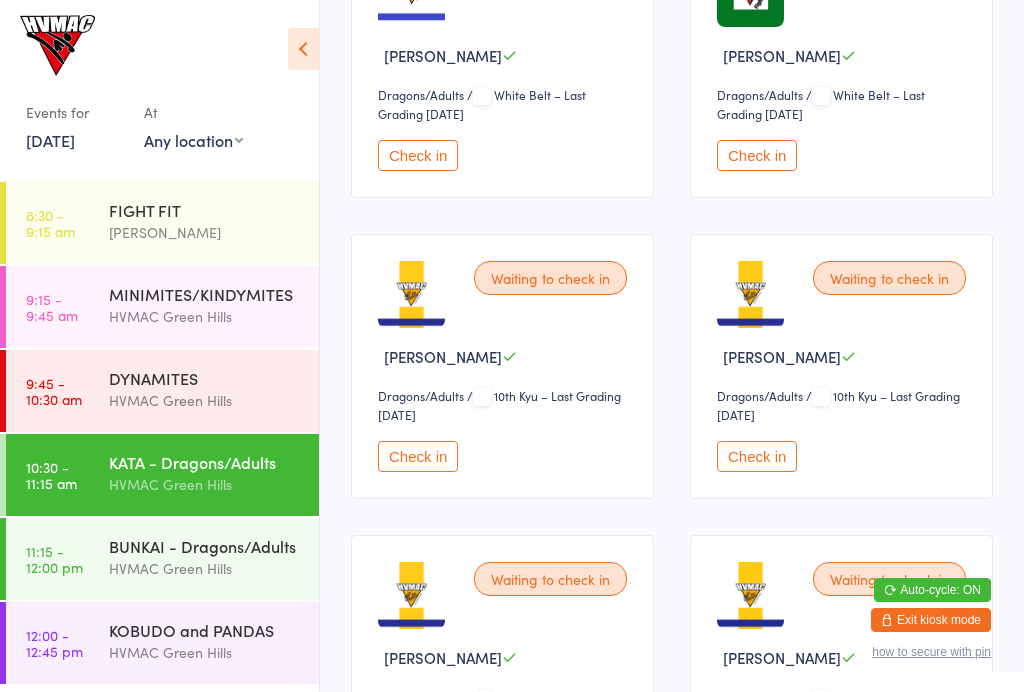 click on "Check in" at bounding box center (757, 155) 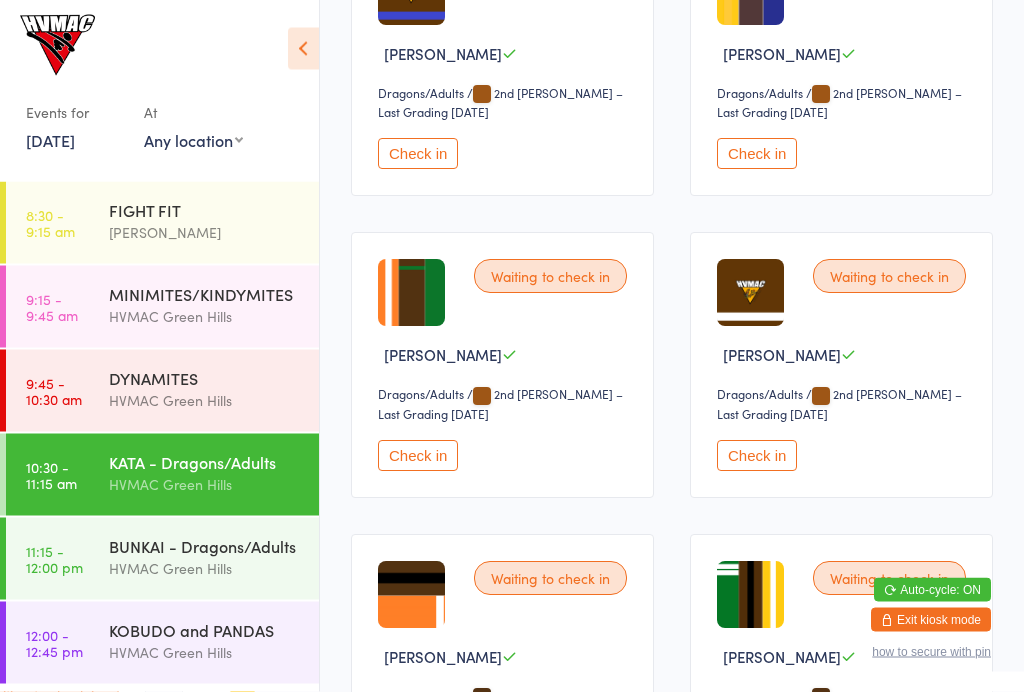 scroll, scrollTop: 3777, scrollLeft: 0, axis: vertical 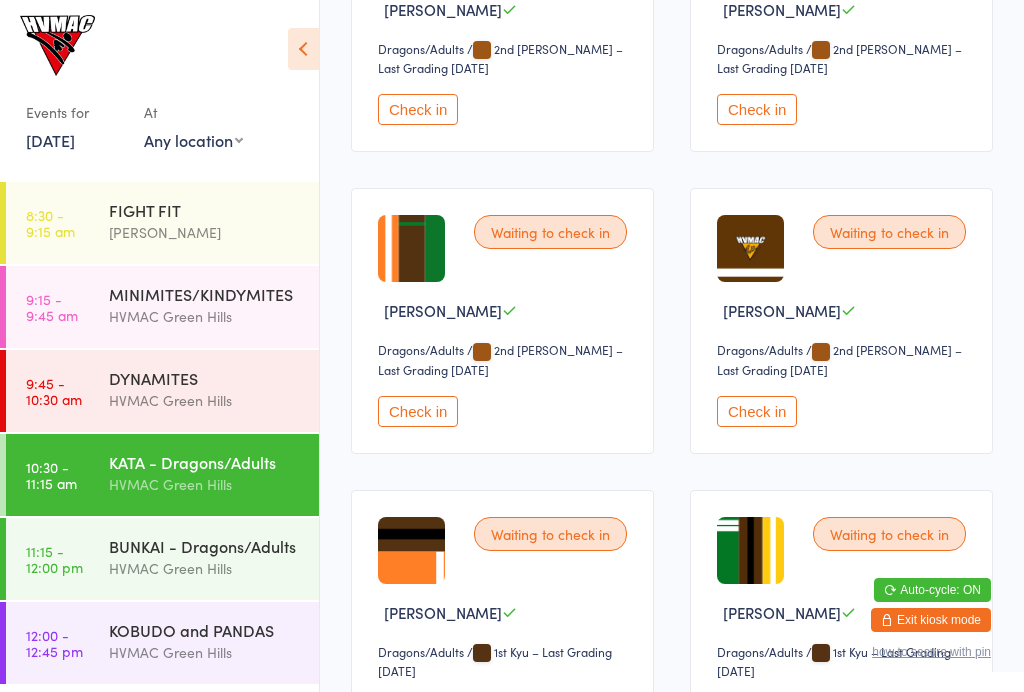click on "Check in" at bounding box center [418, 411] 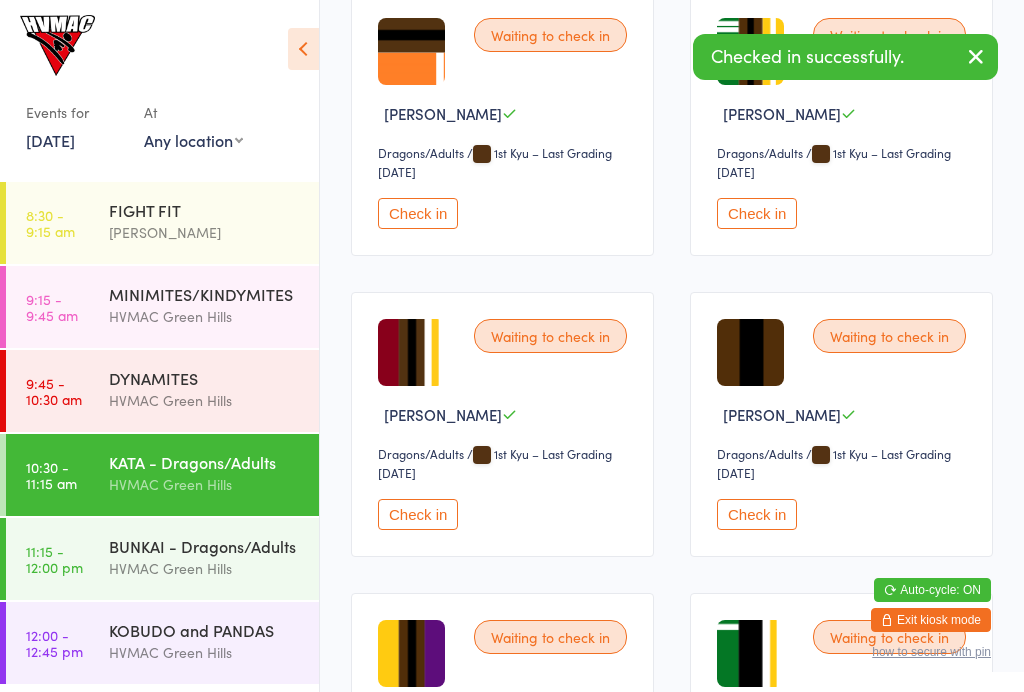 scroll, scrollTop: 4280, scrollLeft: 0, axis: vertical 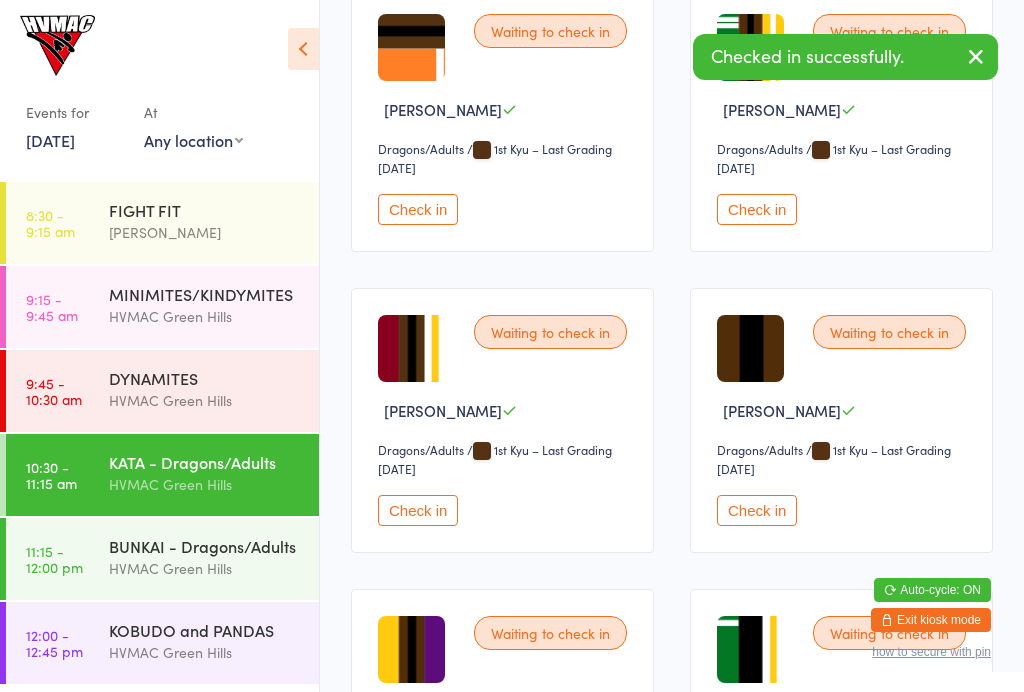 click on "Check in" at bounding box center (418, 510) 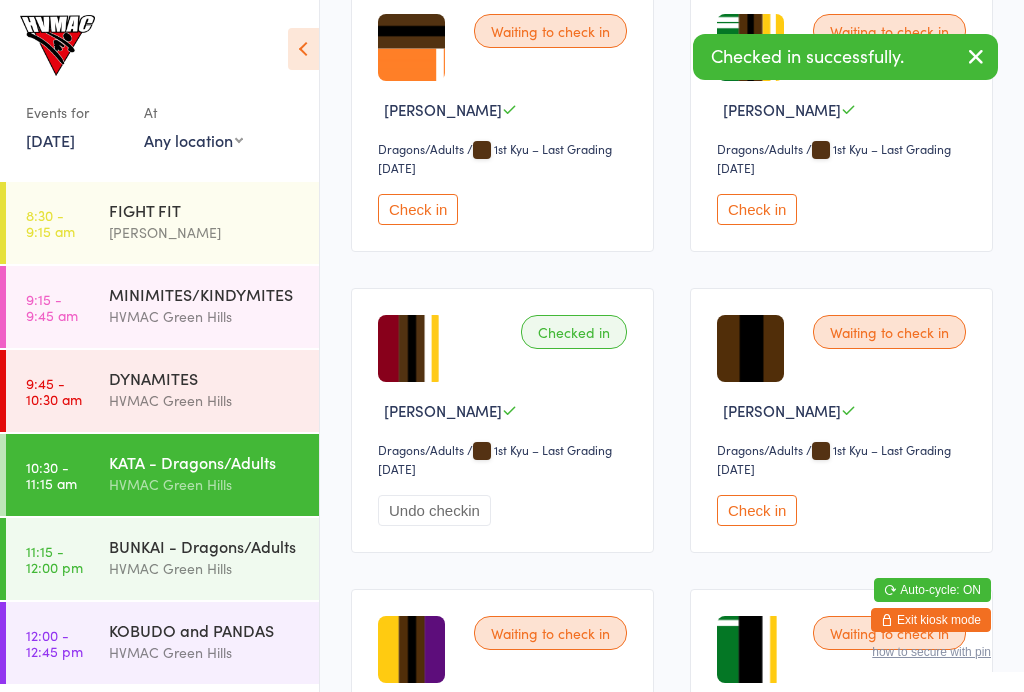 click on "BUNKAI - Dragons/Adults" at bounding box center (205, 546) 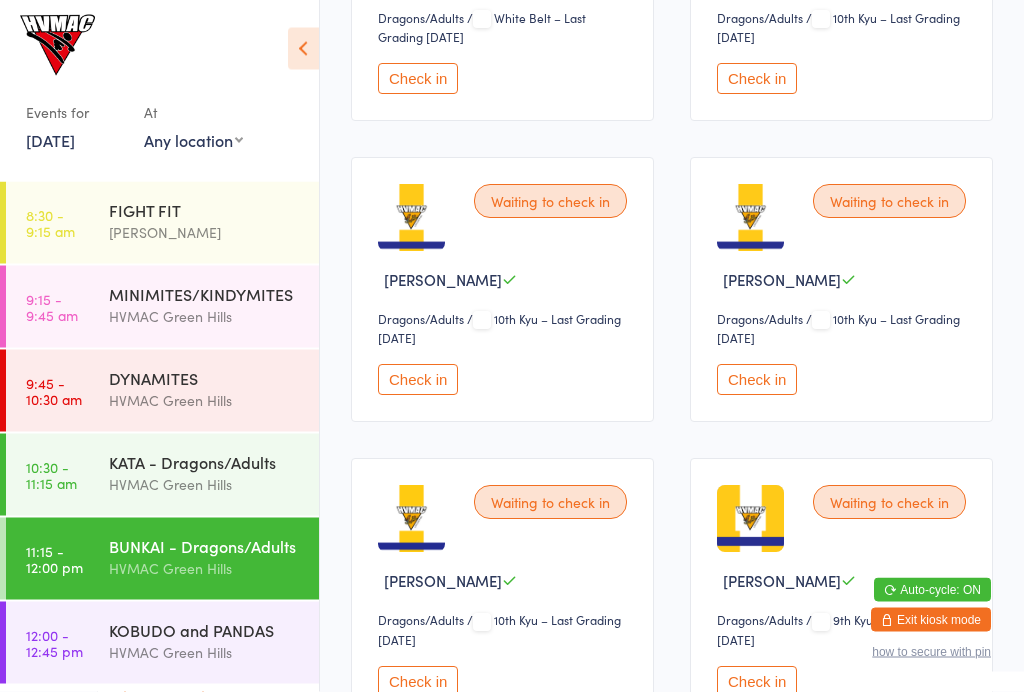 scroll, scrollTop: 432, scrollLeft: 0, axis: vertical 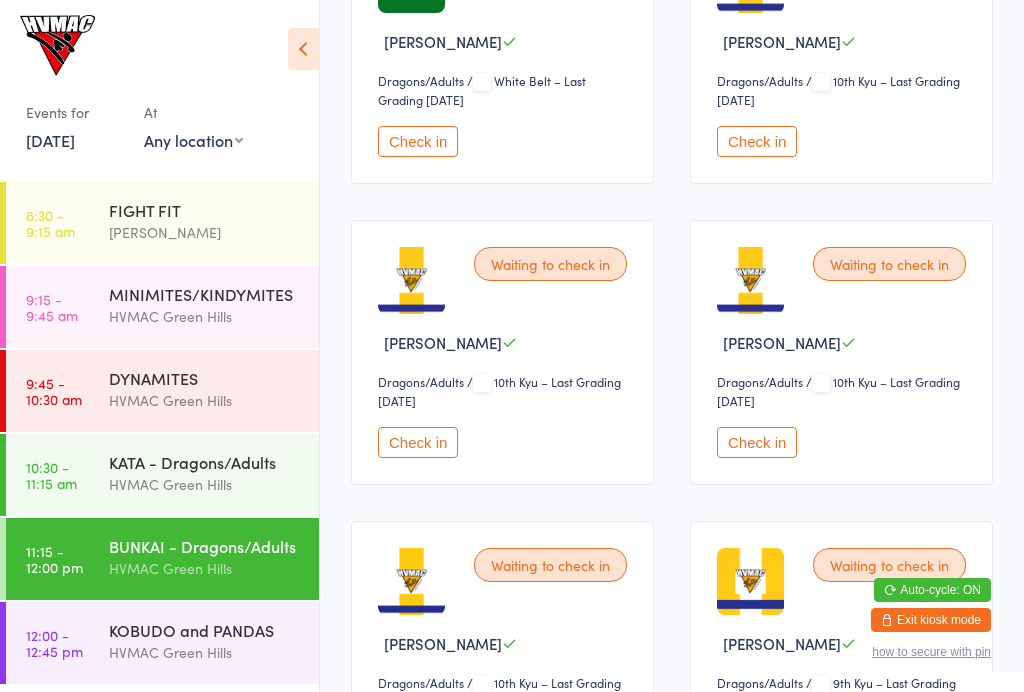 click on "Check in" at bounding box center (418, 141) 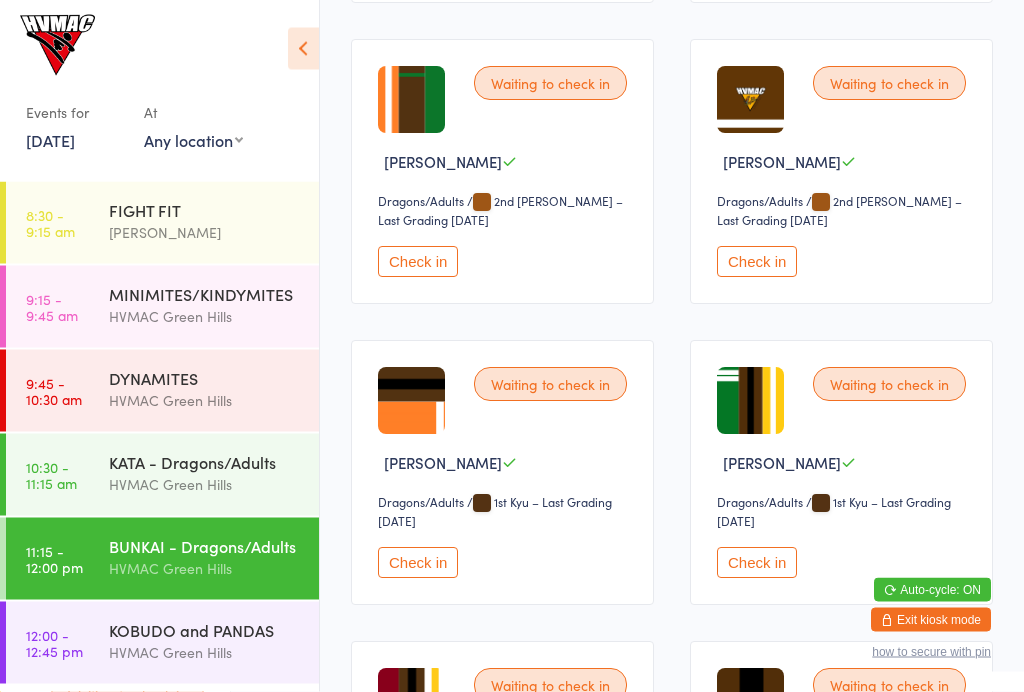 click on "Check in" at bounding box center (418, 262) 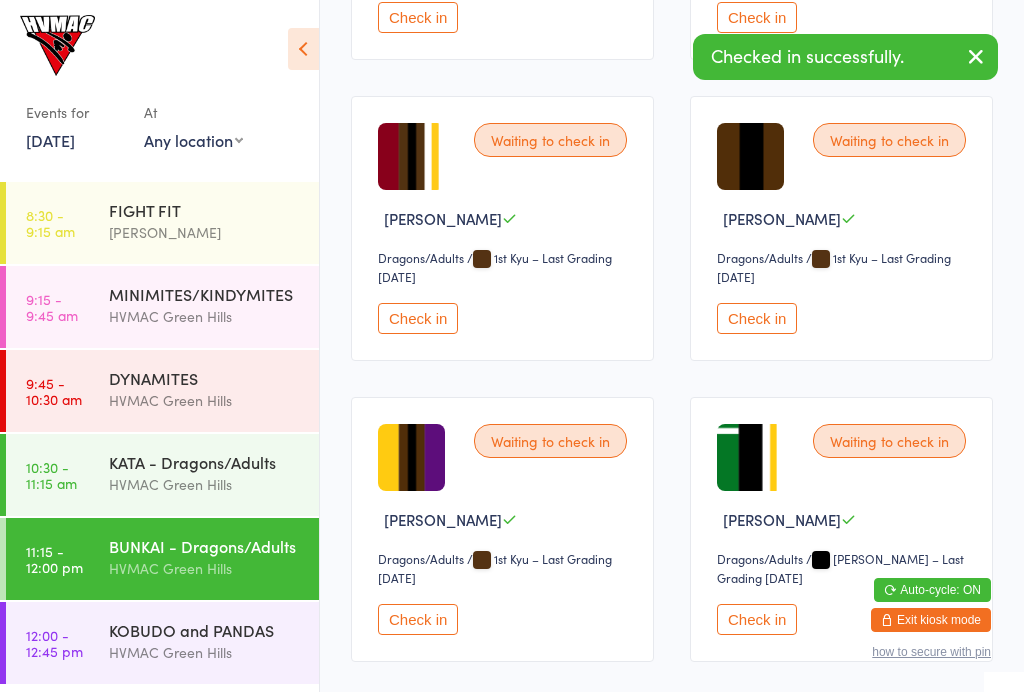 scroll, scrollTop: 3266, scrollLeft: 0, axis: vertical 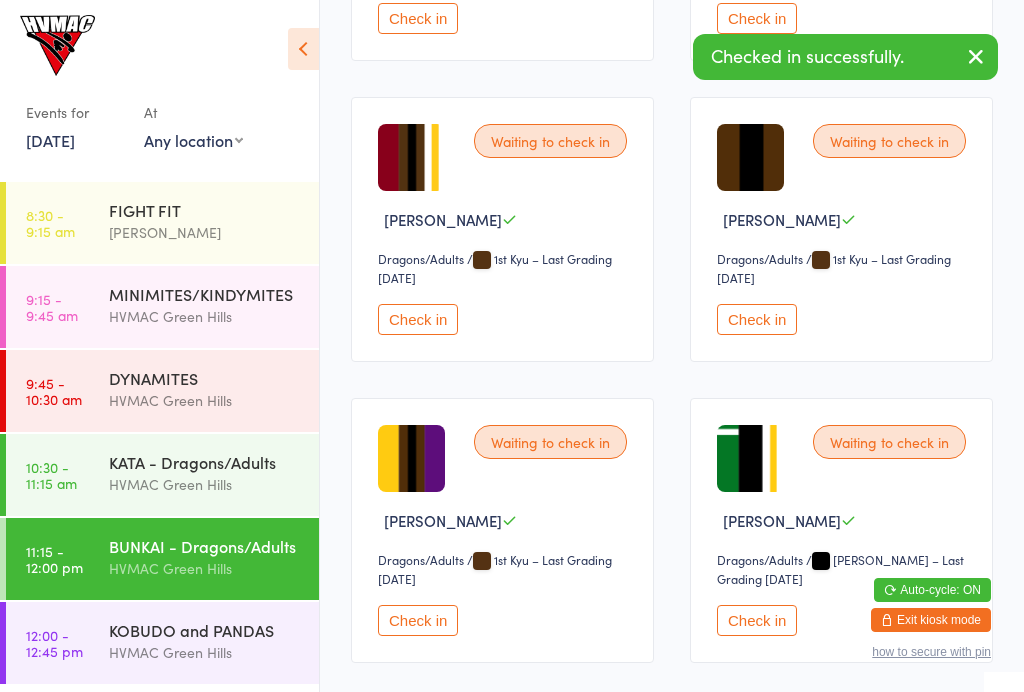 click on "Check in" at bounding box center [418, 319] 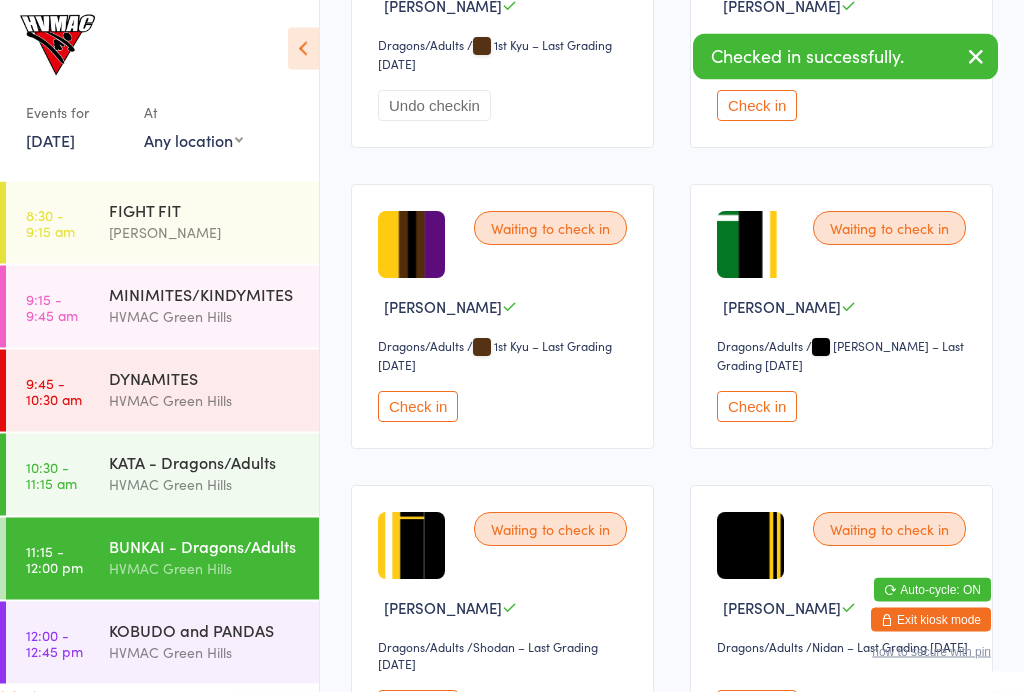 scroll, scrollTop: 3576, scrollLeft: 0, axis: vertical 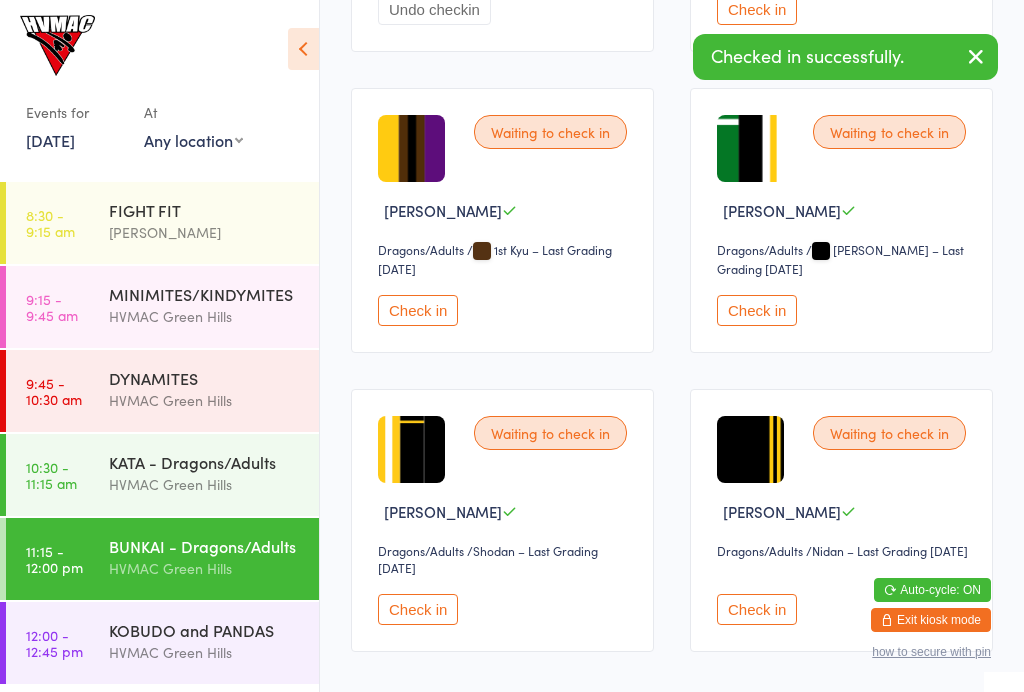 click on "Check in" at bounding box center [418, 310] 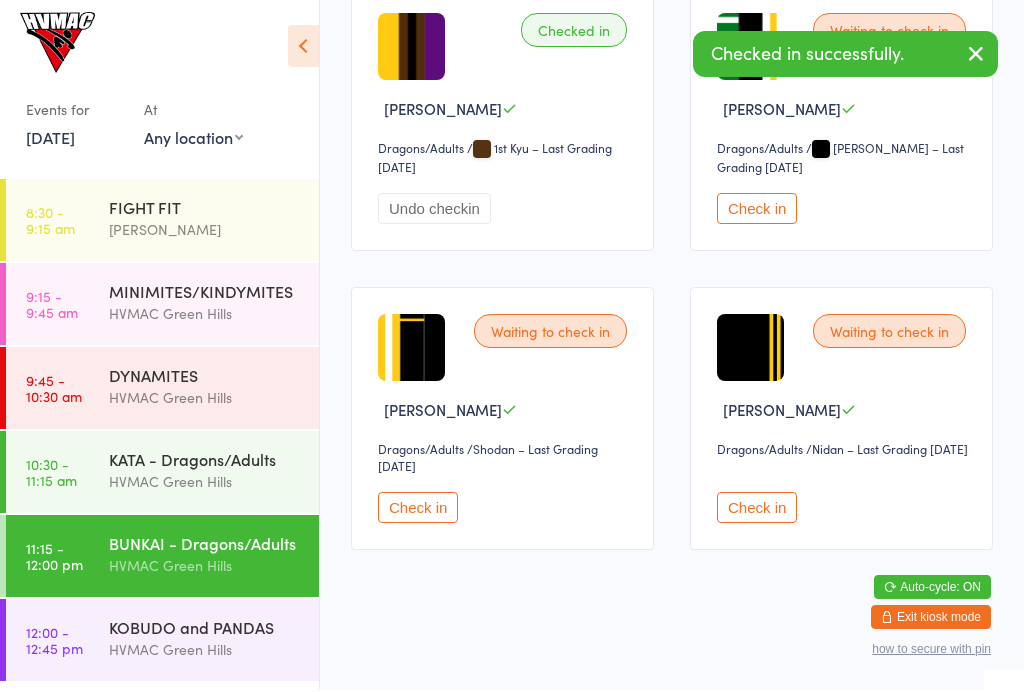 scroll, scrollTop: 3726, scrollLeft: 0, axis: vertical 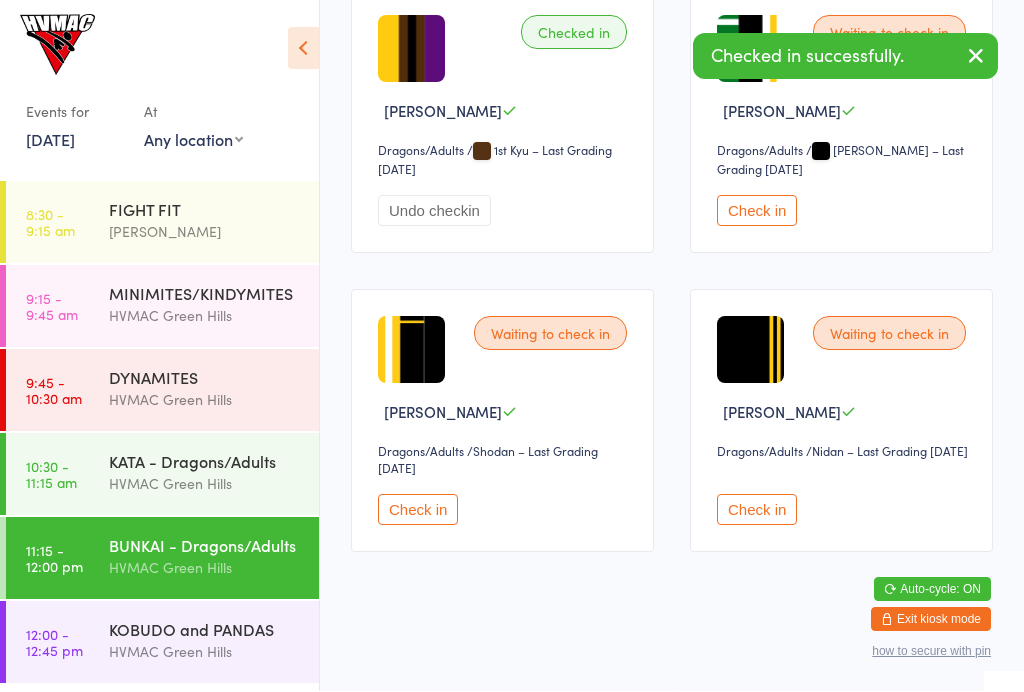 click on "MINIMITES/KINDYMITES HVMAC Green Hills" at bounding box center (214, 305) 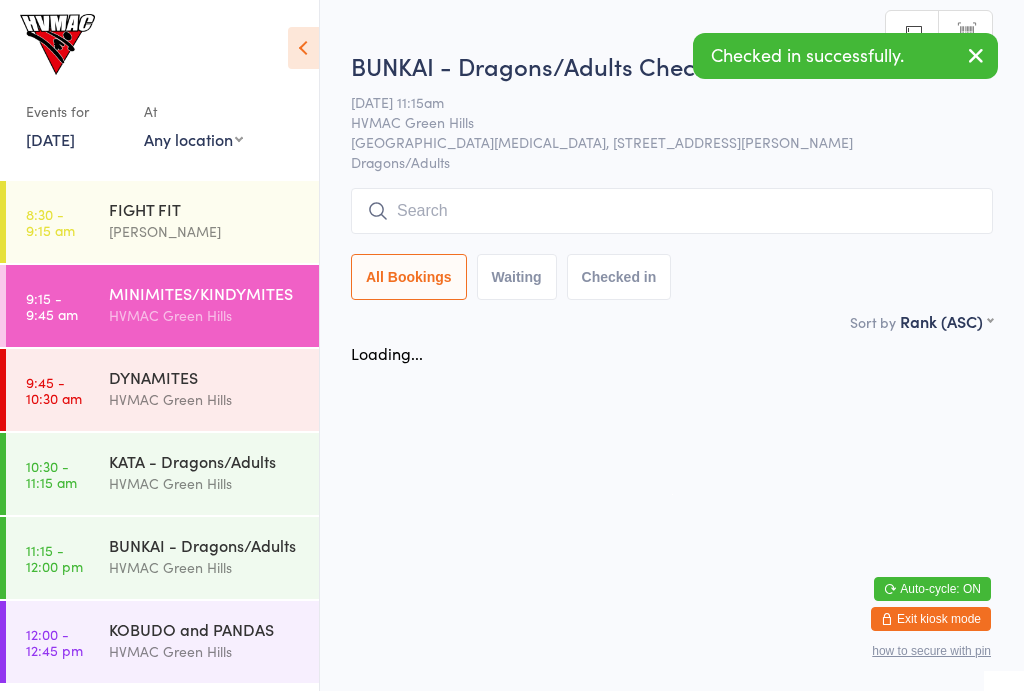 click on "FIGHT FIT" at bounding box center (205, 210) 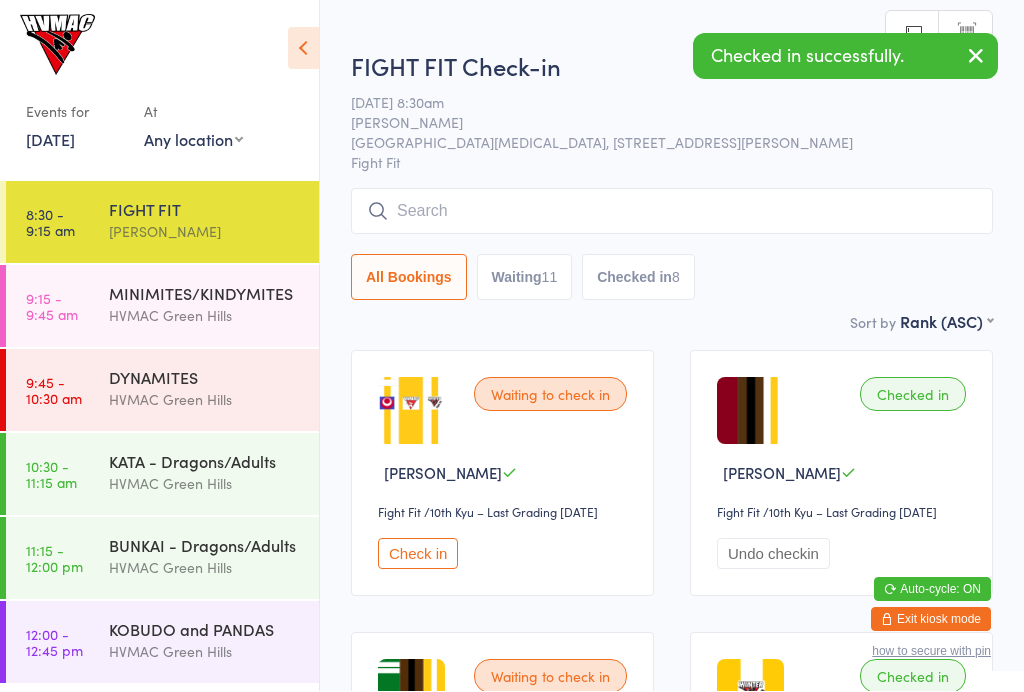 scroll, scrollTop: 1, scrollLeft: 0, axis: vertical 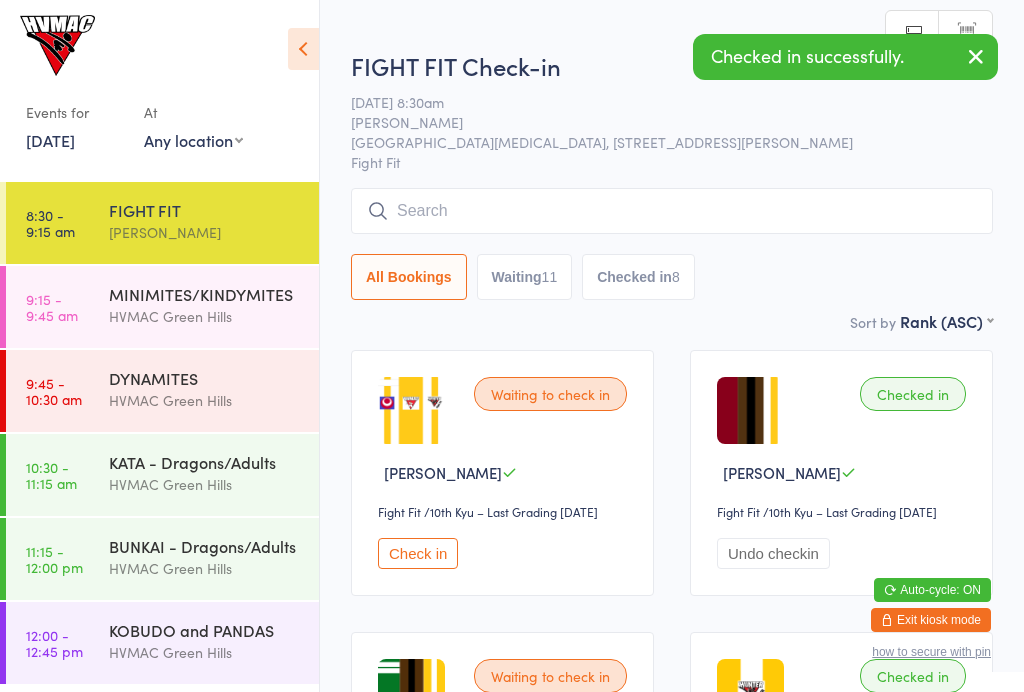 click on "Waiting  11" at bounding box center [525, 277] 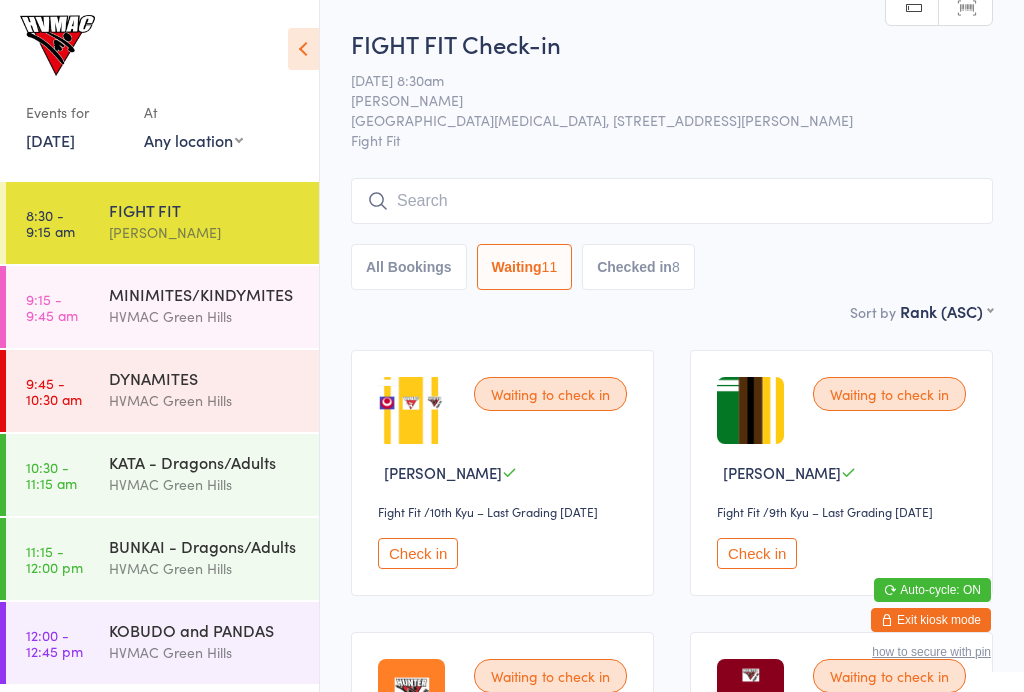 click on "Fight Fit" at bounding box center (752, 512) 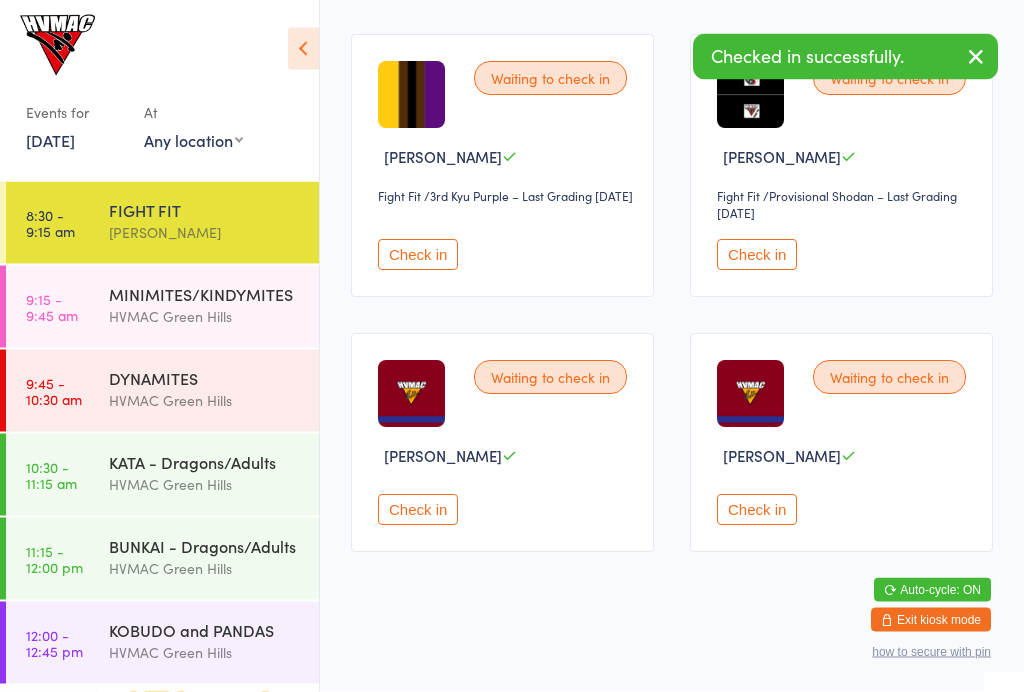 click on "Check in" at bounding box center [418, 255] 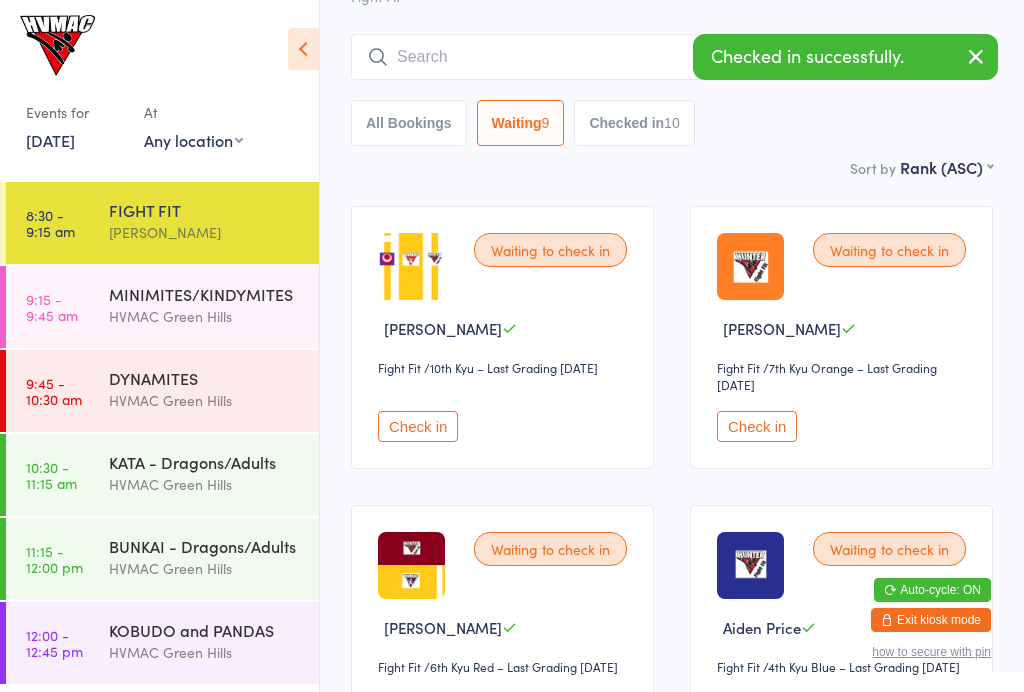 scroll, scrollTop: 0, scrollLeft: 0, axis: both 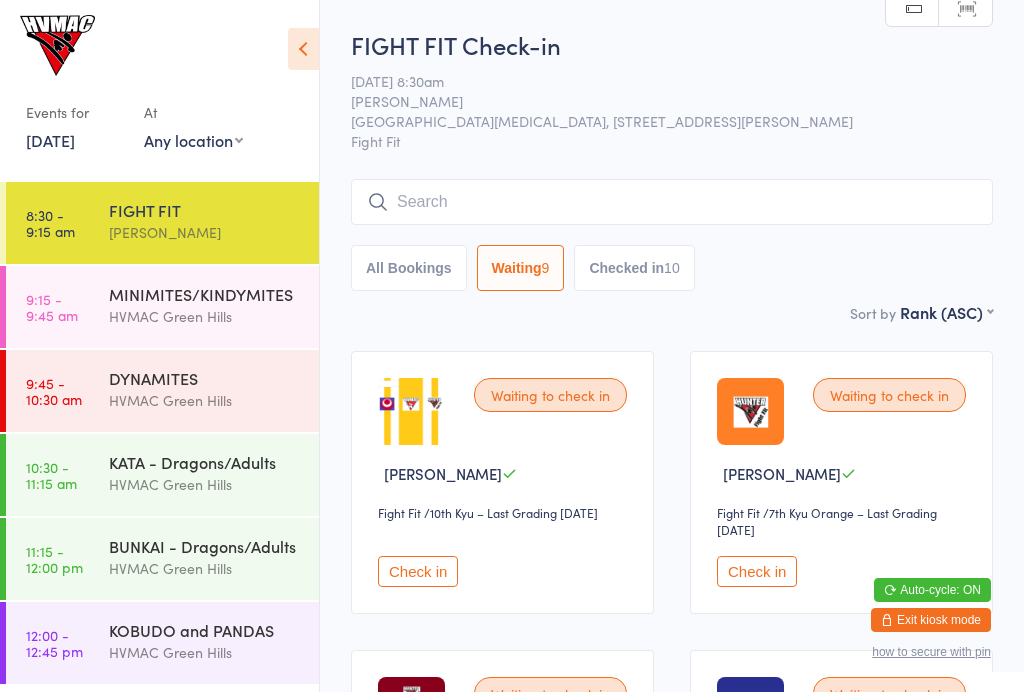 click on "Check in" at bounding box center [418, 571] 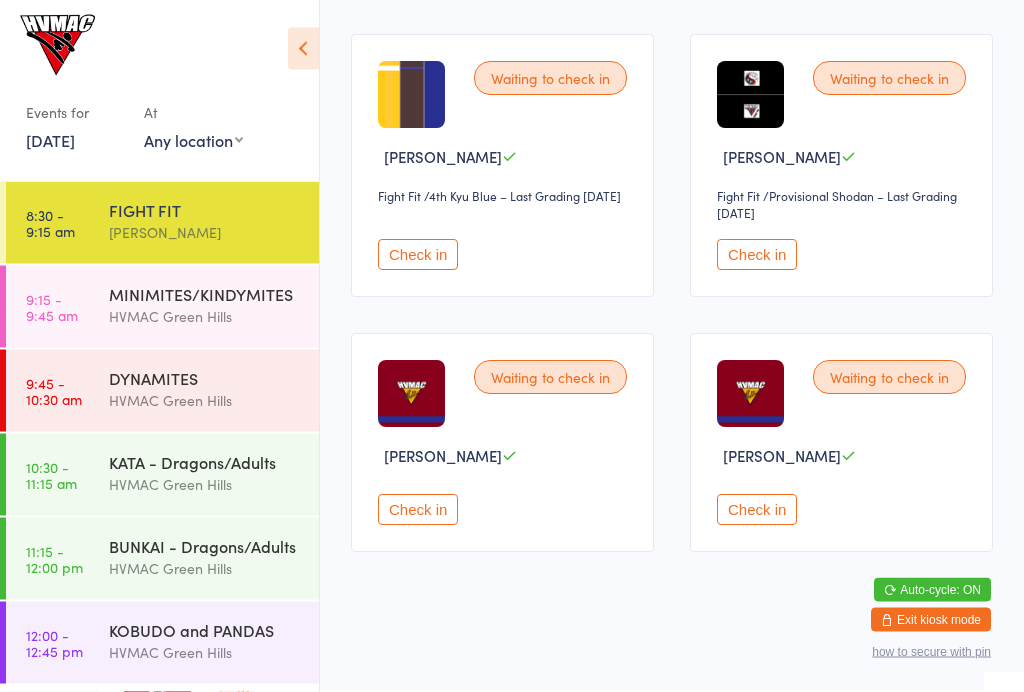scroll, scrollTop: 921, scrollLeft: 0, axis: vertical 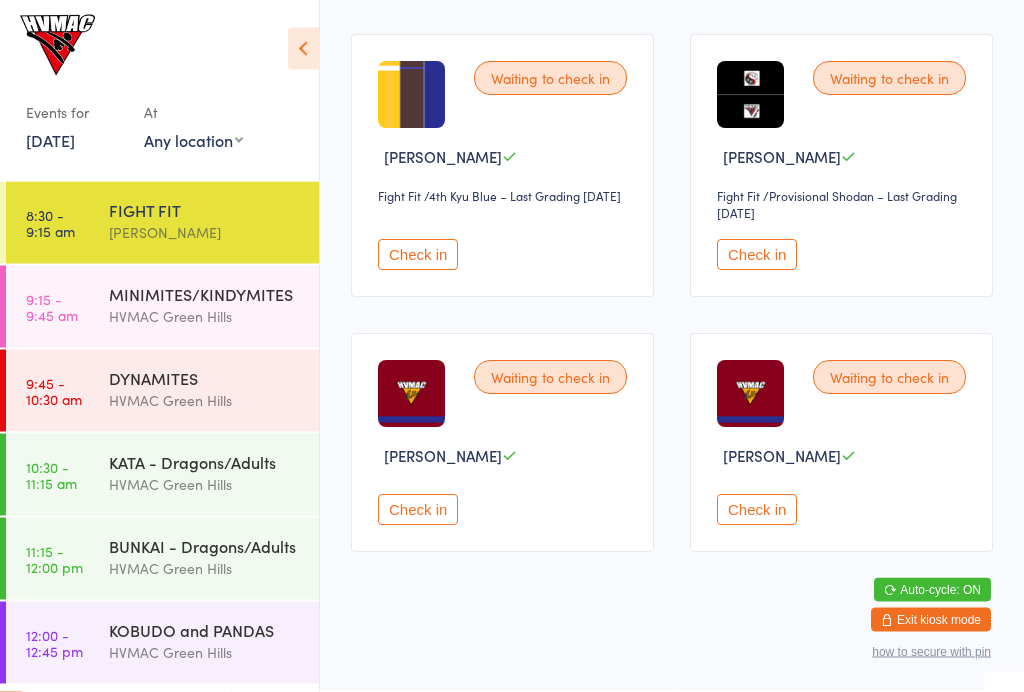 click on "FIGHT FIT" at bounding box center [205, 210] 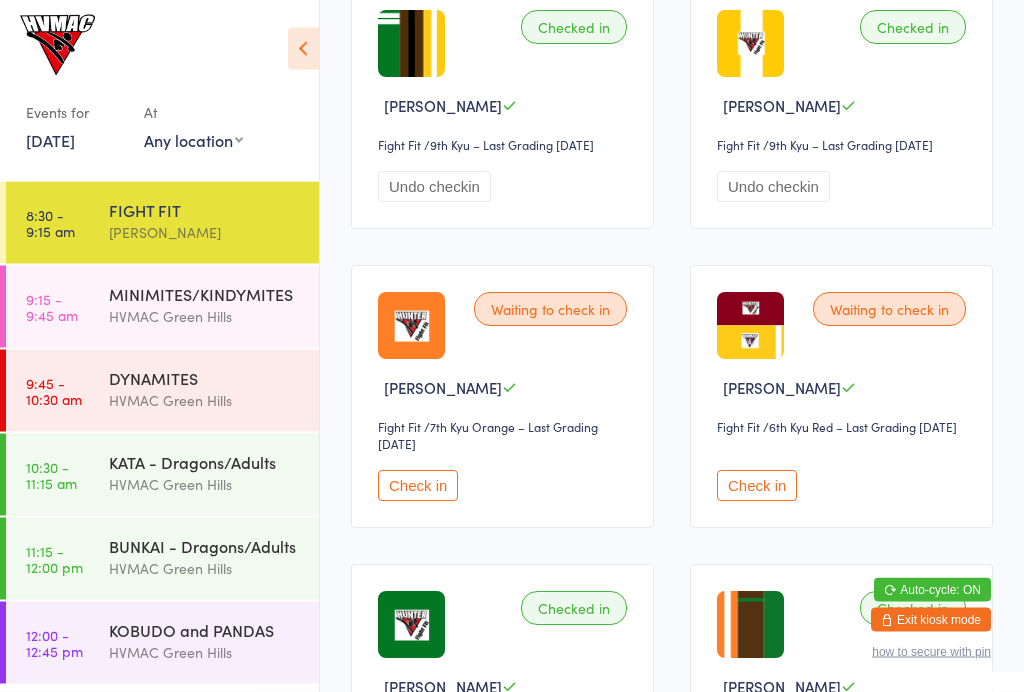 scroll, scrollTop: 685, scrollLeft: 0, axis: vertical 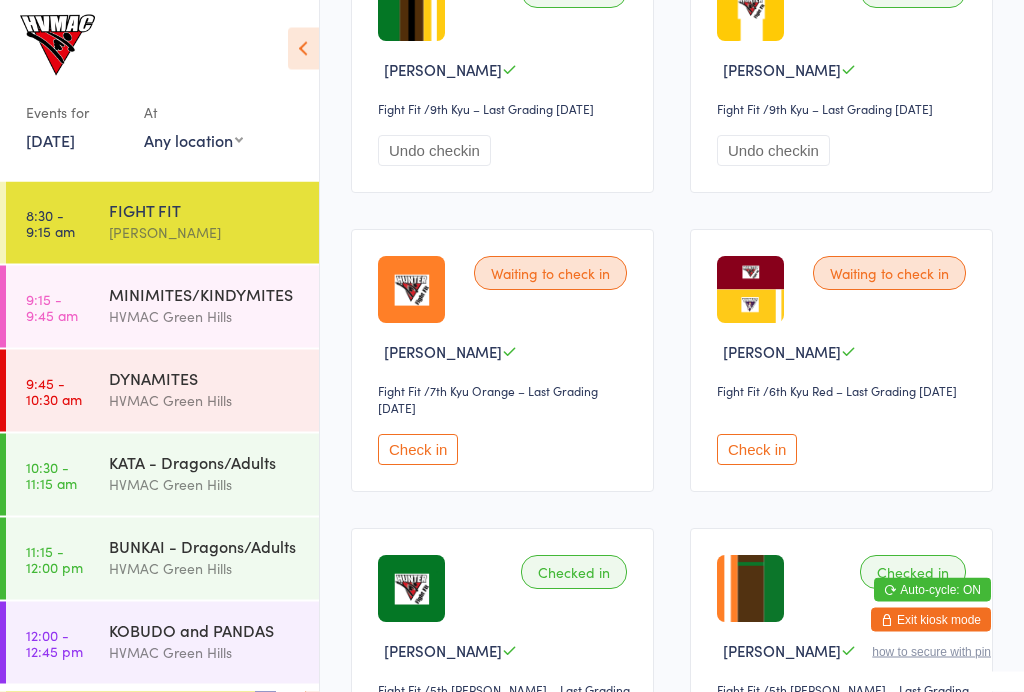 click on "Check in" at bounding box center (418, 450) 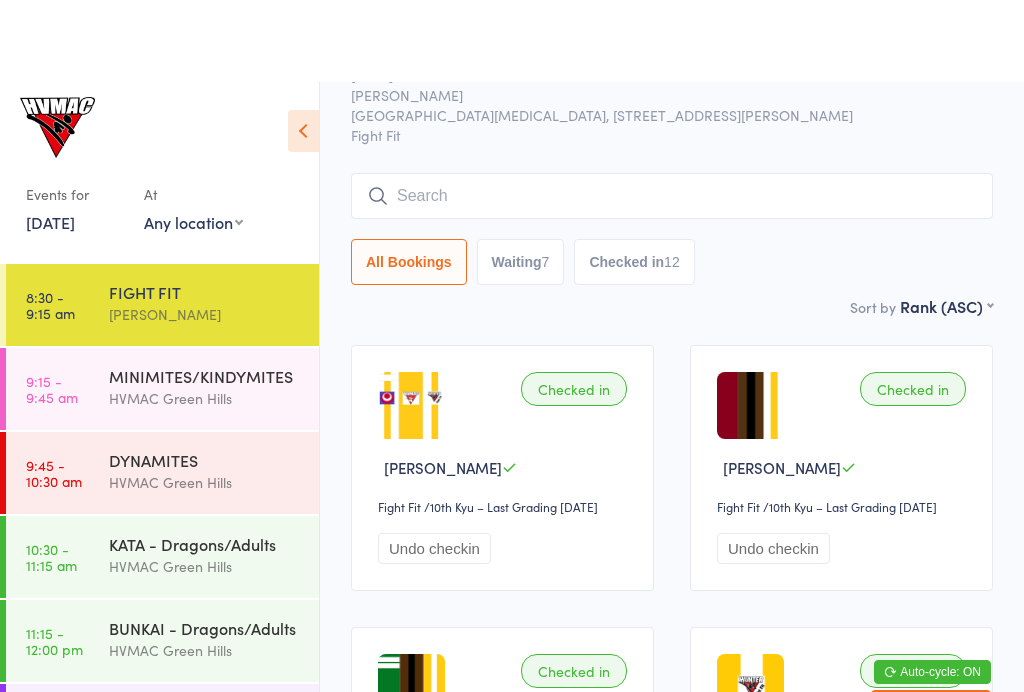 scroll, scrollTop: 0, scrollLeft: 0, axis: both 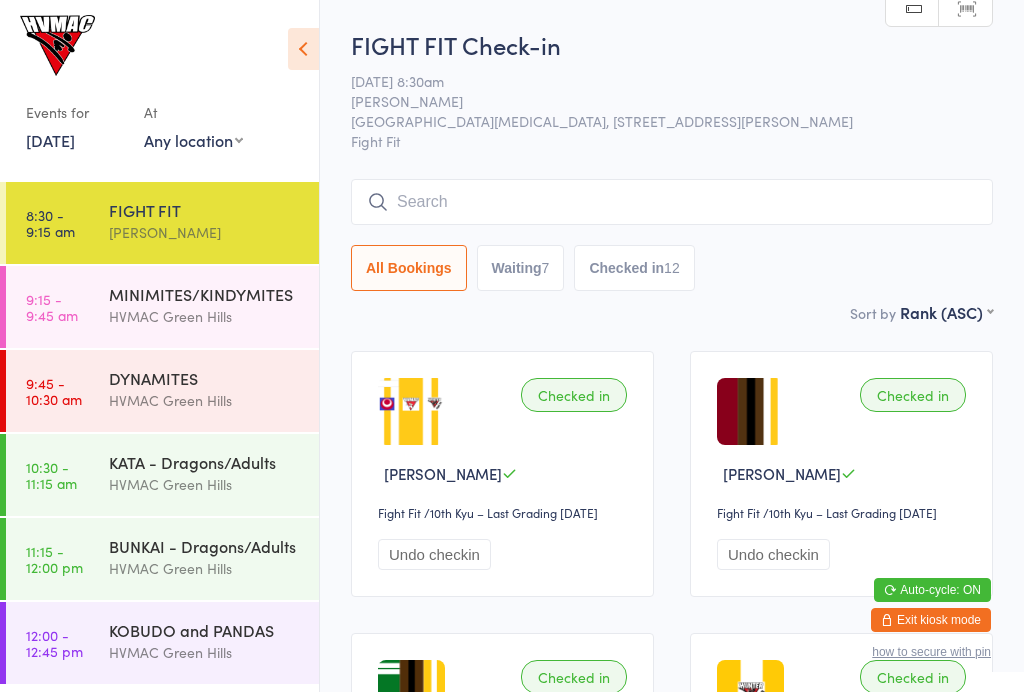 click at bounding box center (672, 202) 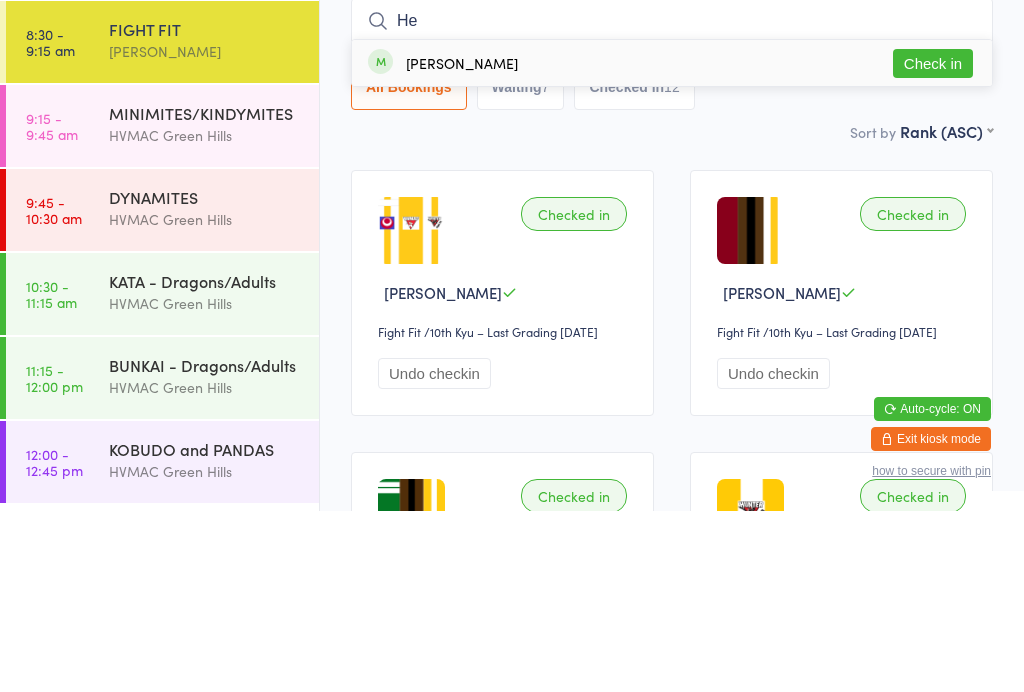 type on "He" 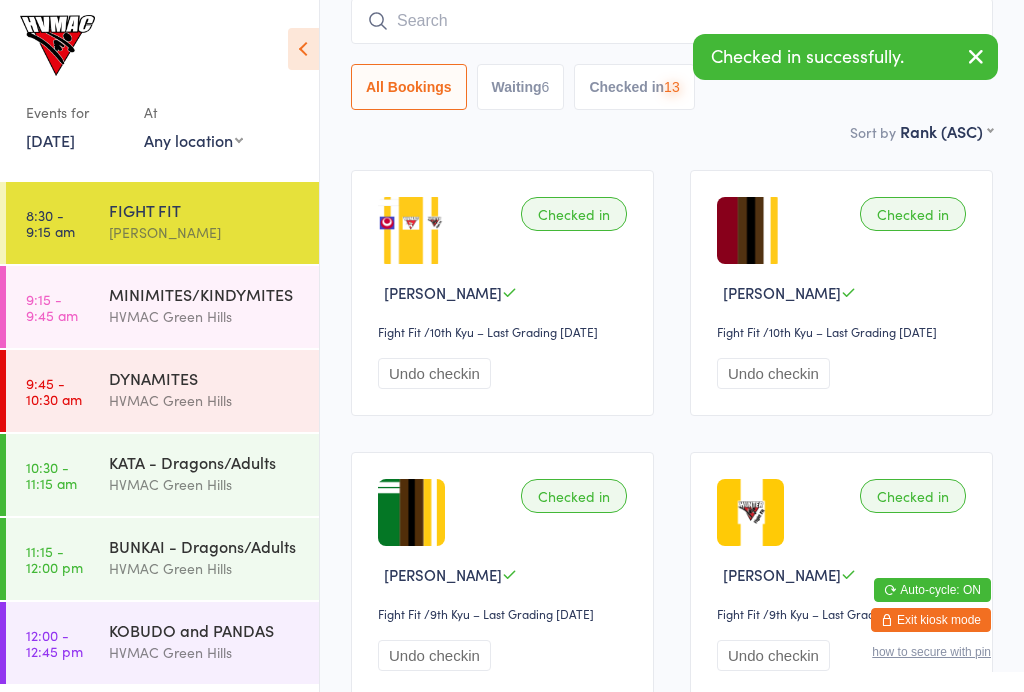 click at bounding box center [672, 21] 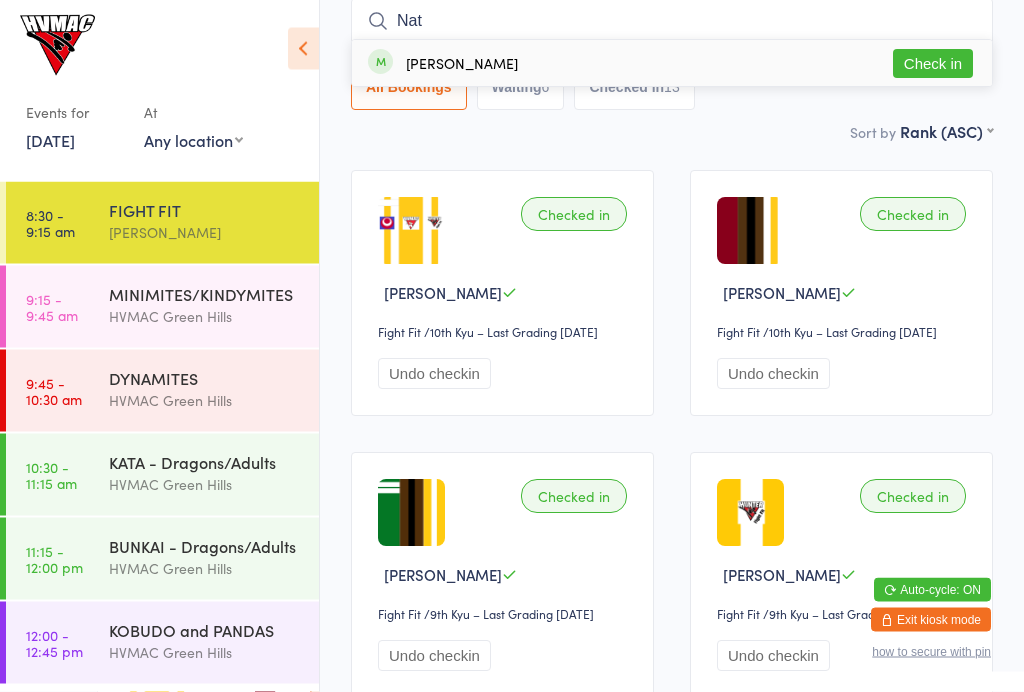 type on "Nat" 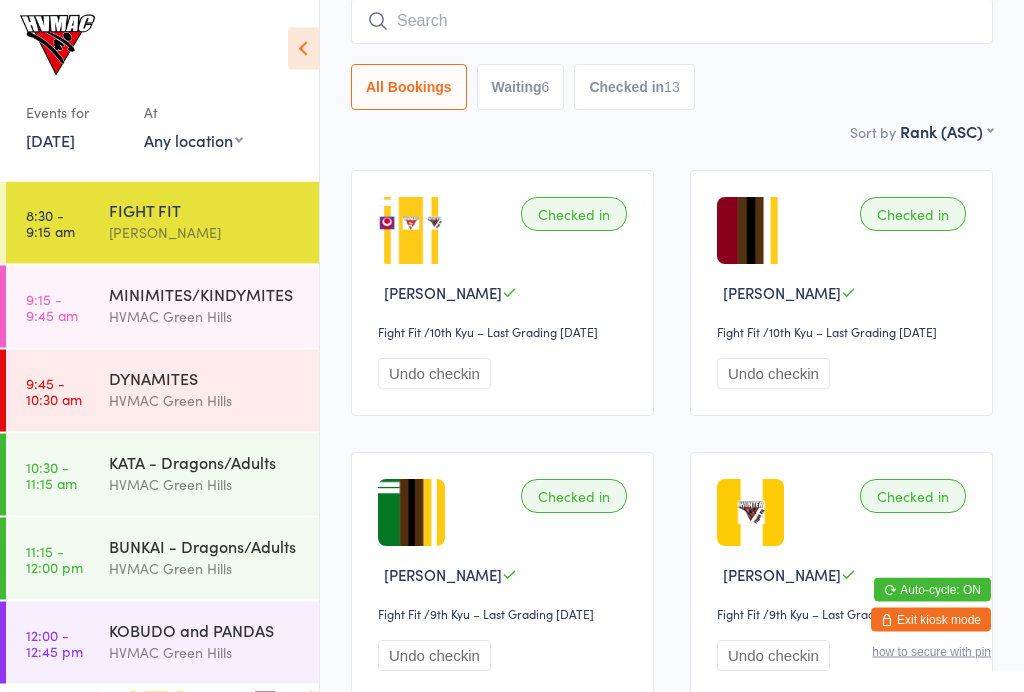 scroll, scrollTop: 181, scrollLeft: 0, axis: vertical 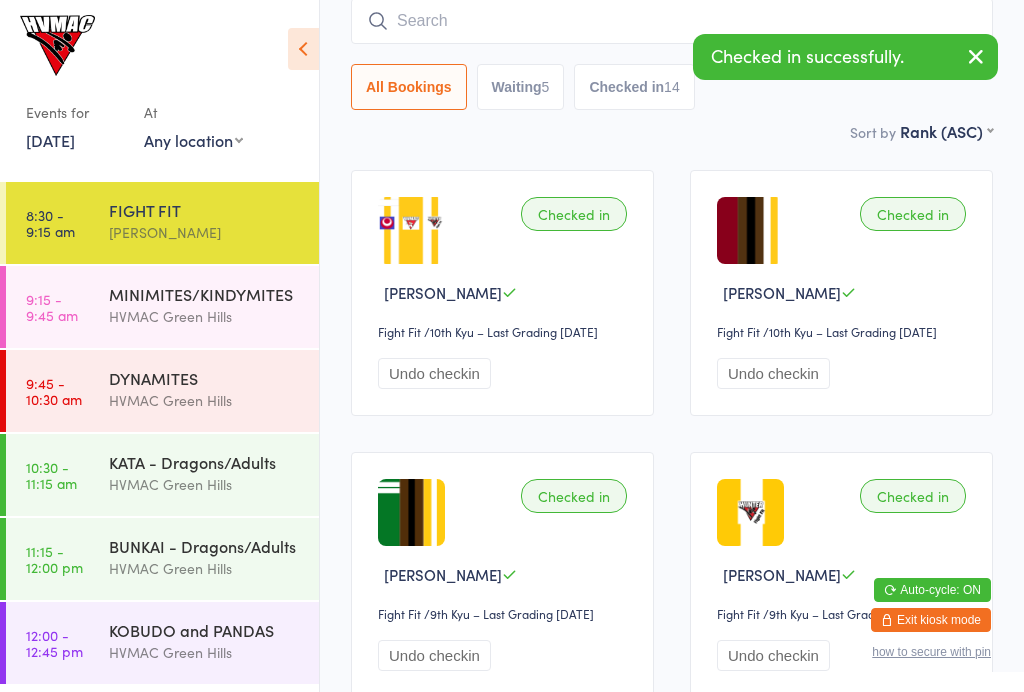 click on "HVMAC Green Hills" at bounding box center (205, 484) 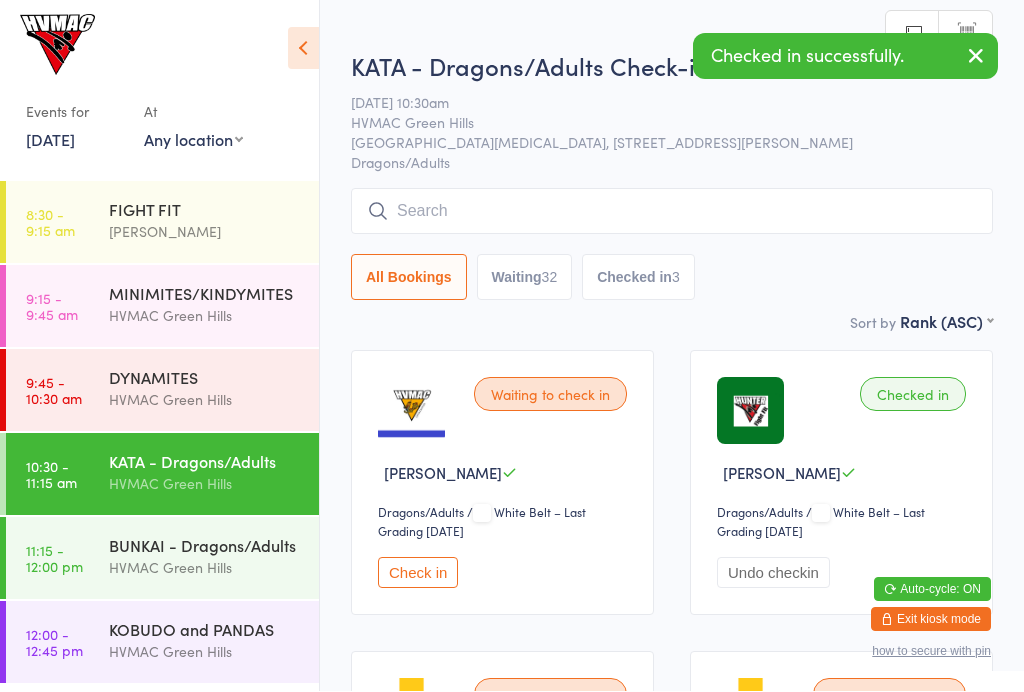 scroll, scrollTop: 1, scrollLeft: 0, axis: vertical 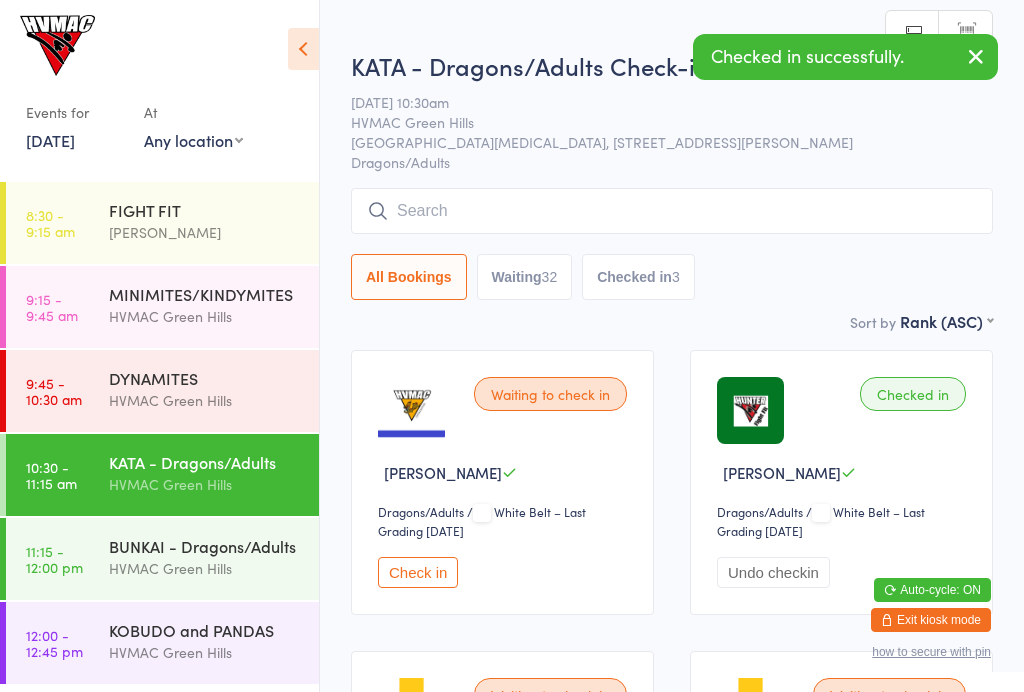 click at bounding box center (672, 211) 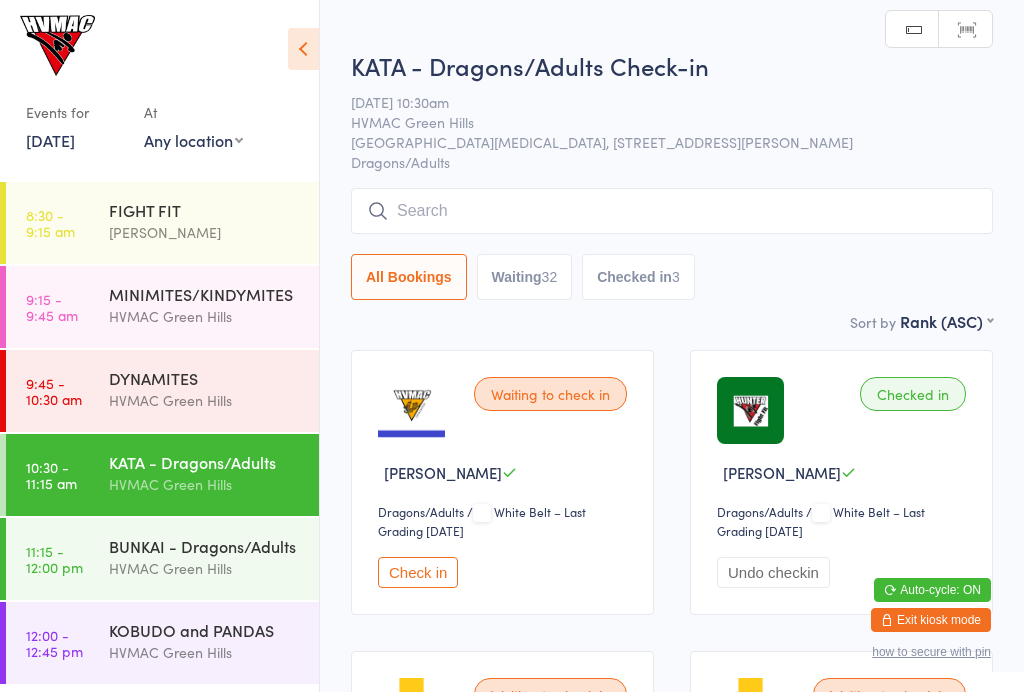 scroll, scrollTop: 0, scrollLeft: 0, axis: both 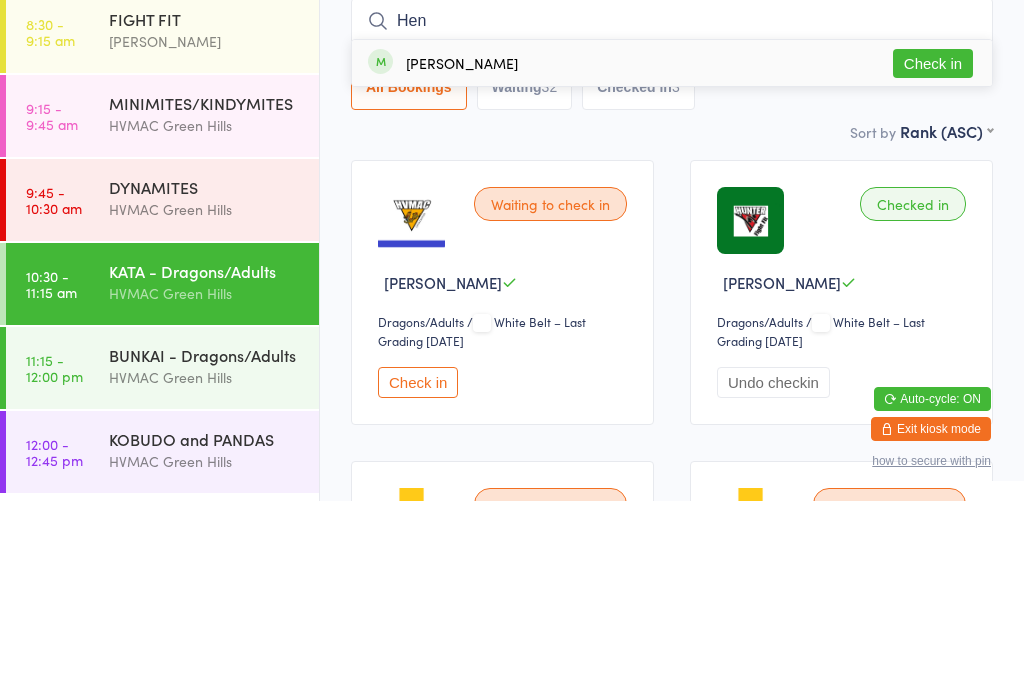 type on "Hen" 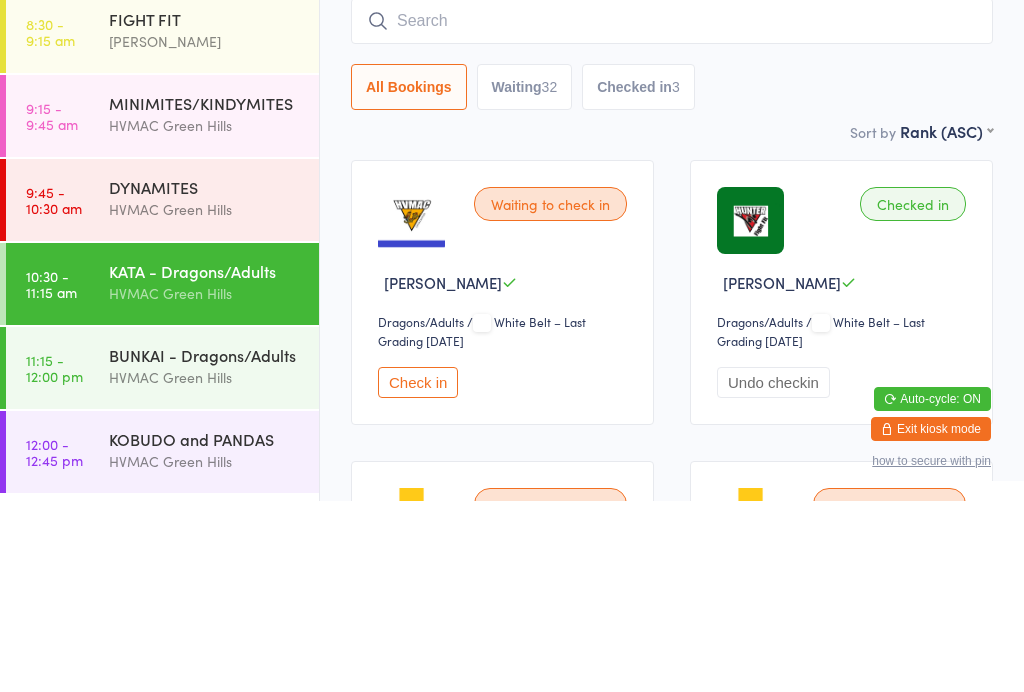 scroll, scrollTop: 191, scrollLeft: 0, axis: vertical 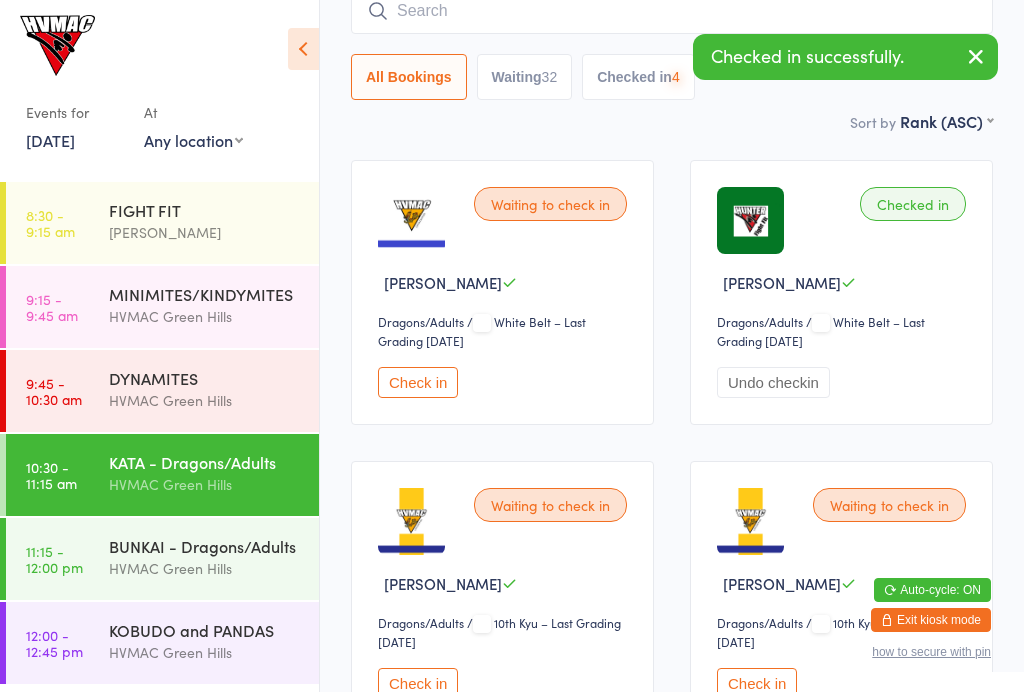 click at bounding box center [672, 11] 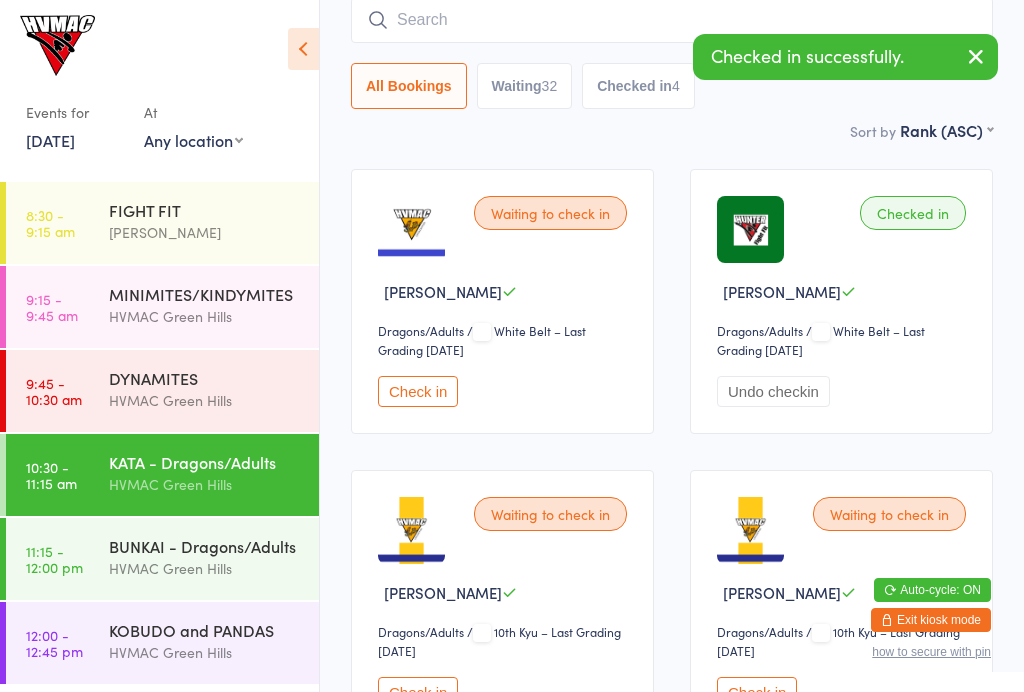 scroll, scrollTop: 181, scrollLeft: 0, axis: vertical 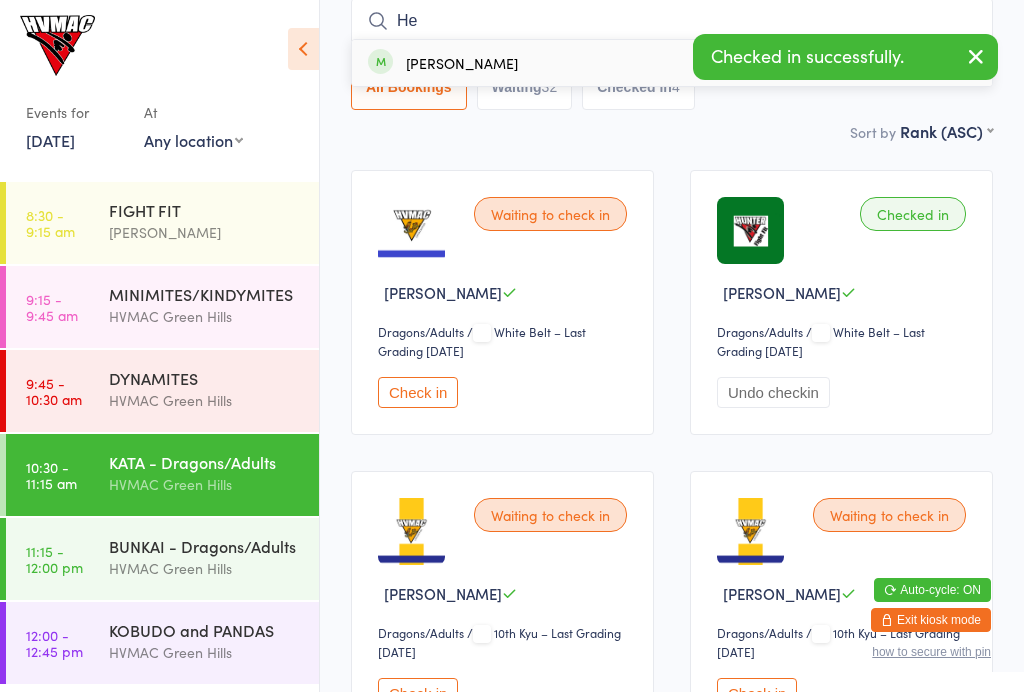 type on "H" 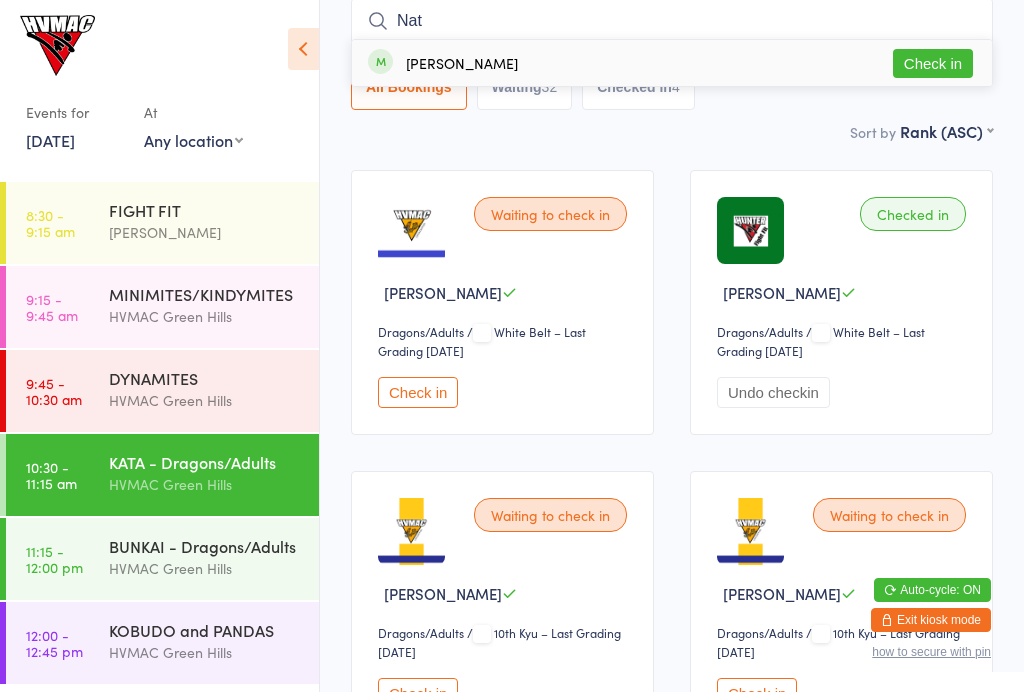 type on "Nat" 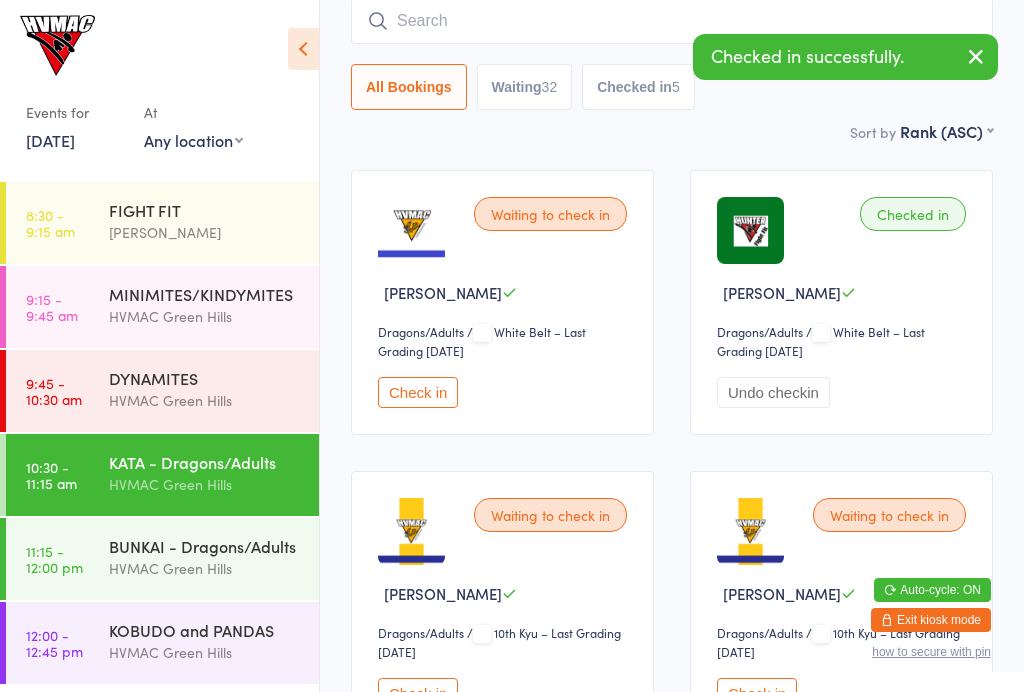 click on "KOBUDO and PANDAS HVMAC Green Hills" at bounding box center (214, 641) 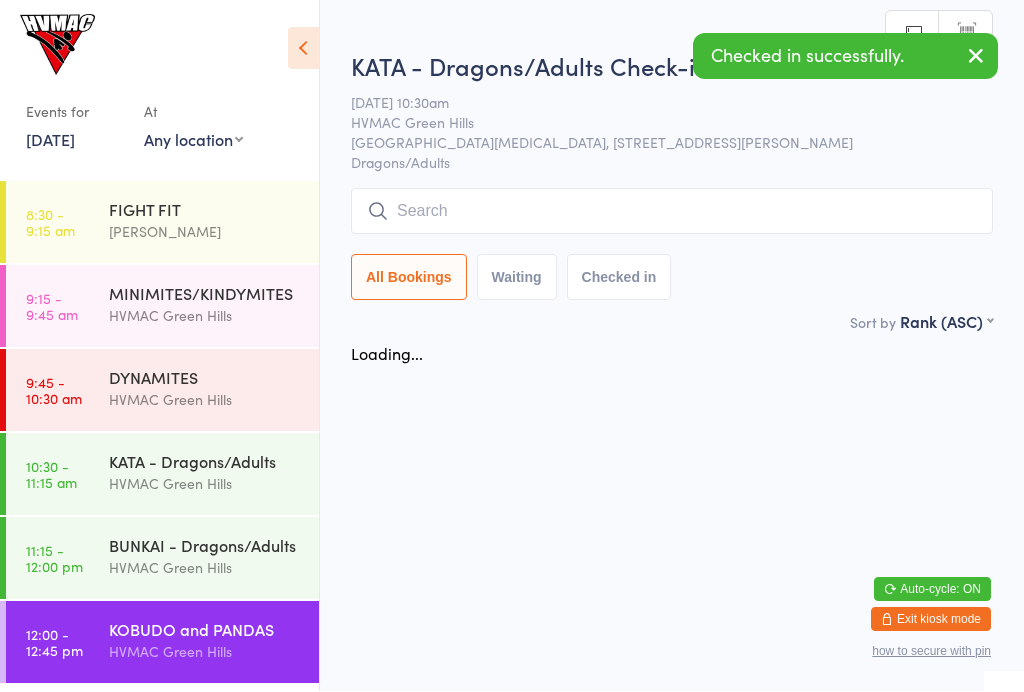 scroll, scrollTop: 1, scrollLeft: 0, axis: vertical 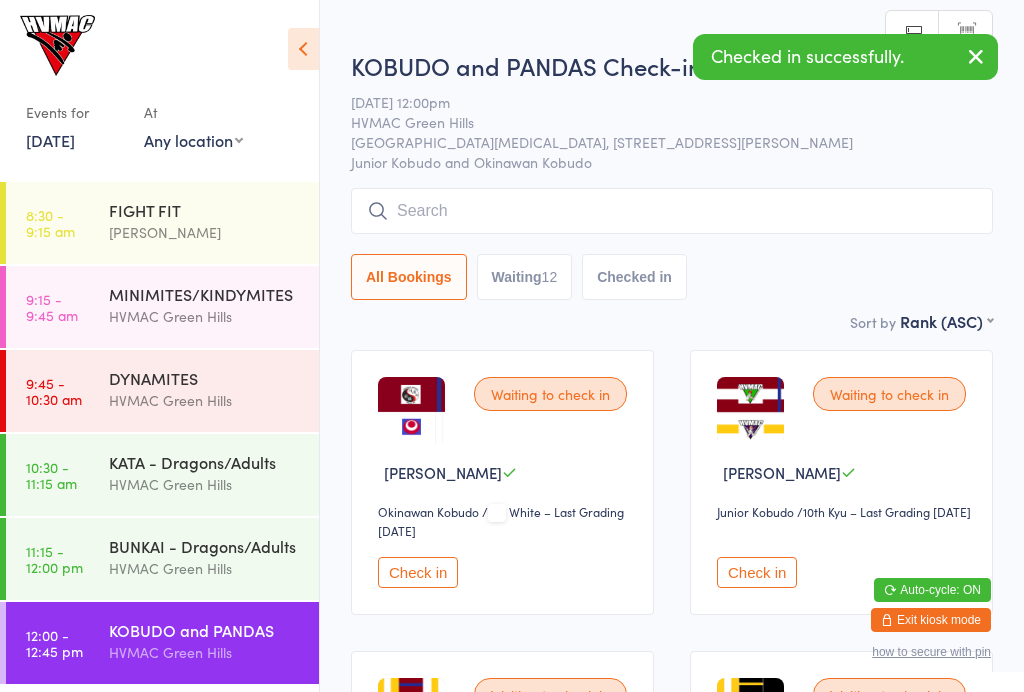 click on "BUNKAI - Dragons/Adults HVMAC Green Hills" at bounding box center (214, 557) 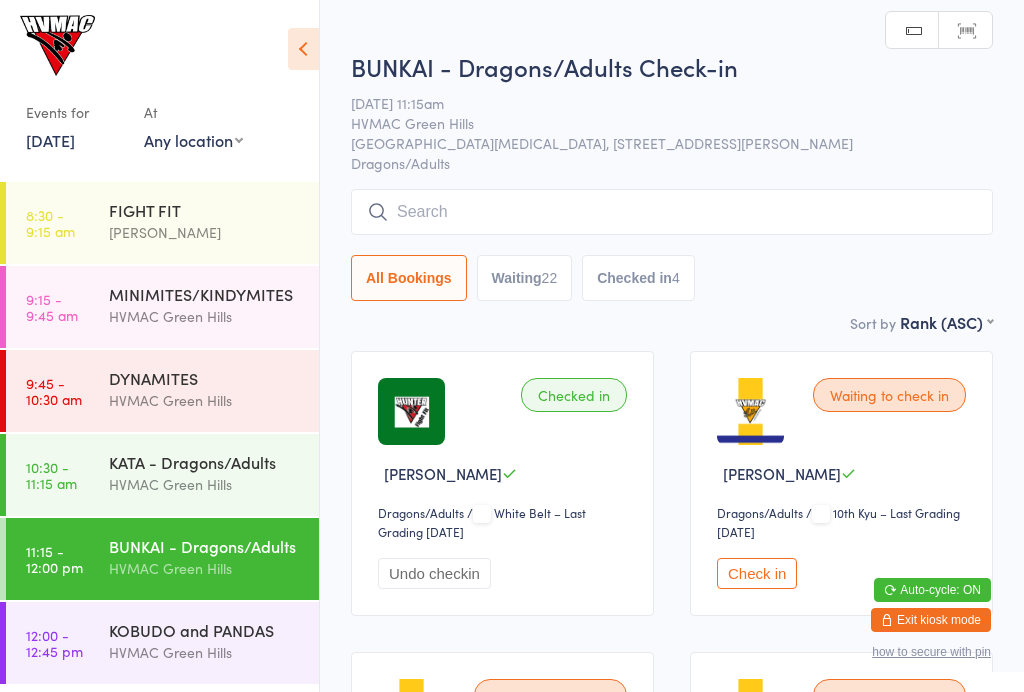 click on "FIGHT FIT" at bounding box center [205, 210] 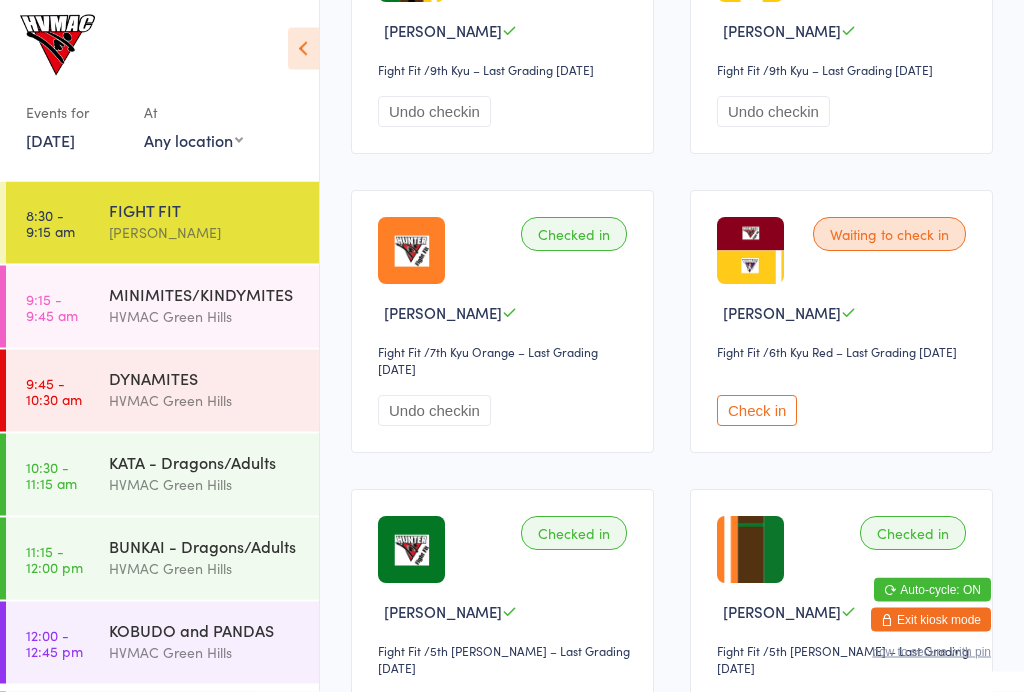 click on "Check in" at bounding box center (757, 411) 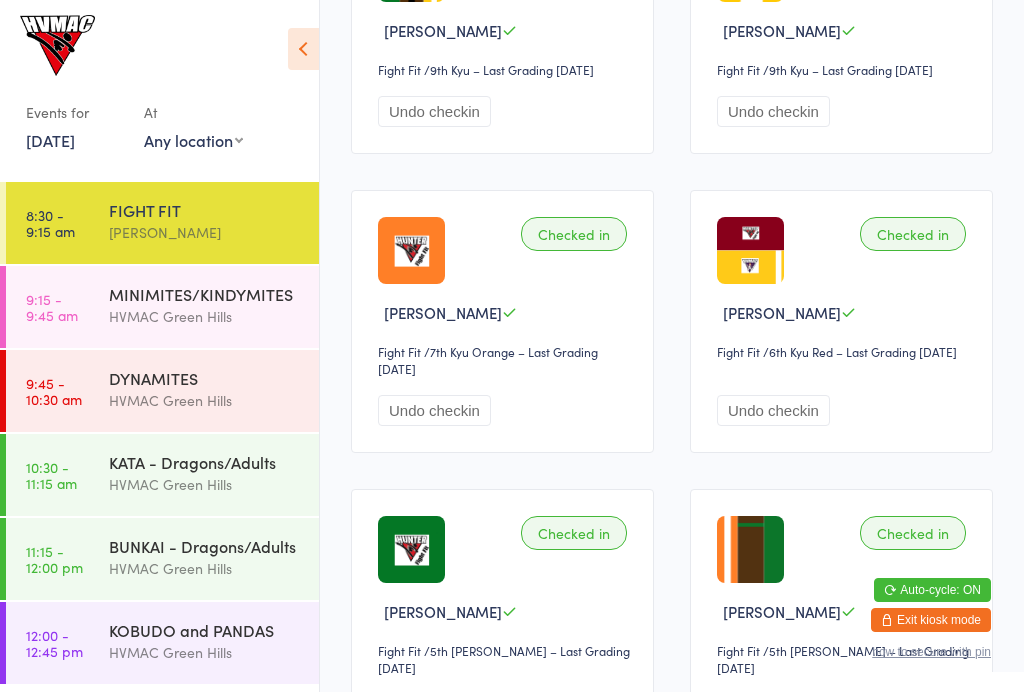 click on "DYNAMITES" at bounding box center (205, 378) 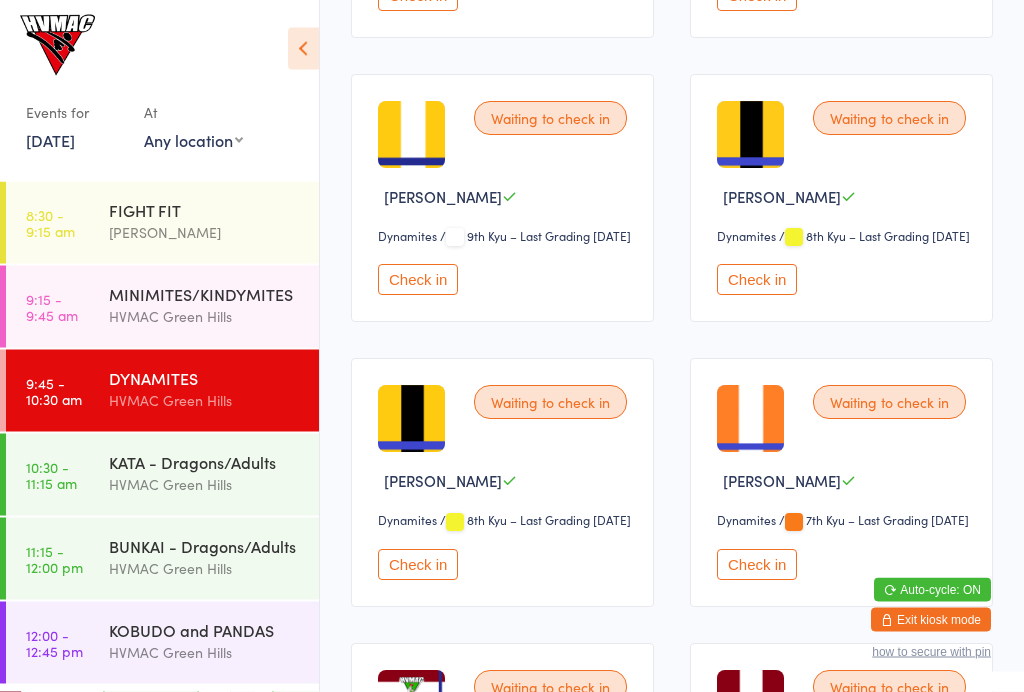 scroll, scrollTop: 578, scrollLeft: 0, axis: vertical 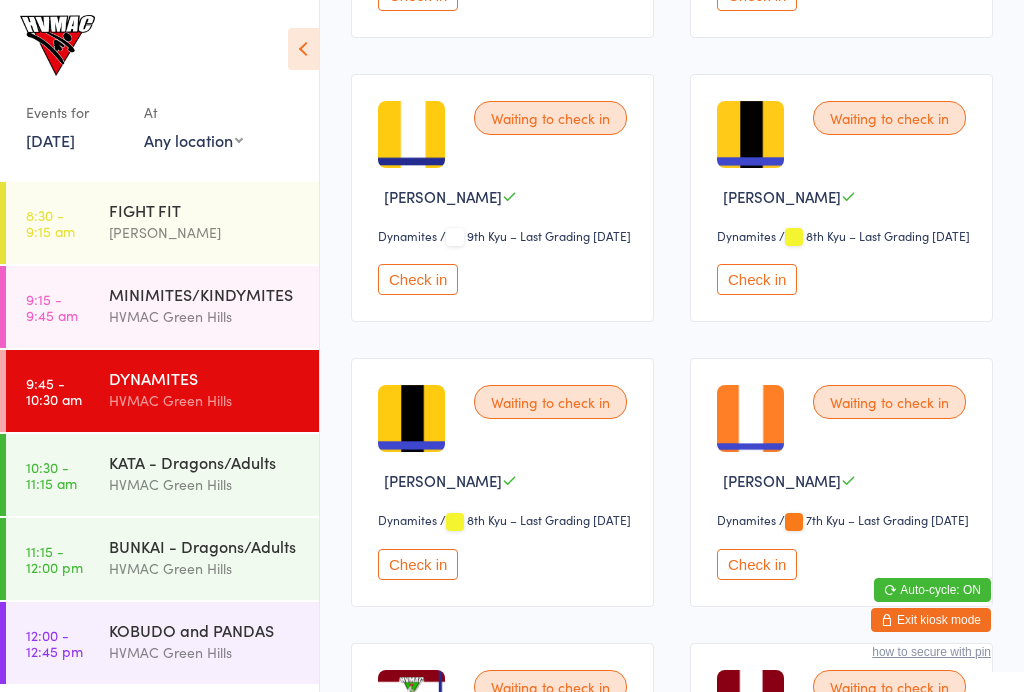click on "Check in" at bounding box center (757, 279) 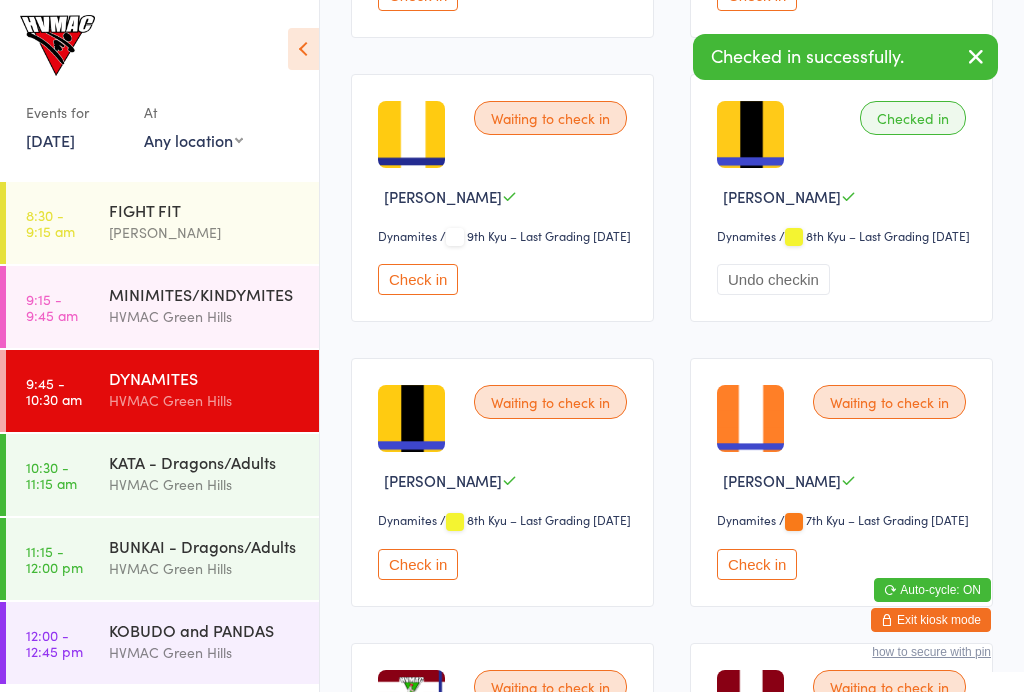 click on "FIGHT FIT" at bounding box center [205, 210] 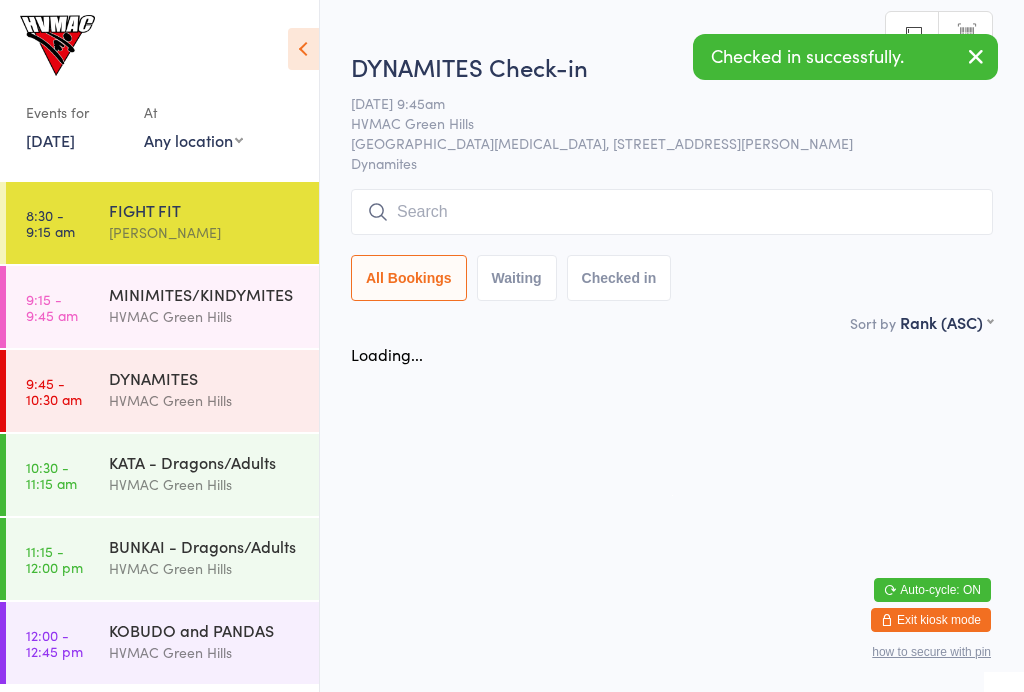 scroll, scrollTop: 0, scrollLeft: 0, axis: both 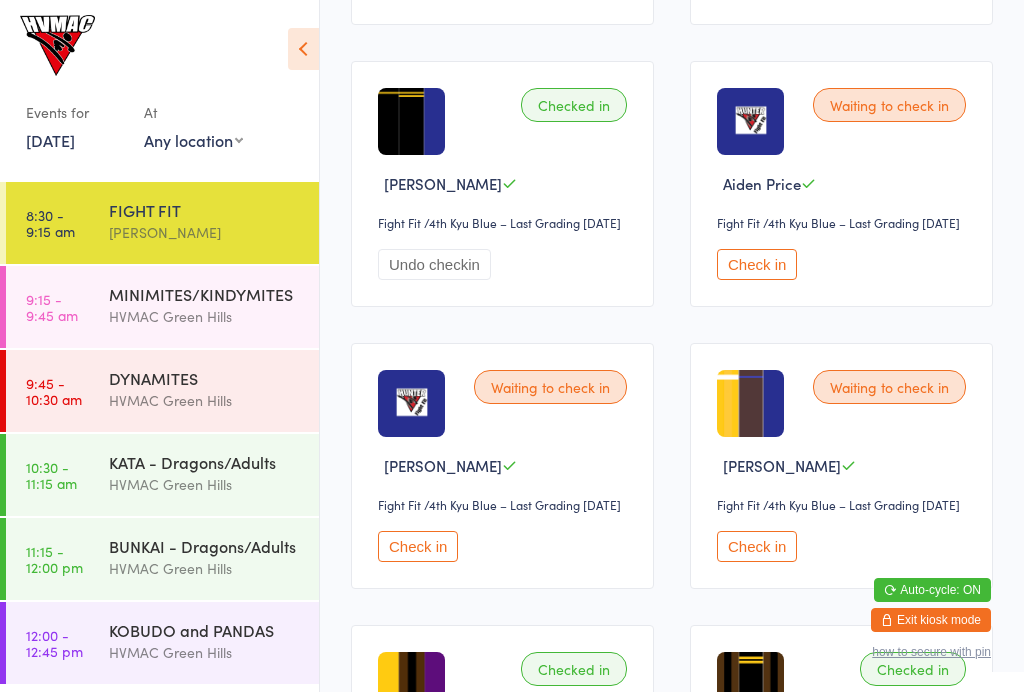 click on "Check in" at bounding box center [757, 264] 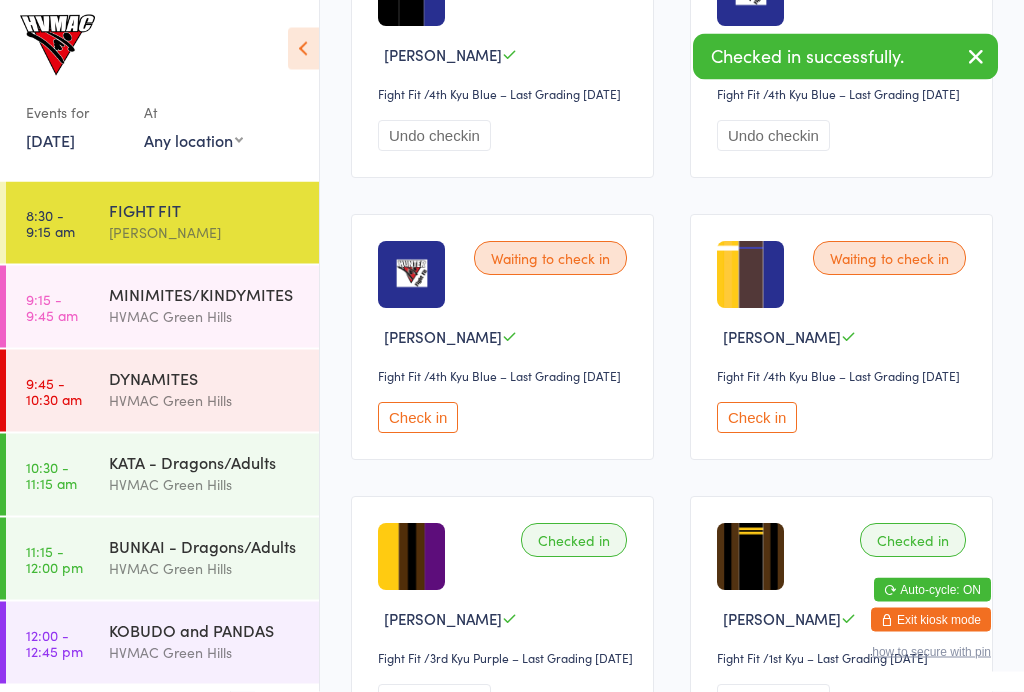 scroll, scrollTop: 1583, scrollLeft: 0, axis: vertical 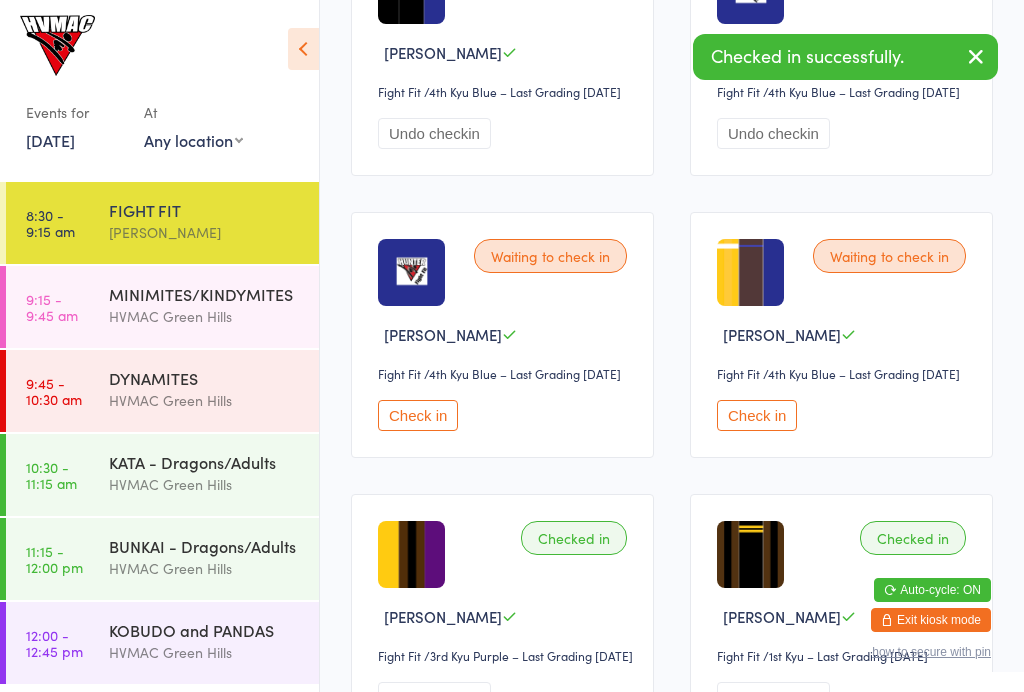 click on "Fight Fit" at bounding box center [413, 374] 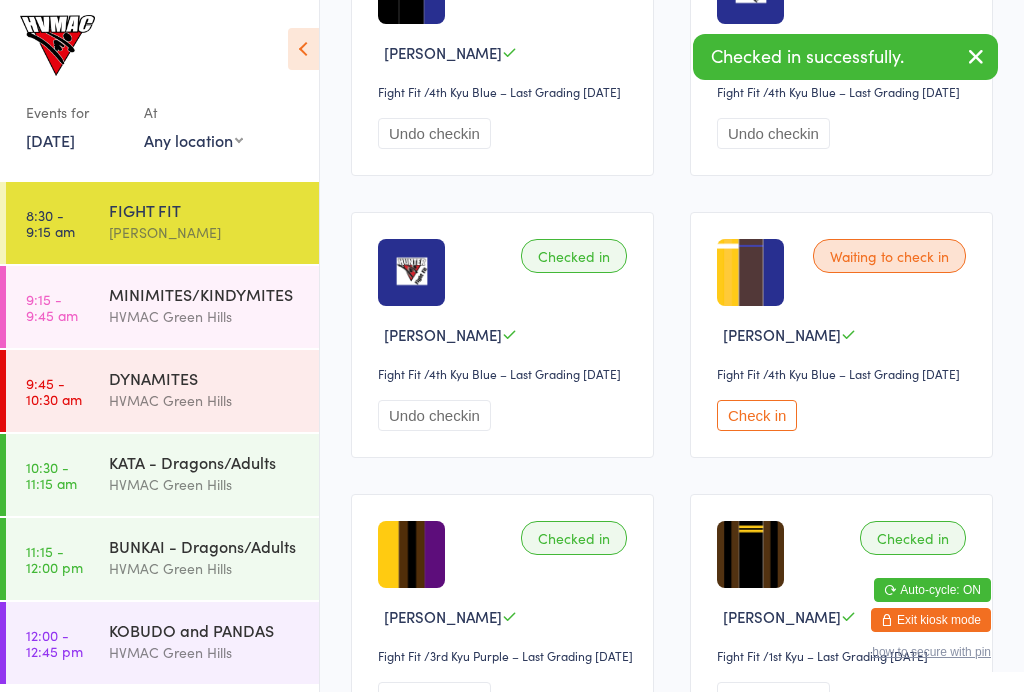 click on "Check in" at bounding box center (757, 415) 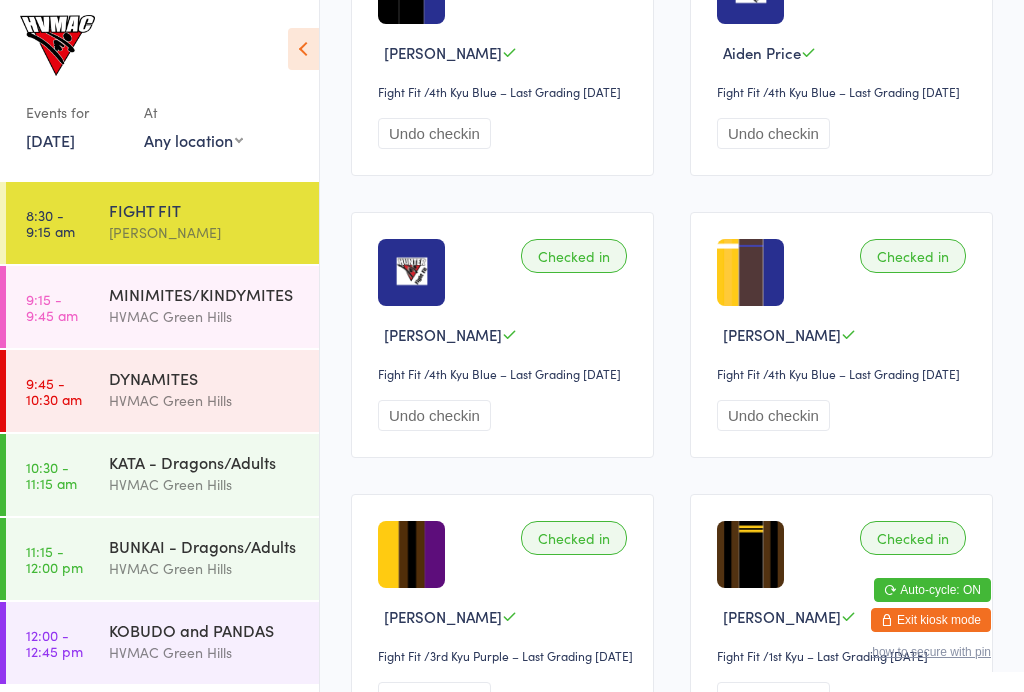 click on "HVMAC Green Hills" at bounding box center [205, 568] 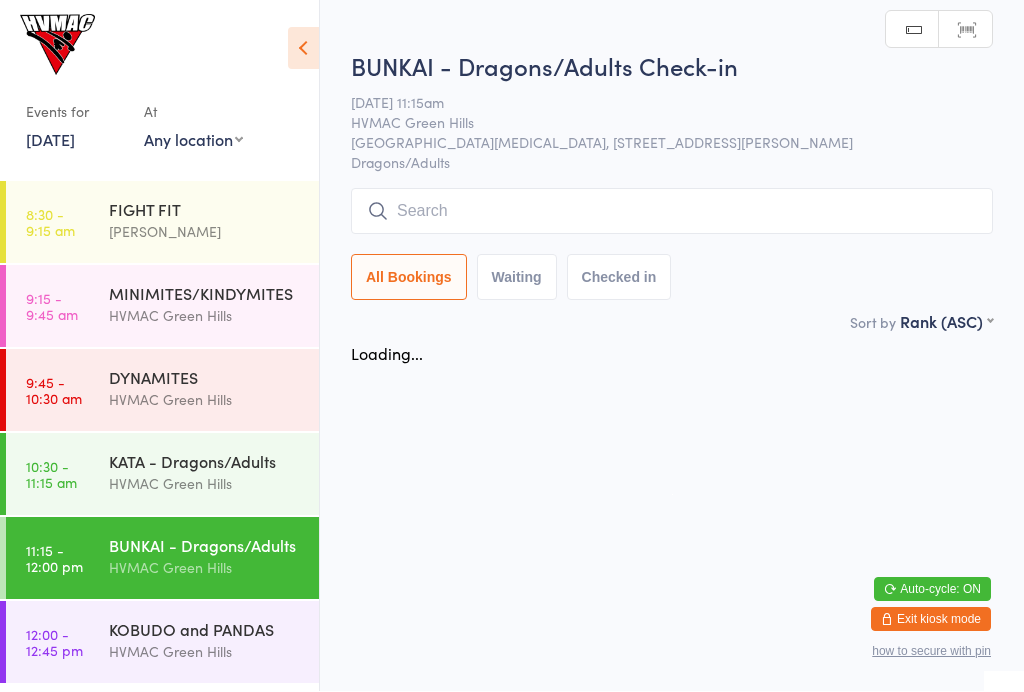 scroll, scrollTop: 1, scrollLeft: 0, axis: vertical 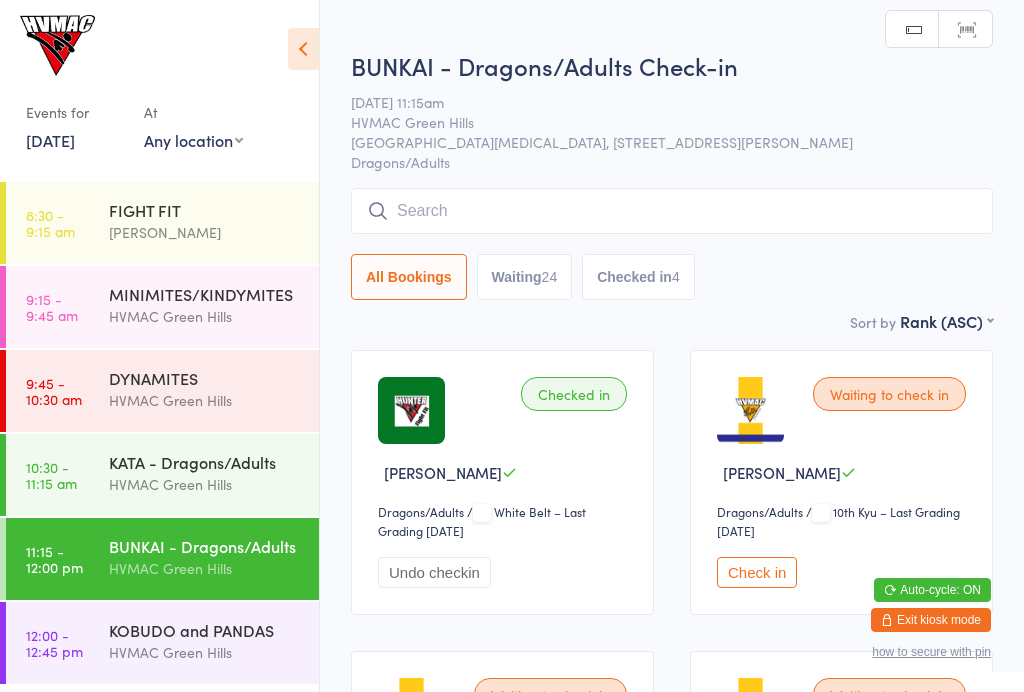 click at bounding box center (672, 211) 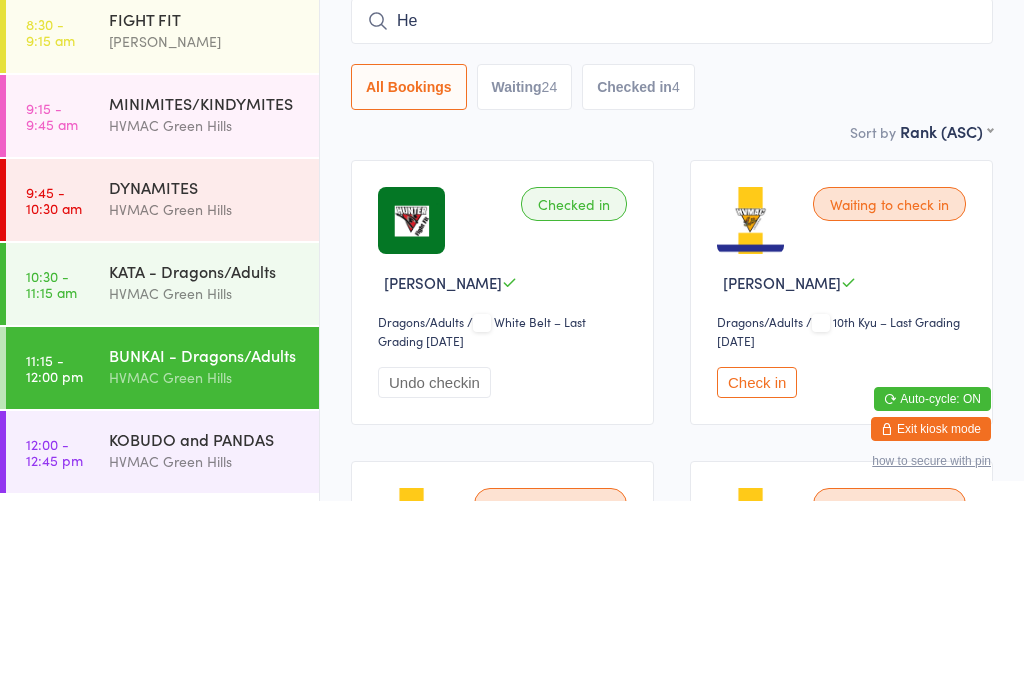 type on "Hen" 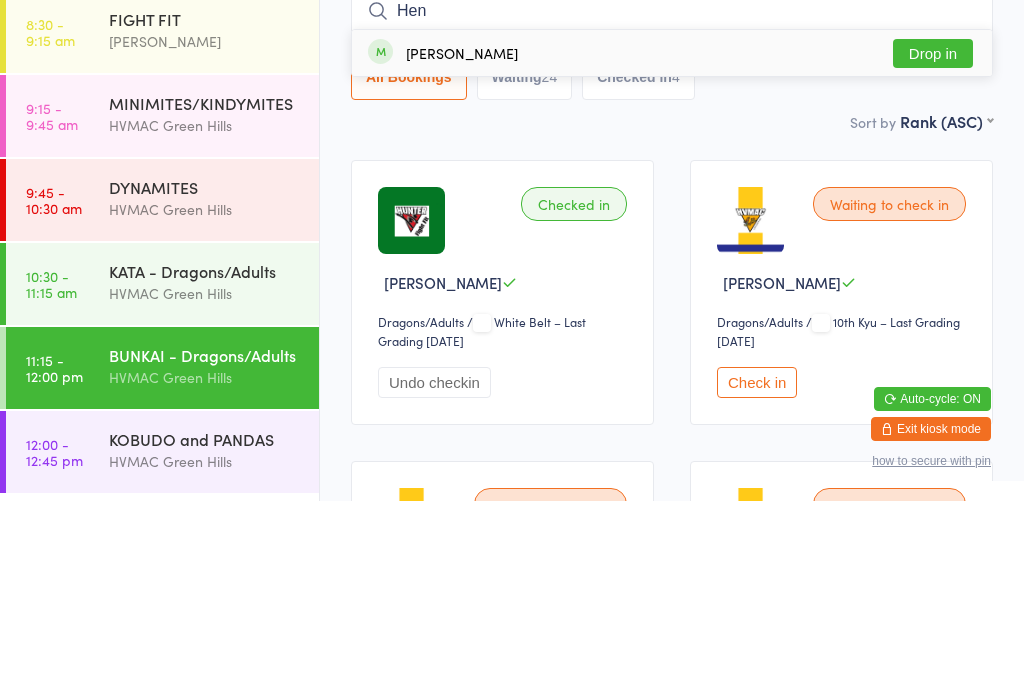 click on "KATA - Dragons/Adults" at bounding box center [205, 462] 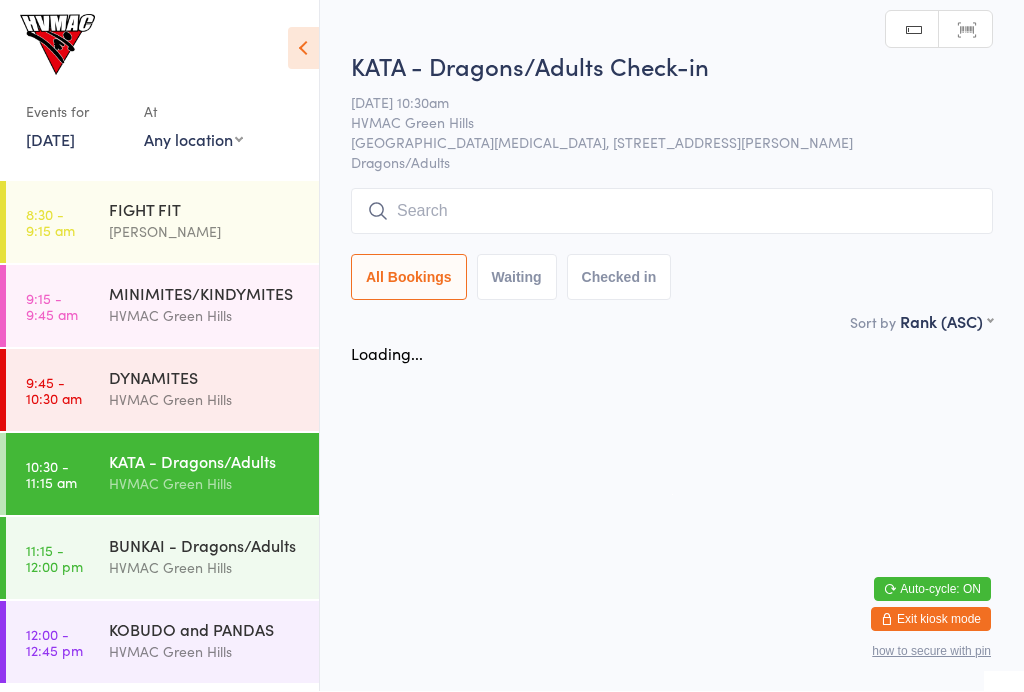 scroll, scrollTop: 1, scrollLeft: 0, axis: vertical 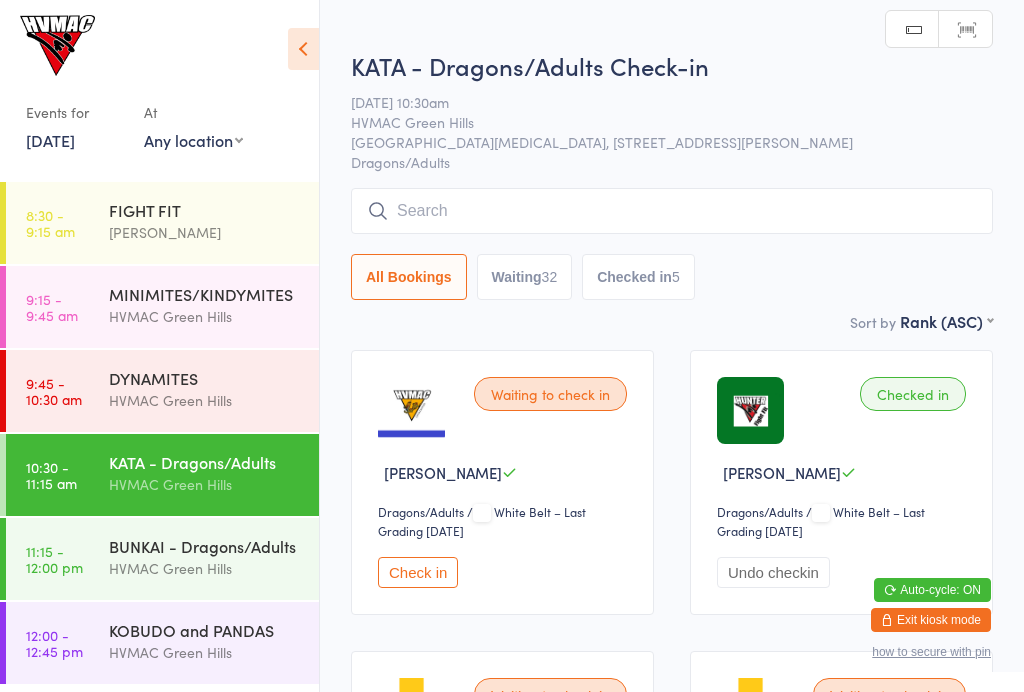click on "BUNKAI - Dragons/Adults HVMAC Green Hills" at bounding box center (214, 557) 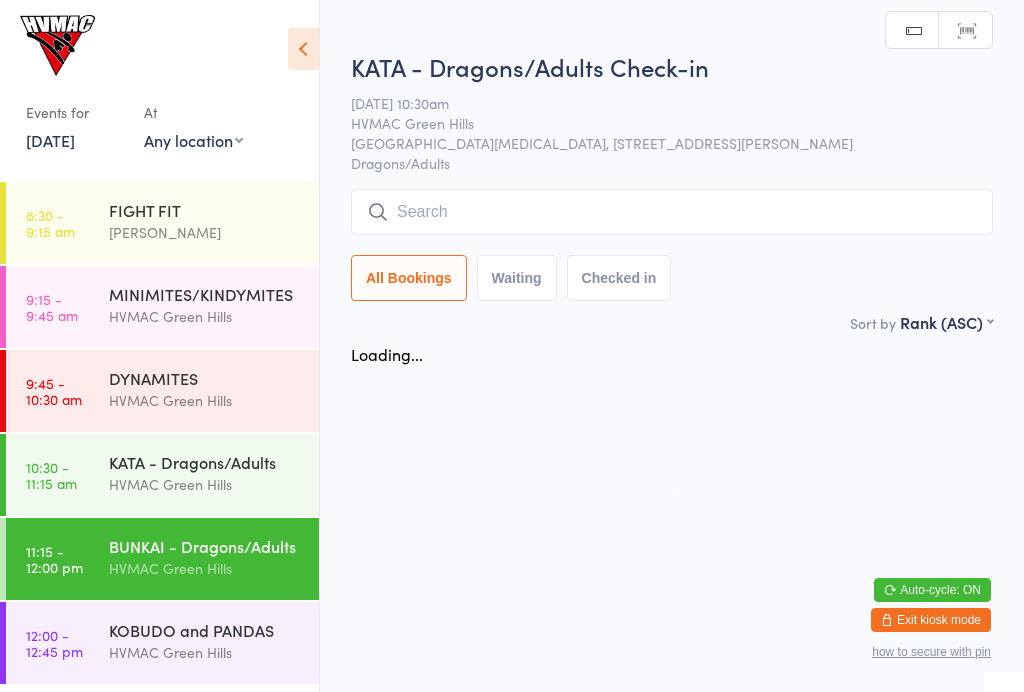 scroll, scrollTop: 0, scrollLeft: 0, axis: both 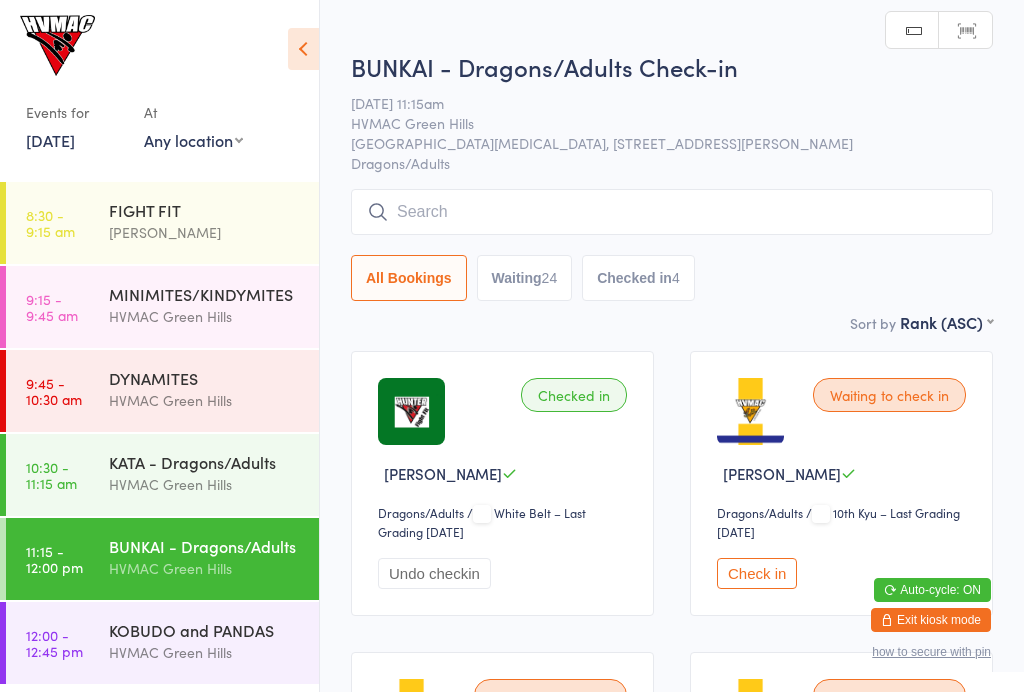 click at bounding box center (672, 212) 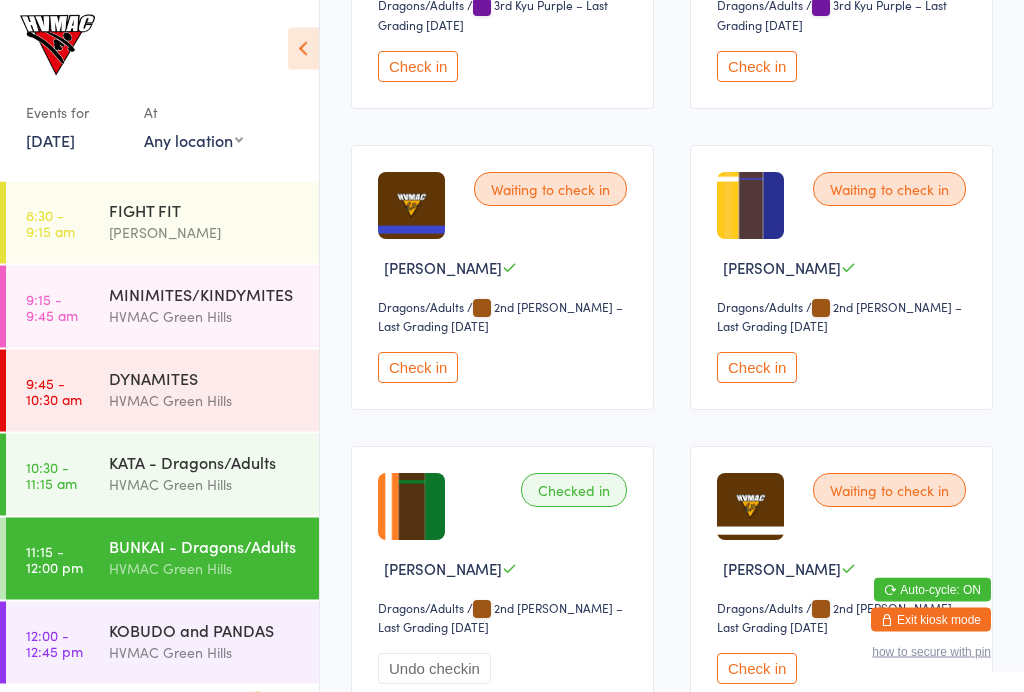 click on "Check in" at bounding box center (757, 368) 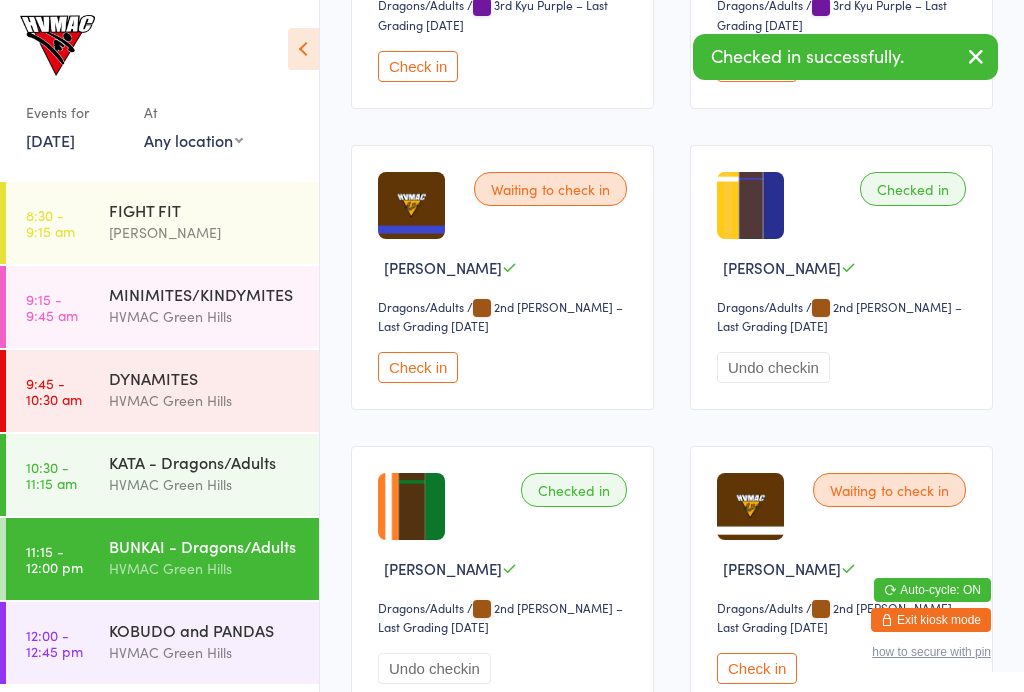 click on "KATA - Dragons/Adults" at bounding box center [205, 462] 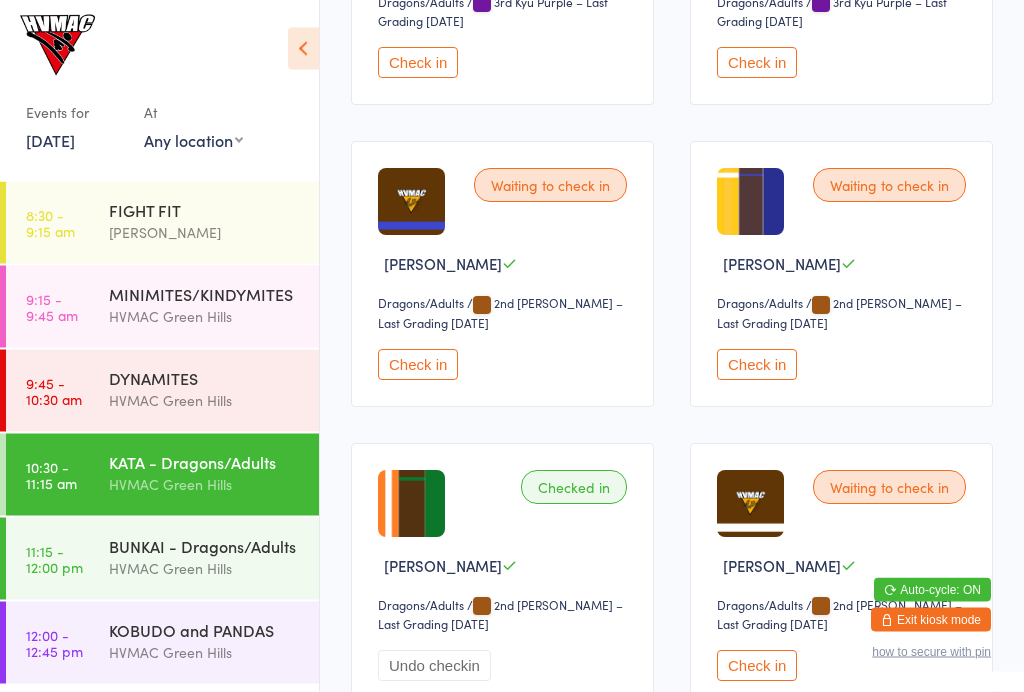 scroll, scrollTop: 3824, scrollLeft: 0, axis: vertical 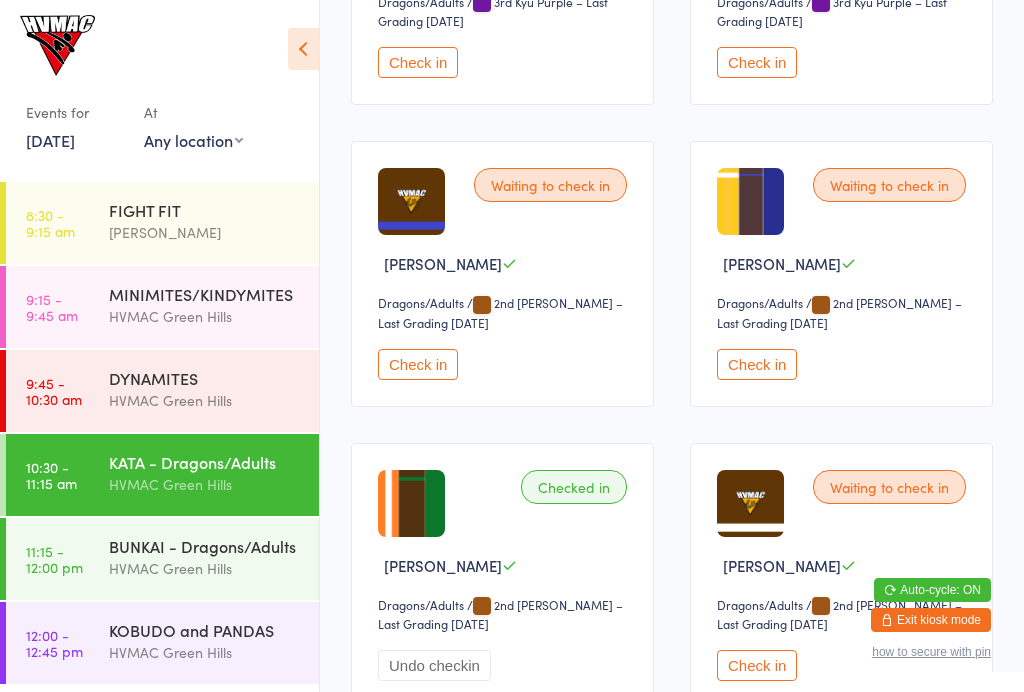 click on "Check in" at bounding box center (757, 364) 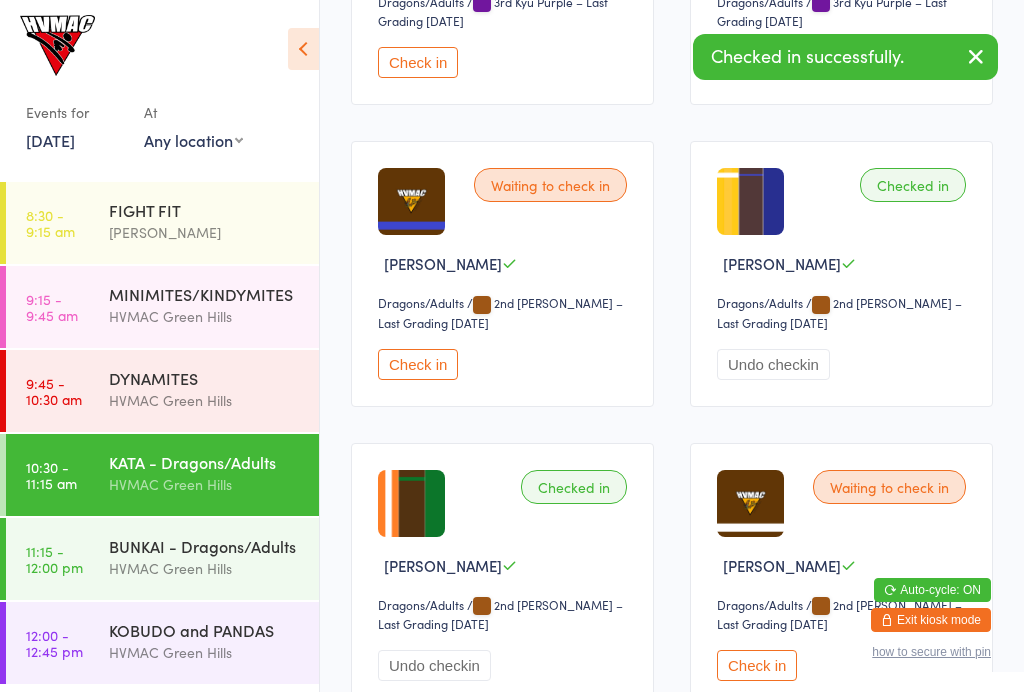 click on "BUNKAI - Dragons/Adults" at bounding box center [205, 546] 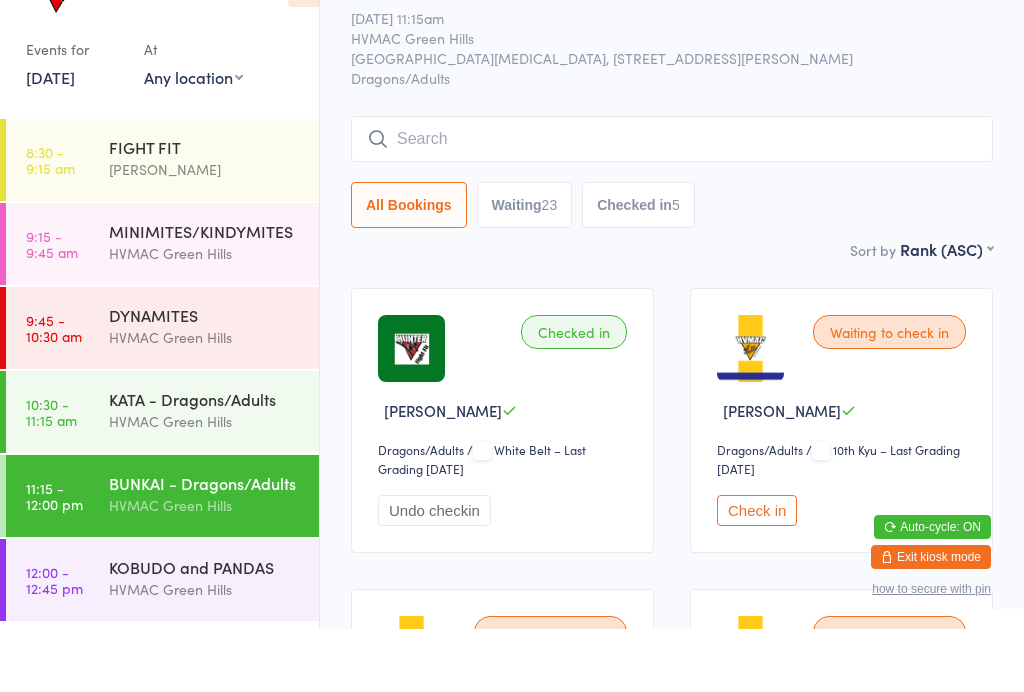 scroll, scrollTop: 81, scrollLeft: 0, axis: vertical 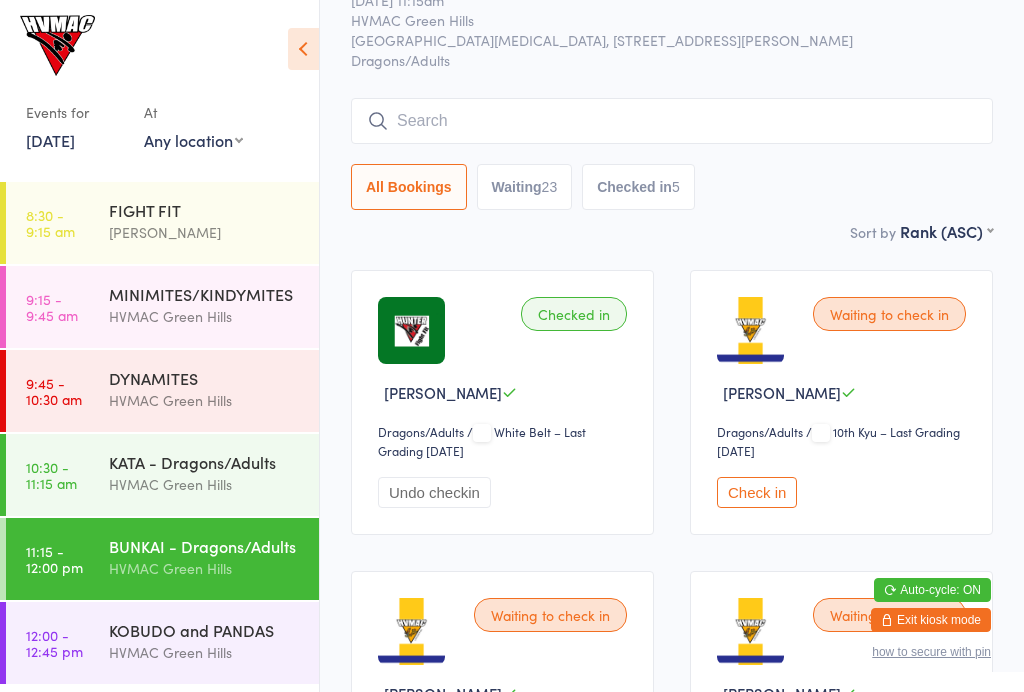click on "KOBUDO and PANDAS" at bounding box center [205, 630] 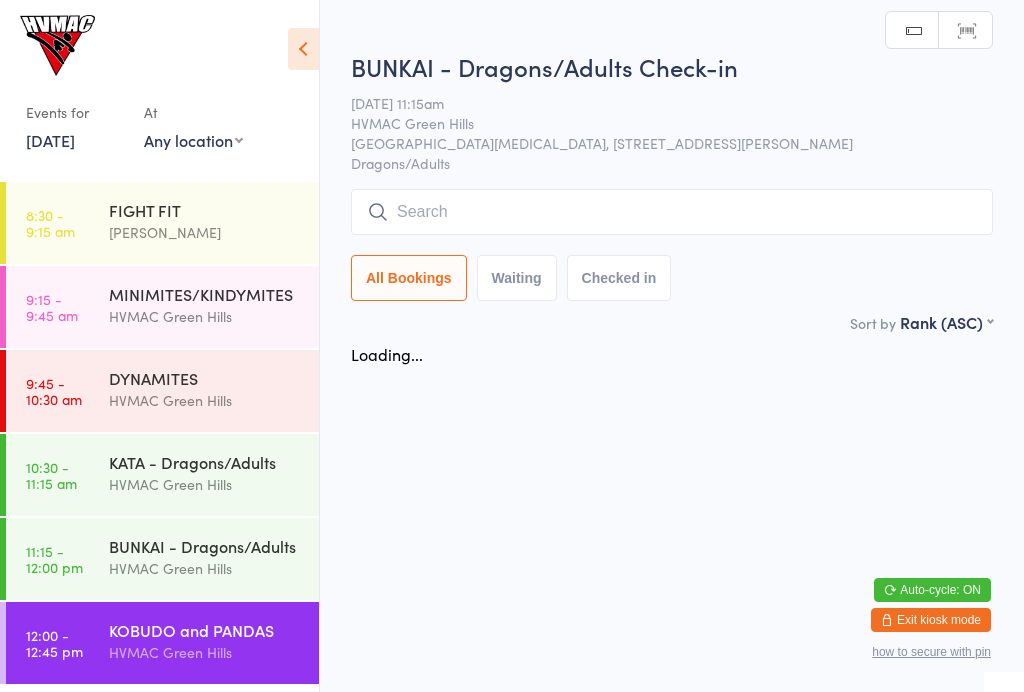 scroll, scrollTop: 0, scrollLeft: 0, axis: both 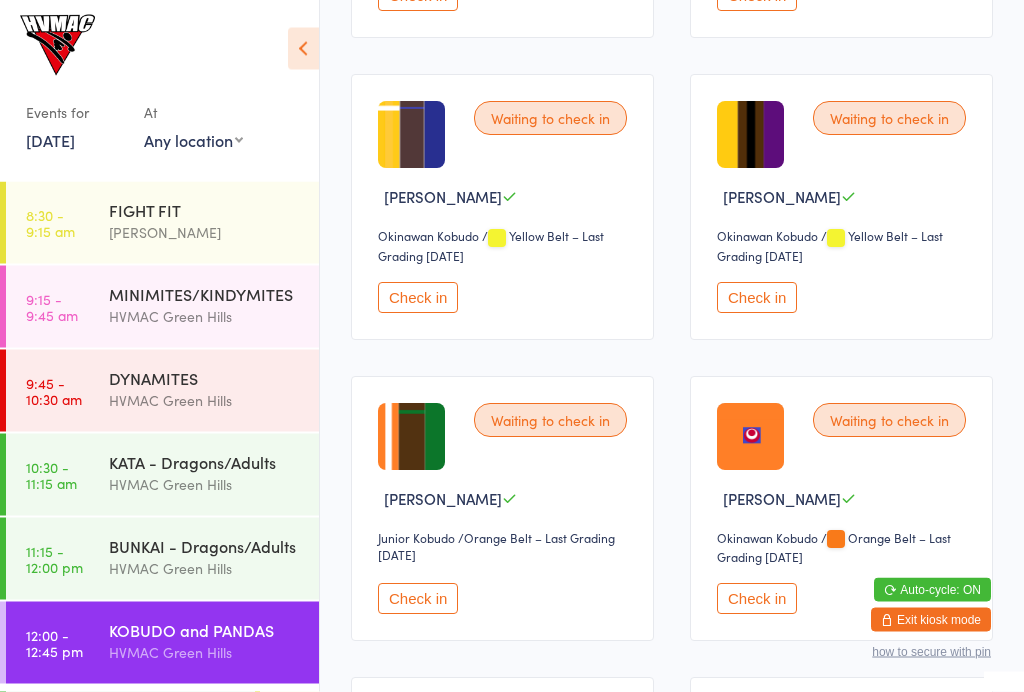 click on "Check in" at bounding box center (418, 298) 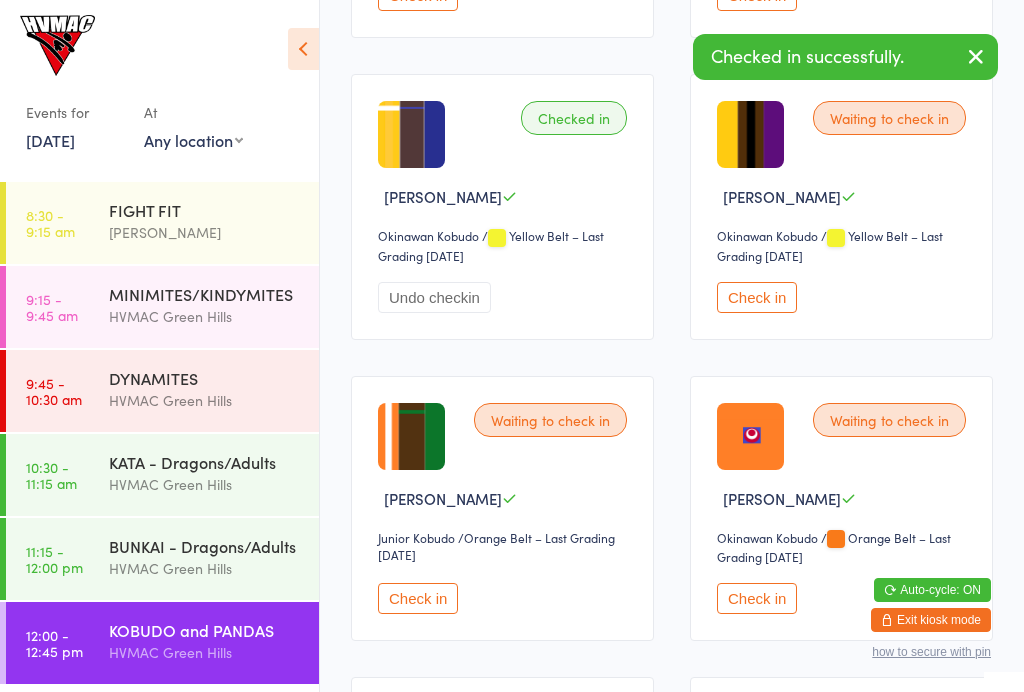 click on "FIGHT FIT" at bounding box center [205, 210] 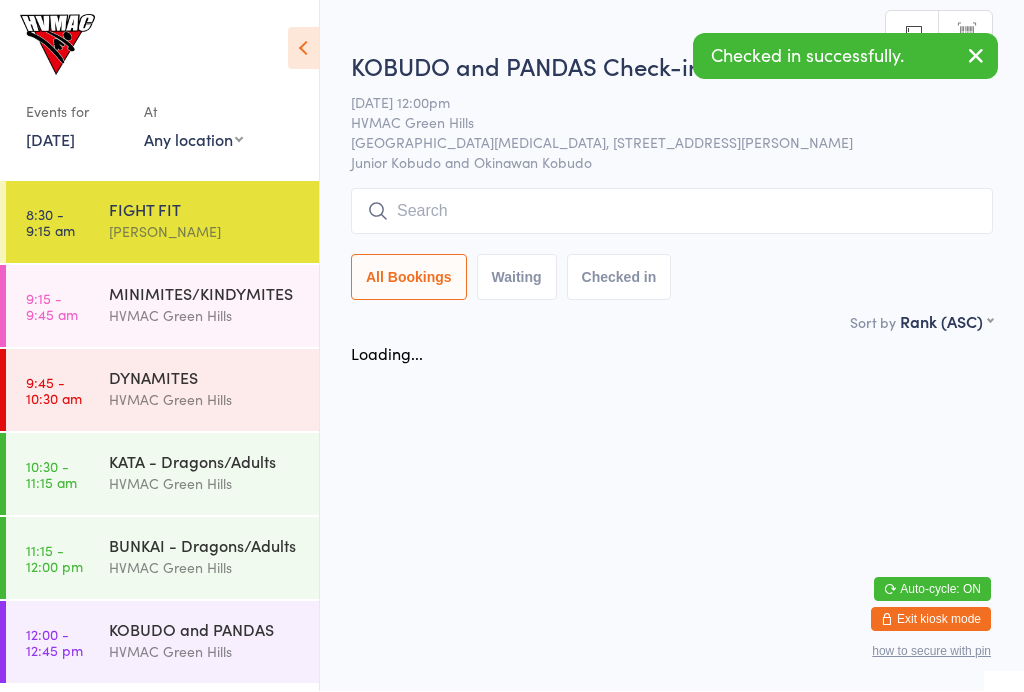 scroll, scrollTop: 1, scrollLeft: 0, axis: vertical 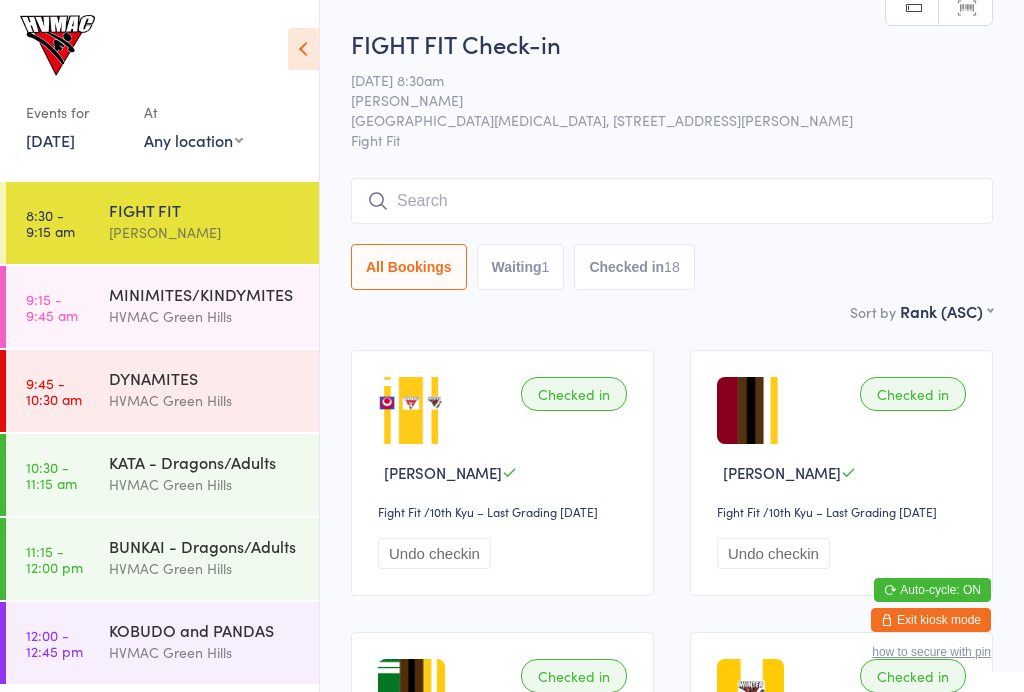 click on "BUNKAI - Dragons/Adults" at bounding box center (205, 546) 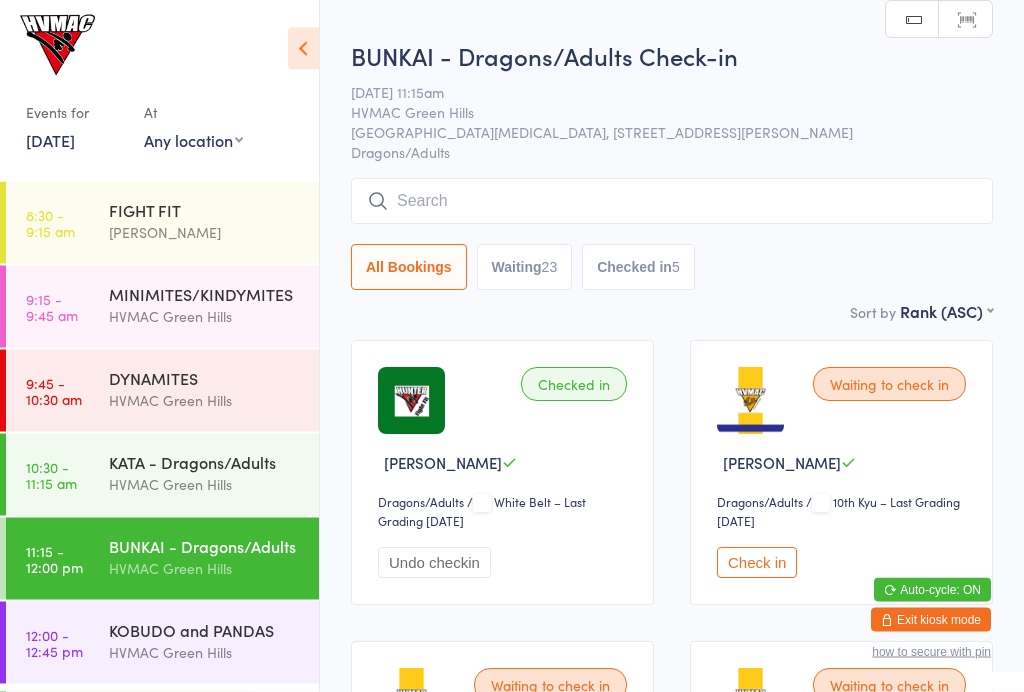scroll, scrollTop: 0, scrollLeft: 0, axis: both 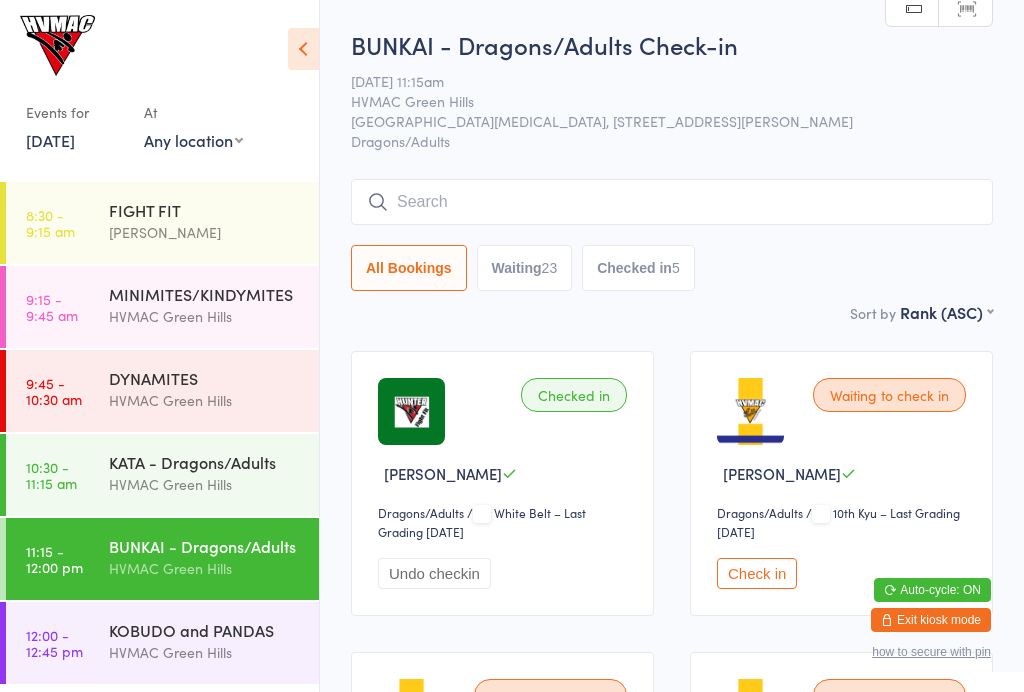 click at bounding box center (672, 202) 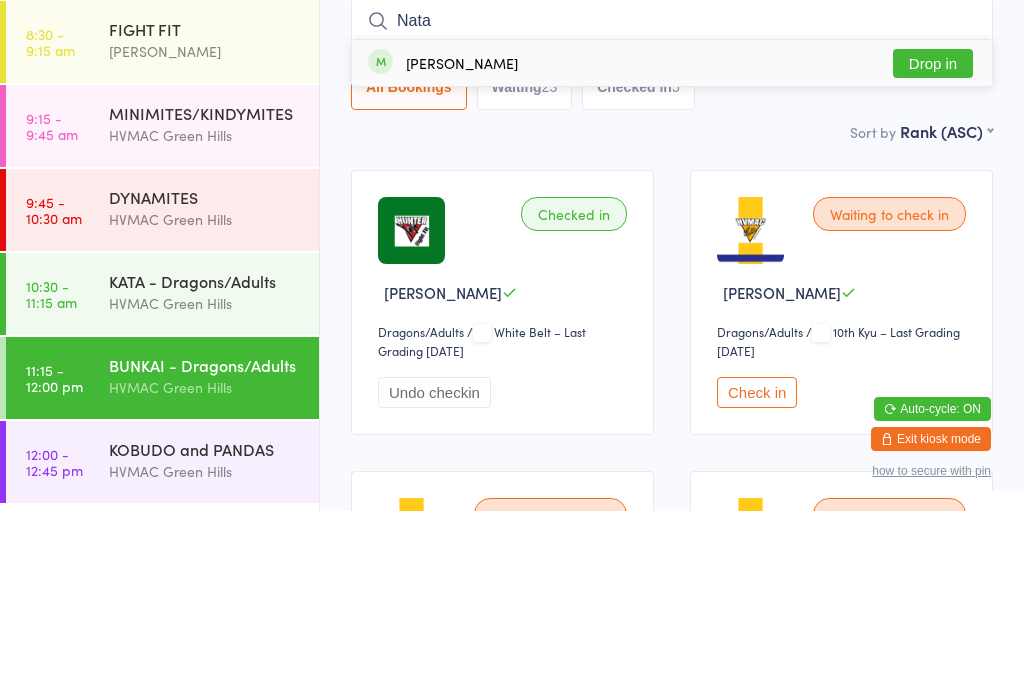 type on "Nata" 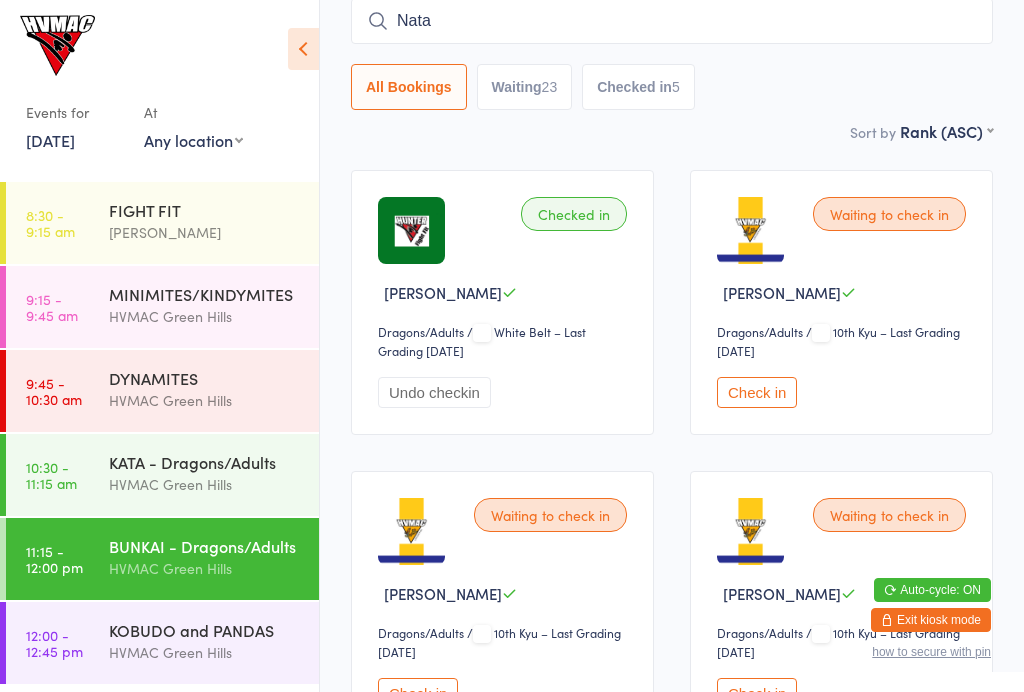 click on "FIGHT FIT" at bounding box center [205, 210] 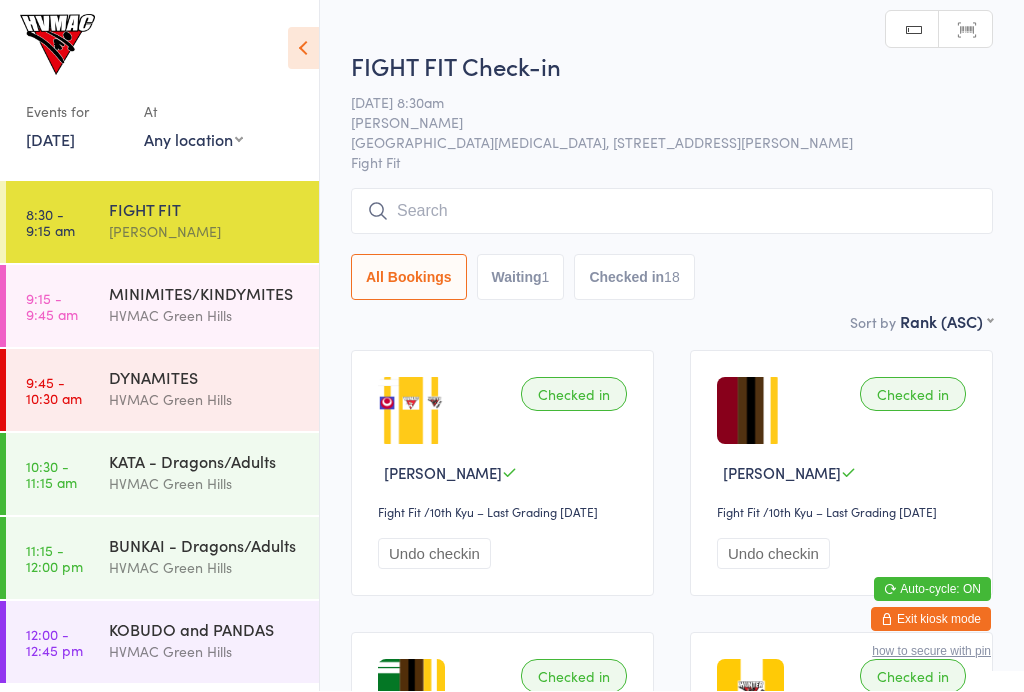 scroll, scrollTop: 1, scrollLeft: 0, axis: vertical 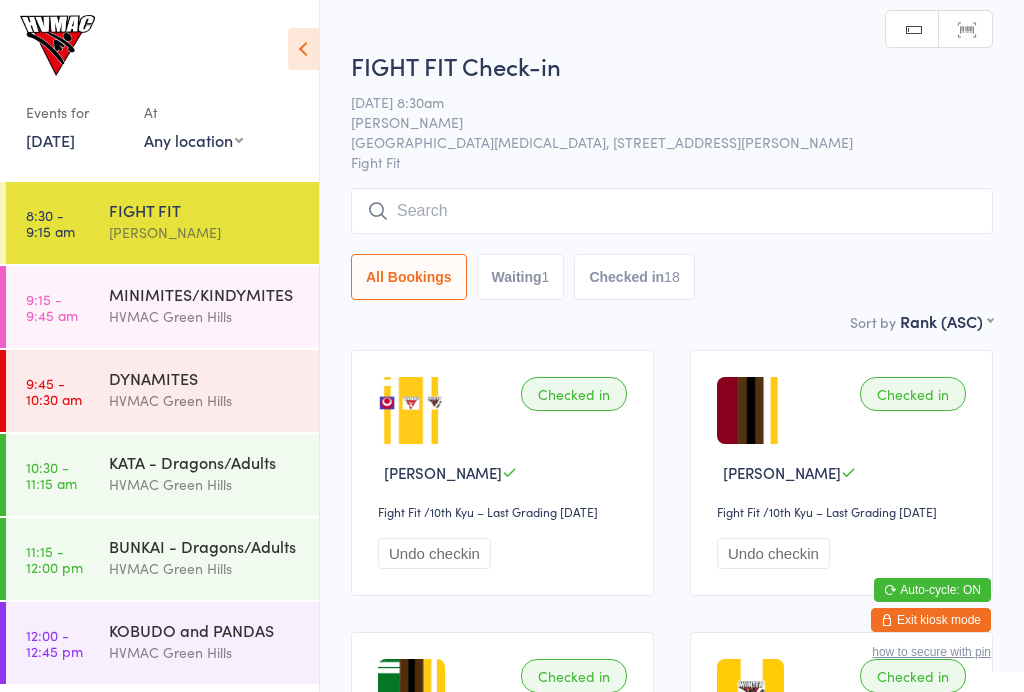 click on "Waiting  1" at bounding box center (521, 277) 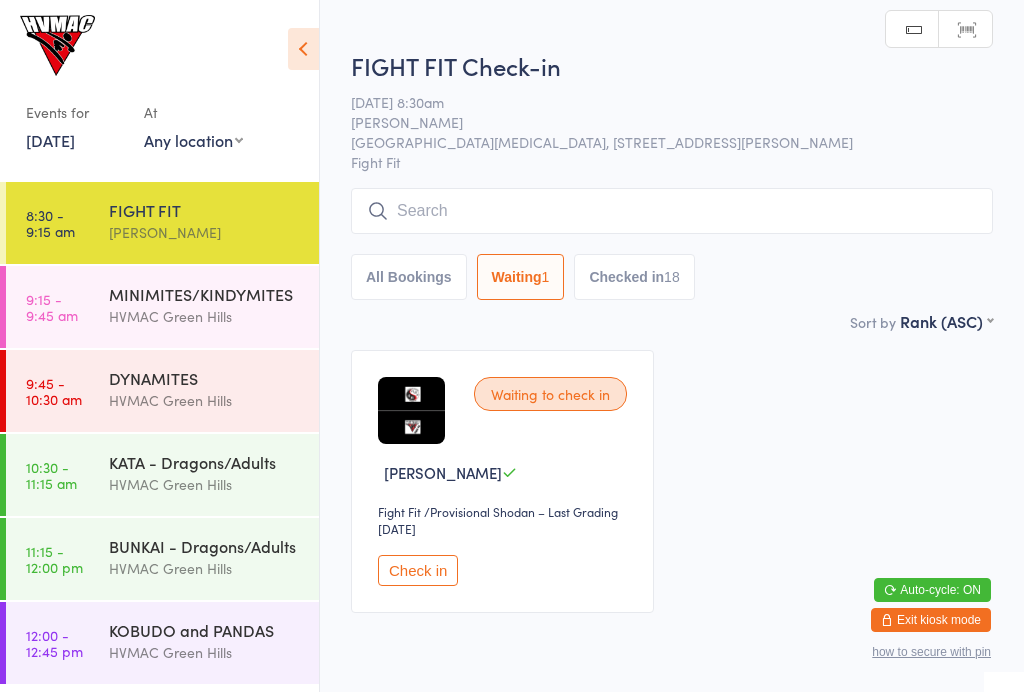 click on "Check in" at bounding box center (418, 570) 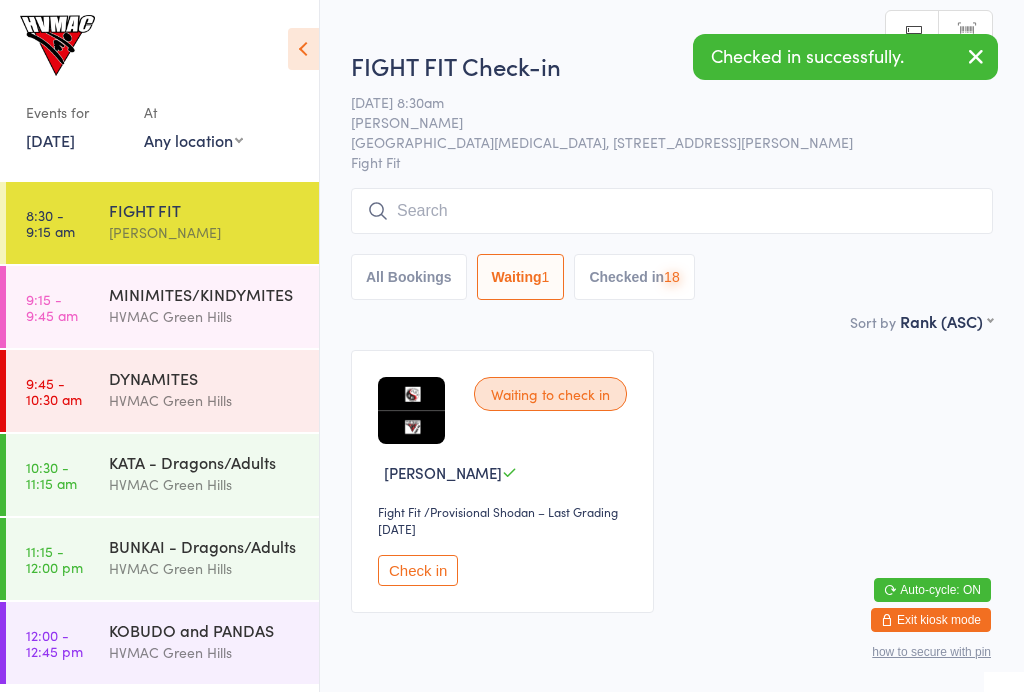 scroll, scrollTop: 0, scrollLeft: 0, axis: both 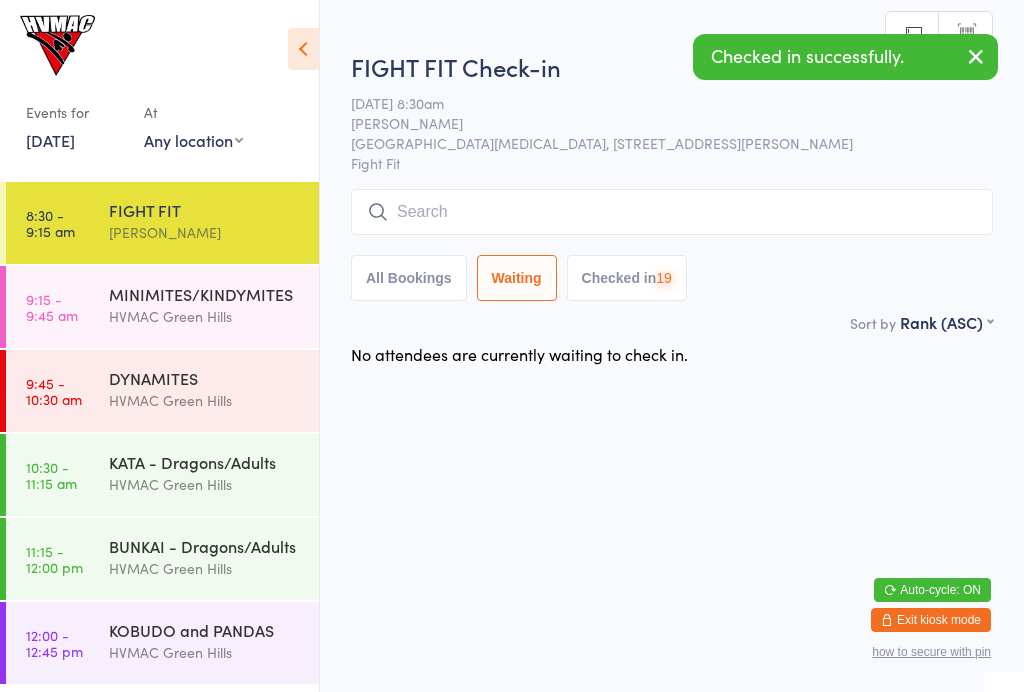 click on "19" at bounding box center [664, 278] 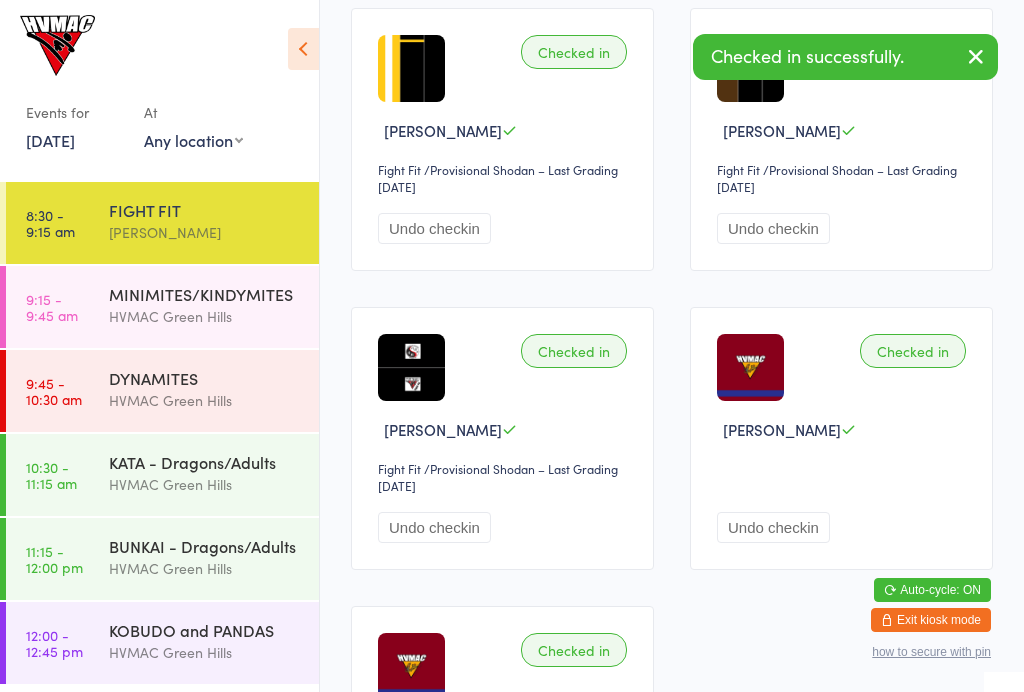 scroll, scrollTop: 2349, scrollLeft: 0, axis: vertical 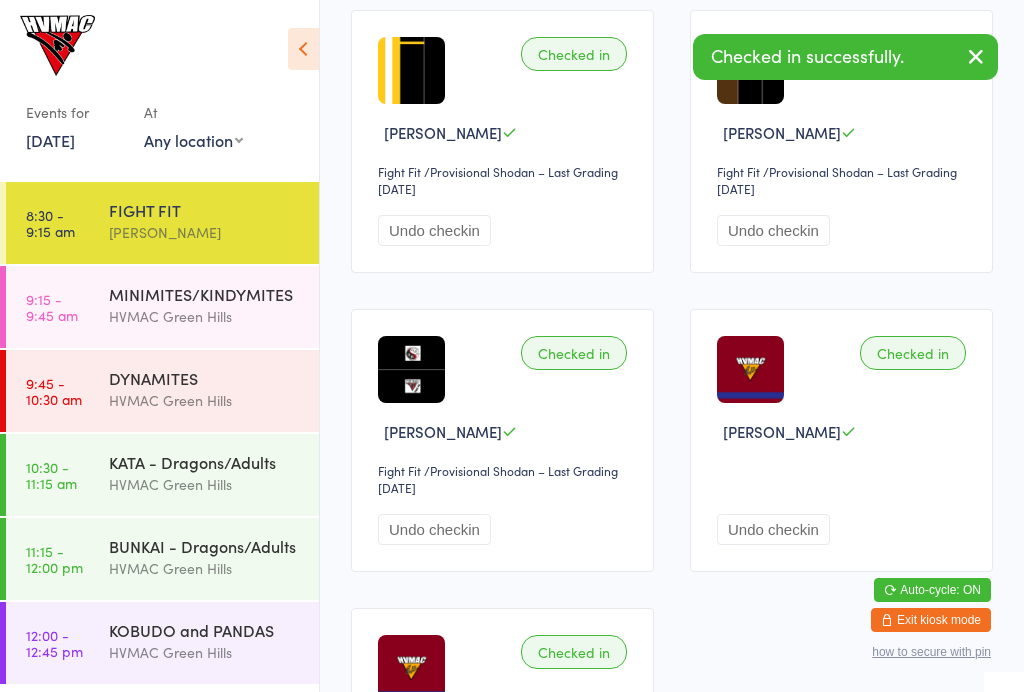 click on "Undo checkin" at bounding box center [434, 230] 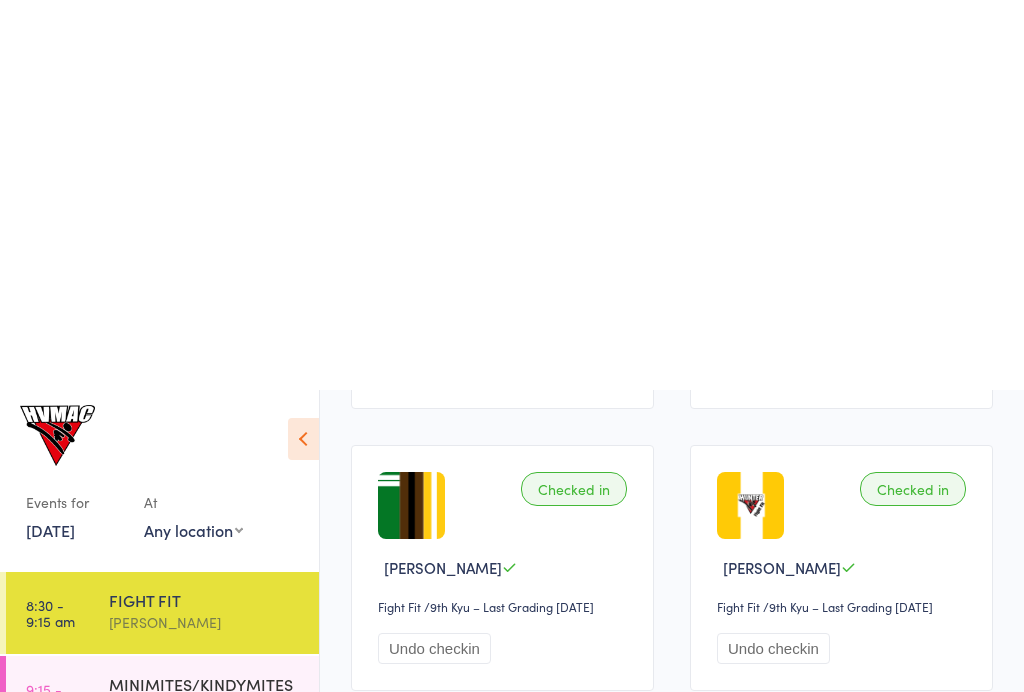 scroll, scrollTop: 0, scrollLeft: 0, axis: both 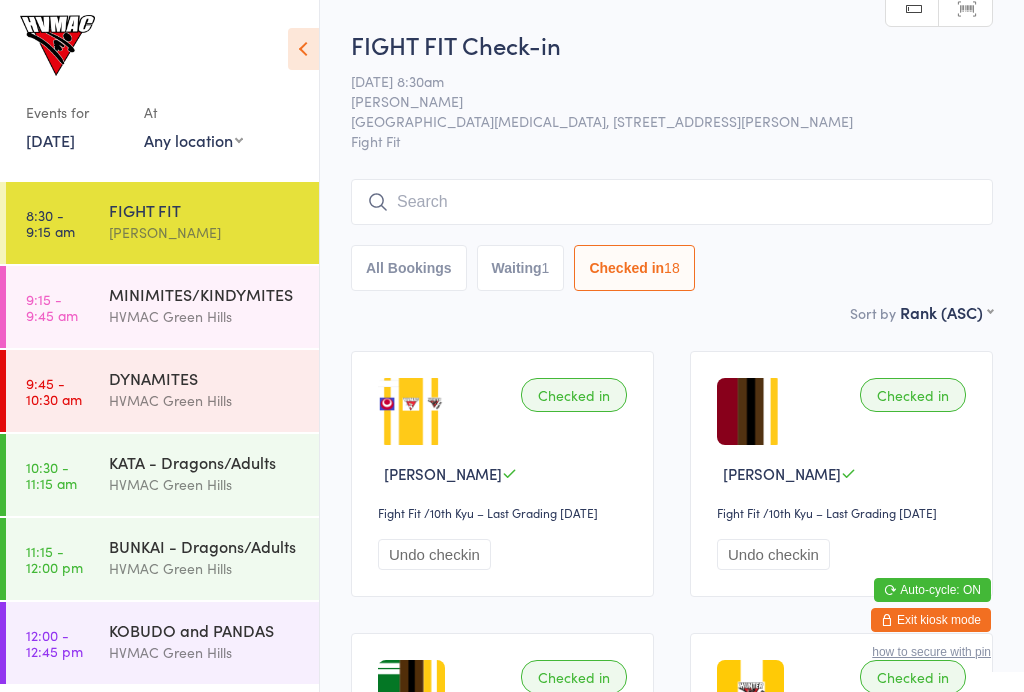 click at bounding box center [672, 202] 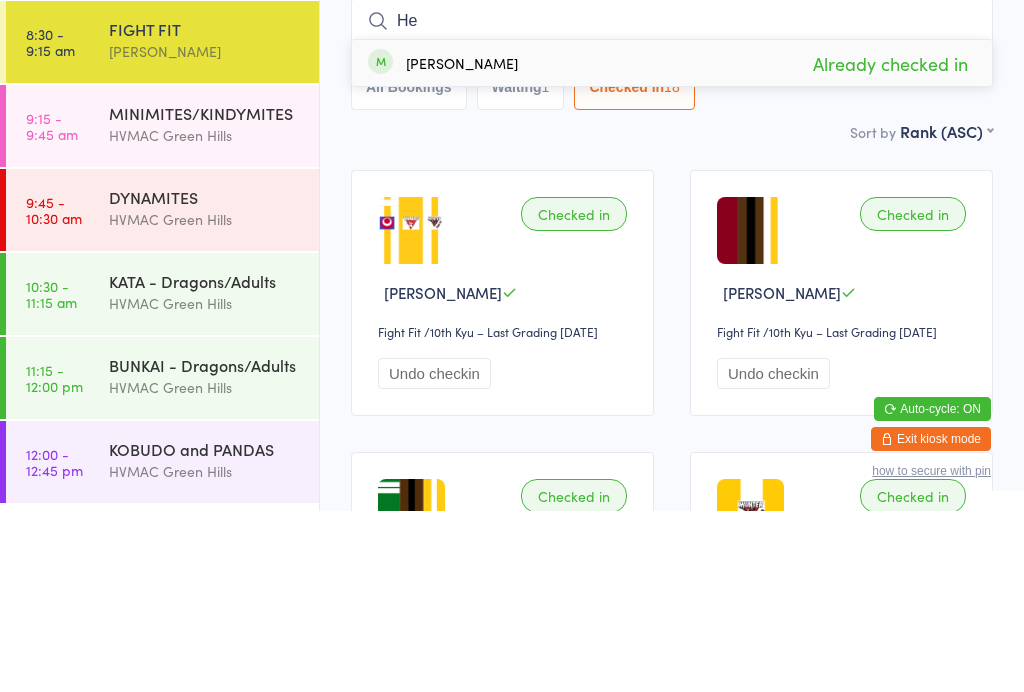 type on "H" 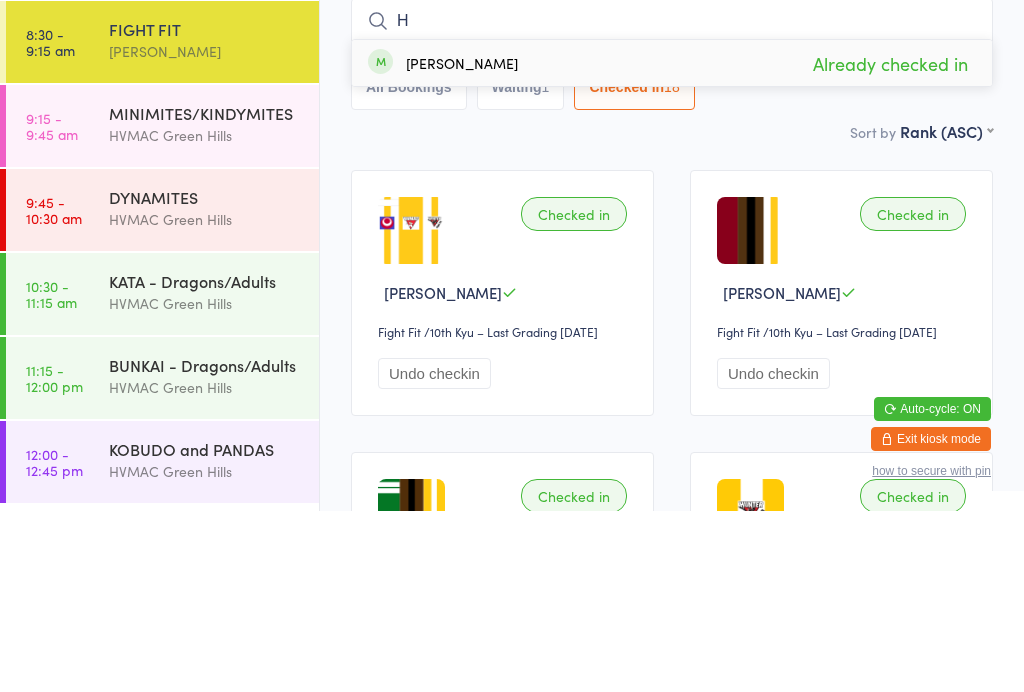 type 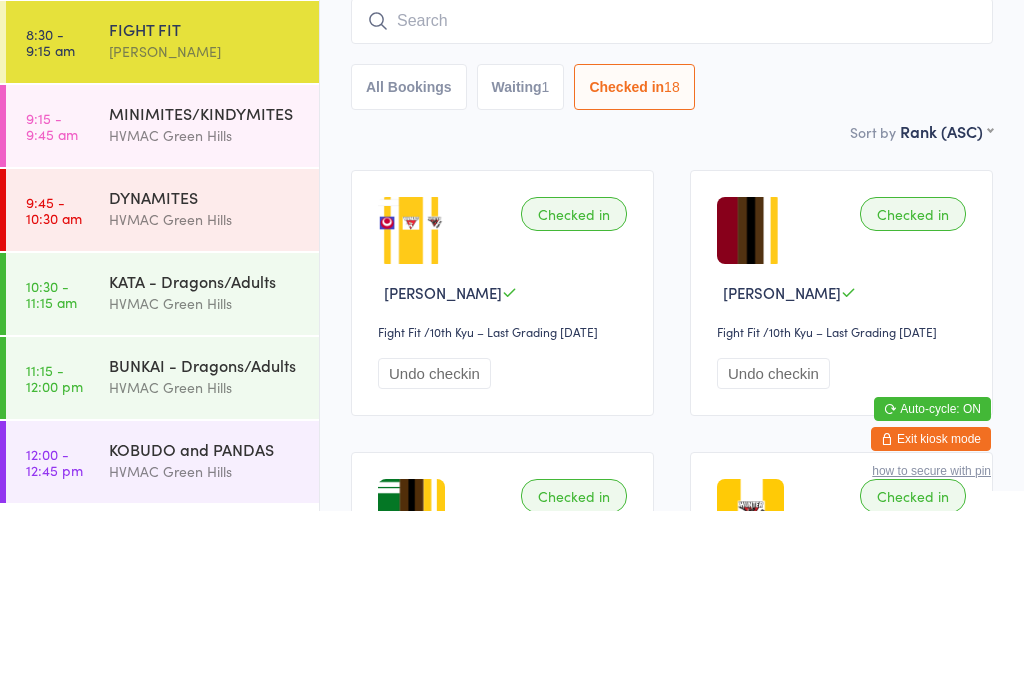 scroll, scrollTop: 181, scrollLeft: 0, axis: vertical 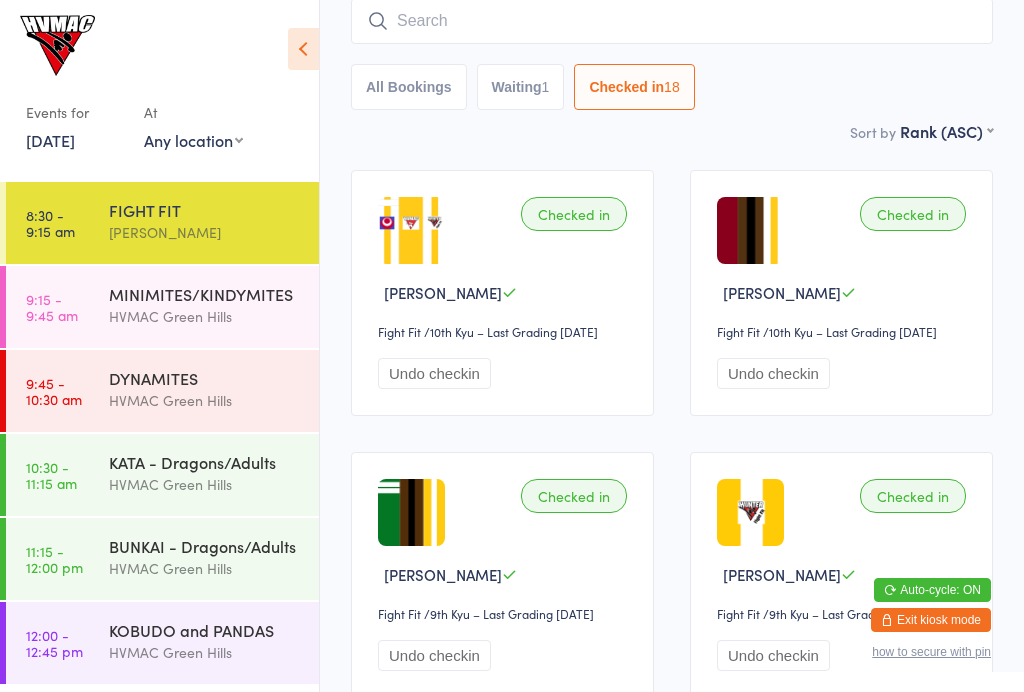 click on "KATA - Dragons/Adults" at bounding box center [205, 462] 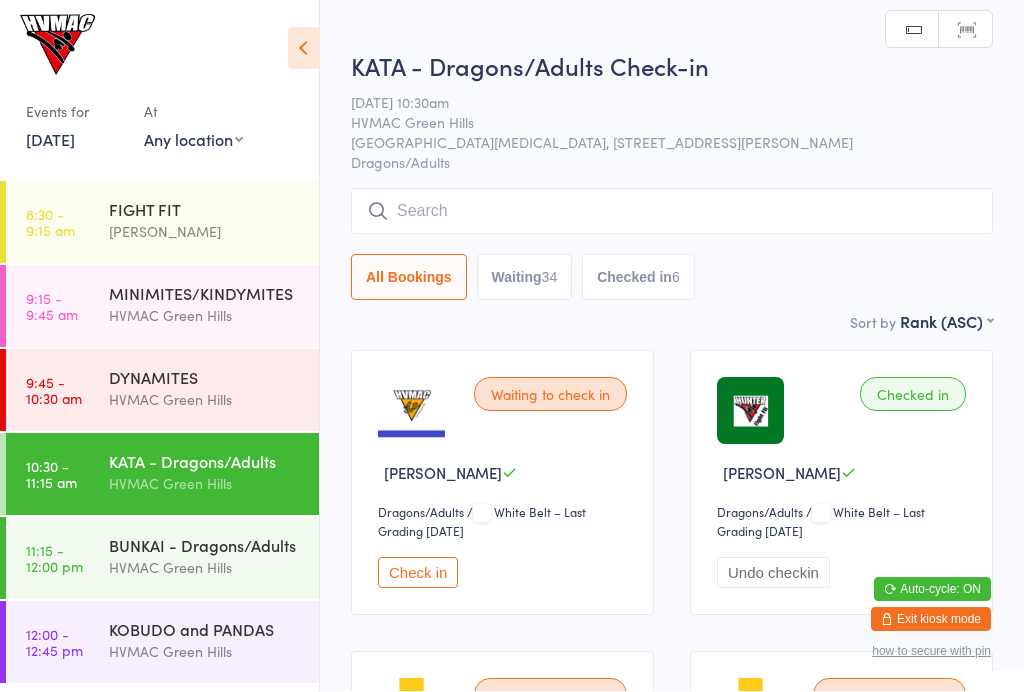 scroll, scrollTop: 1, scrollLeft: 0, axis: vertical 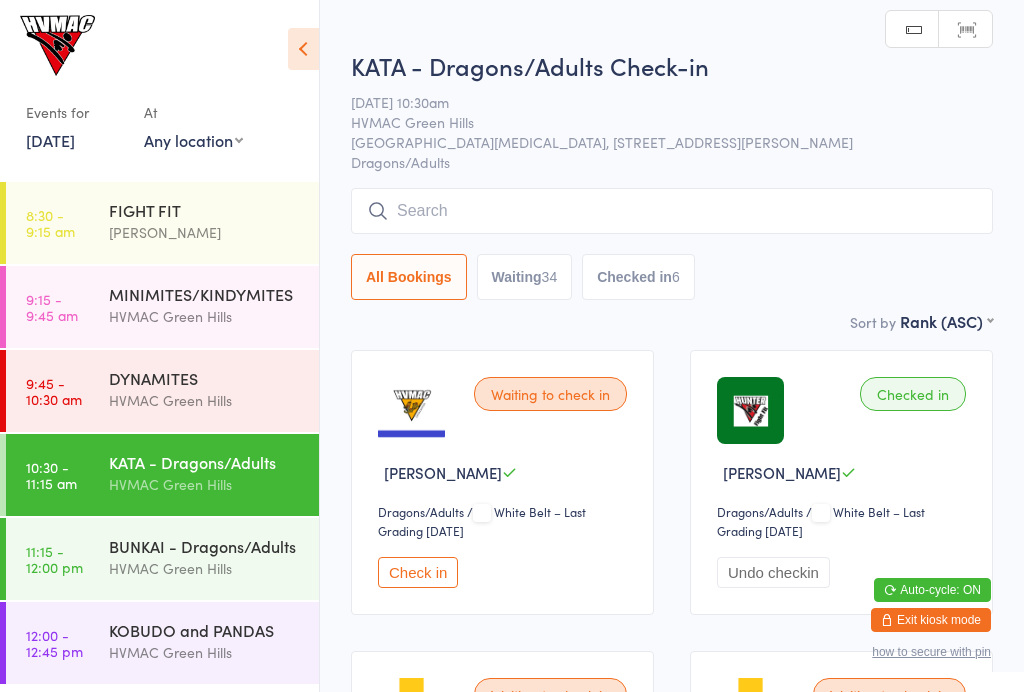 click at bounding box center [303, 49] 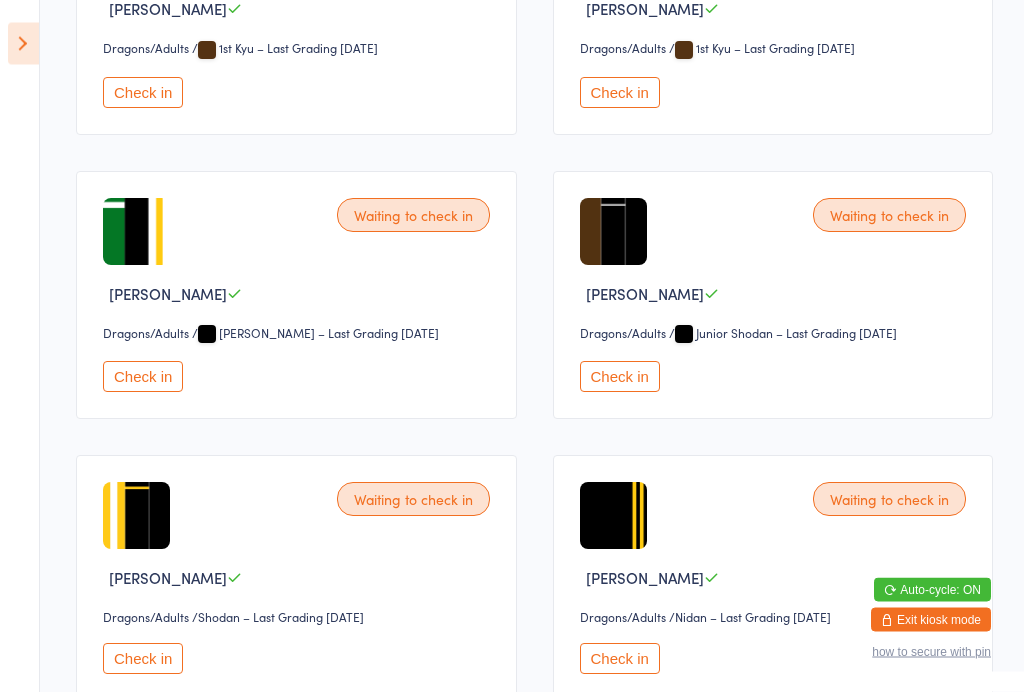scroll, scrollTop: 5296, scrollLeft: 0, axis: vertical 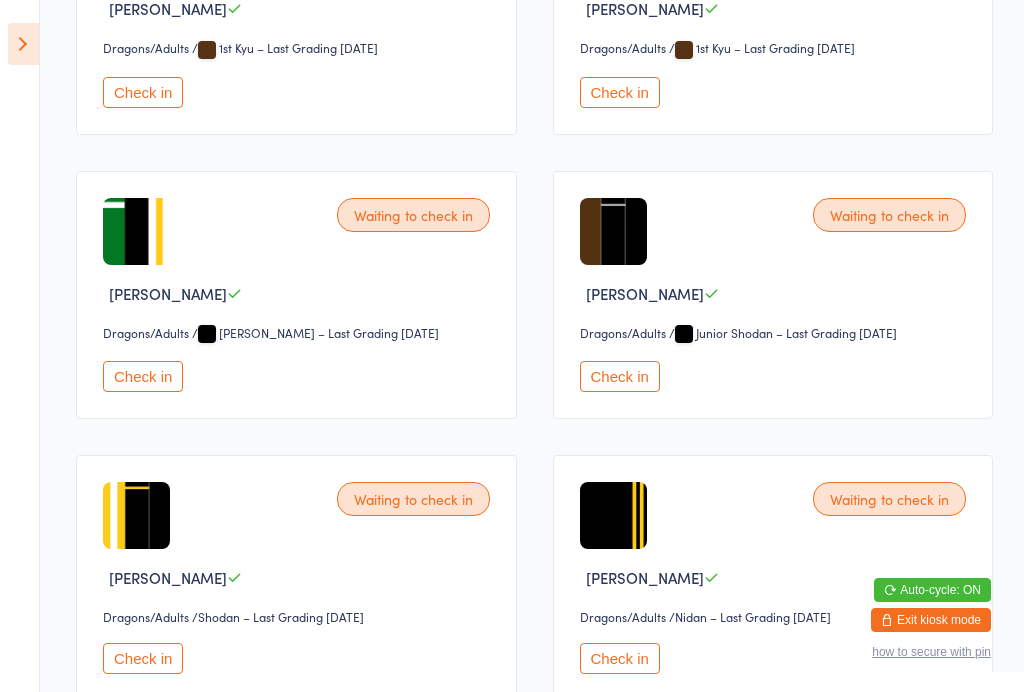 click on "Check in" at bounding box center (143, 376) 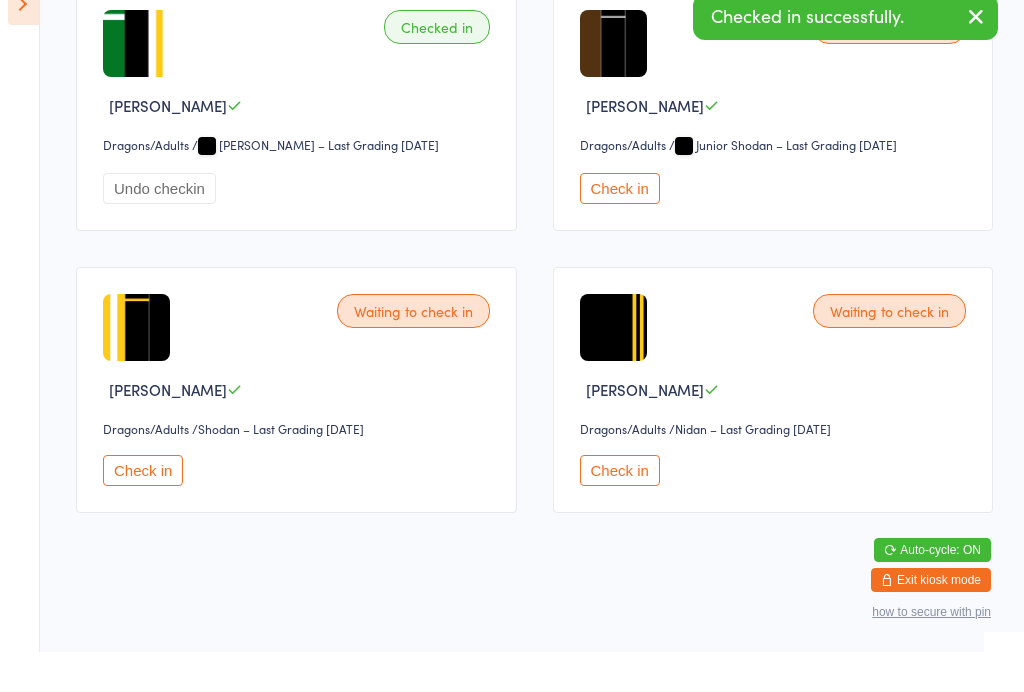 scroll, scrollTop: 5510, scrollLeft: 0, axis: vertical 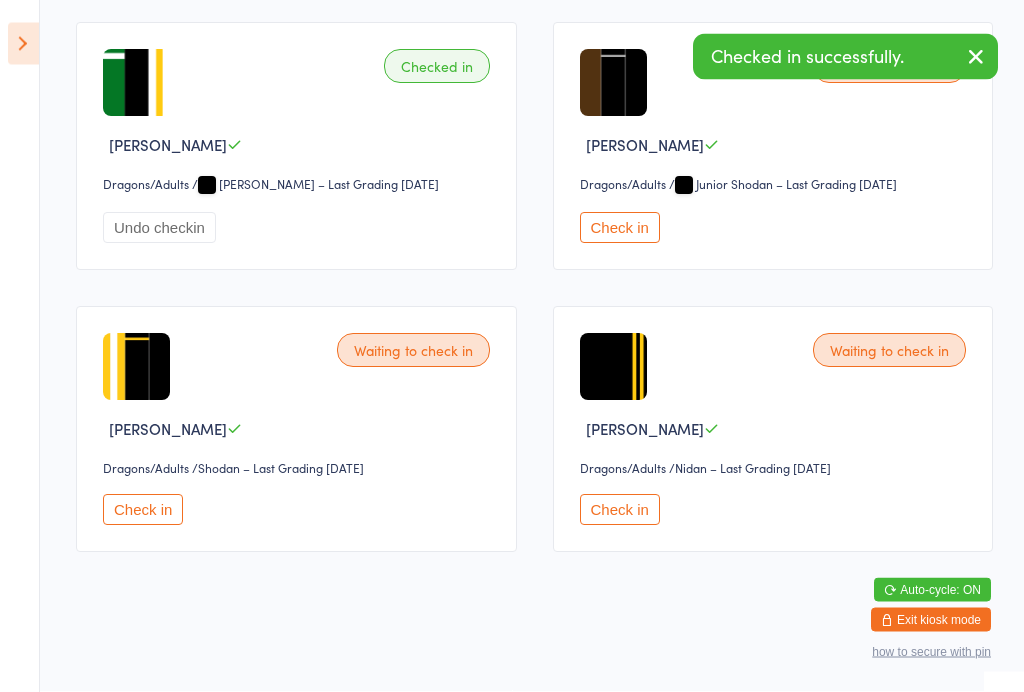 click at bounding box center [23, 44] 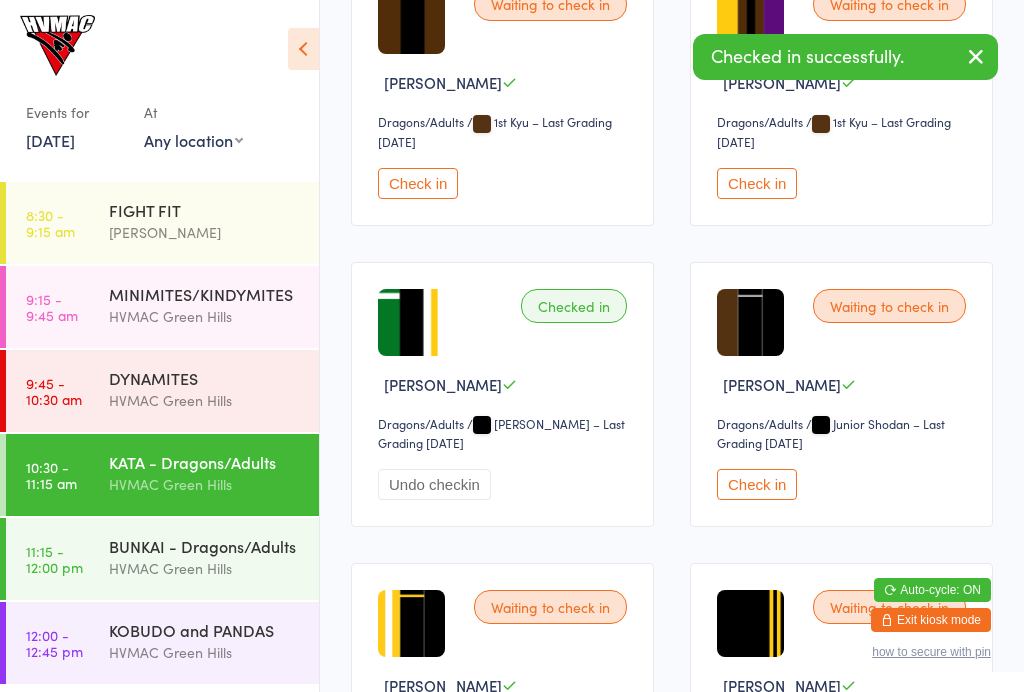 click on "11:15 - 12:00 pm BUNKAI - Dragons/Adults HVMAC Green Hills" at bounding box center (162, 559) 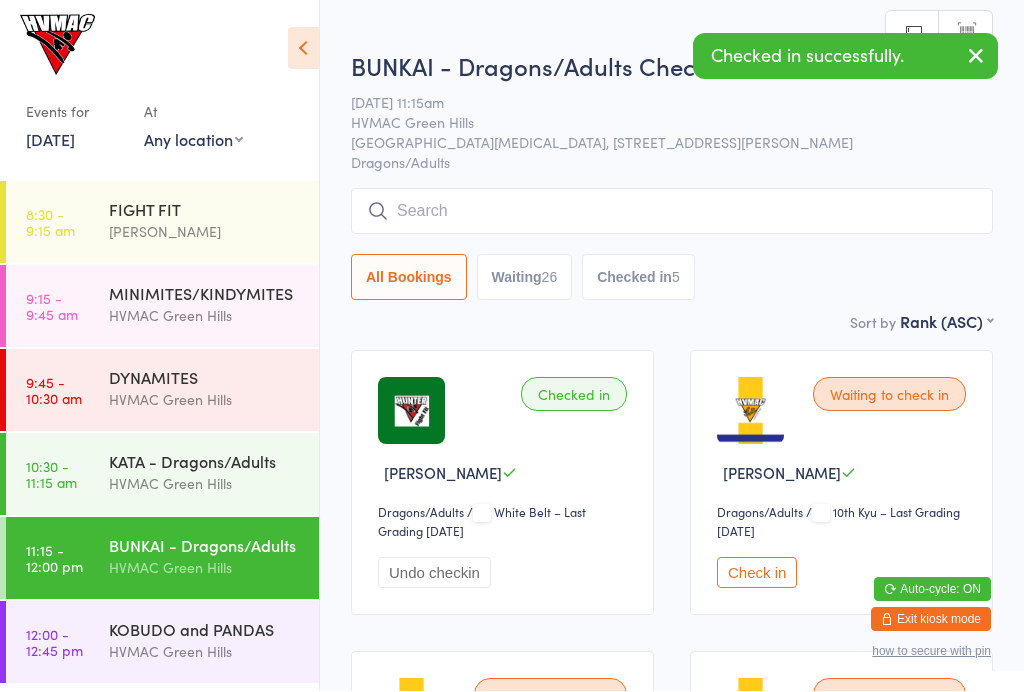 scroll, scrollTop: 1, scrollLeft: 0, axis: vertical 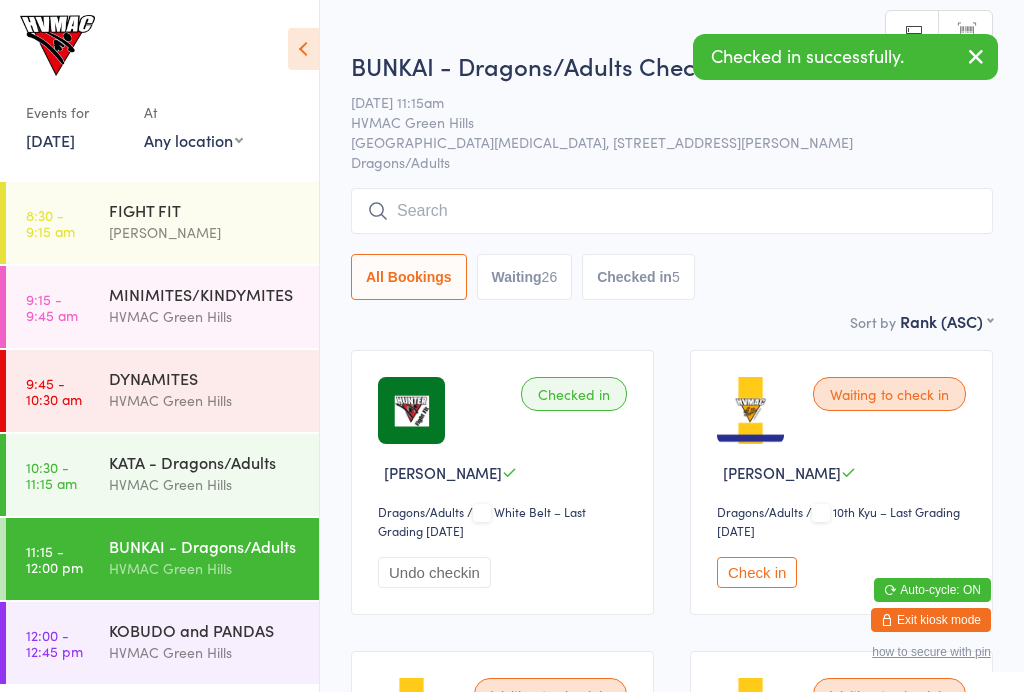 click at bounding box center [303, 49] 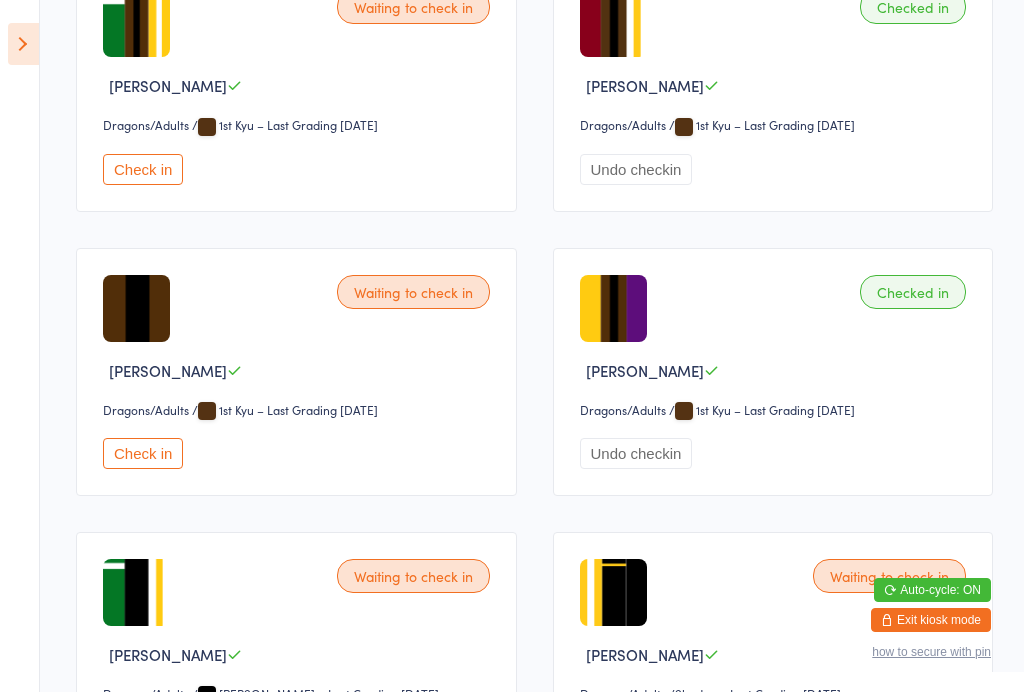 scroll, scrollTop: 4357, scrollLeft: 0, axis: vertical 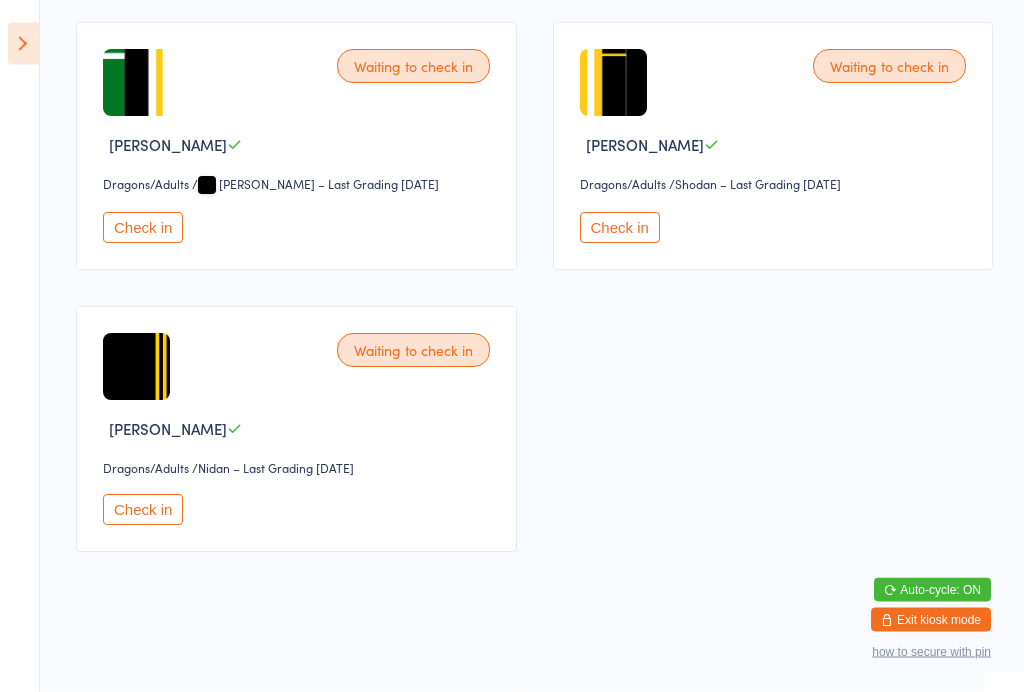 click on "Check in" at bounding box center [143, 228] 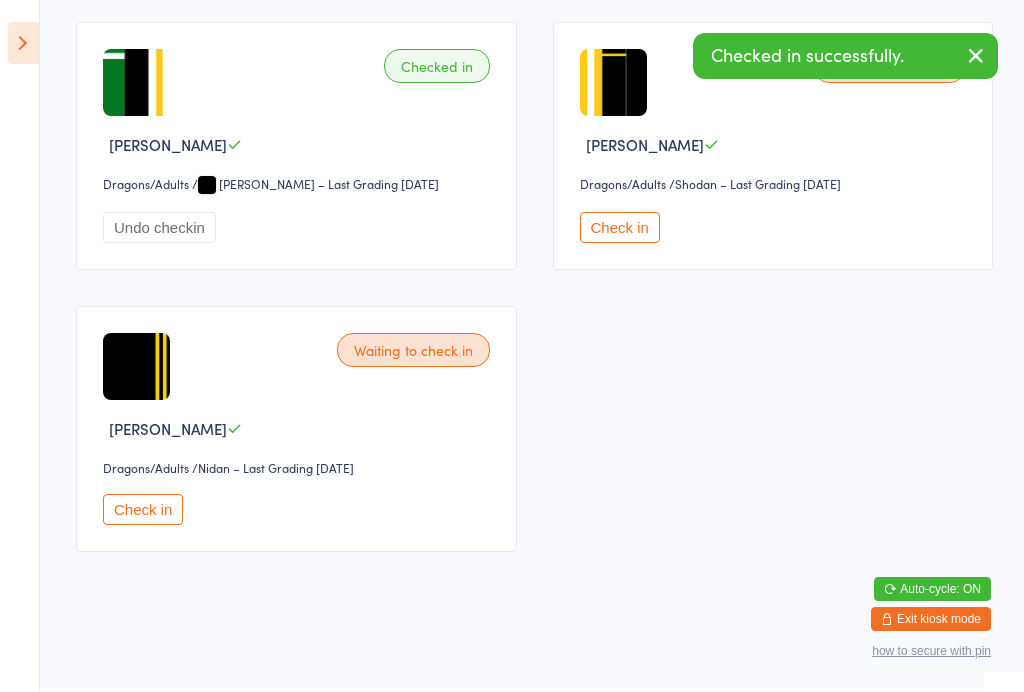 click at bounding box center (23, 44) 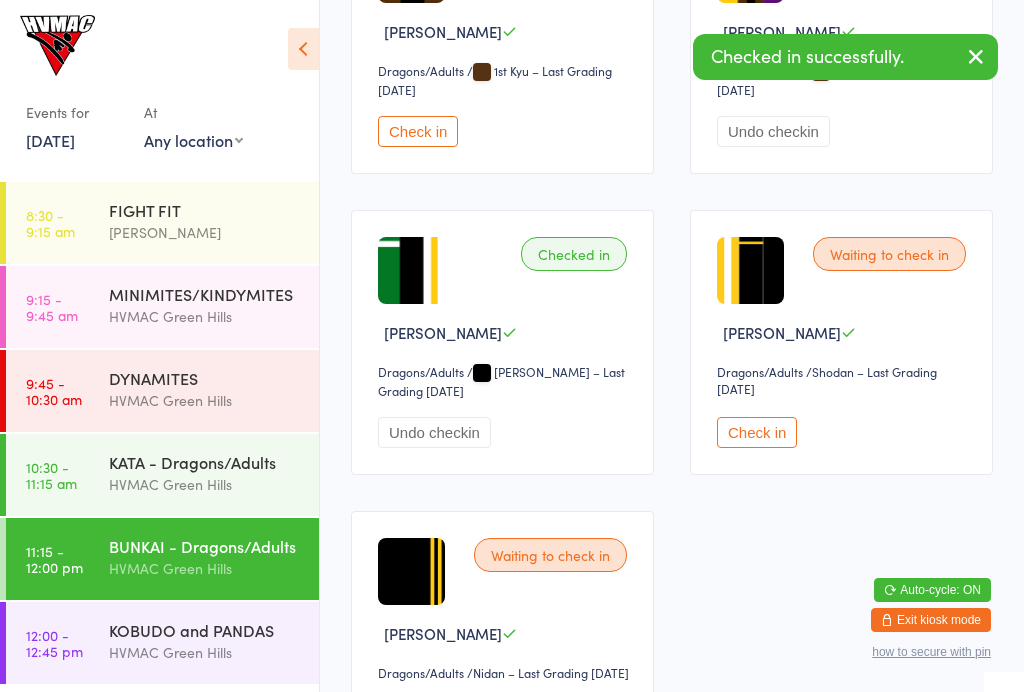 click on "12:00 - 12:45 pm KOBUDO and PANDAS HVMAC Green Hills" at bounding box center (162, 643) 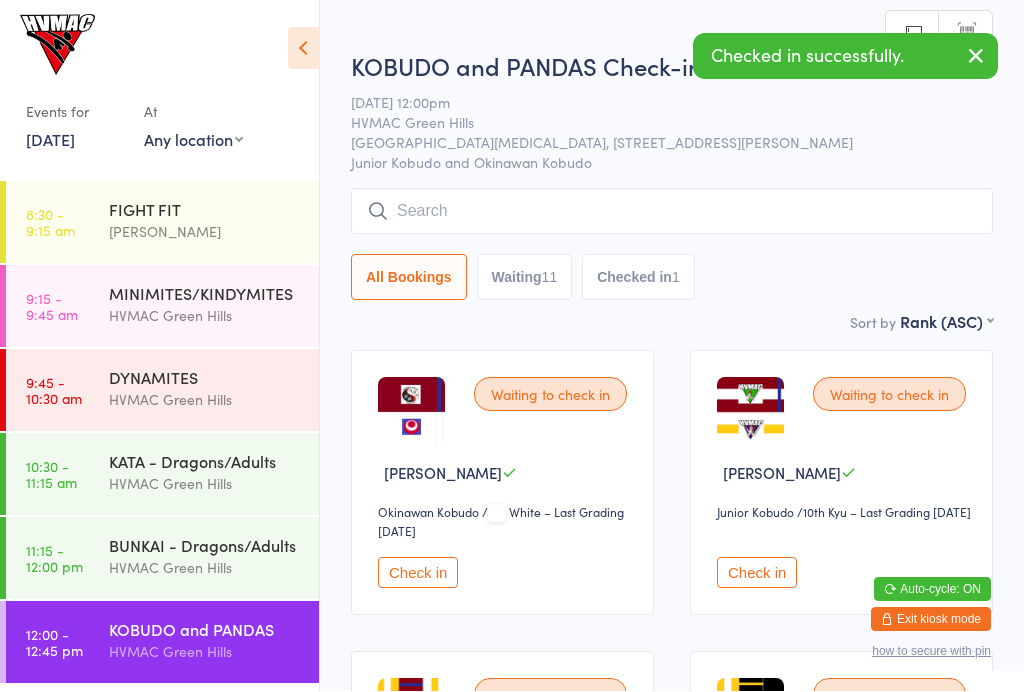 scroll, scrollTop: 1, scrollLeft: 0, axis: vertical 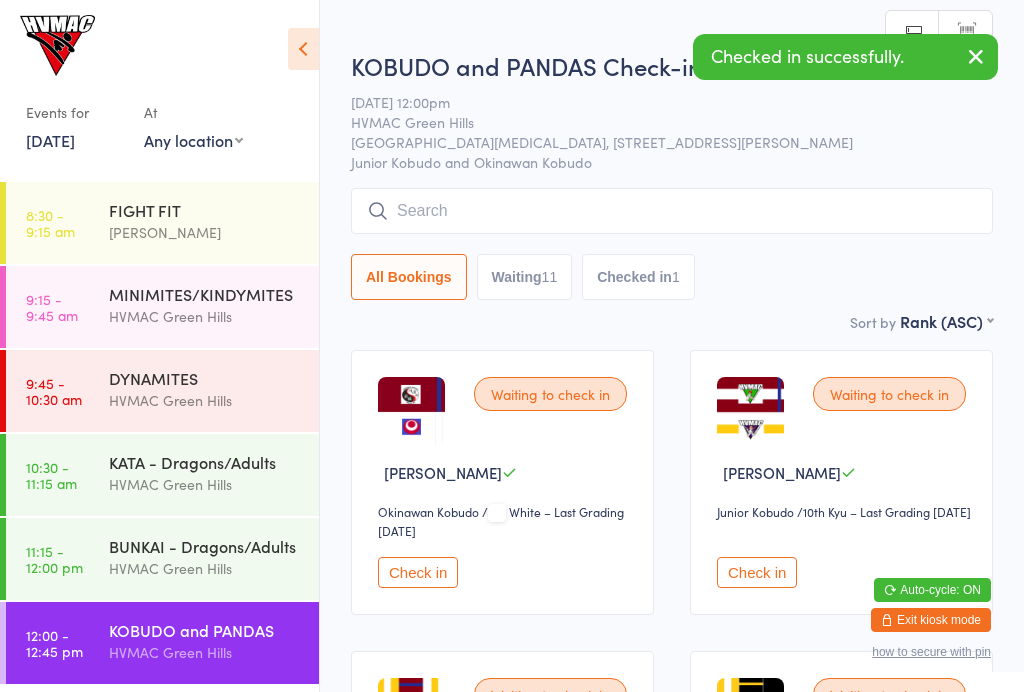 click at bounding box center (303, 49) 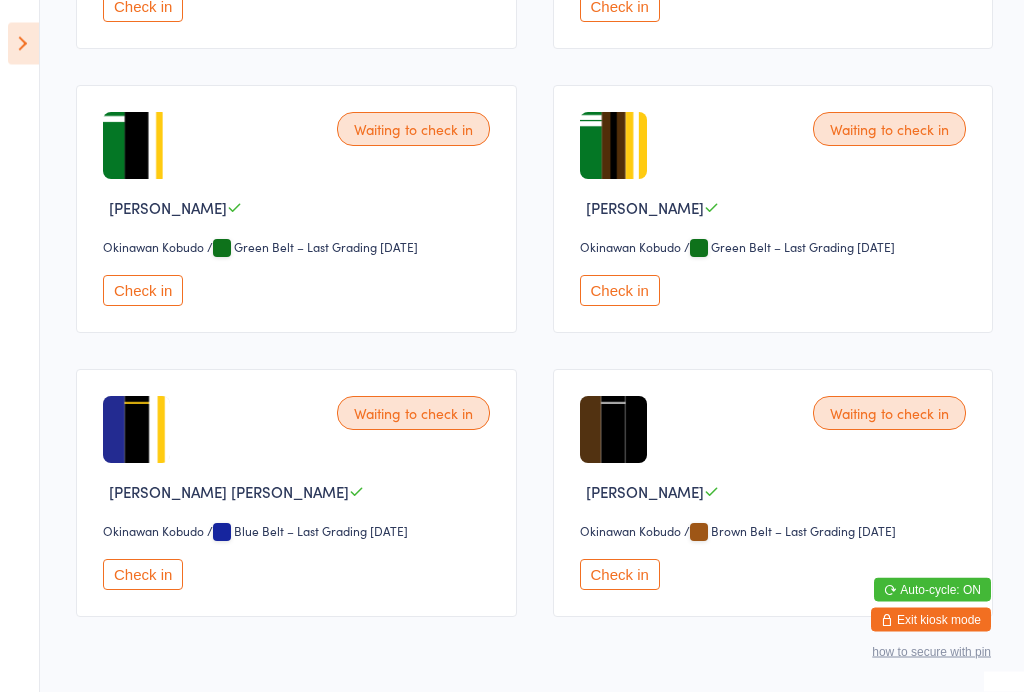 scroll, scrollTop: 1441, scrollLeft: 0, axis: vertical 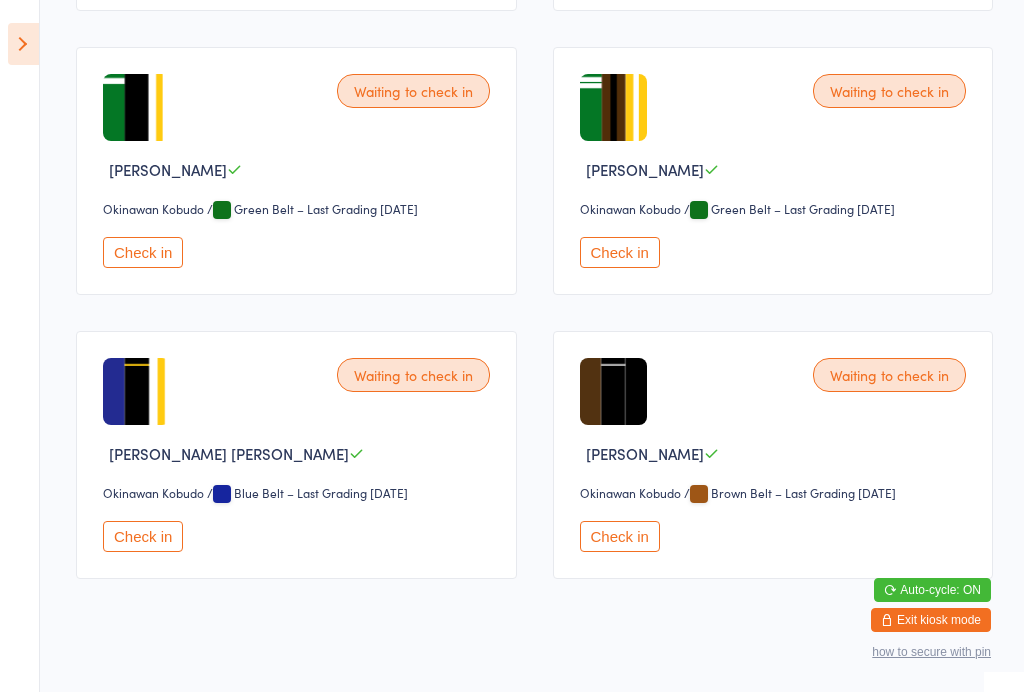 click on "Okinawan Kobudo" at bounding box center (168, 209) 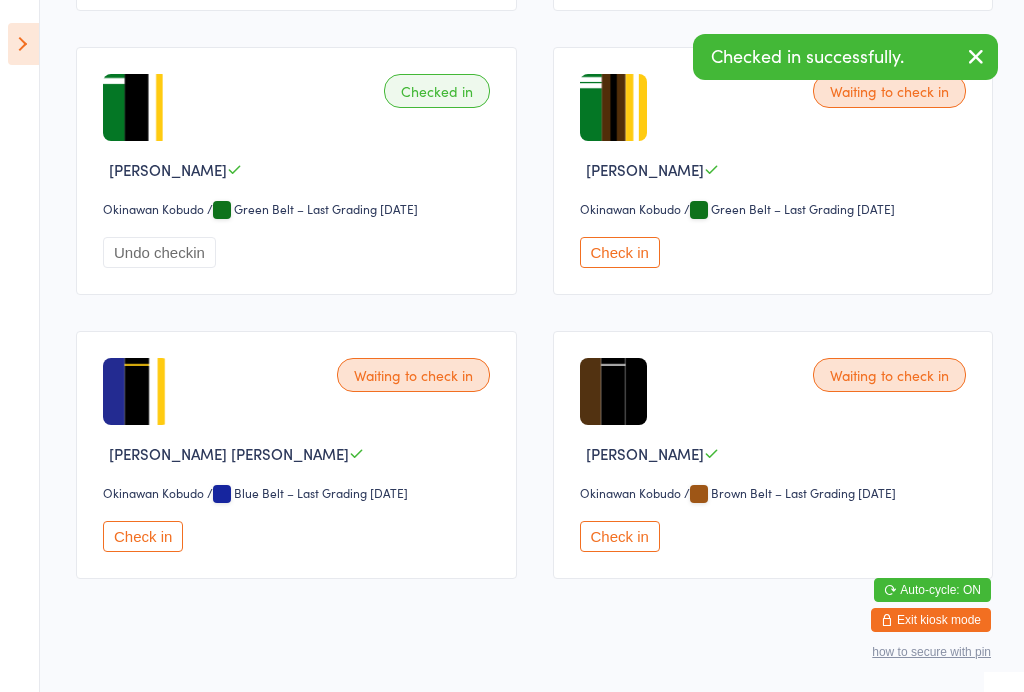 click on "Check in" at bounding box center (143, 536) 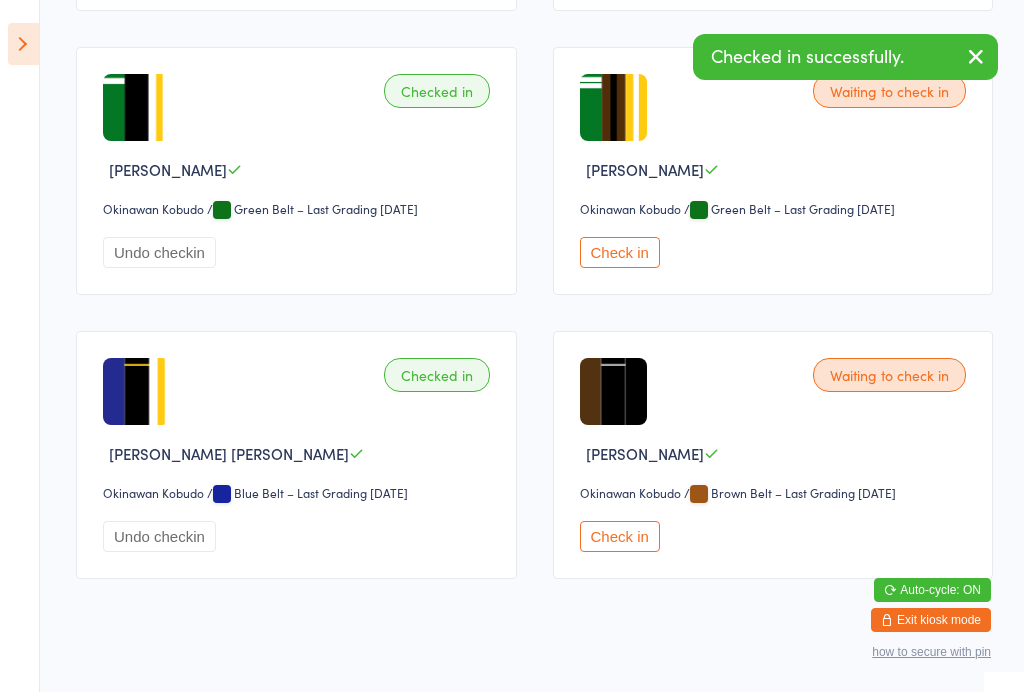 click at bounding box center (23, 44) 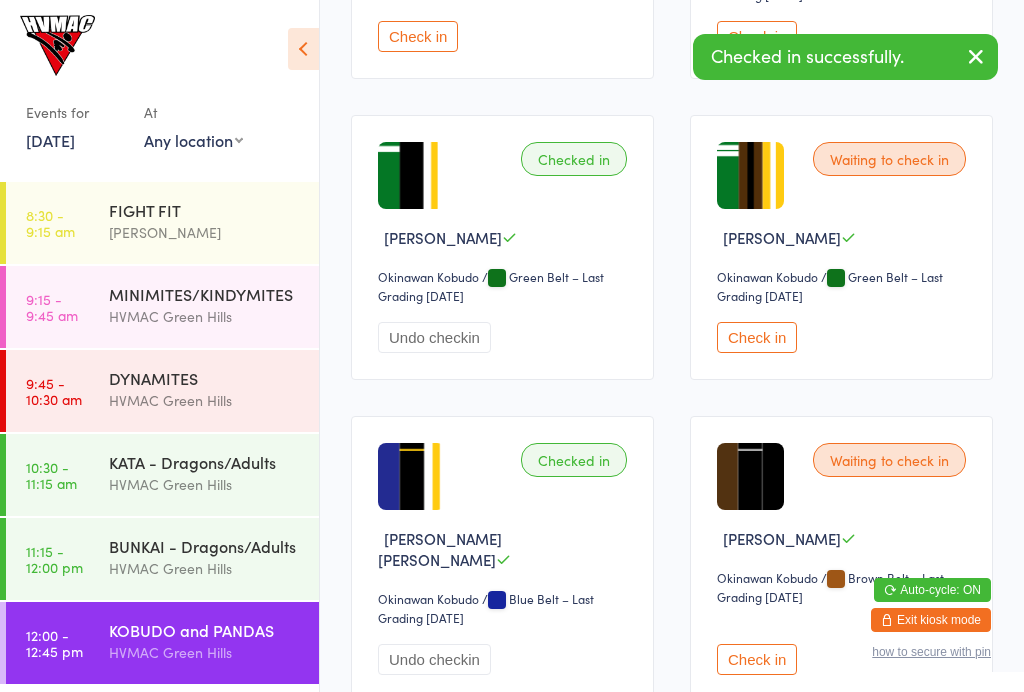 click on "9:15 - 9:45 am MINIMITES/KINDYMITES HVMAC Green Hills" at bounding box center [162, 307] 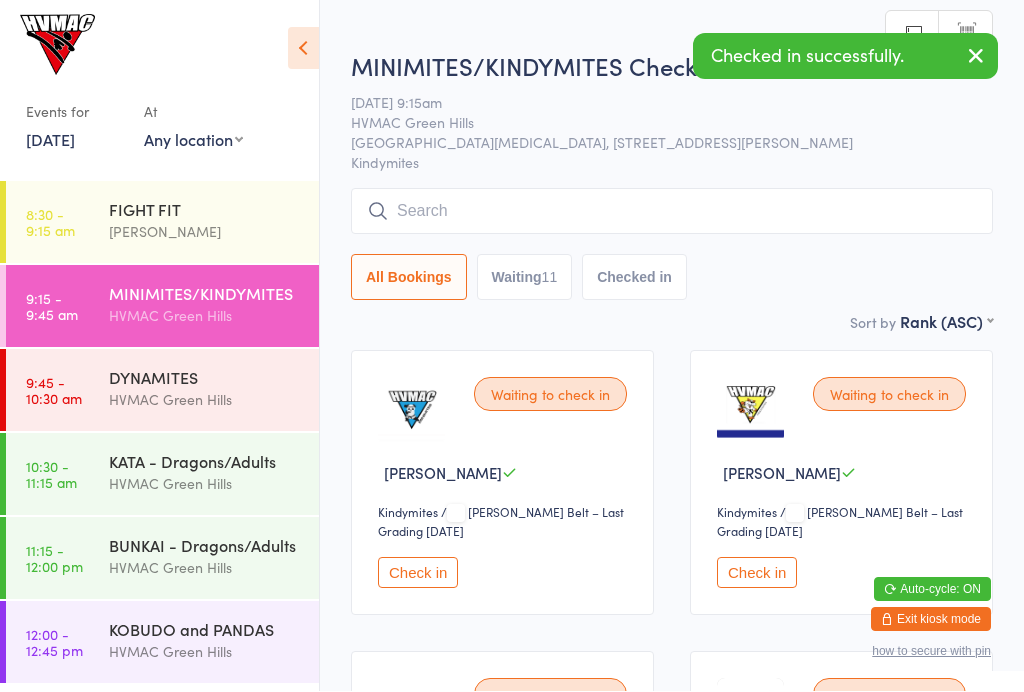 scroll, scrollTop: 1, scrollLeft: 0, axis: vertical 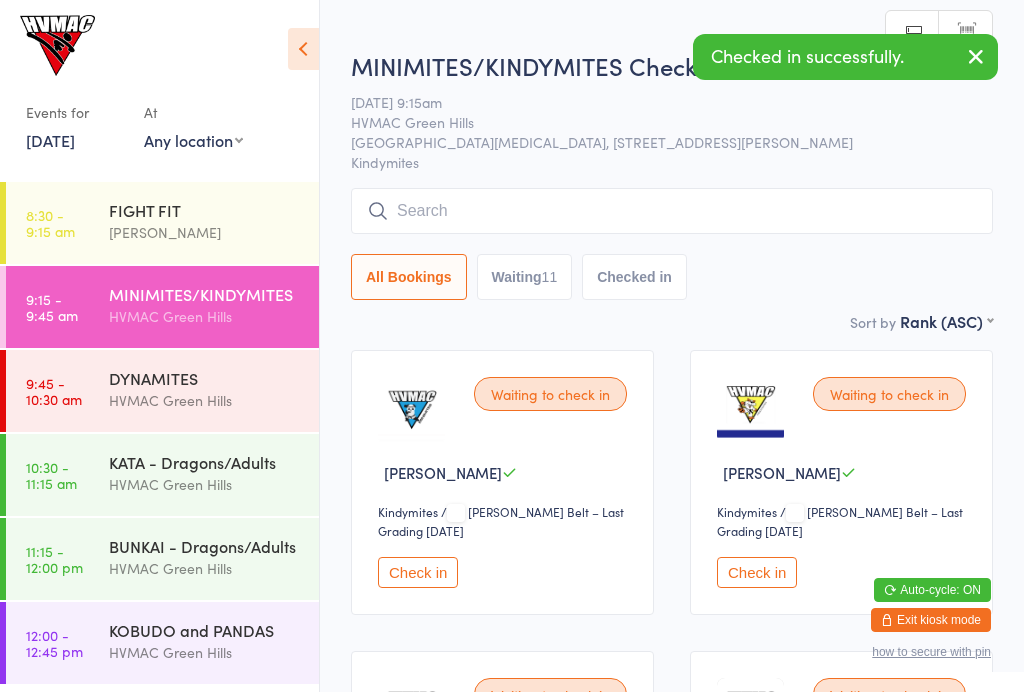 click at bounding box center [303, 49] 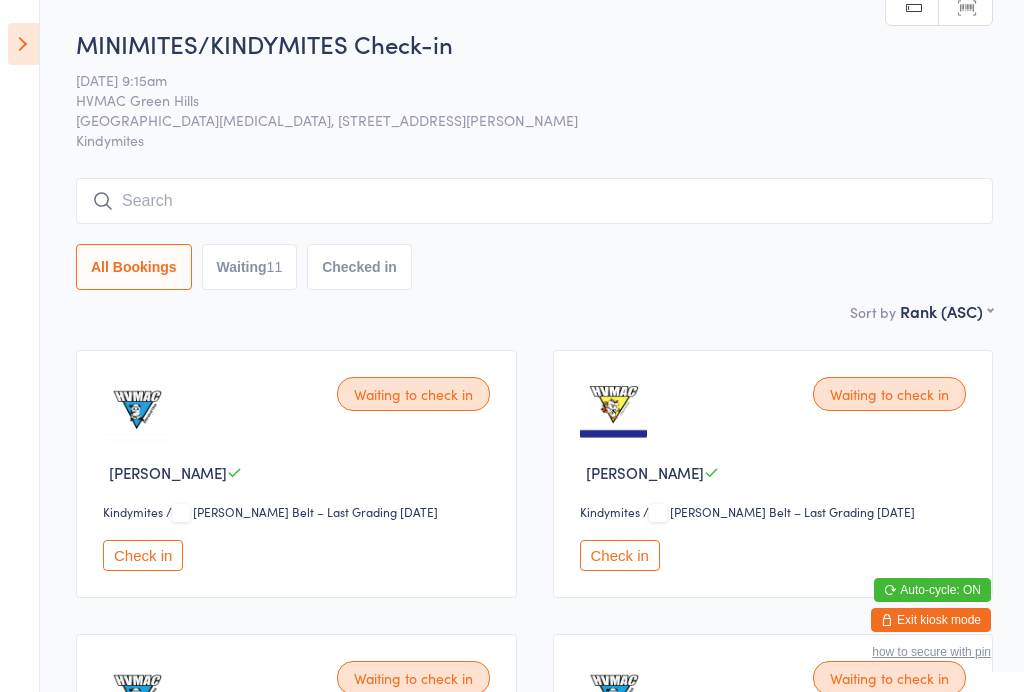 click at bounding box center (23, 44) 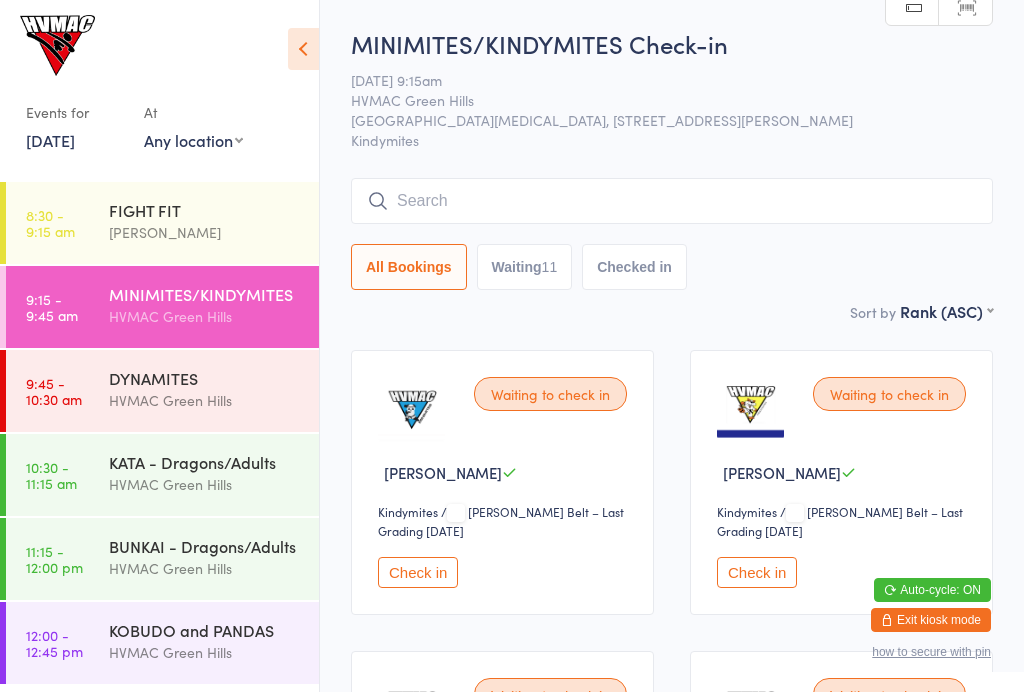 click on "FIGHT FIT" at bounding box center [205, 210] 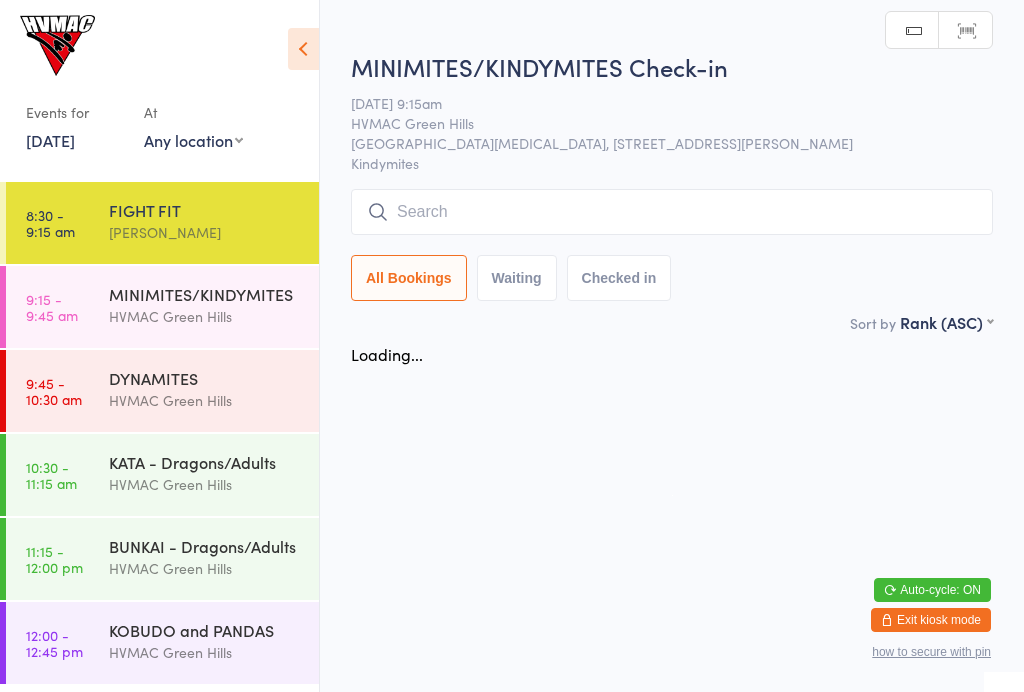 scroll, scrollTop: 0, scrollLeft: 0, axis: both 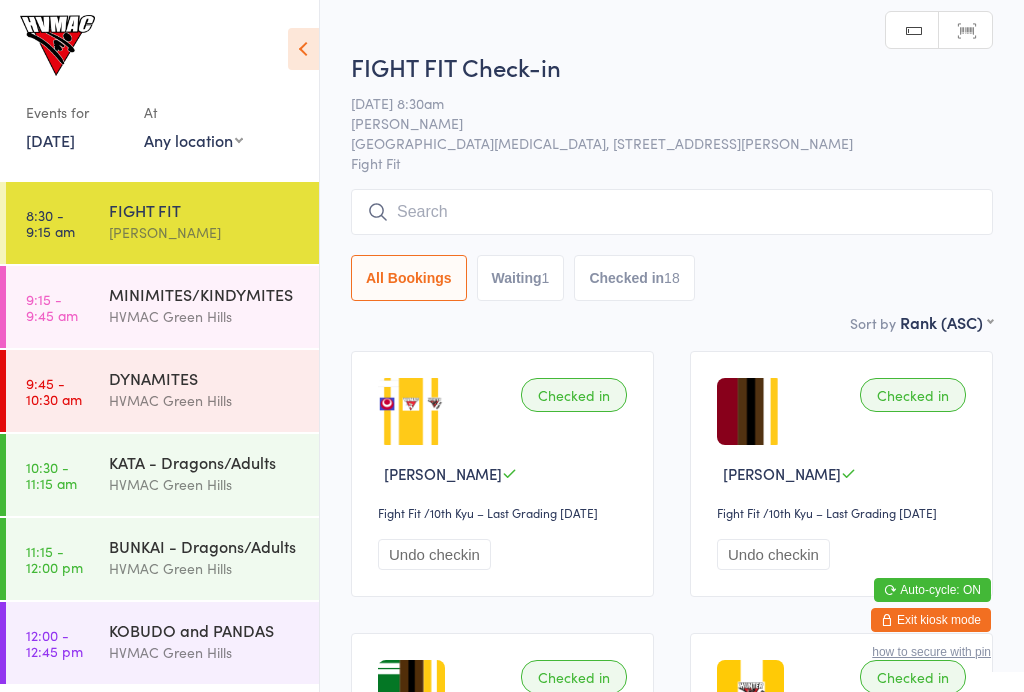 click on "MINIMITES/KINDYMITES" at bounding box center (205, 294) 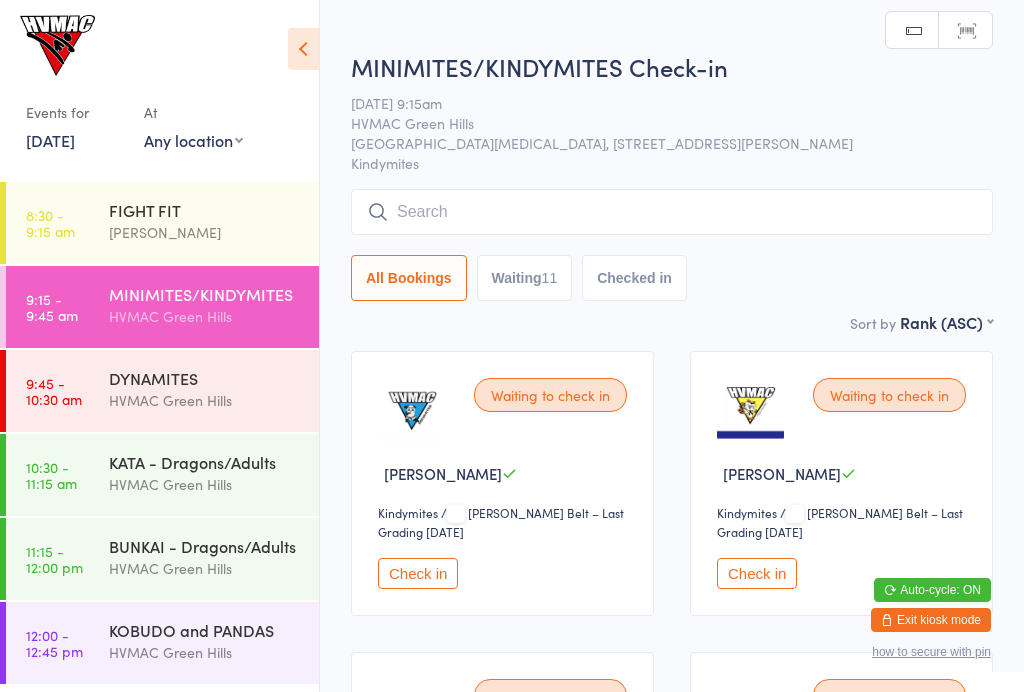 click on "Waiting  11" at bounding box center [525, 278] 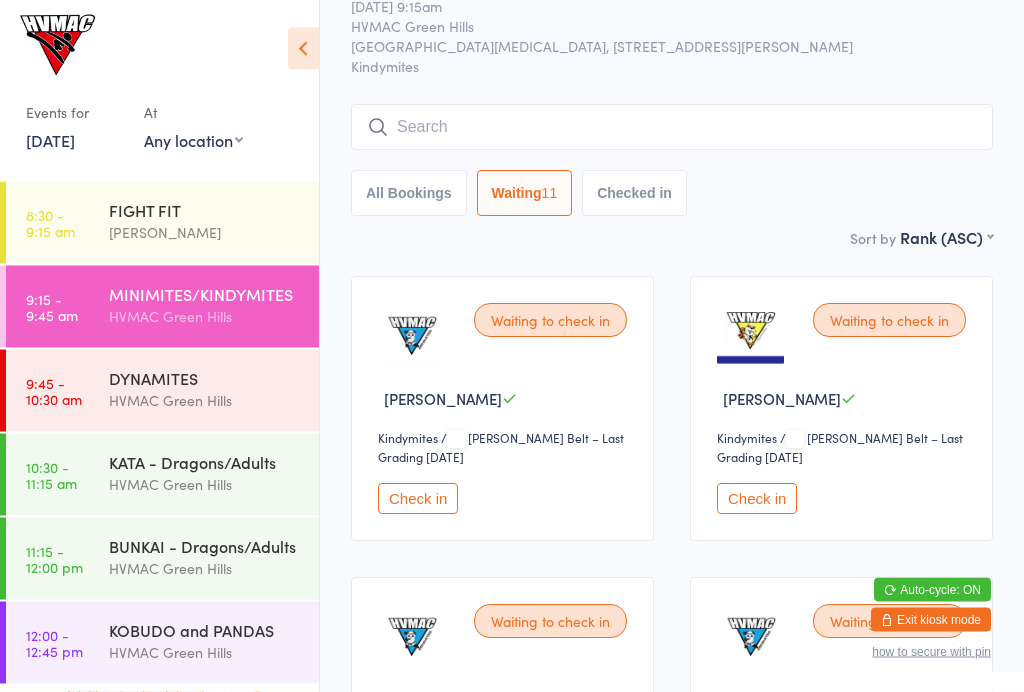 scroll, scrollTop: 75, scrollLeft: 0, axis: vertical 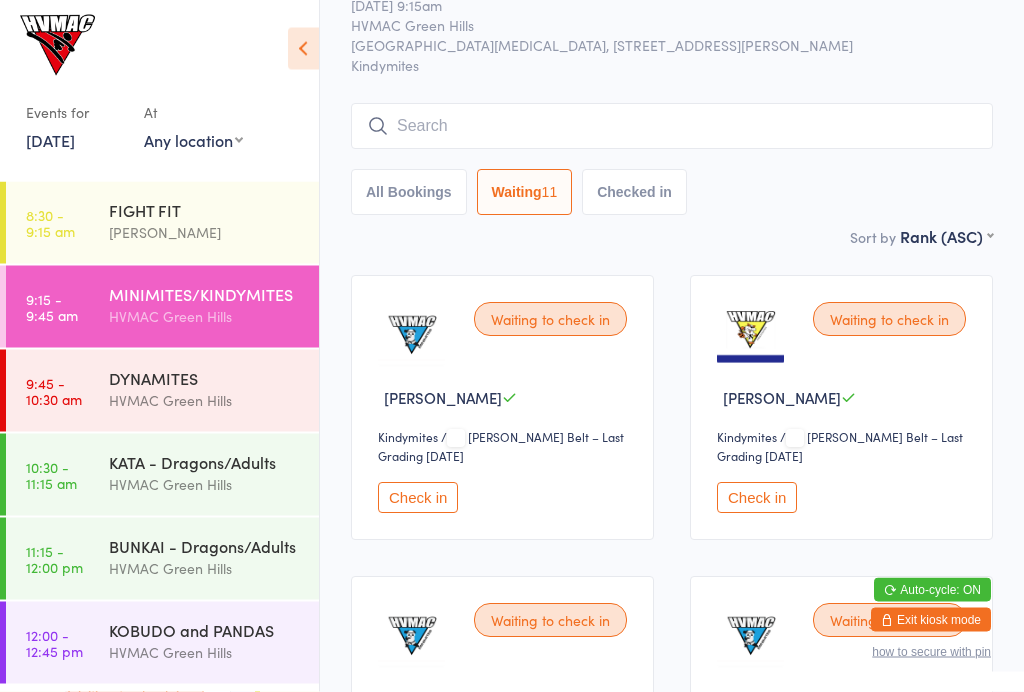 click on "DYNAMITES HVMAC Green Hills" at bounding box center [214, 389] 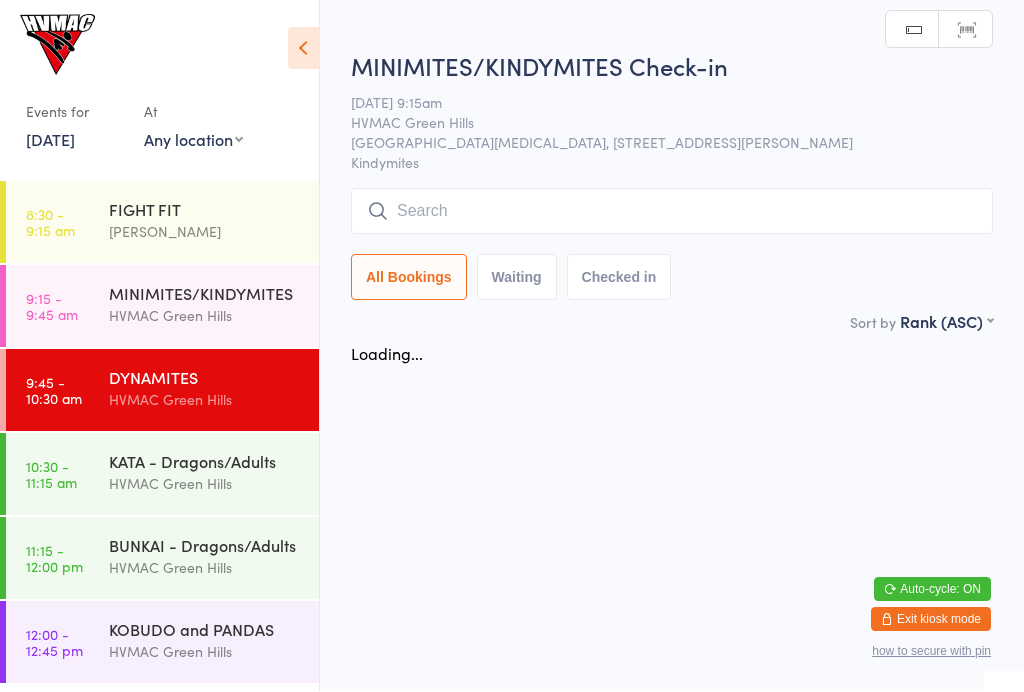 scroll, scrollTop: 1, scrollLeft: 0, axis: vertical 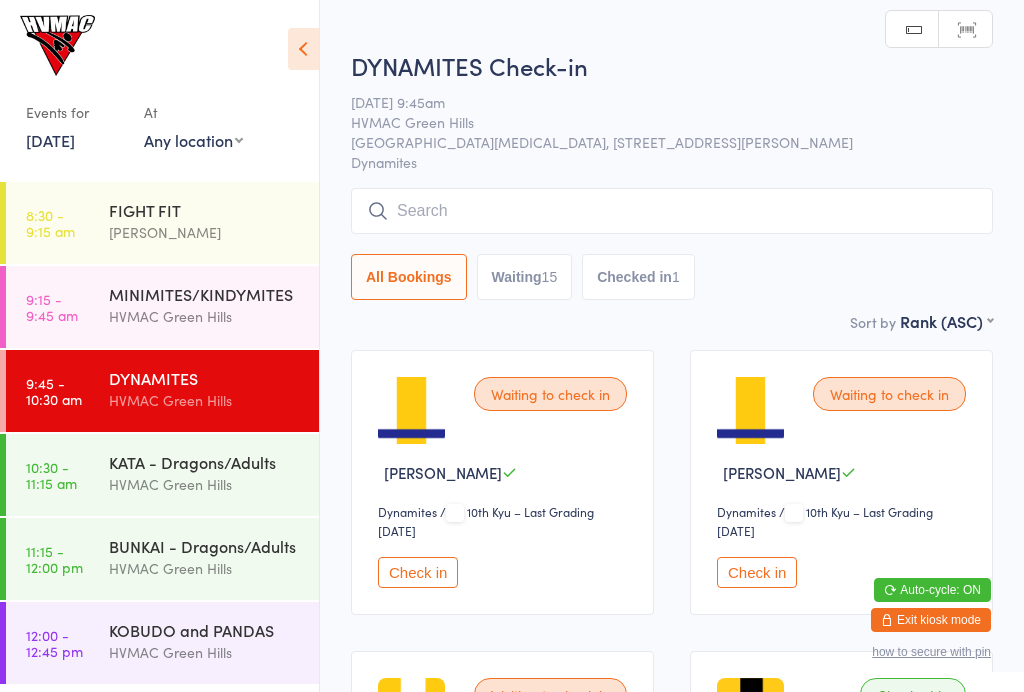 click on "DYNAMITES HVMAC Green Hills" at bounding box center [214, 389] 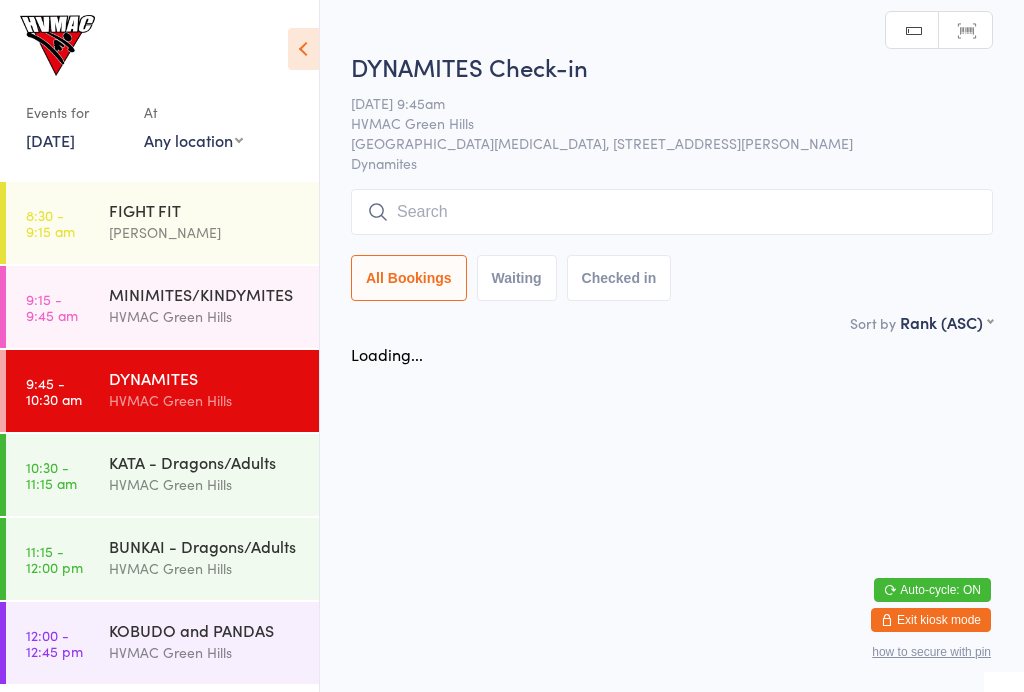 scroll, scrollTop: 0, scrollLeft: 0, axis: both 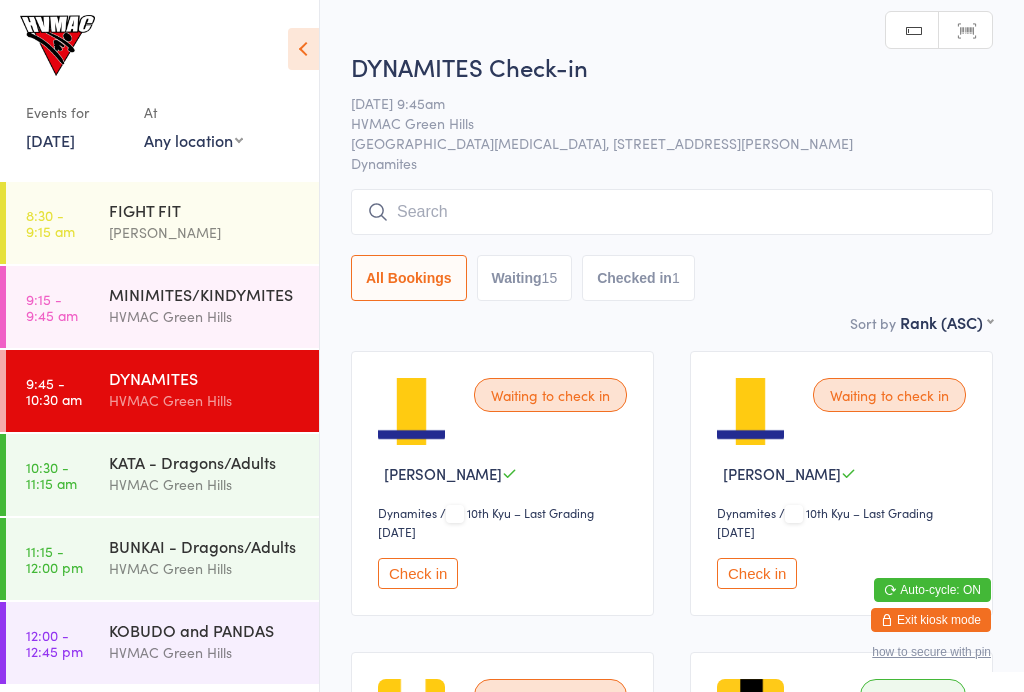 click on "KATA - Dragons/Adults" at bounding box center [205, 462] 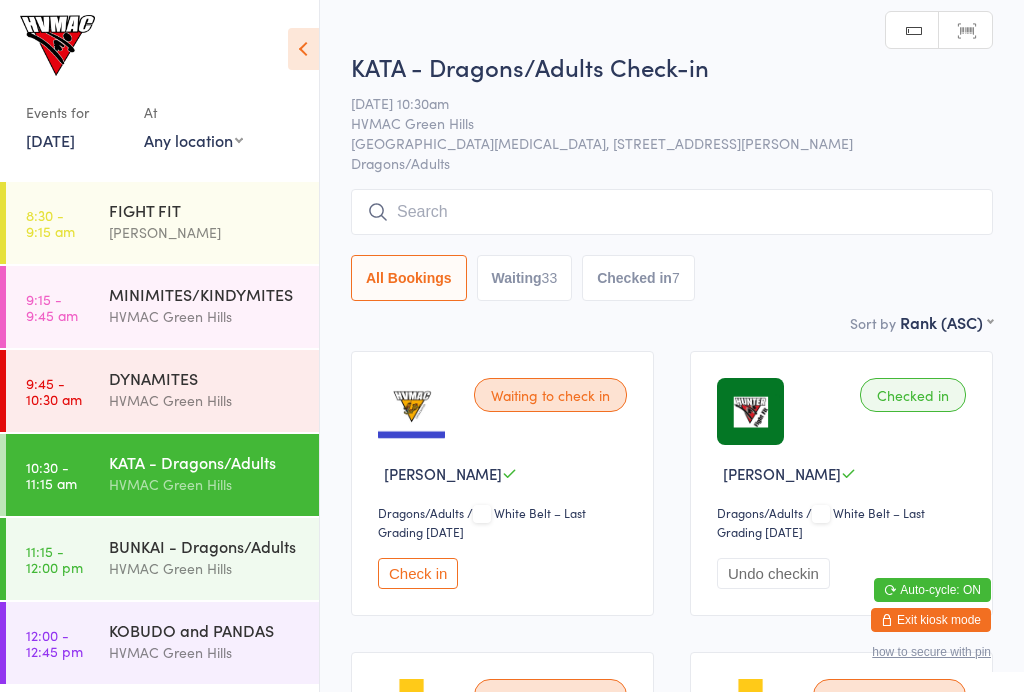 click at bounding box center (303, 49) 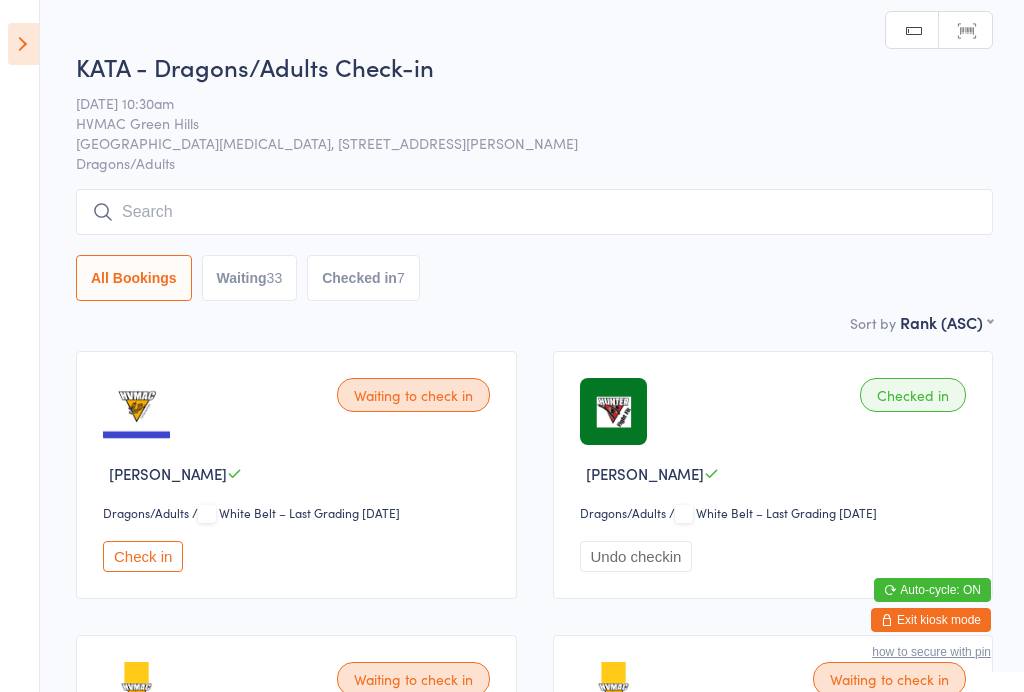 click on "Dragons/Adults" at bounding box center [534, 163] 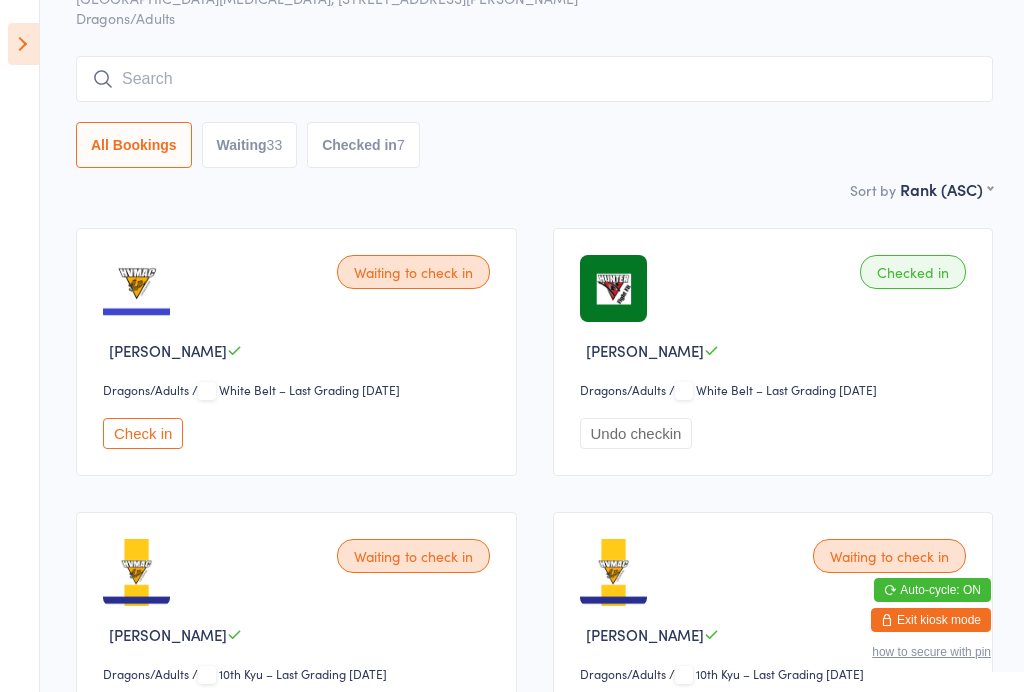 scroll, scrollTop: 118, scrollLeft: 0, axis: vertical 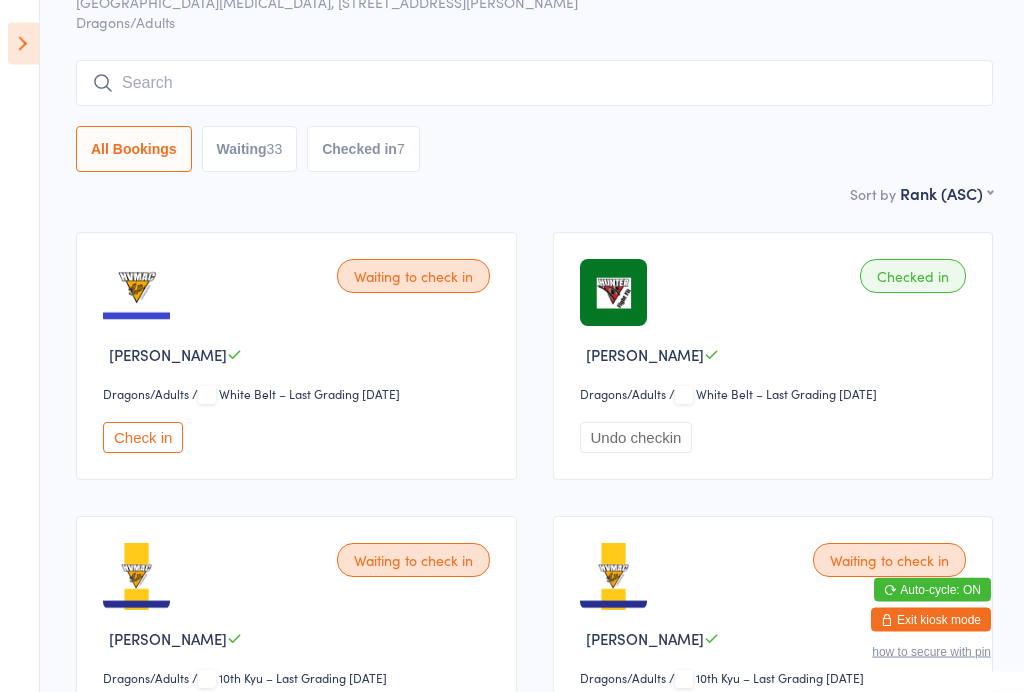 click at bounding box center (23, 44) 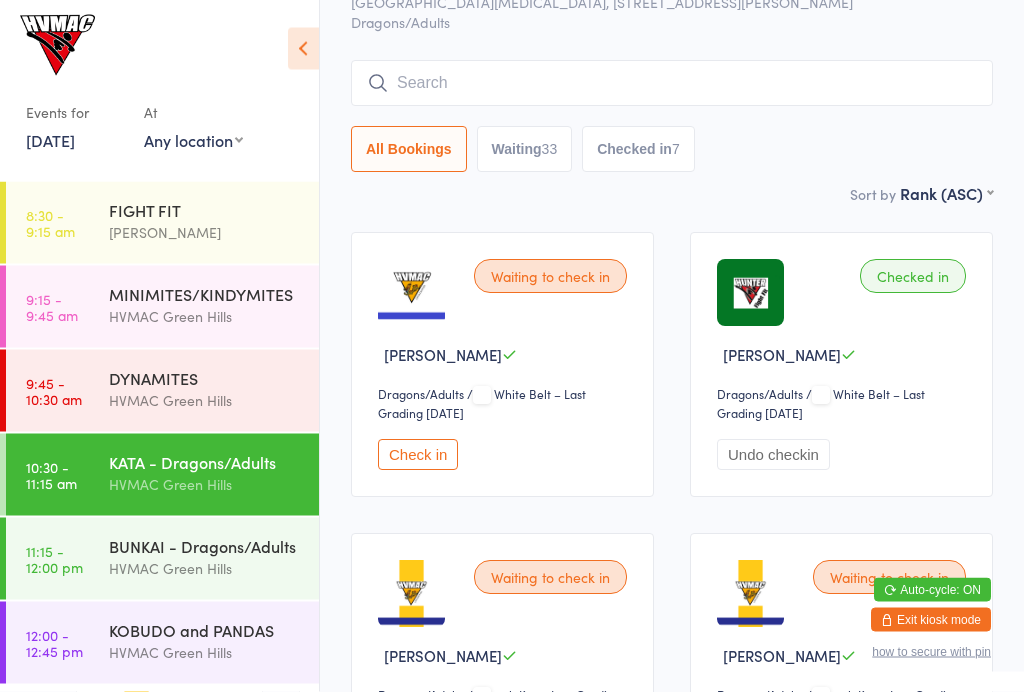 scroll, scrollTop: 119, scrollLeft: 0, axis: vertical 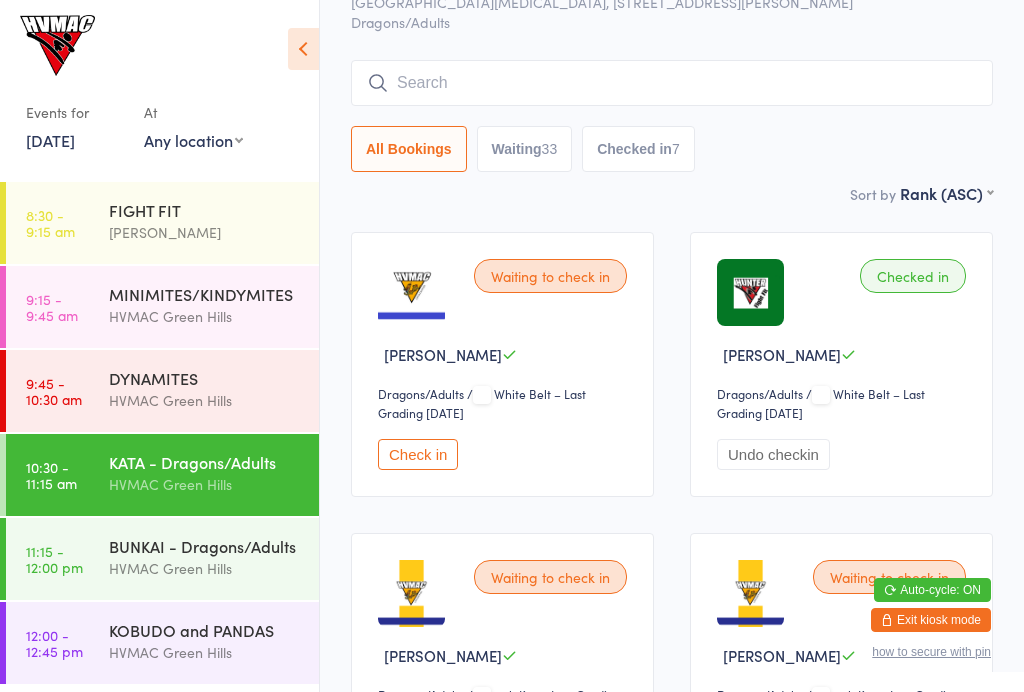 click on "MINIMITES/KINDYMITES" at bounding box center (205, 294) 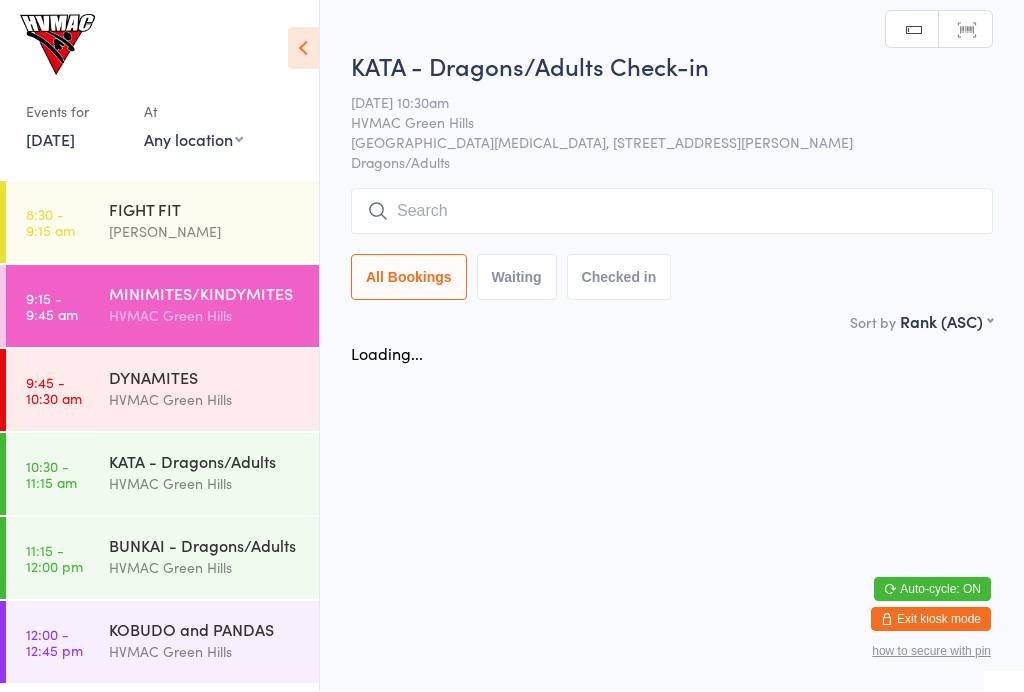 scroll, scrollTop: 1, scrollLeft: 0, axis: vertical 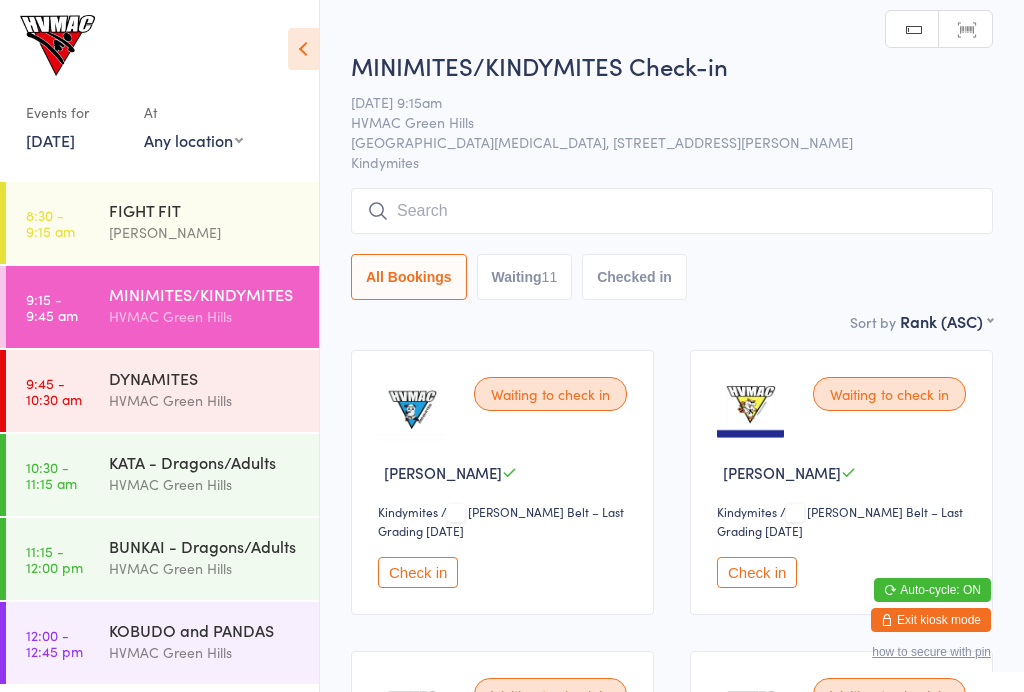 click at bounding box center (303, 49) 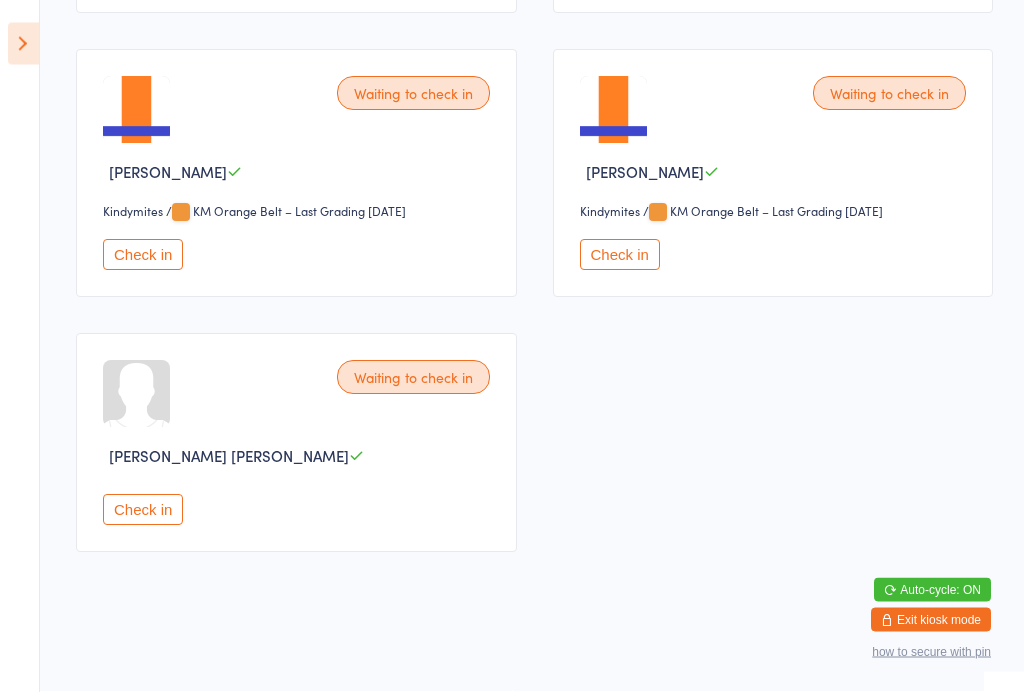 scroll, scrollTop: 1447, scrollLeft: 0, axis: vertical 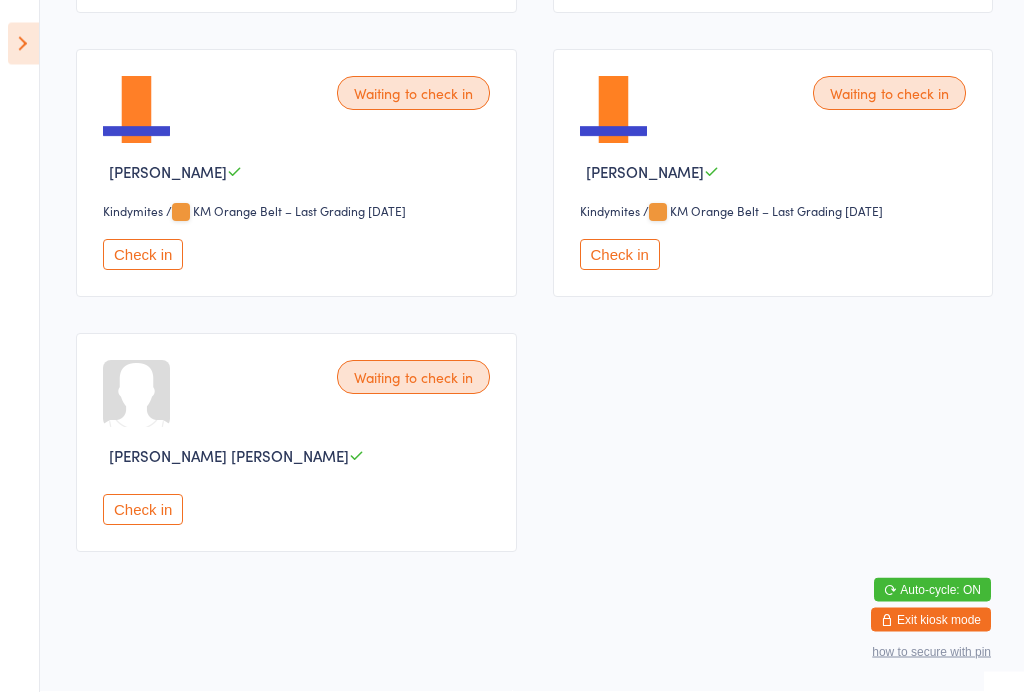 click on "Check in" at bounding box center [143, 510] 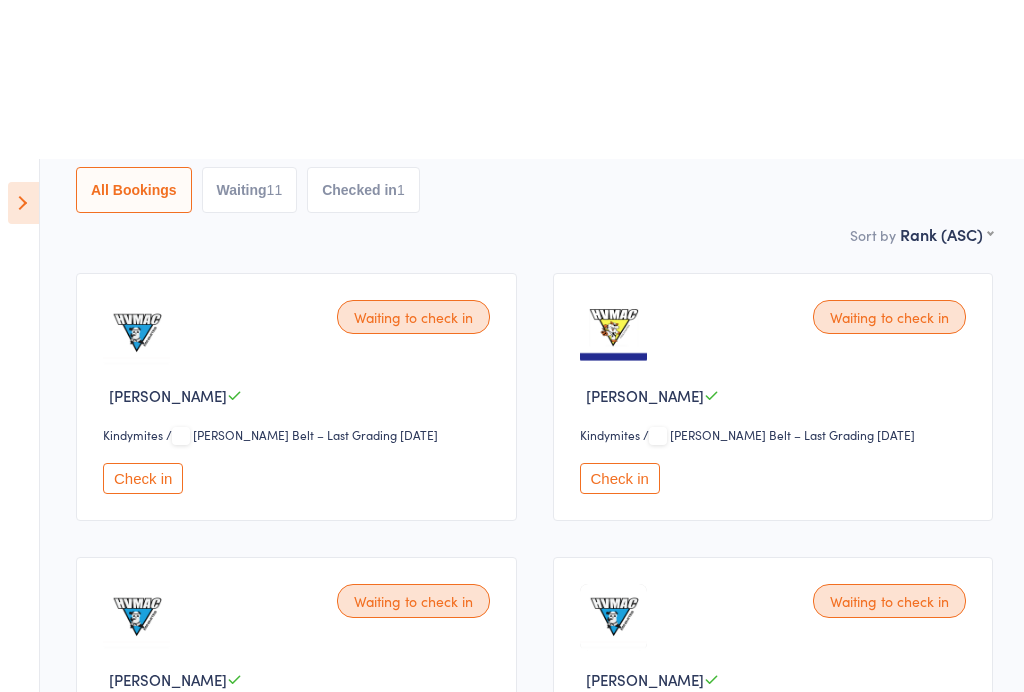 scroll, scrollTop: 0, scrollLeft: 0, axis: both 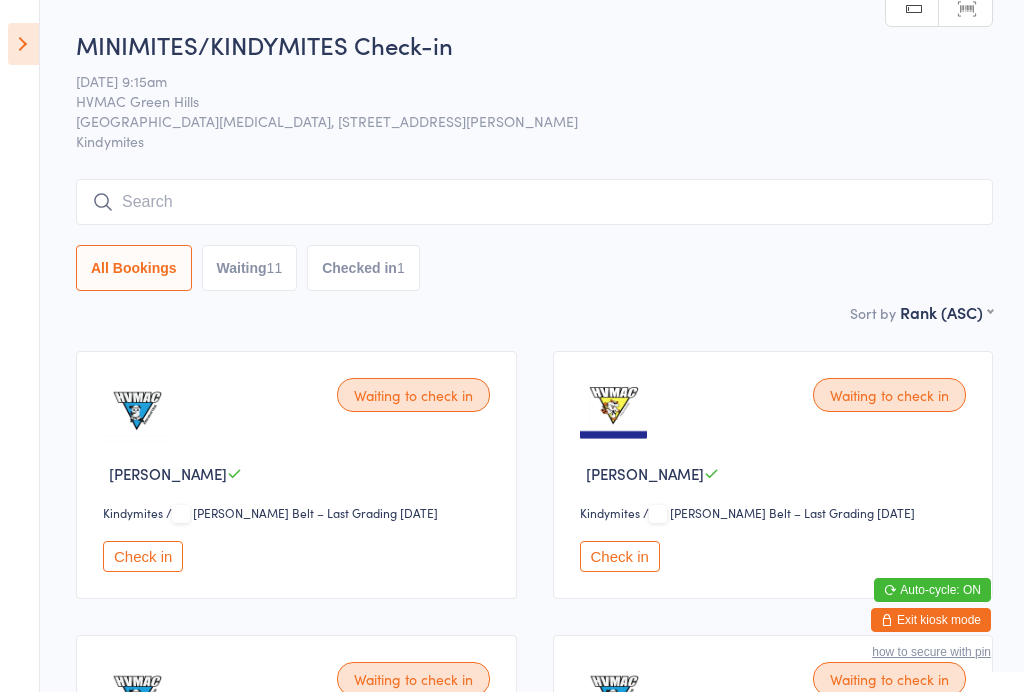 click at bounding box center (534, 202) 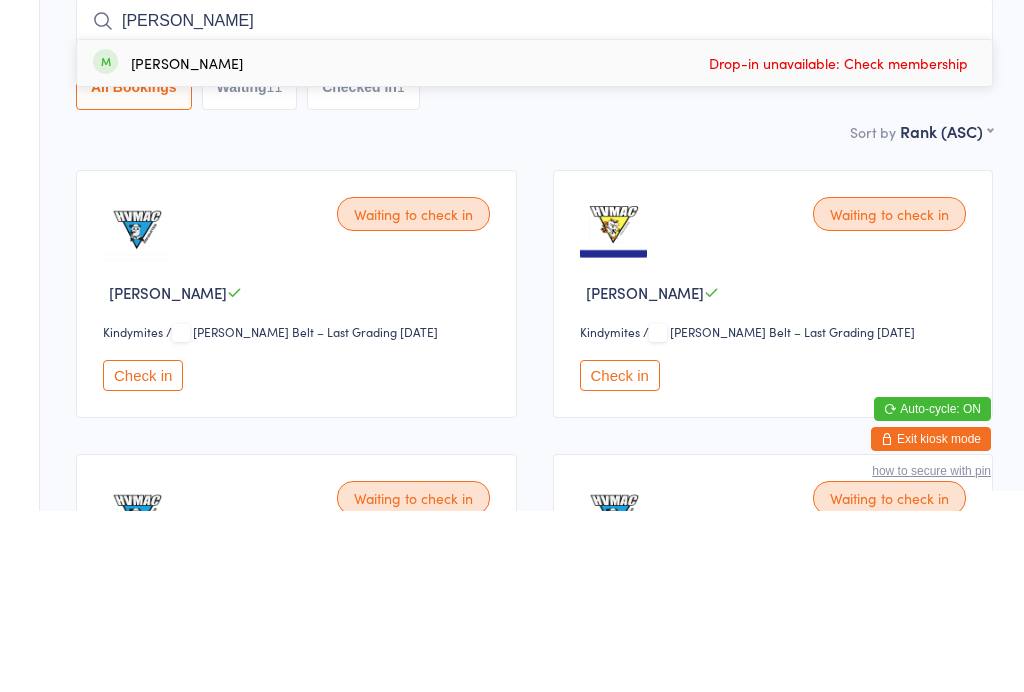 type on "Frank" 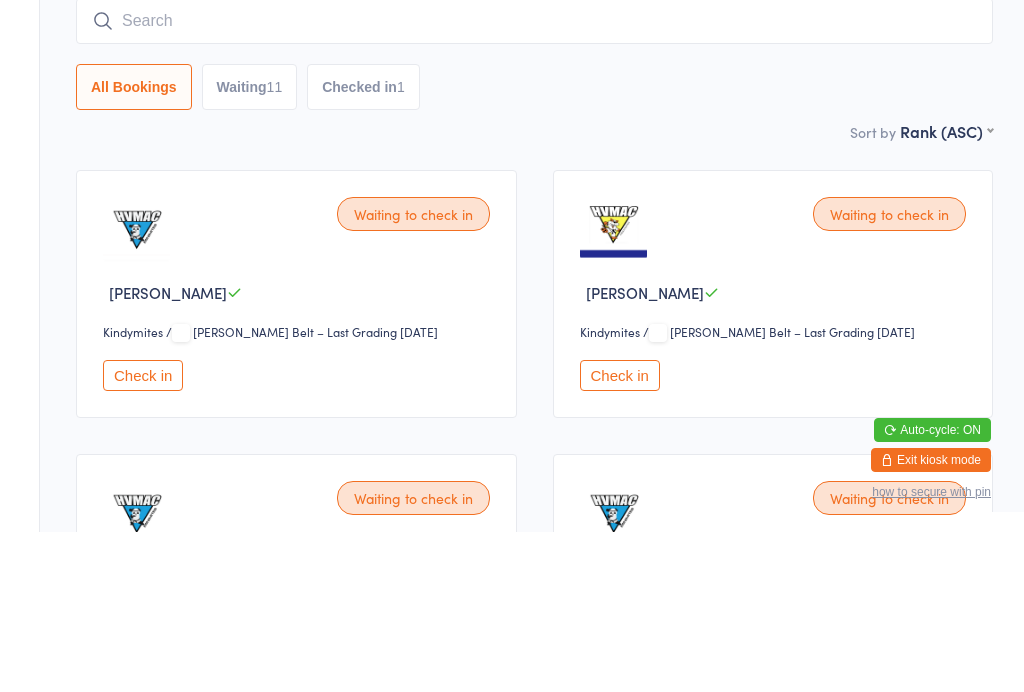 scroll, scrollTop: 0, scrollLeft: 0, axis: both 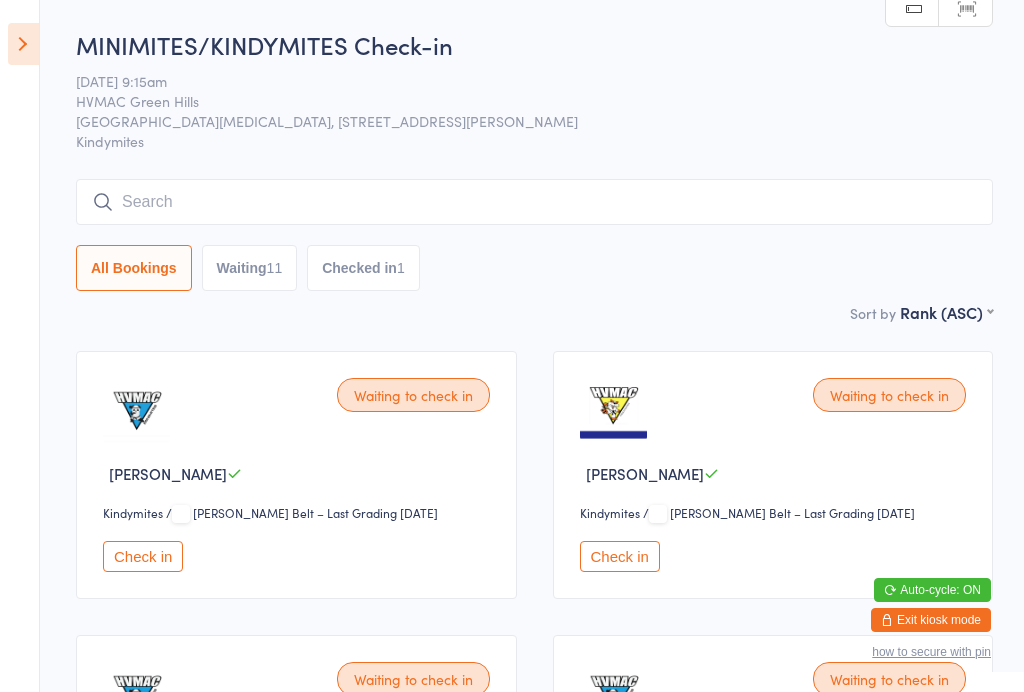 click on "Checked in  1" at bounding box center (363, 268) 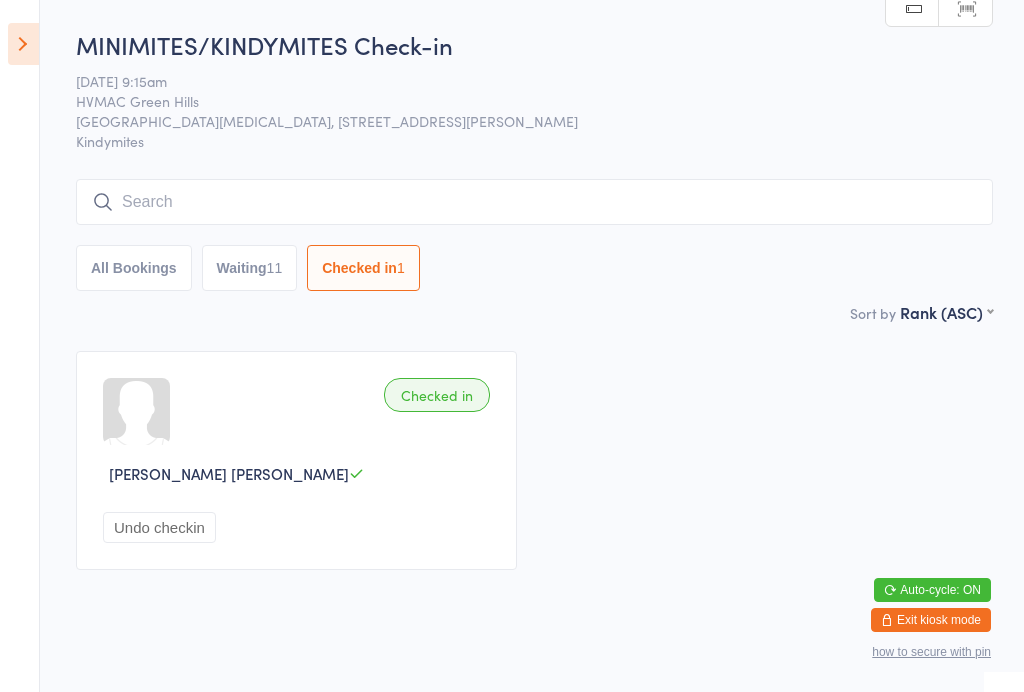 click on "Waiting  11" at bounding box center [250, 268] 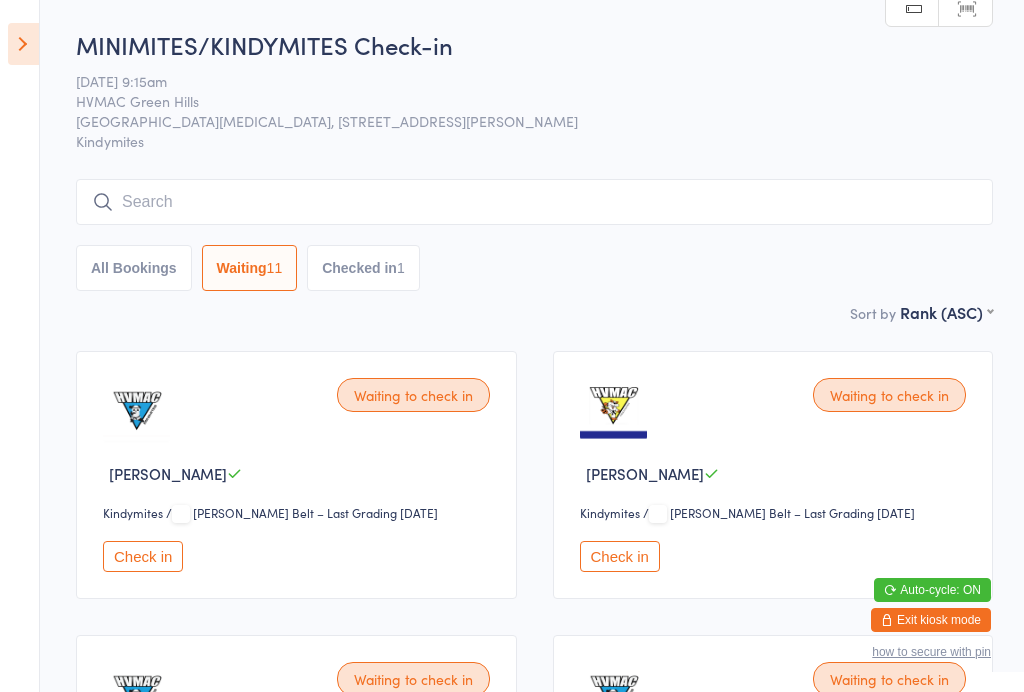 click on "All Bookings" at bounding box center [134, 268] 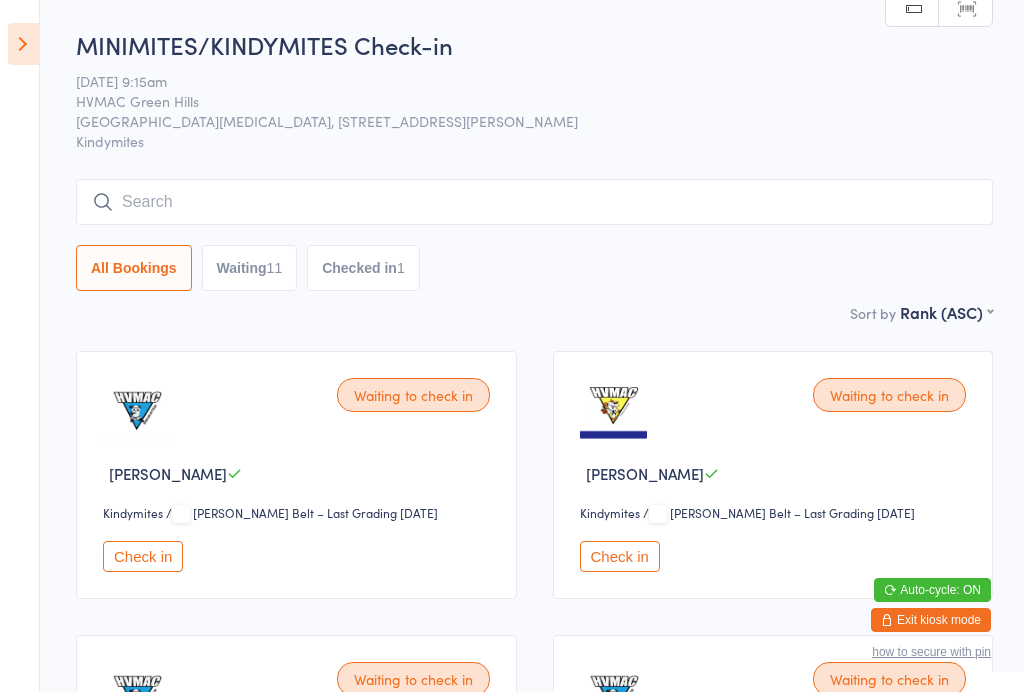 click at bounding box center (534, 202) 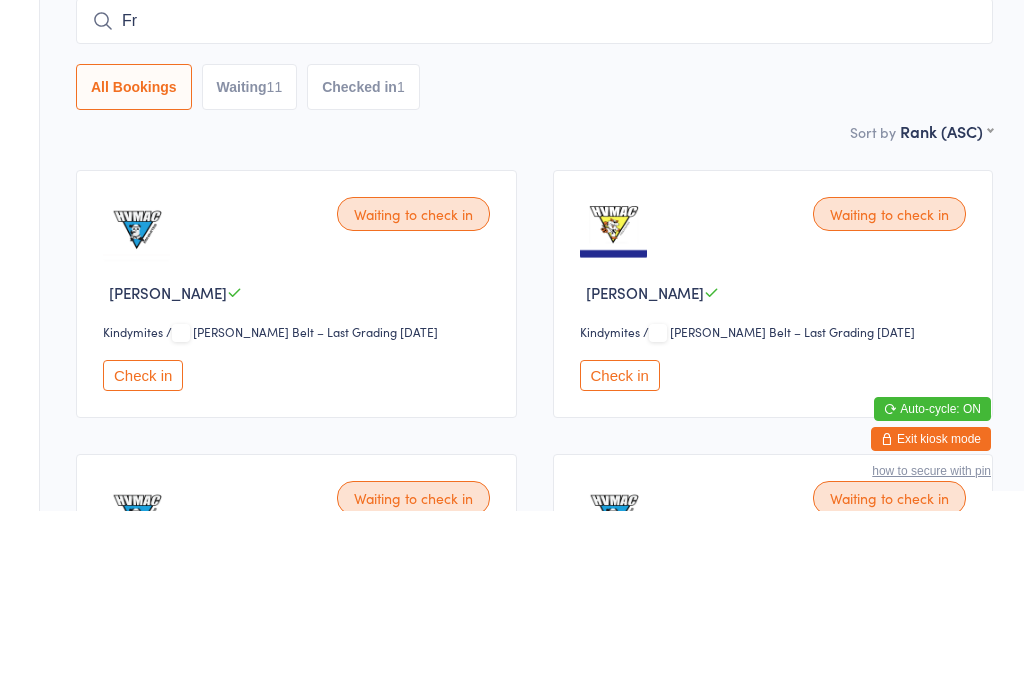 type on "Fra" 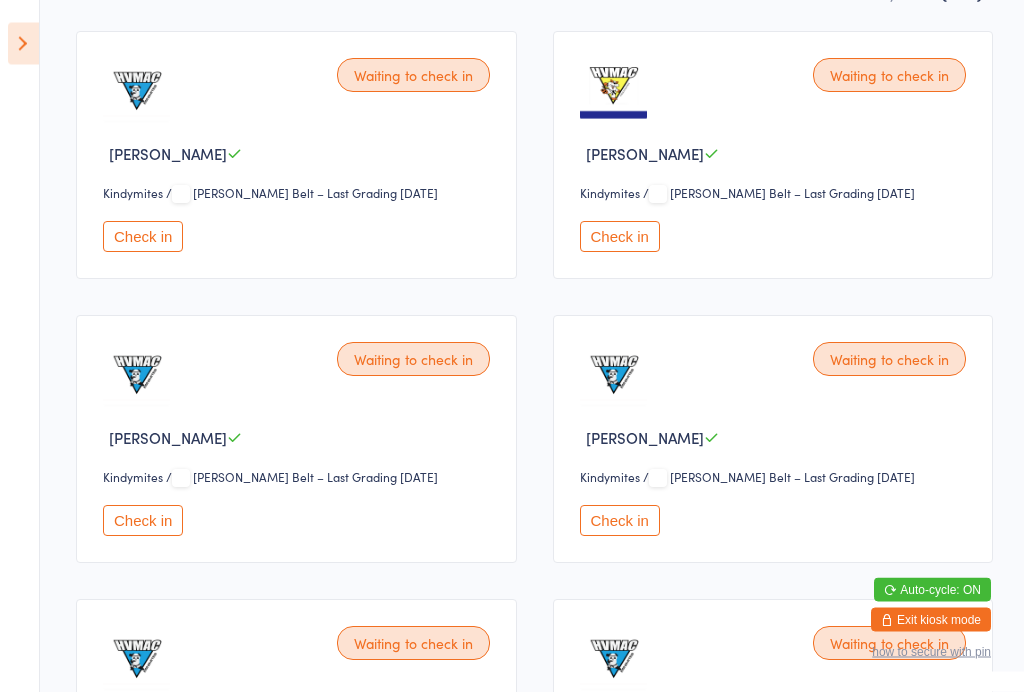 scroll, scrollTop: 320, scrollLeft: 0, axis: vertical 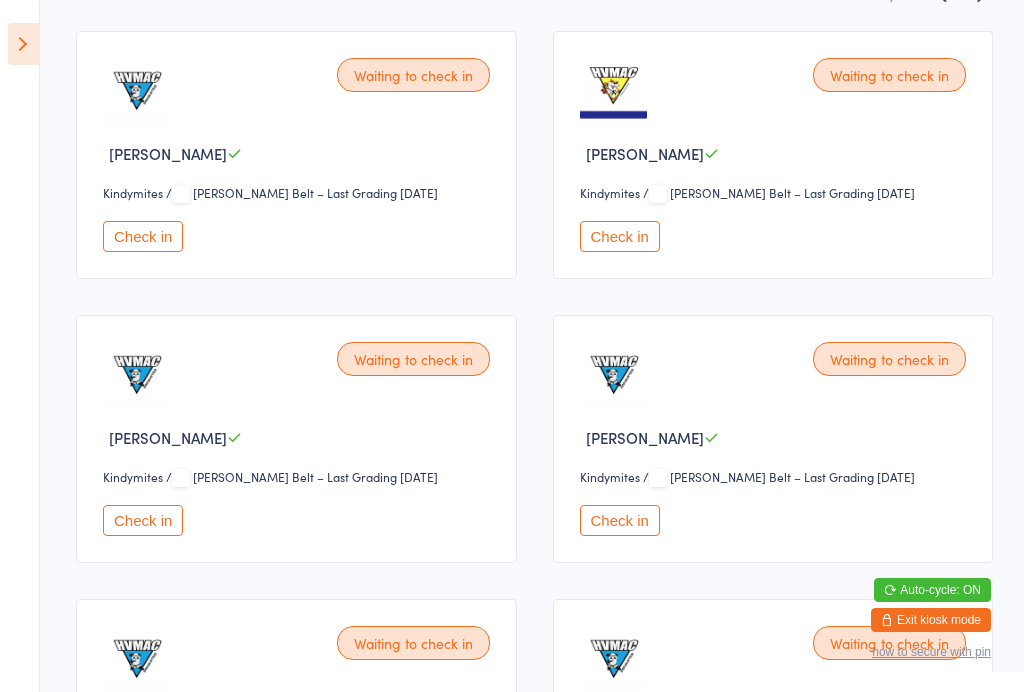 click on "Check in" at bounding box center (143, 236) 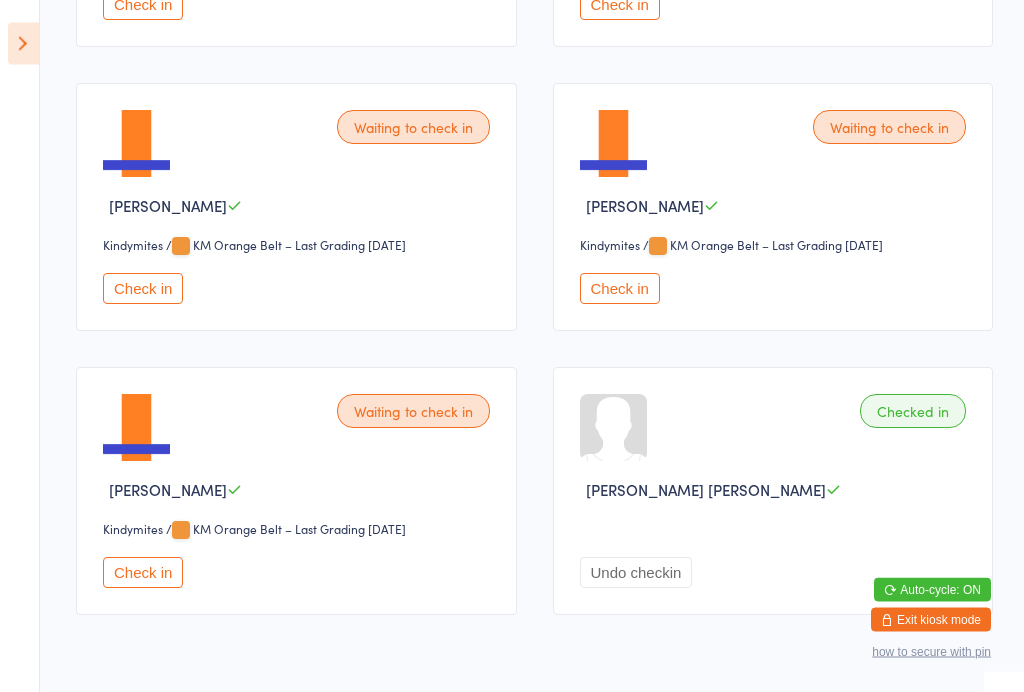 scroll, scrollTop: 1476, scrollLeft: 0, axis: vertical 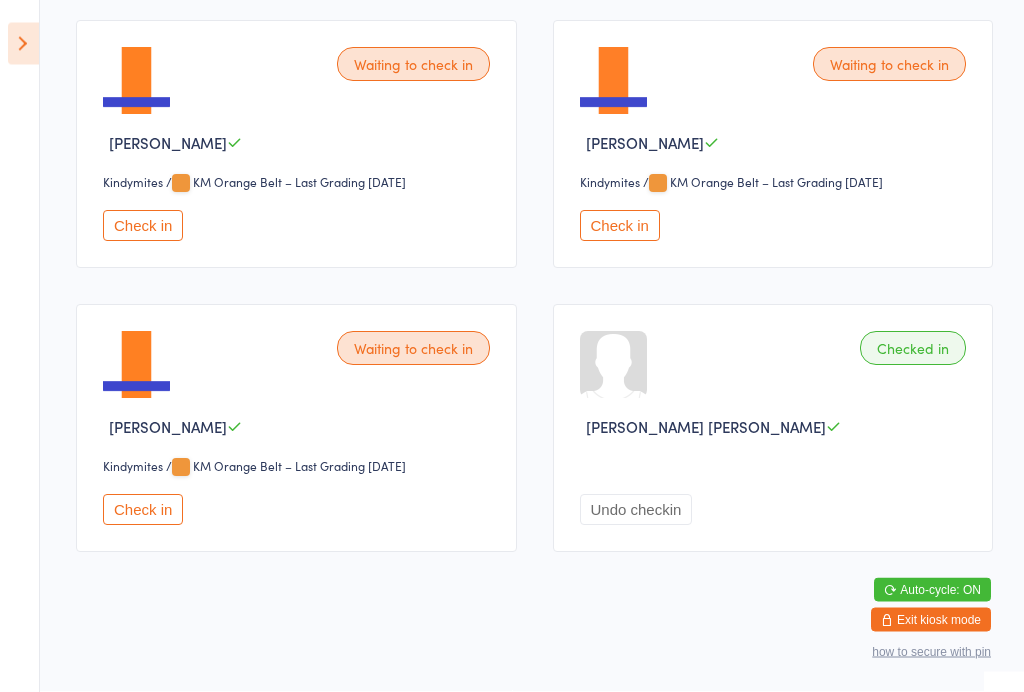 click on "Waiting to check in" at bounding box center [413, 349] 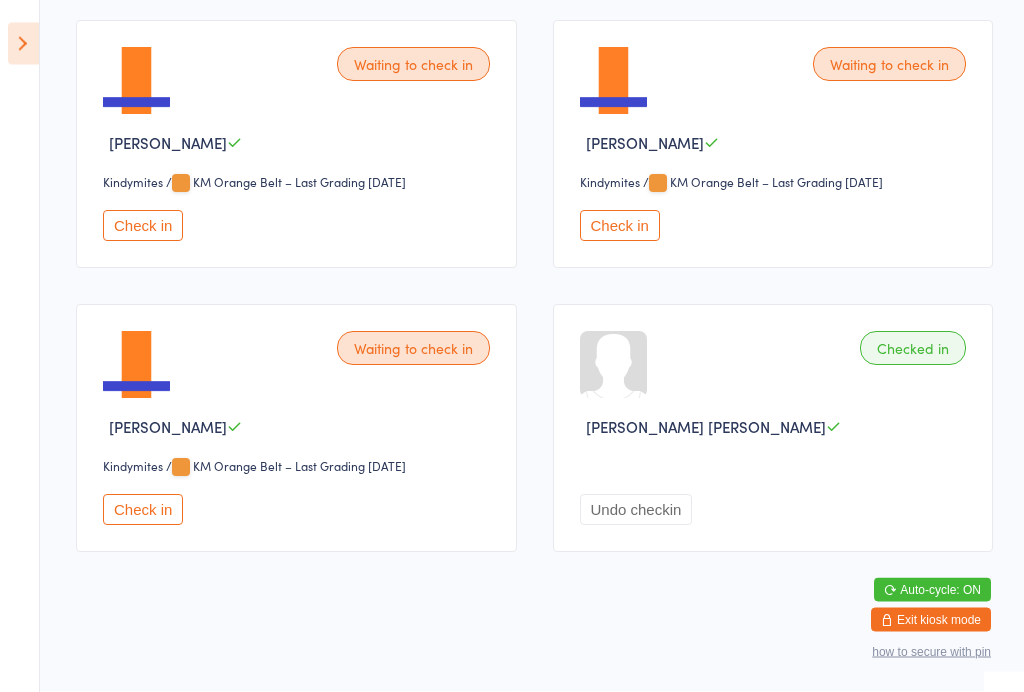 click on "Check in" at bounding box center (143, 510) 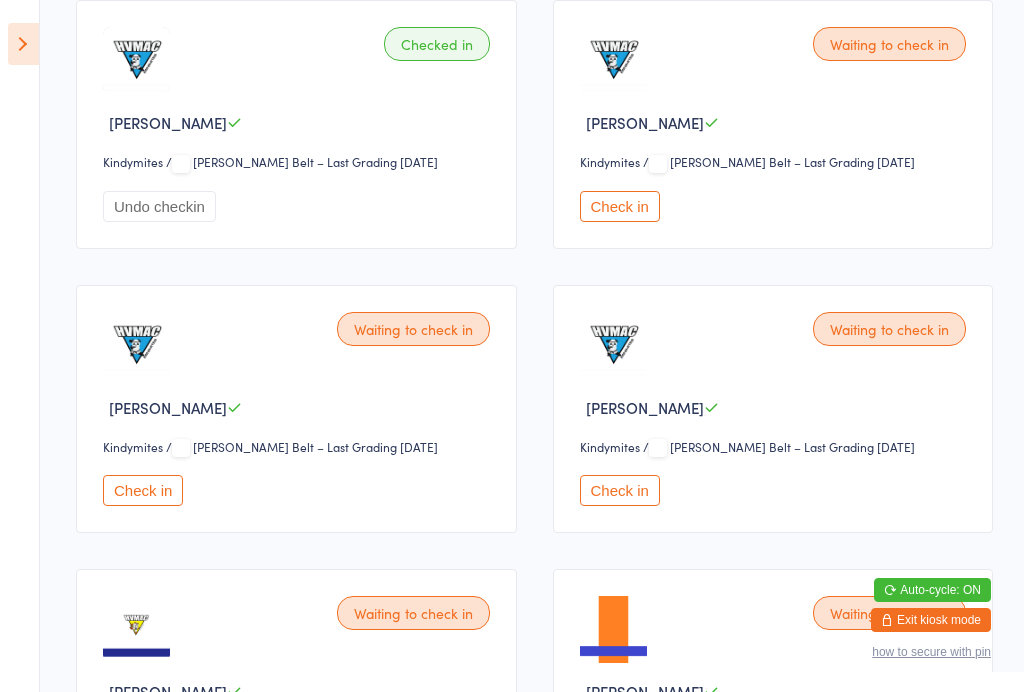 scroll, scrollTop: 918, scrollLeft: 0, axis: vertical 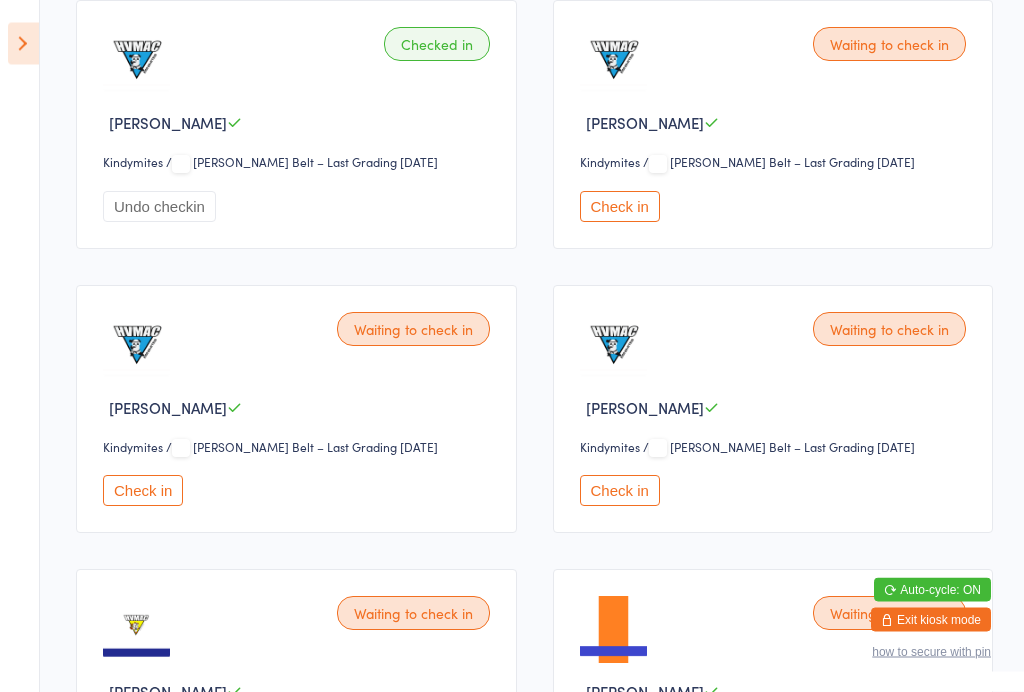 click on "Check in" at bounding box center (143, 491) 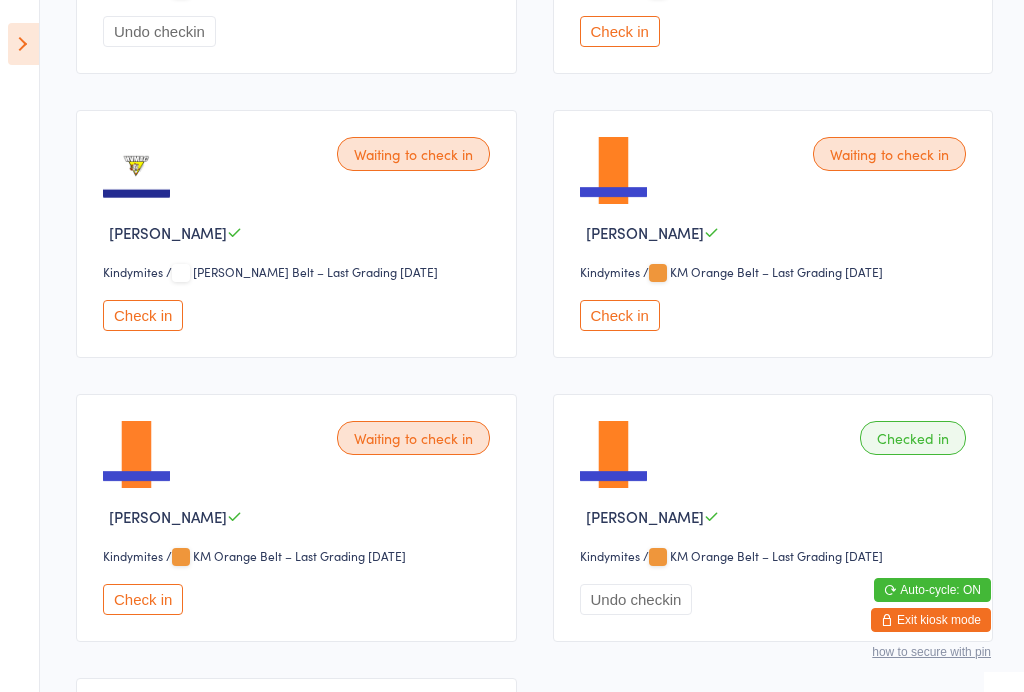 scroll, scrollTop: 1377, scrollLeft: 0, axis: vertical 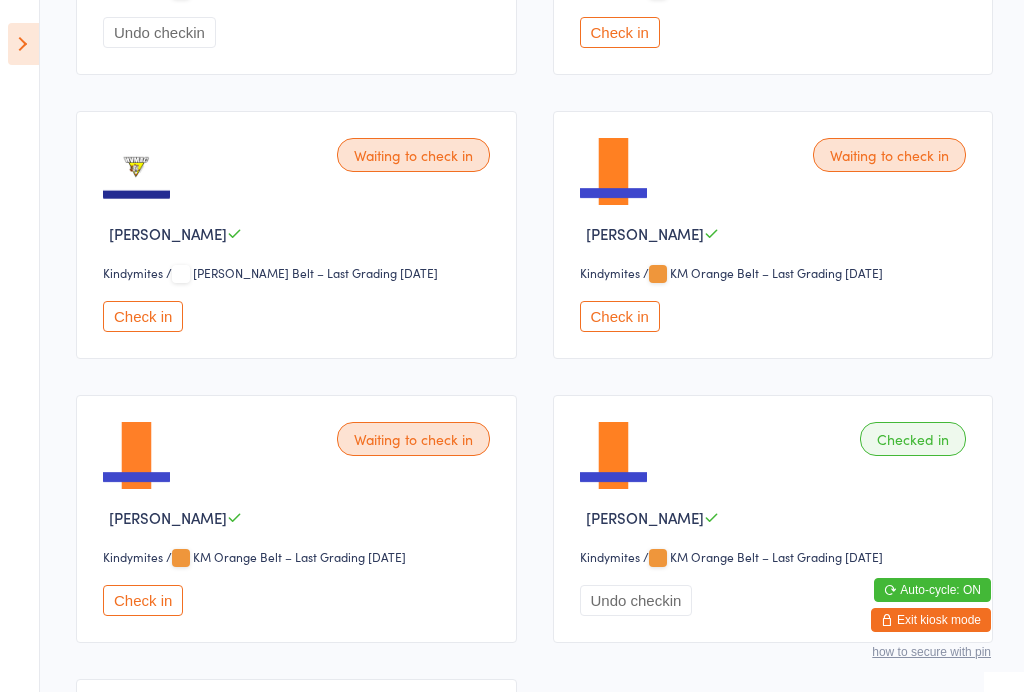 click on "Check in" at bounding box center [620, 316] 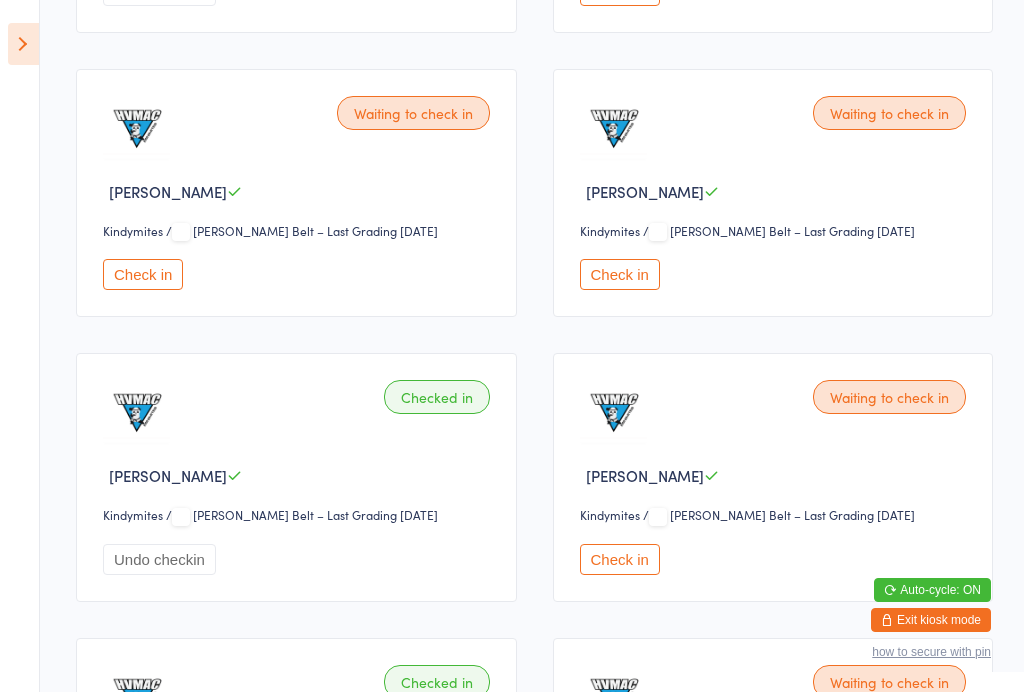scroll, scrollTop: 565, scrollLeft: 0, axis: vertical 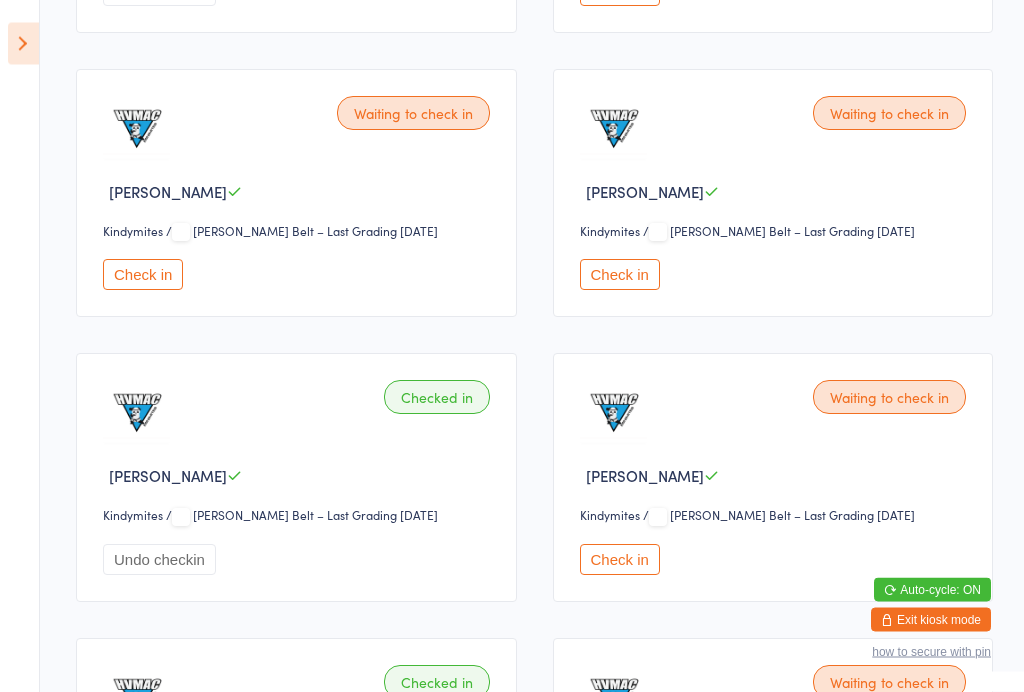 click on "Waiting to check in Anton Li  Kindymites  Kindymites   /  MM White Belt – Last Grading Dec 17, 2024   Check in" at bounding box center (773, 194) 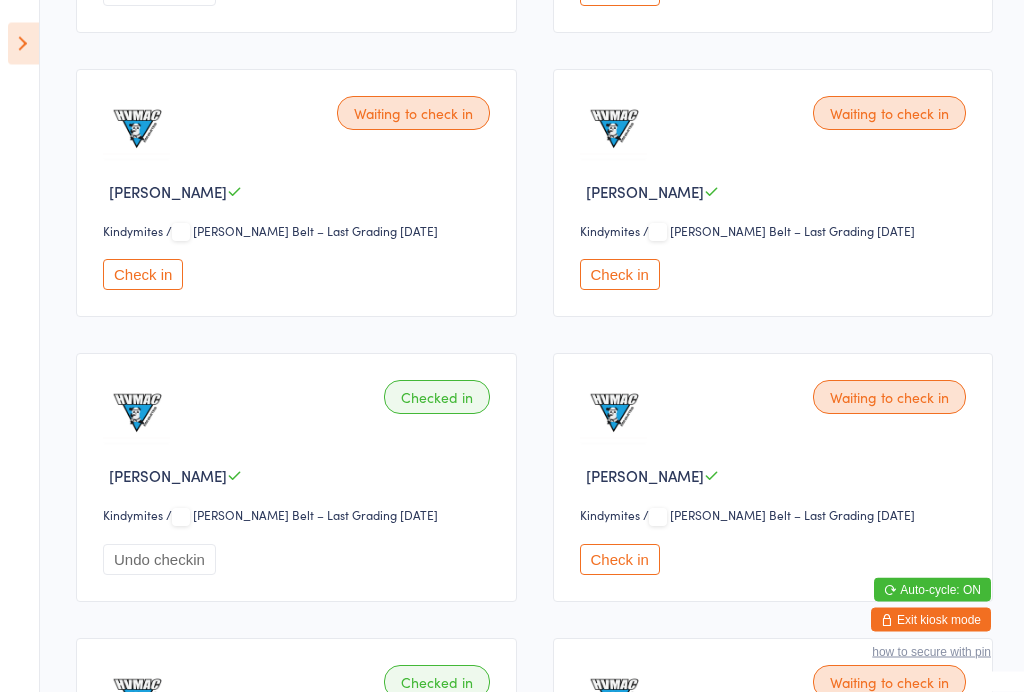 scroll, scrollTop: 566, scrollLeft: 0, axis: vertical 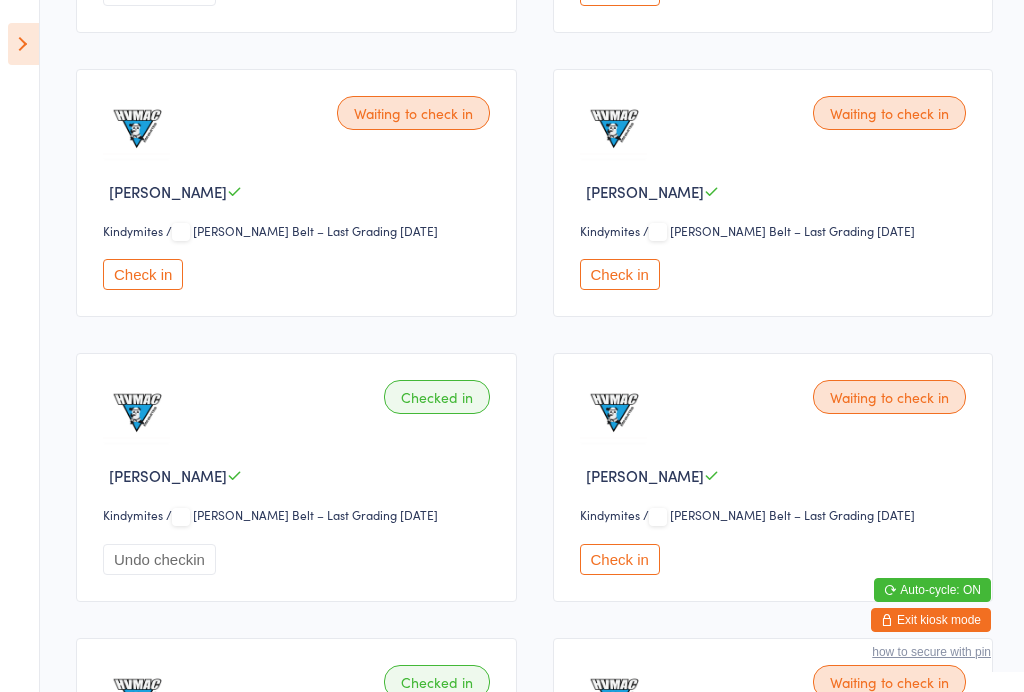 click on "Check in" at bounding box center [620, 274] 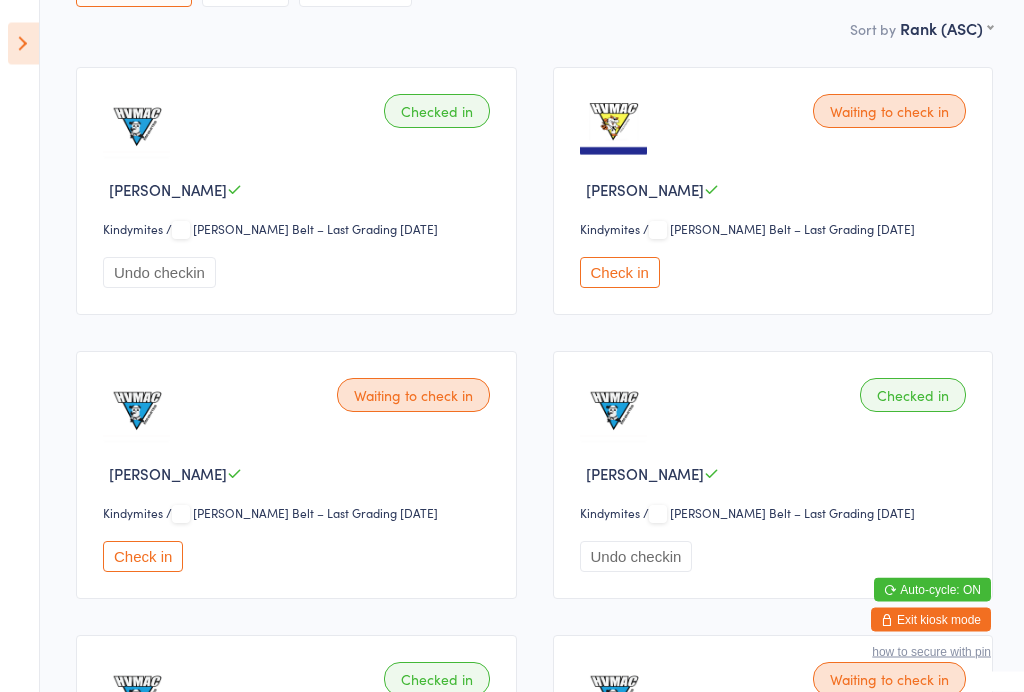 scroll, scrollTop: 0, scrollLeft: 0, axis: both 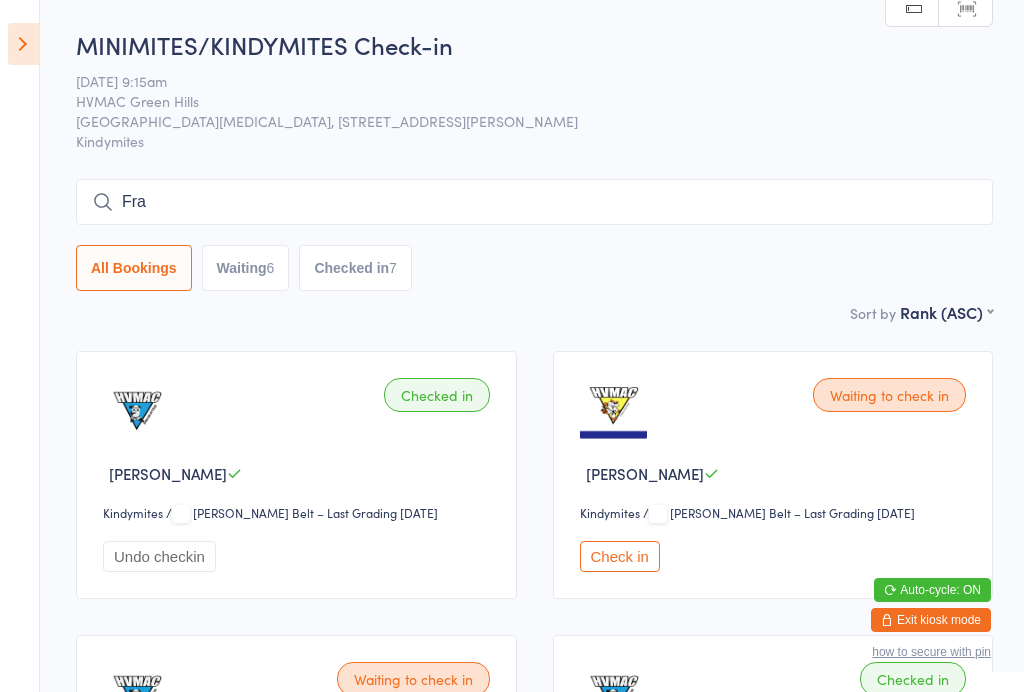 click on "Check in" at bounding box center [620, 556] 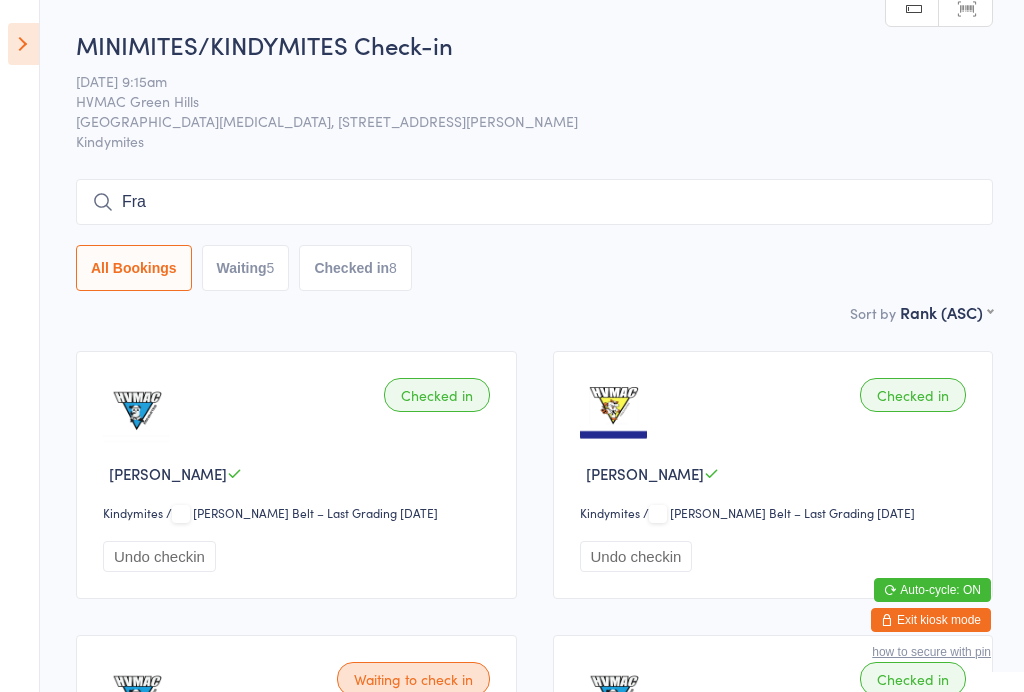 click on "Checked in  8" at bounding box center (355, 268) 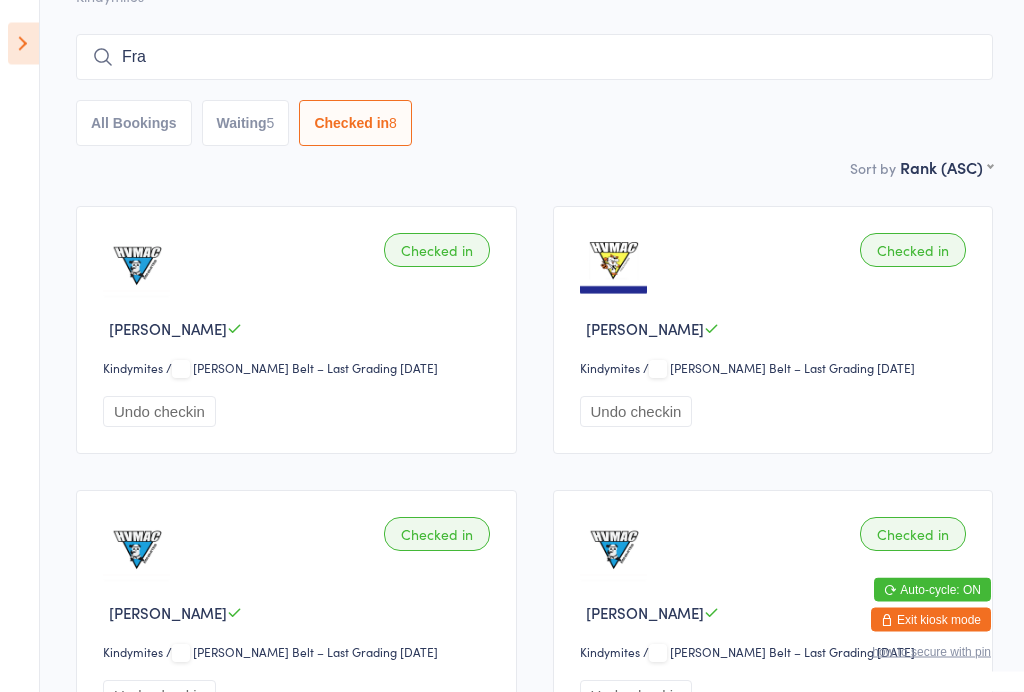 scroll, scrollTop: 0, scrollLeft: 0, axis: both 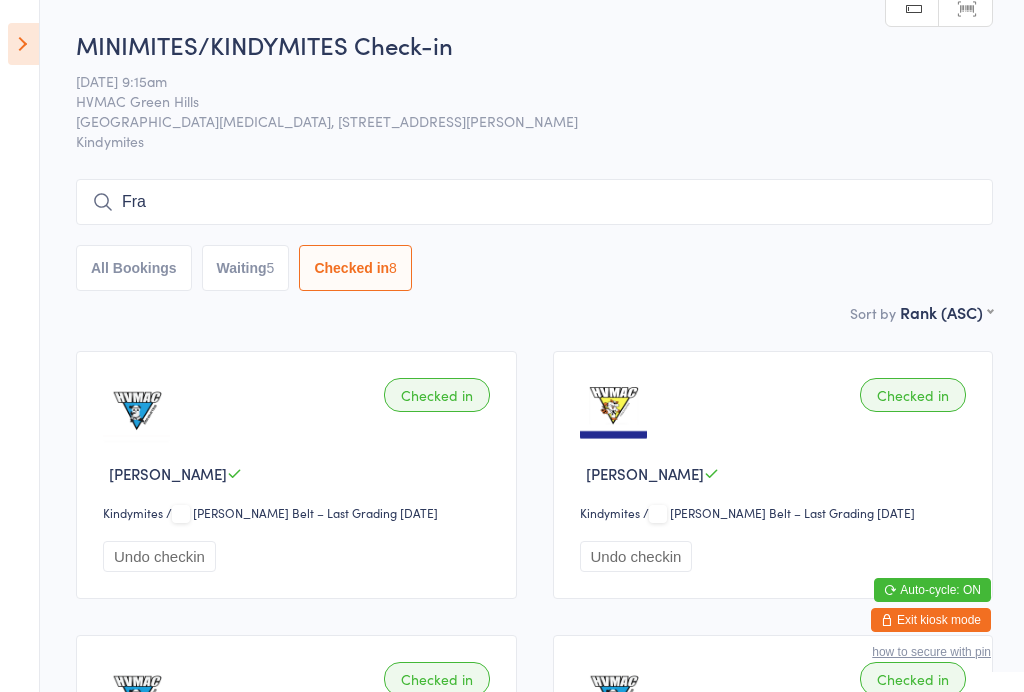 click on "All Bookings" at bounding box center [134, 268] 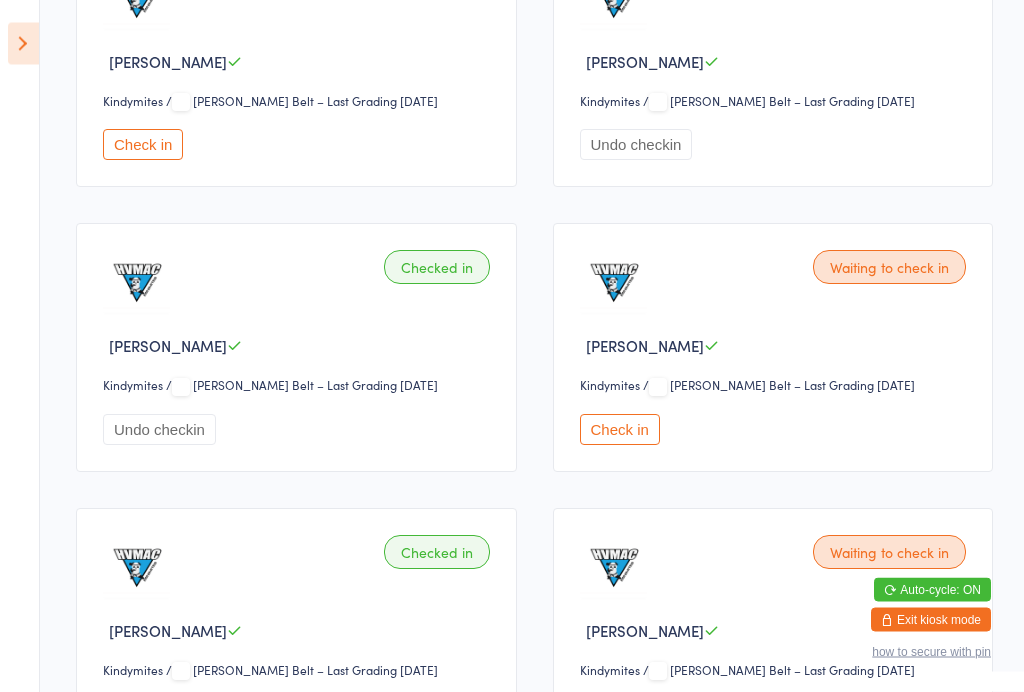 scroll, scrollTop: 695, scrollLeft: 0, axis: vertical 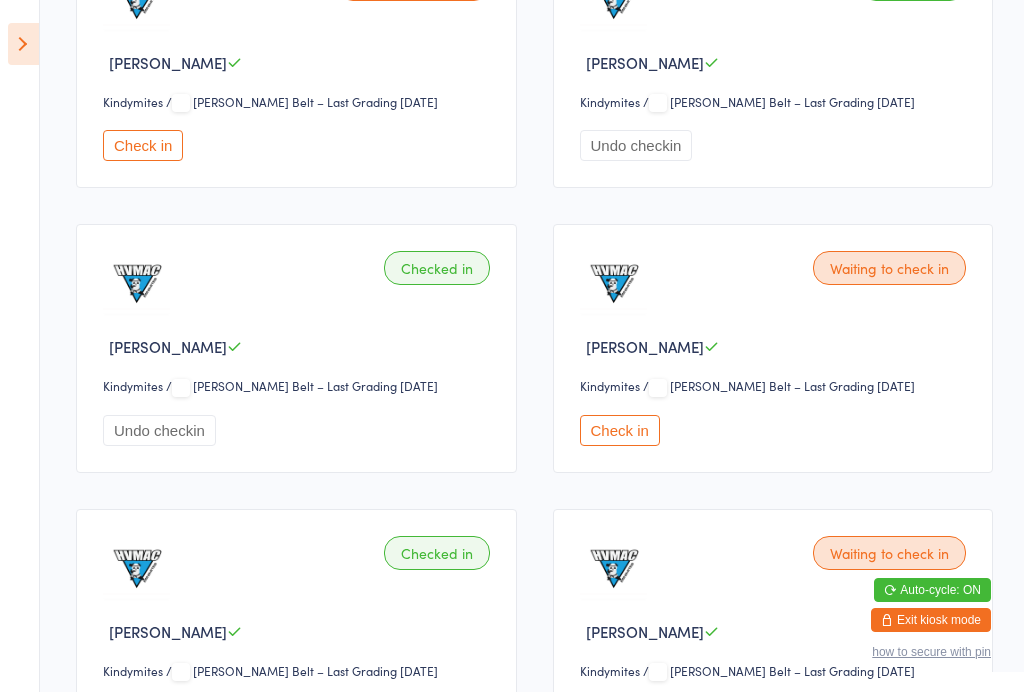 click on "Check in" at bounding box center [143, 145] 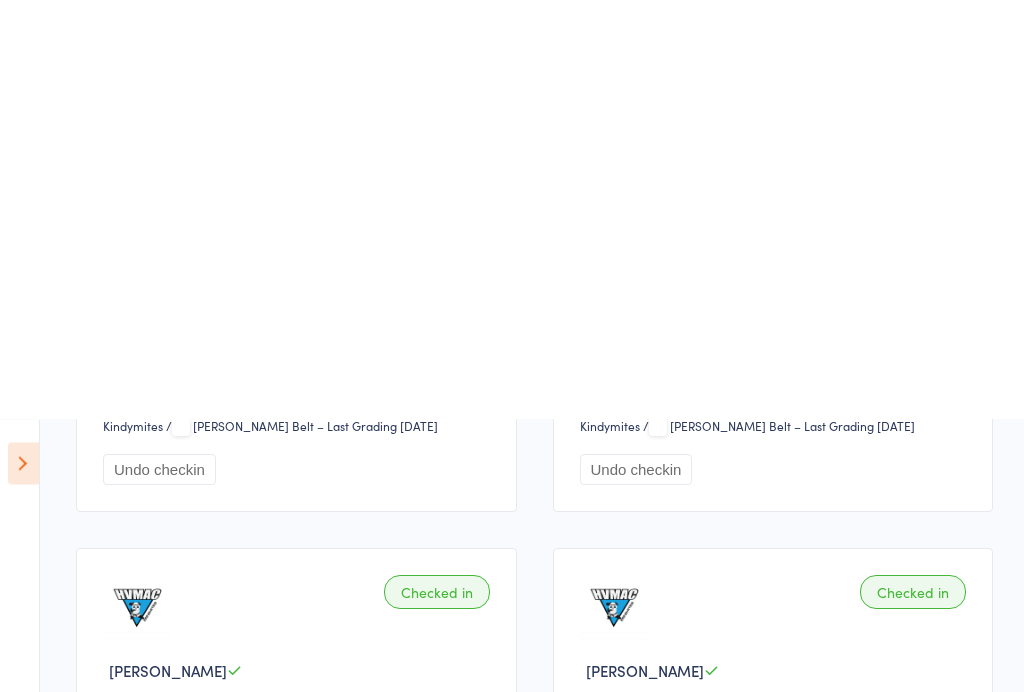 scroll, scrollTop: 0, scrollLeft: 0, axis: both 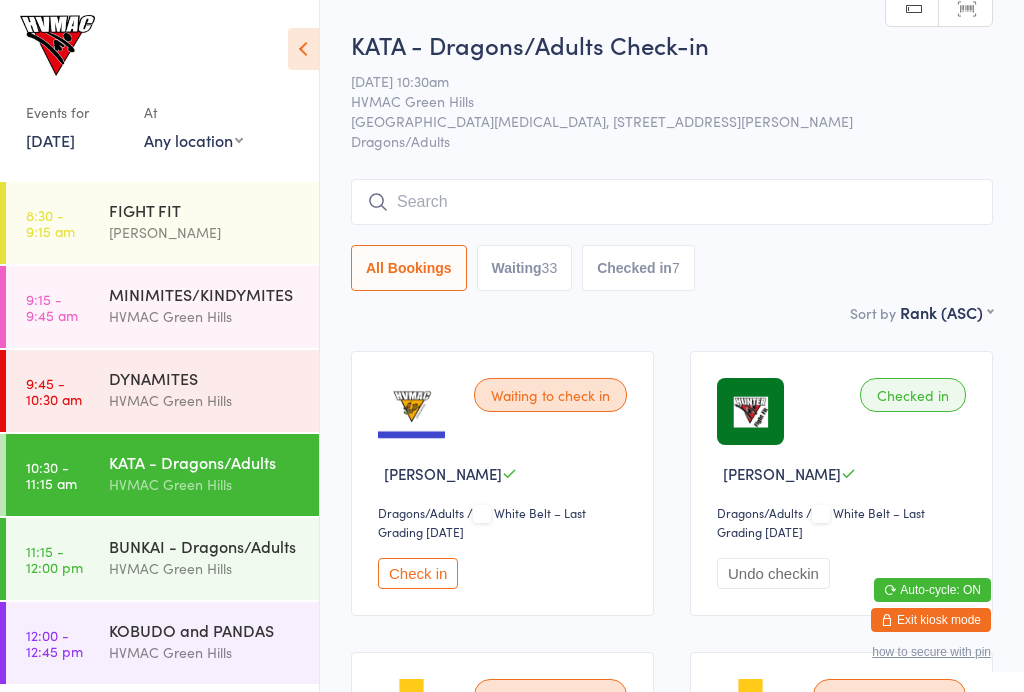 click on "33" at bounding box center (550, 268) 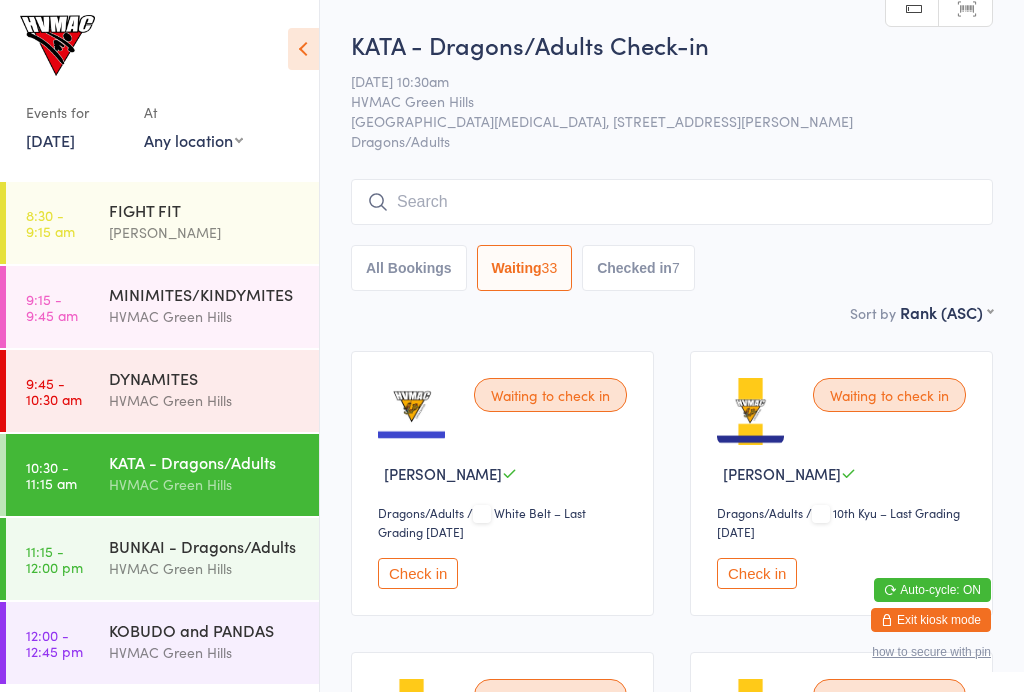 select on "4" 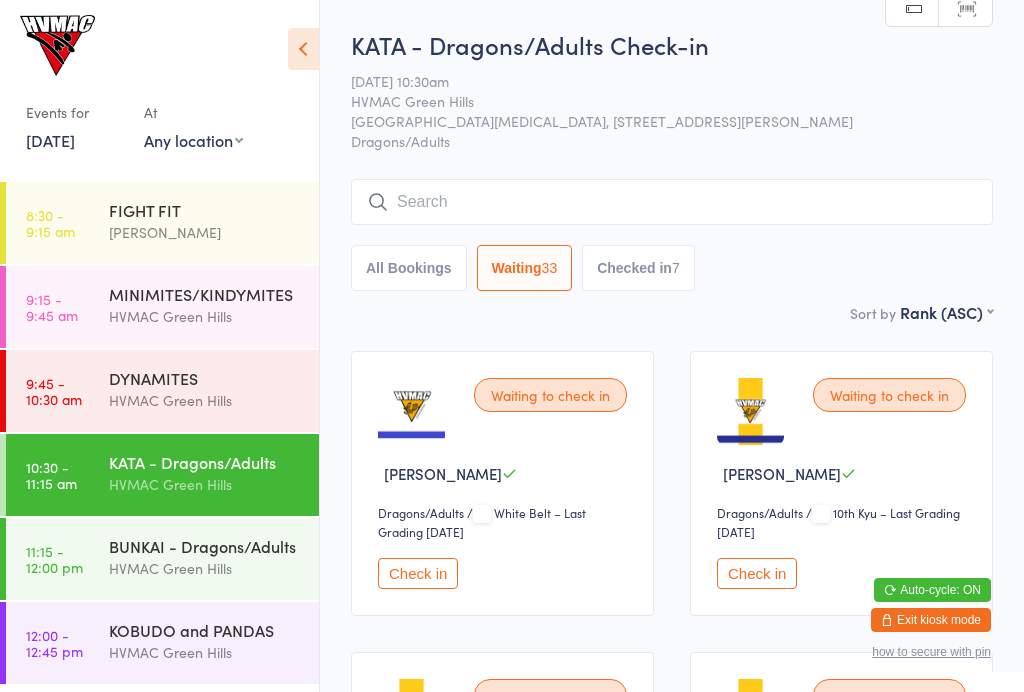 click on "MINIMITES/KINDYMITES HVMAC Green Hills" at bounding box center [214, 305] 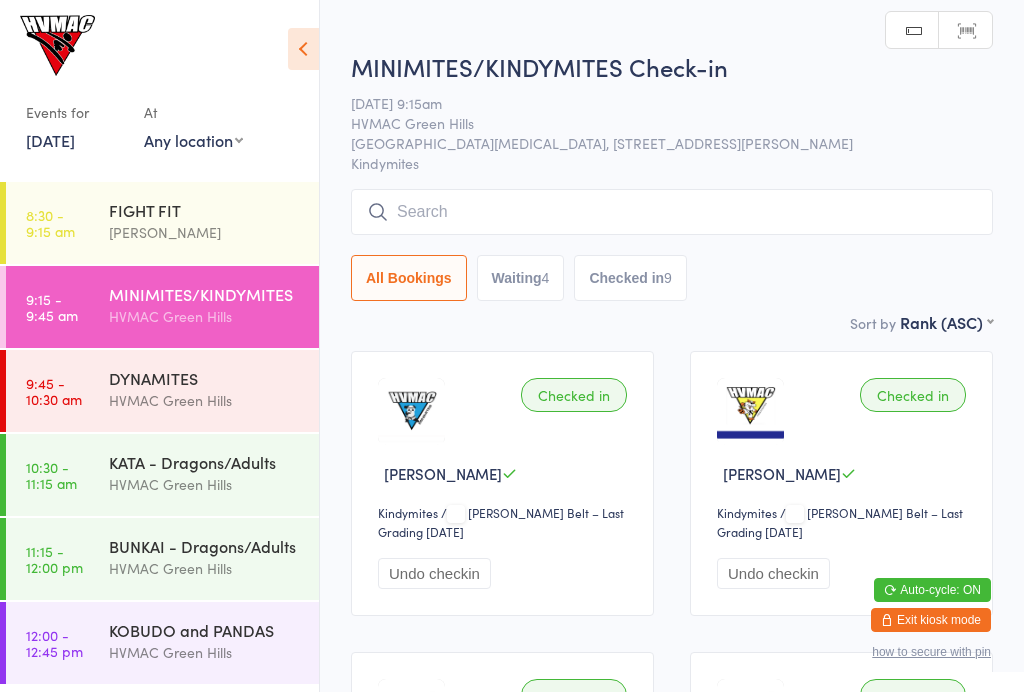 click on "Waiting  4" at bounding box center [521, 278] 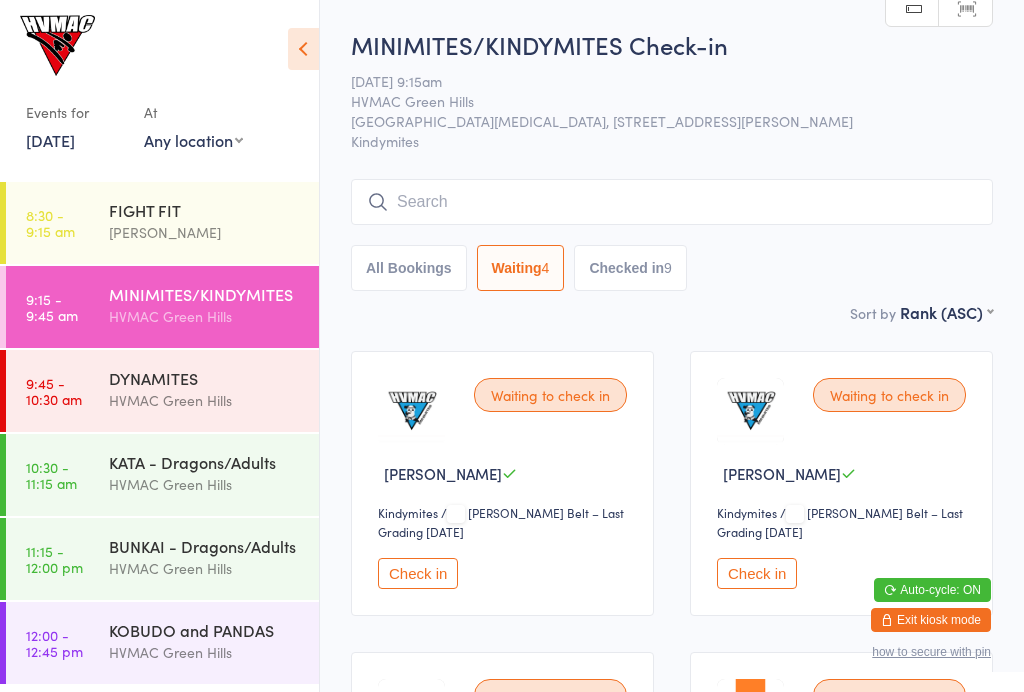 click at bounding box center (303, 49) 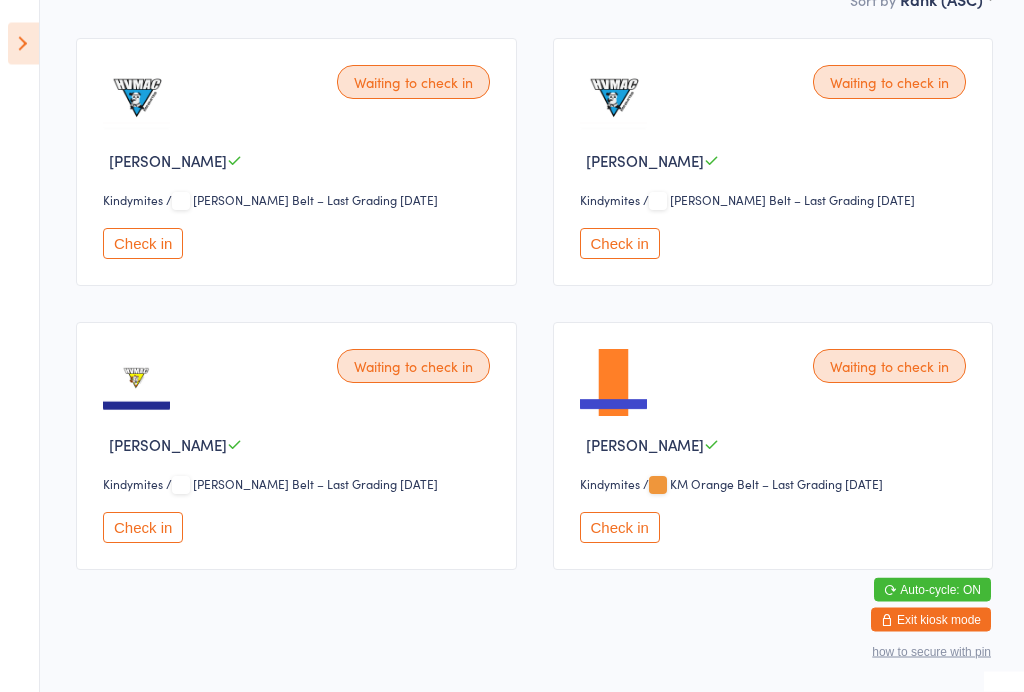 scroll, scrollTop: 323, scrollLeft: 0, axis: vertical 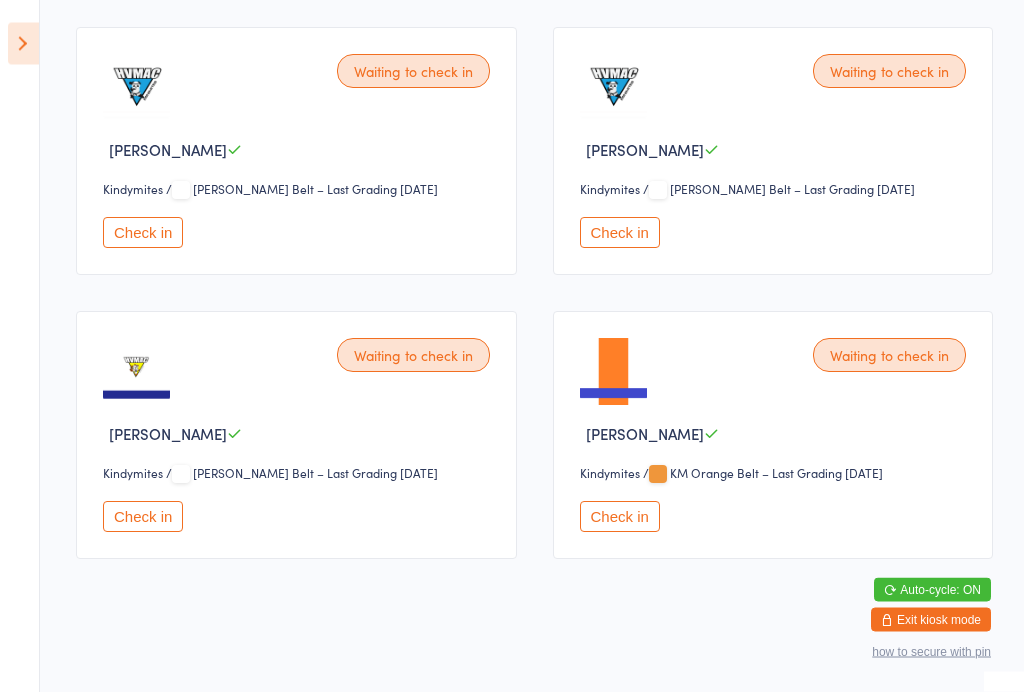 click on "Check in" at bounding box center [620, 517] 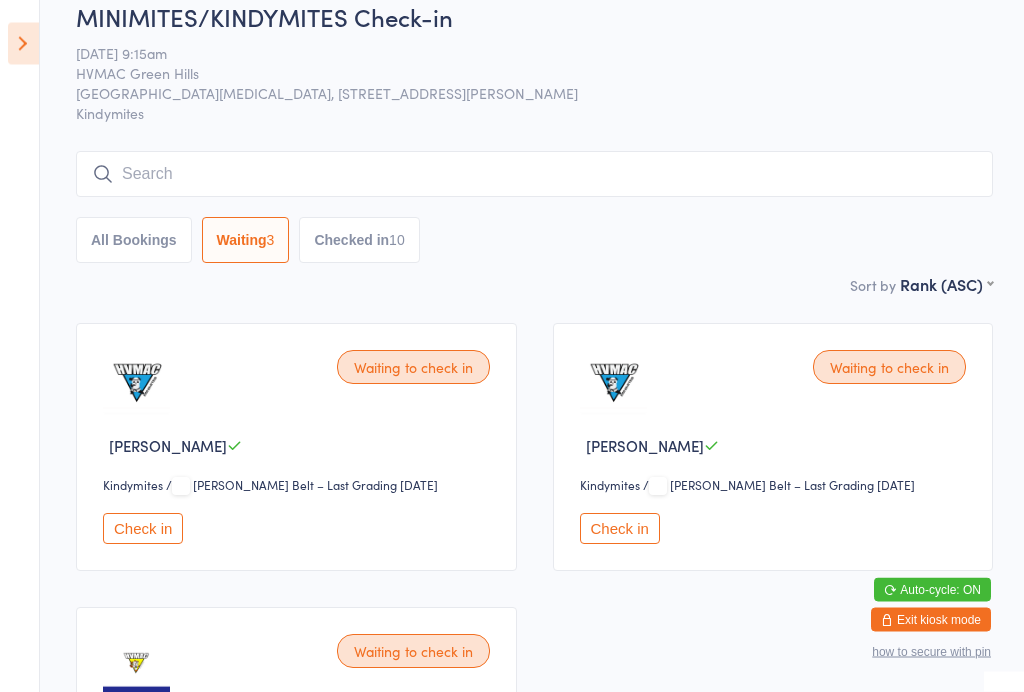 click on "Checked in  10" at bounding box center [359, 241] 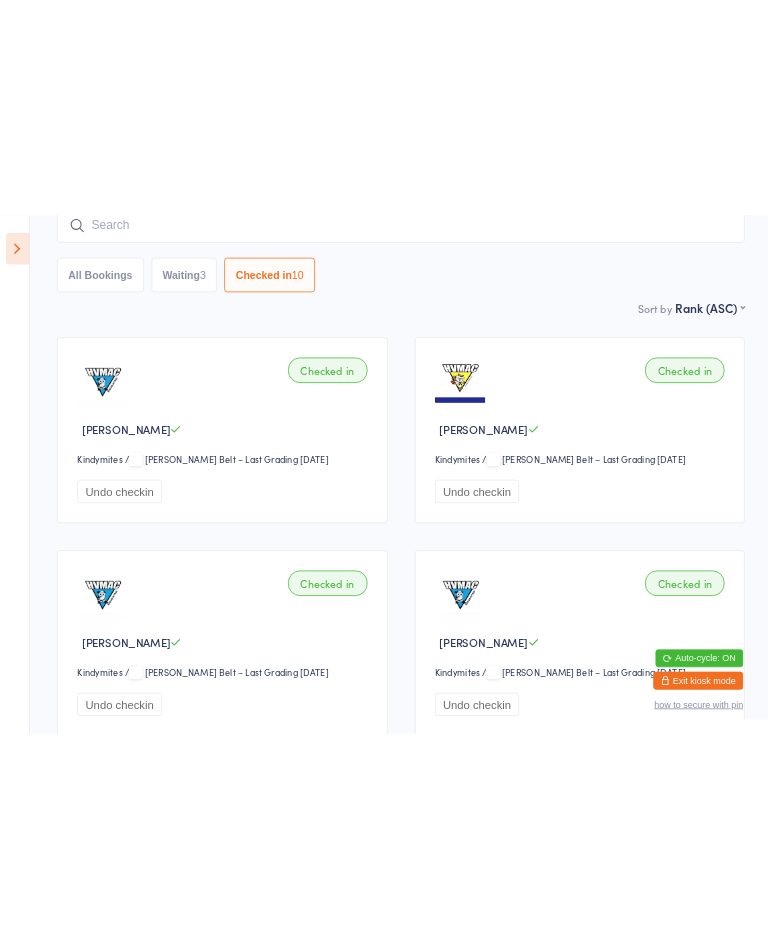 scroll, scrollTop: 0, scrollLeft: 0, axis: both 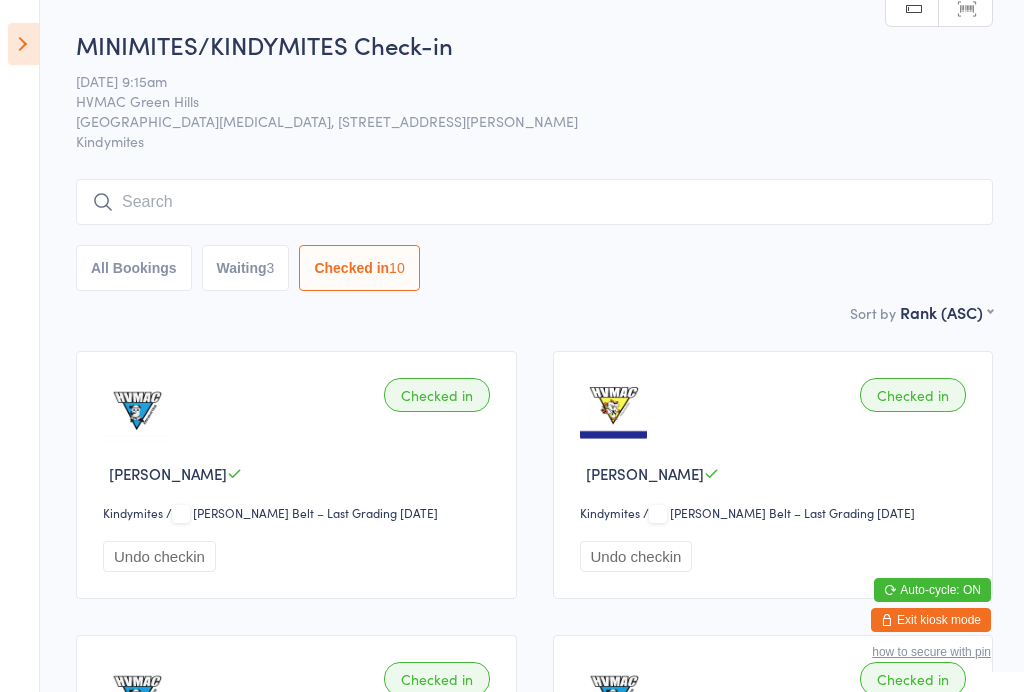 click on "Waiting  3" at bounding box center (246, 268) 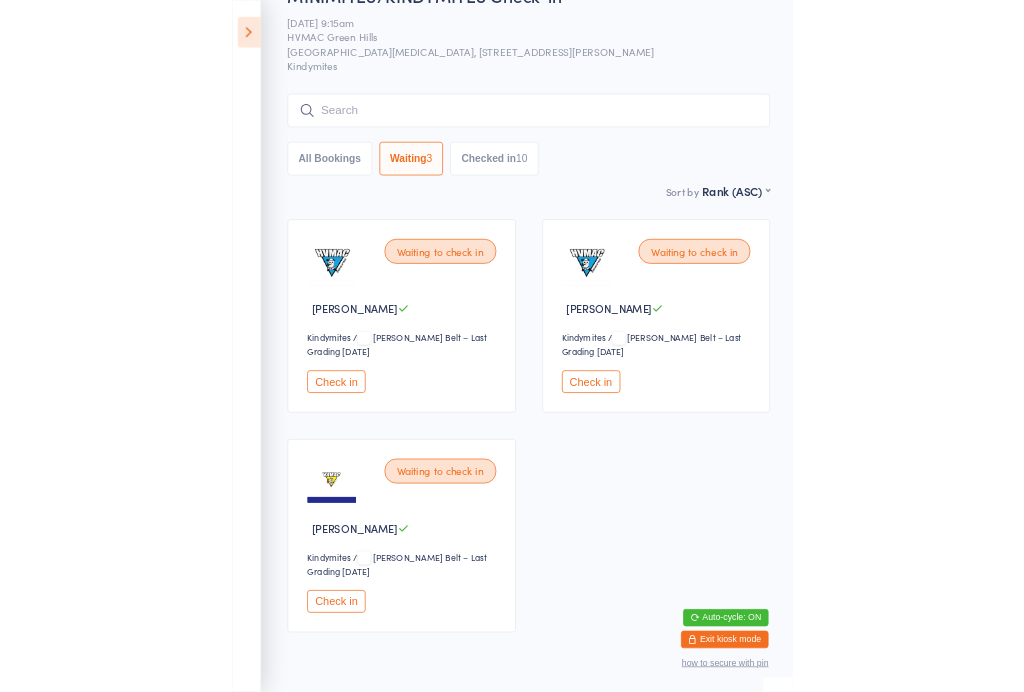 scroll, scrollTop: 167, scrollLeft: 0, axis: vertical 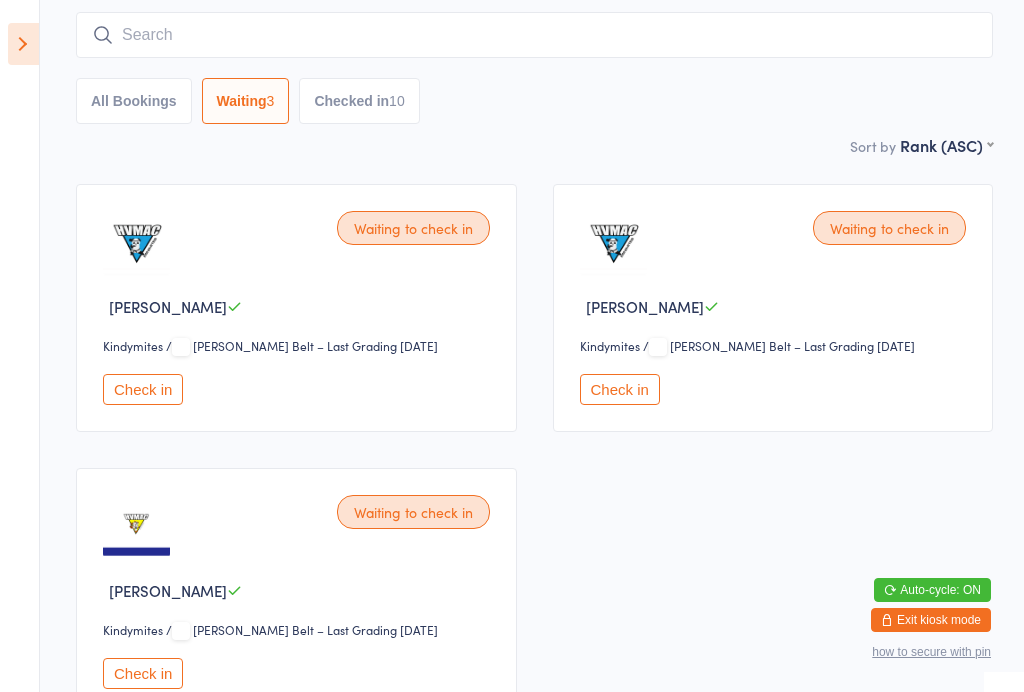 click on "Check in" at bounding box center (143, 389) 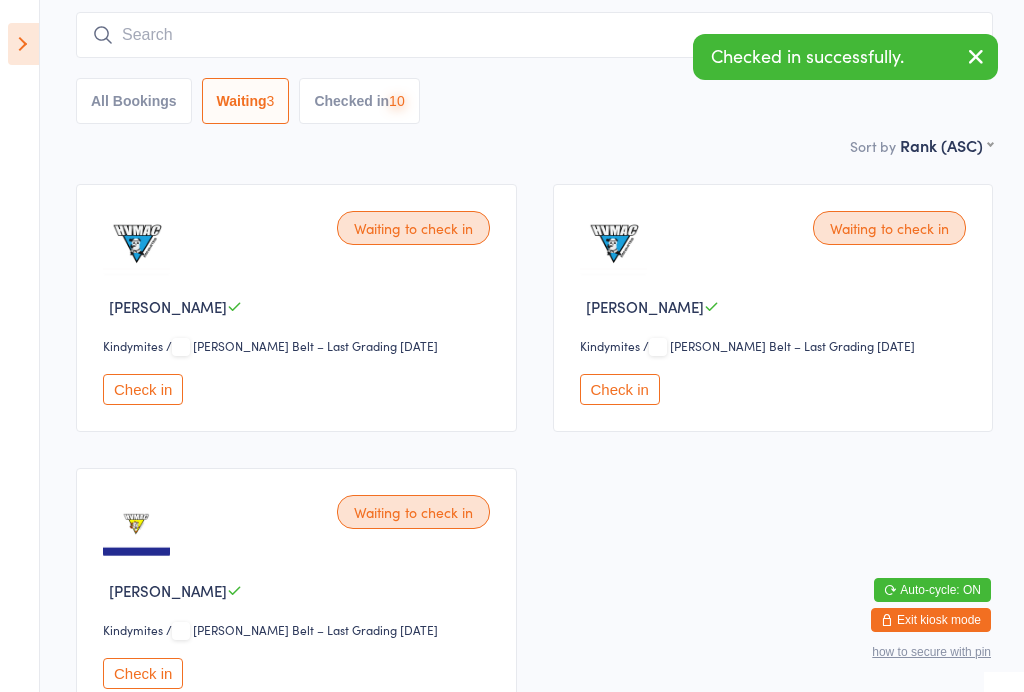 scroll, scrollTop: 35, scrollLeft: 0, axis: vertical 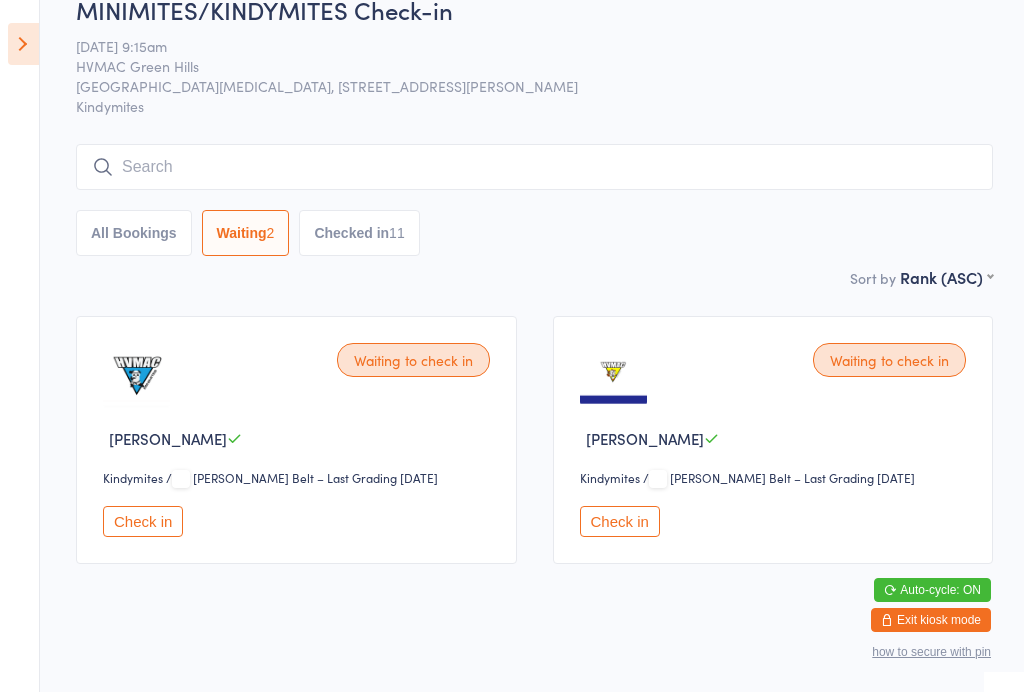 click on "Waiting to check in Pippa Woods  Kindymites  Kindymites   /  MM White Belt – Last Grading Aug 17, 2024   Check in" at bounding box center (296, 440) 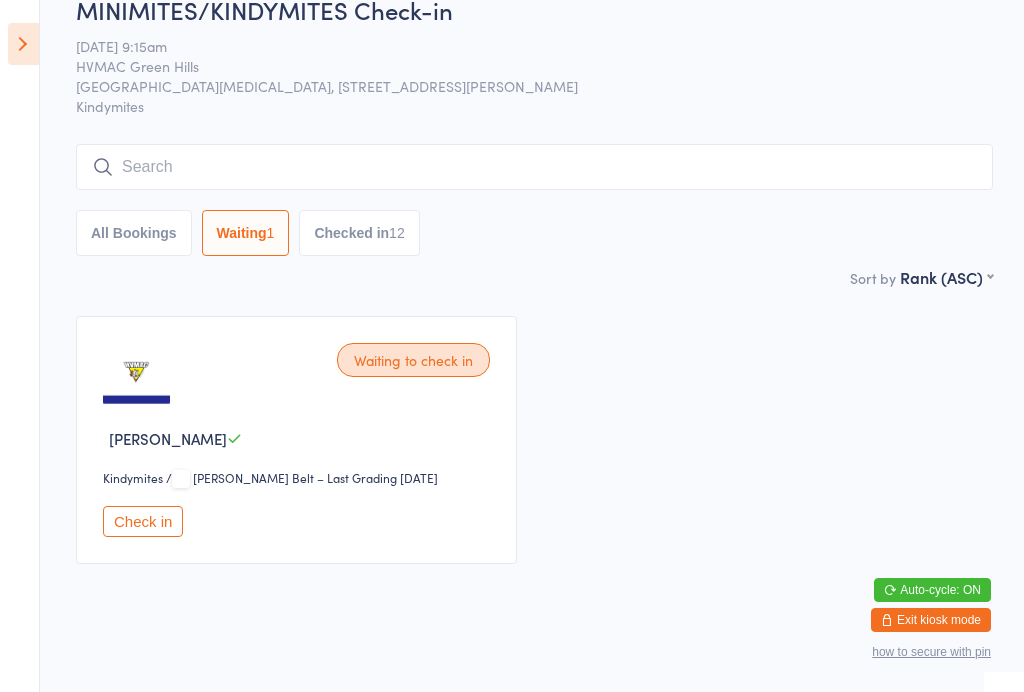click on "Checked in  12" at bounding box center (359, 233) 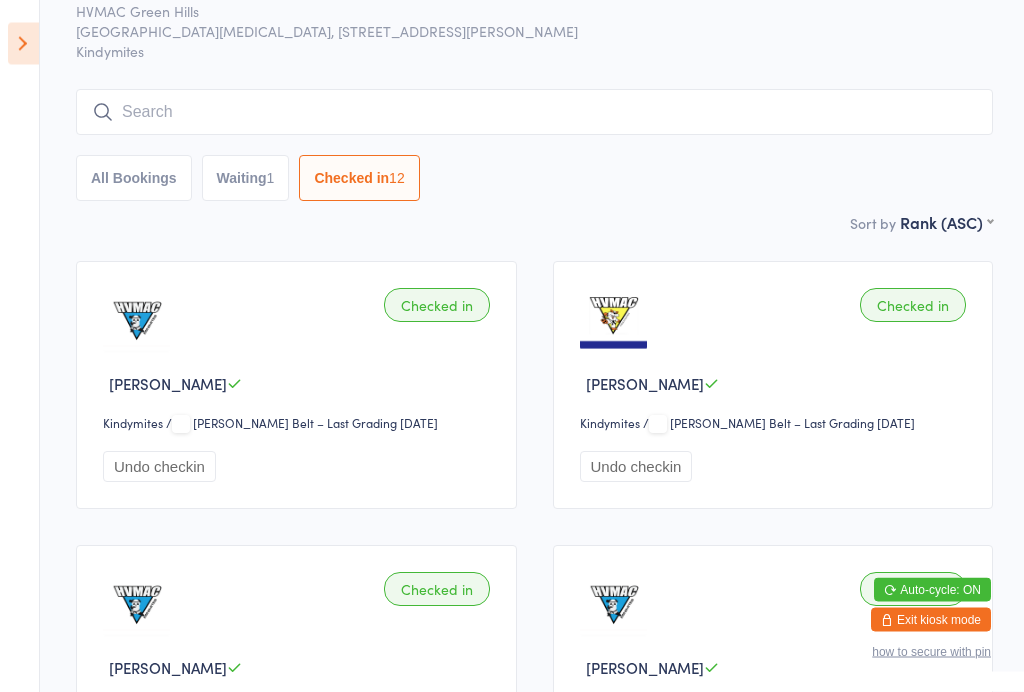 scroll, scrollTop: 0, scrollLeft: 0, axis: both 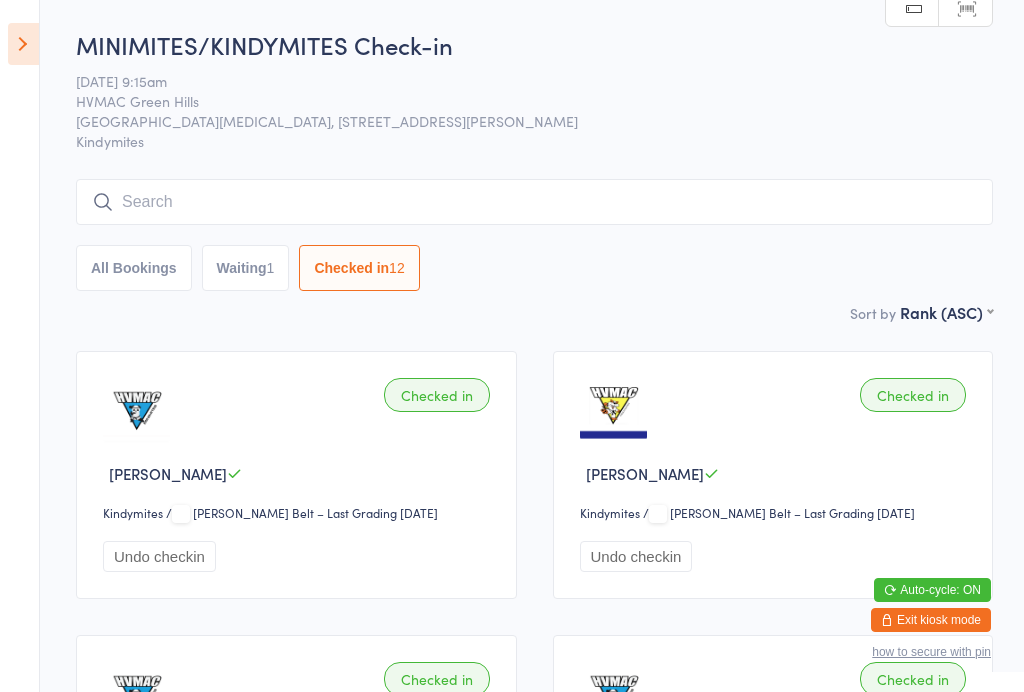 click at bounding box center [23, 44] 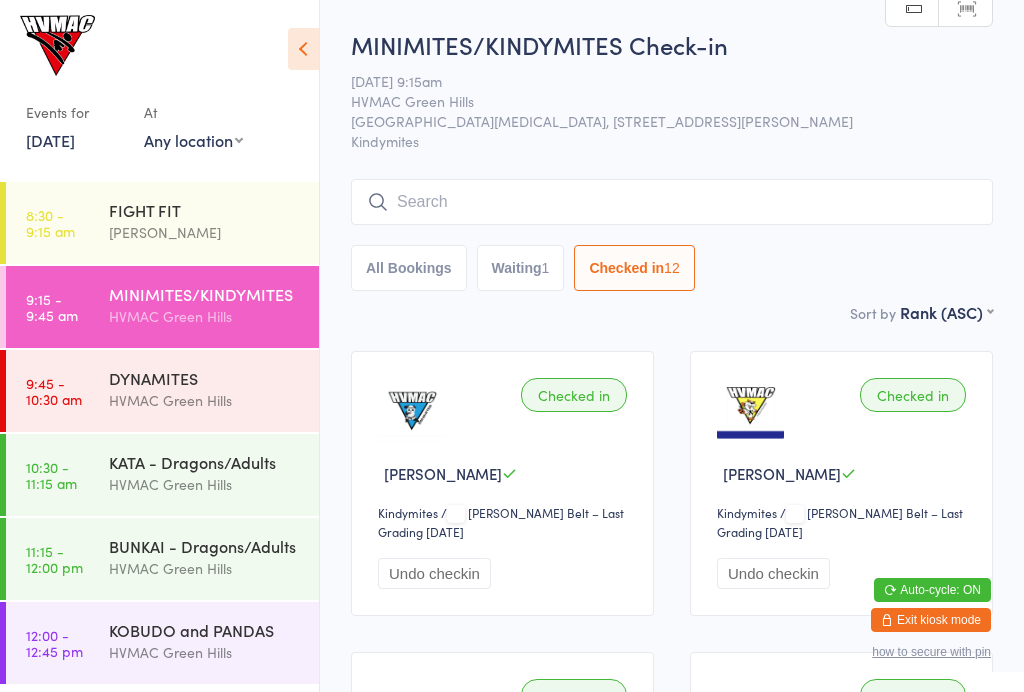 click on "DYNAMITES" at bounding box center (205, 378) 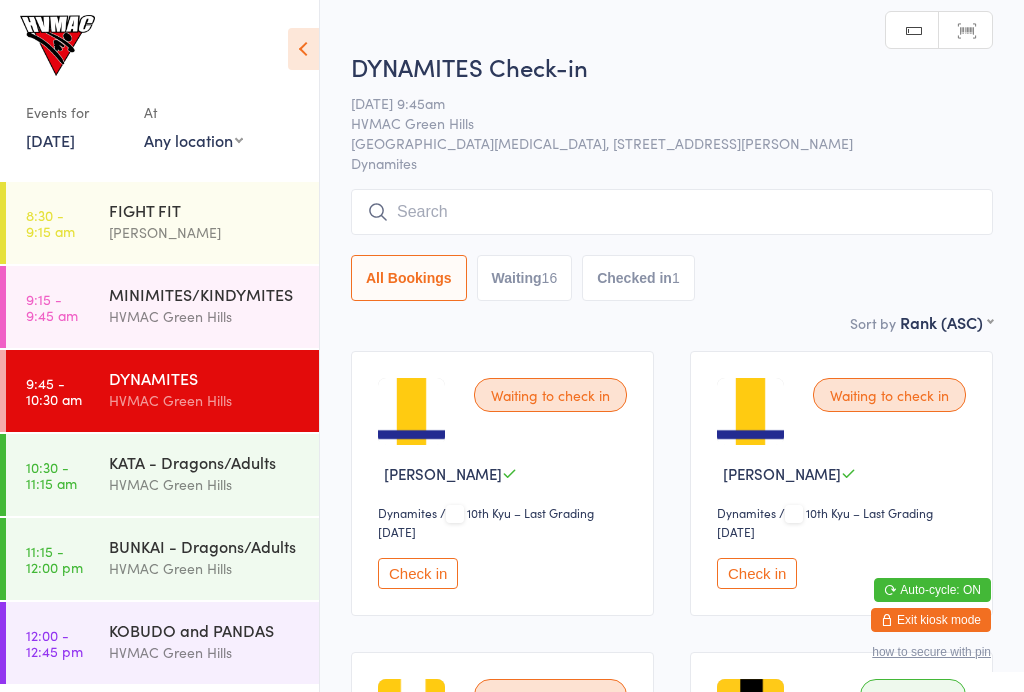 click at bounding box center (303, 49) 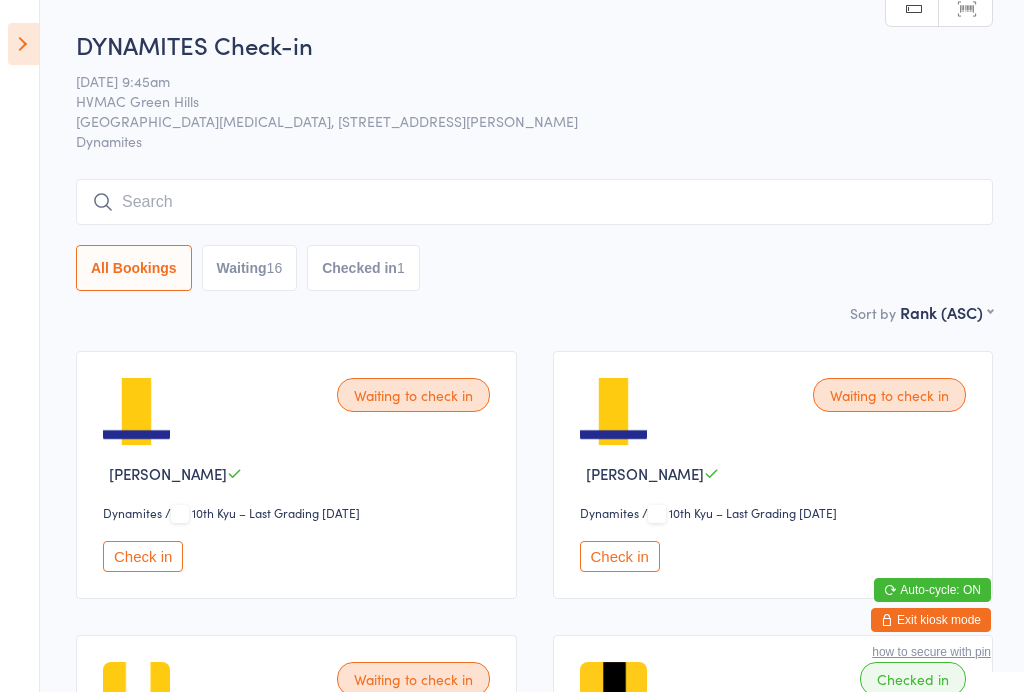 click at bounding box center (23, 44) 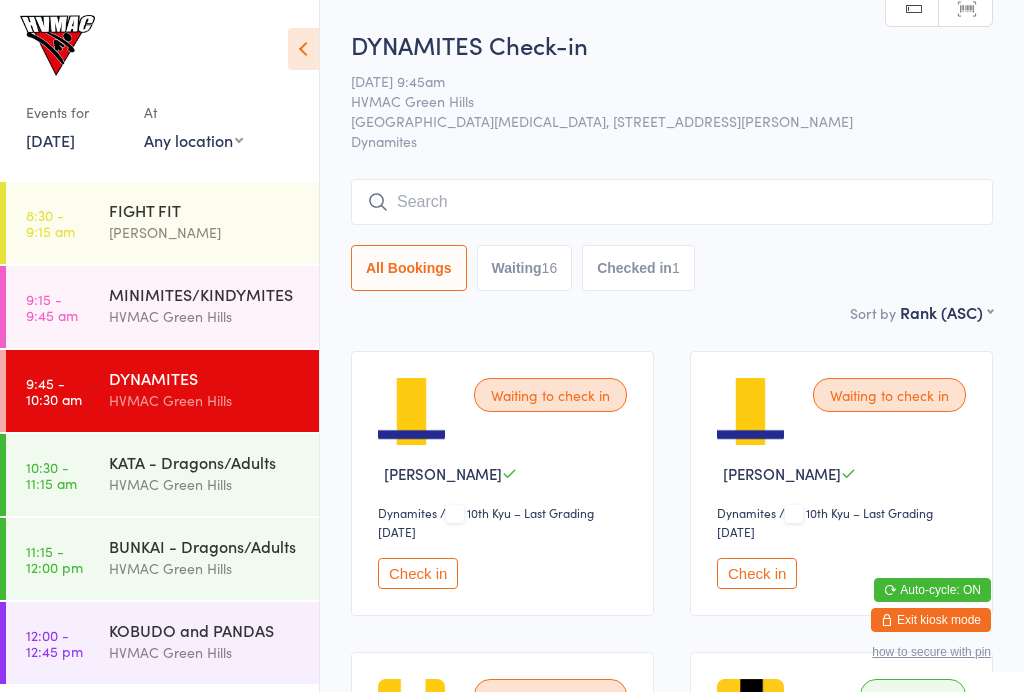 click on "HVMAC Green Hills" at bounding box center (205, 568) 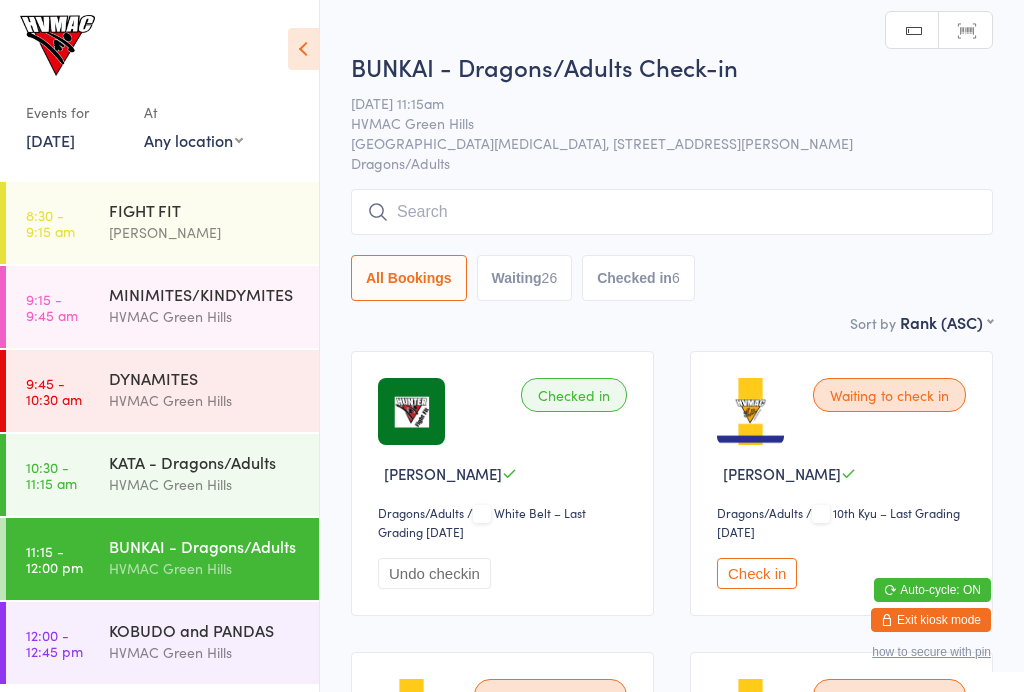 click at bounding box center [672, 212] 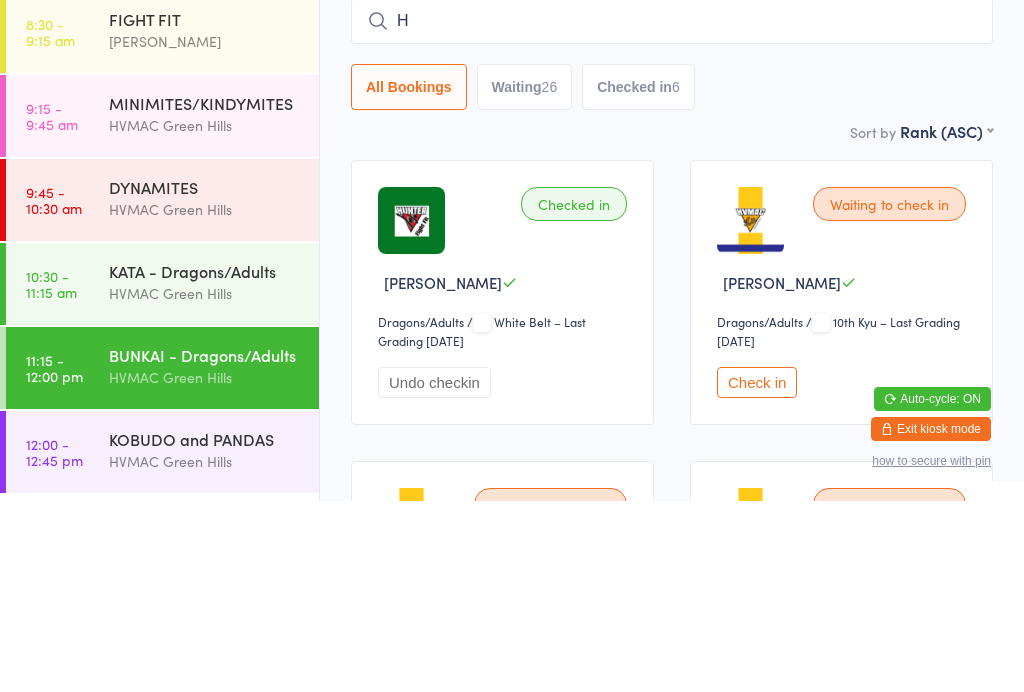 type on "He" 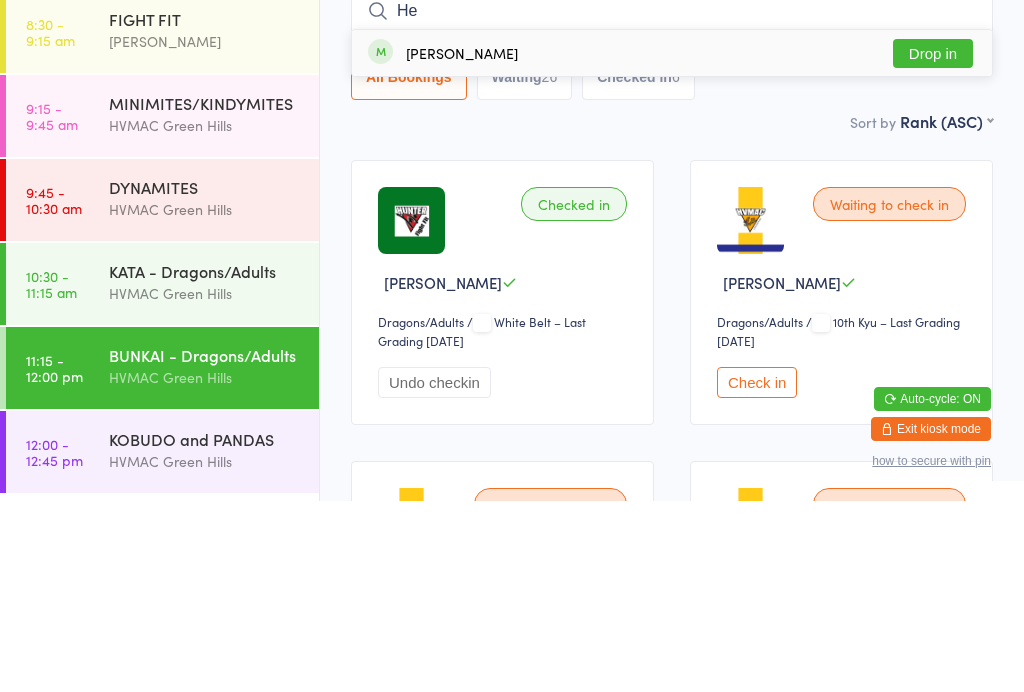 click on "DYNAMITES" at bounding box center (205, 378) 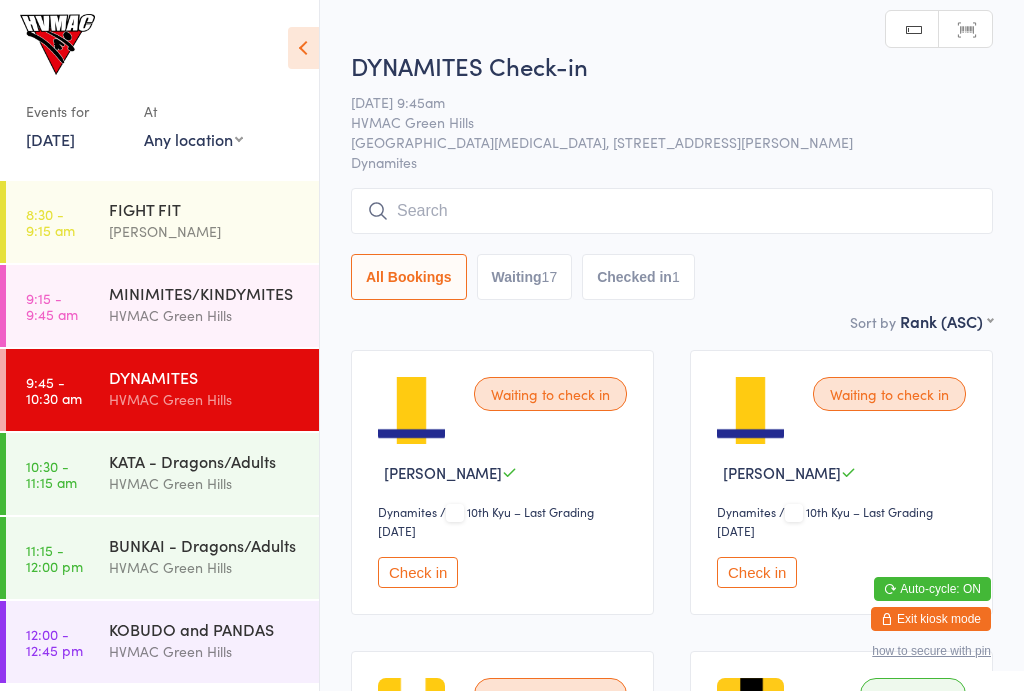 scroll, scrollTop: 1, scrollLeft: 0, axis: vertical 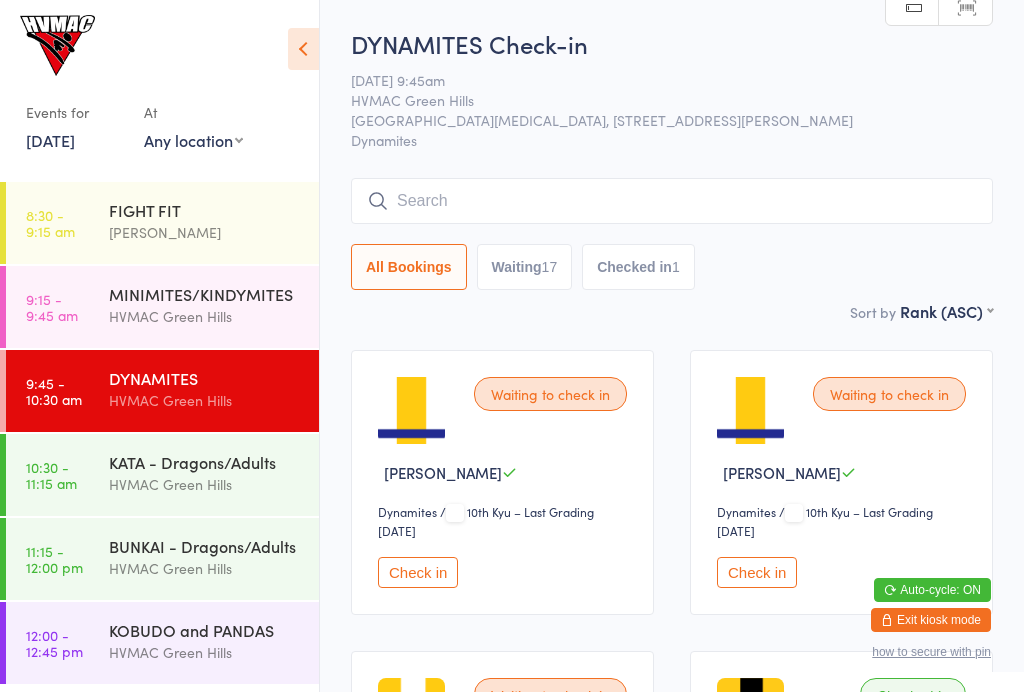 click on "Waiting  17" at bounding box center (525, 267) 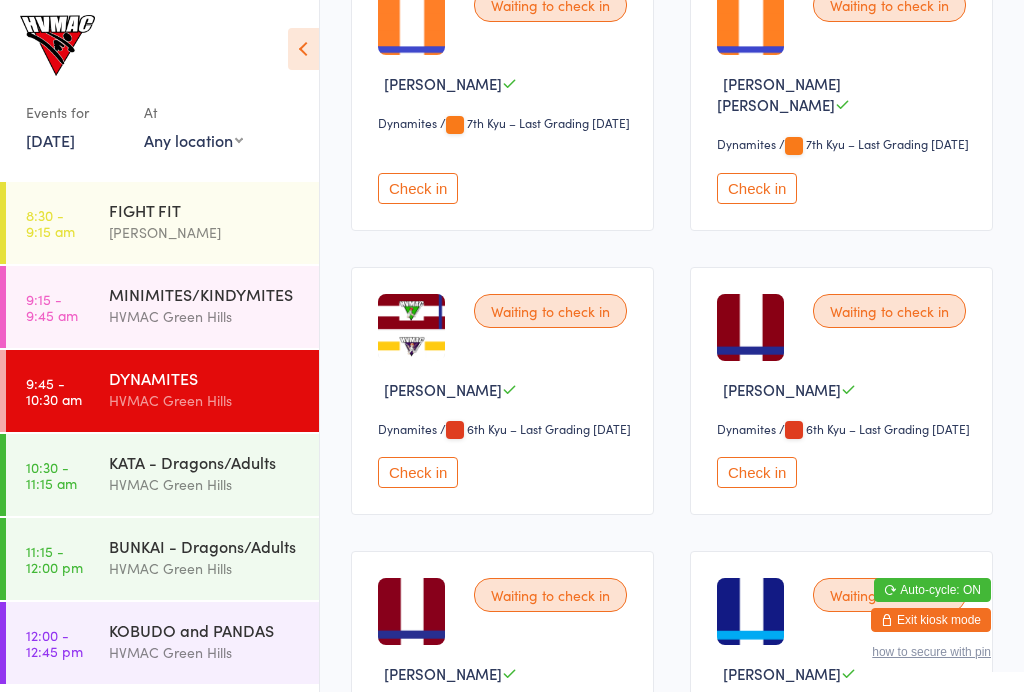 scroll, scrollTop: 984, scrollLeft: 0, axis: vertical 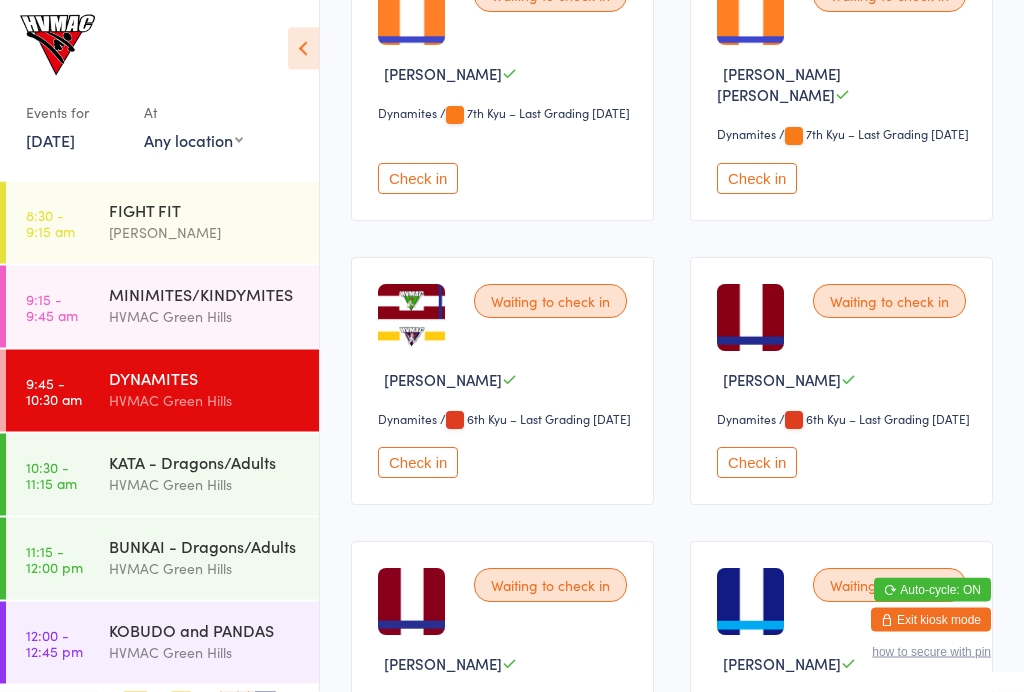 click on "Check in" at bounding box center [418, 463] 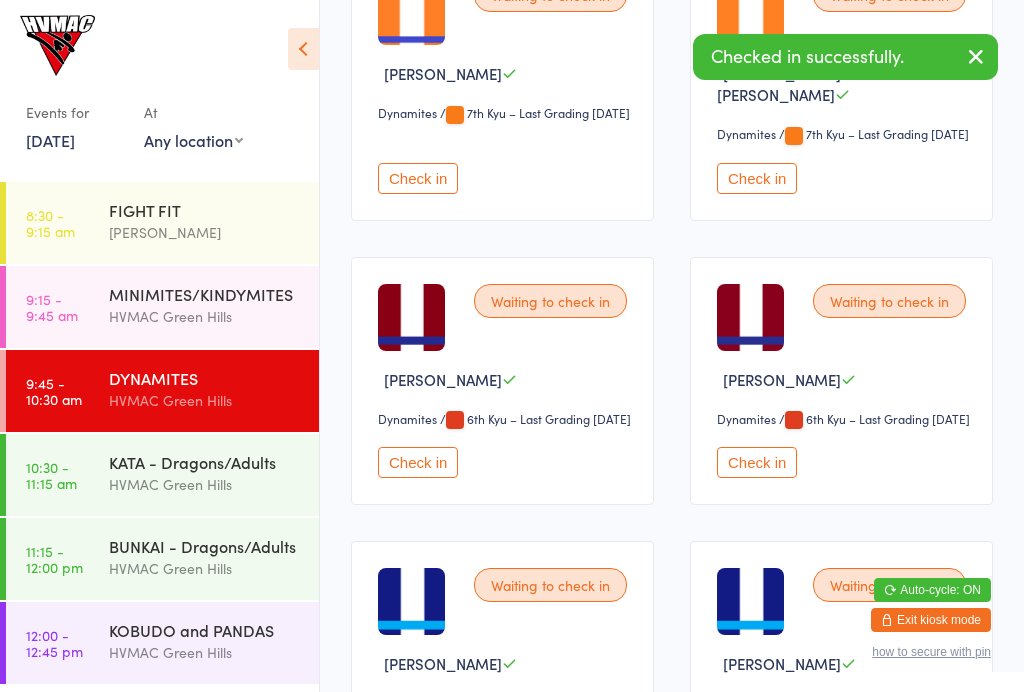click on "KATA - Dragons/Adults" at bounding box center [205, 462] 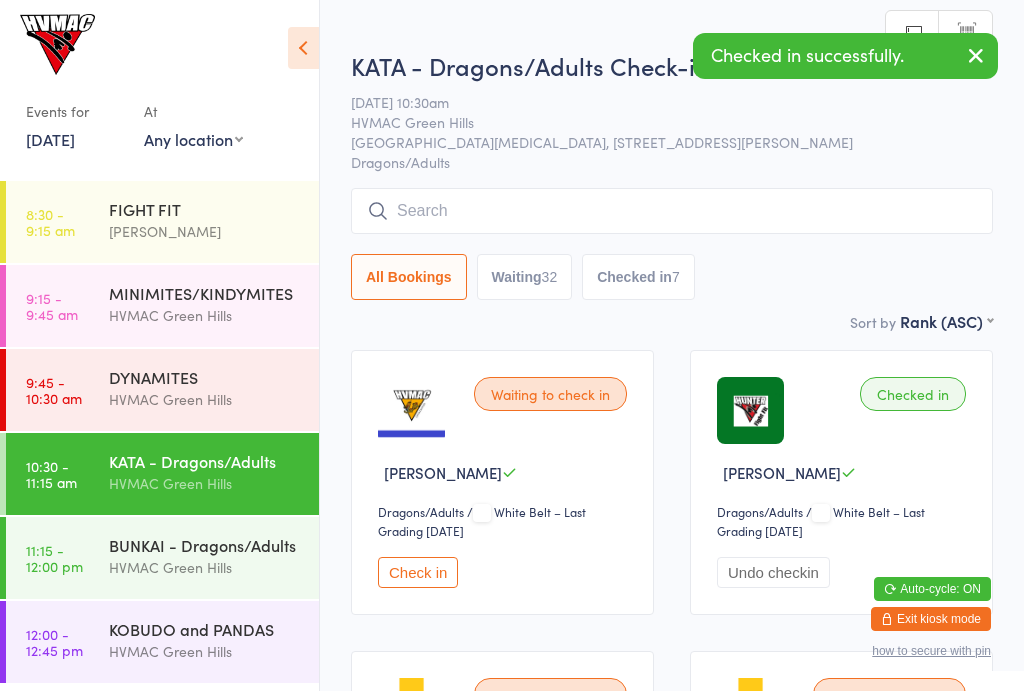 scroll, scrollTop: 1, scrollLeft: 0, axis: vertical 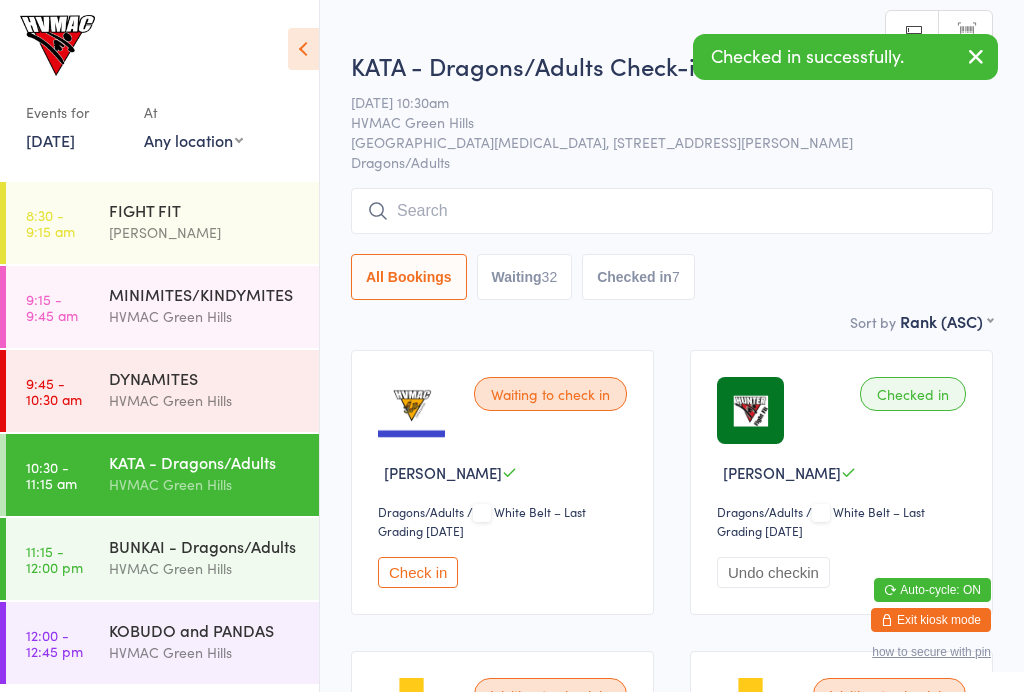 click on "Waiting  32" at bounding box center [525, 277] 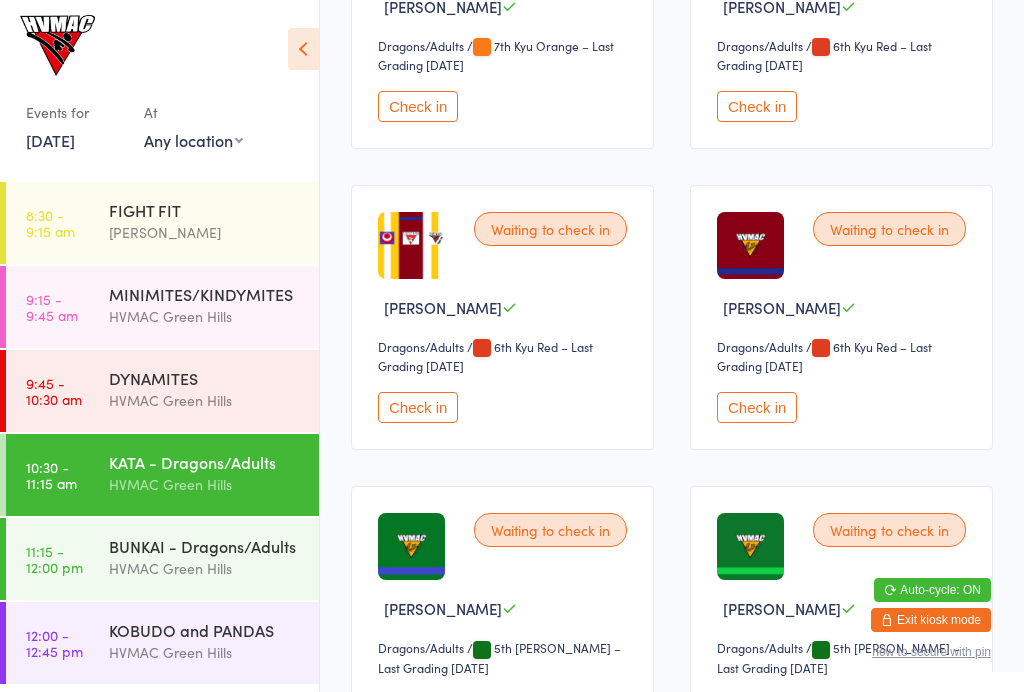 scroll, scrollTop: 1970, scrollLeft: 0, axis: vertical 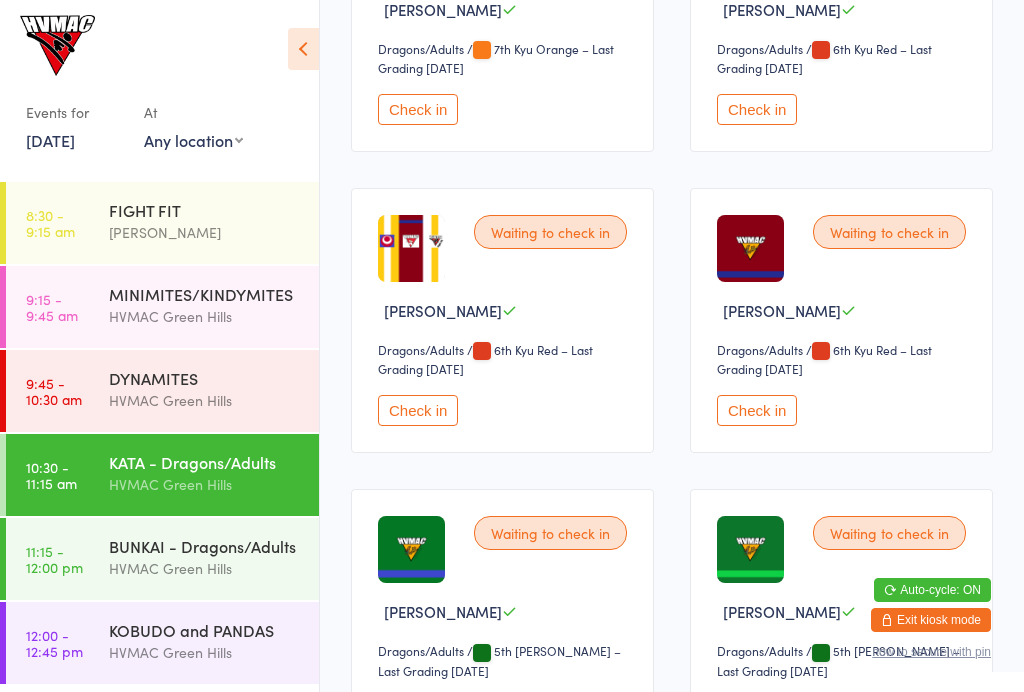 click on "Check in" at bounding box center (418, 410) 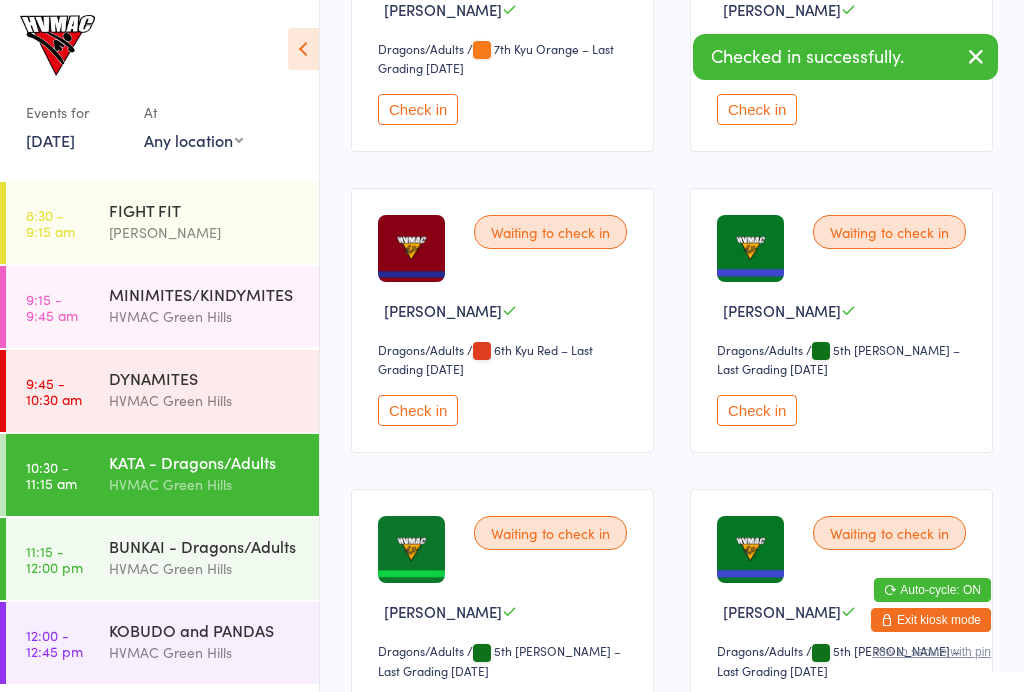 click on "BUNKAI - Dragons/Adults" at bounding box center (205, 546) 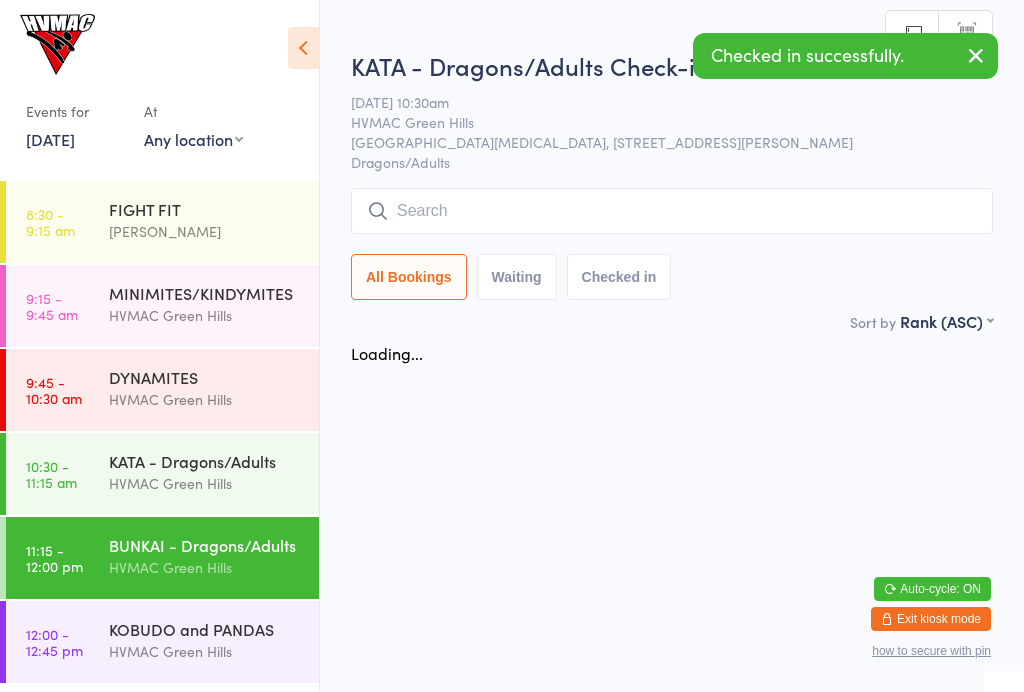 scroll, scrollTop: 1, scrollLeft: 0, axis: vertical 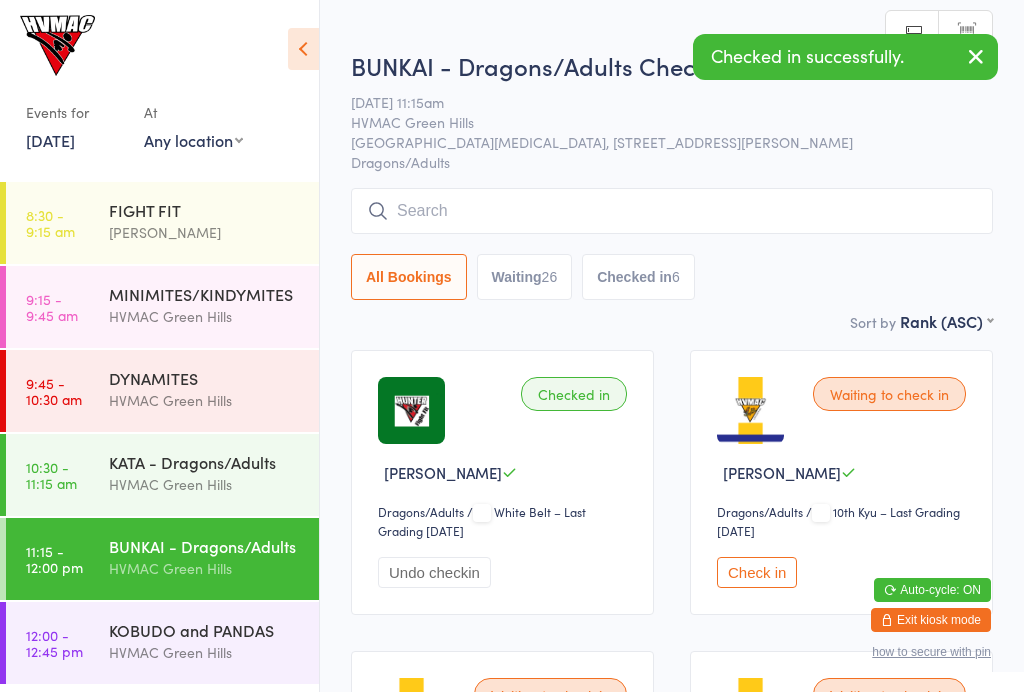 click at bounding box center [672, 211] 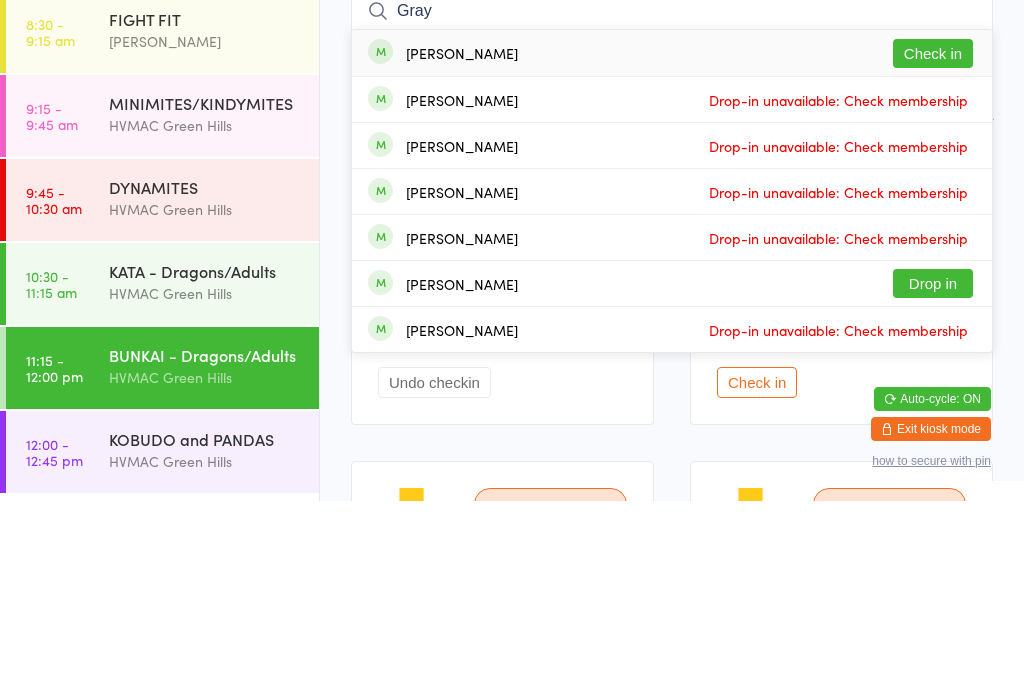 type on "Gray" 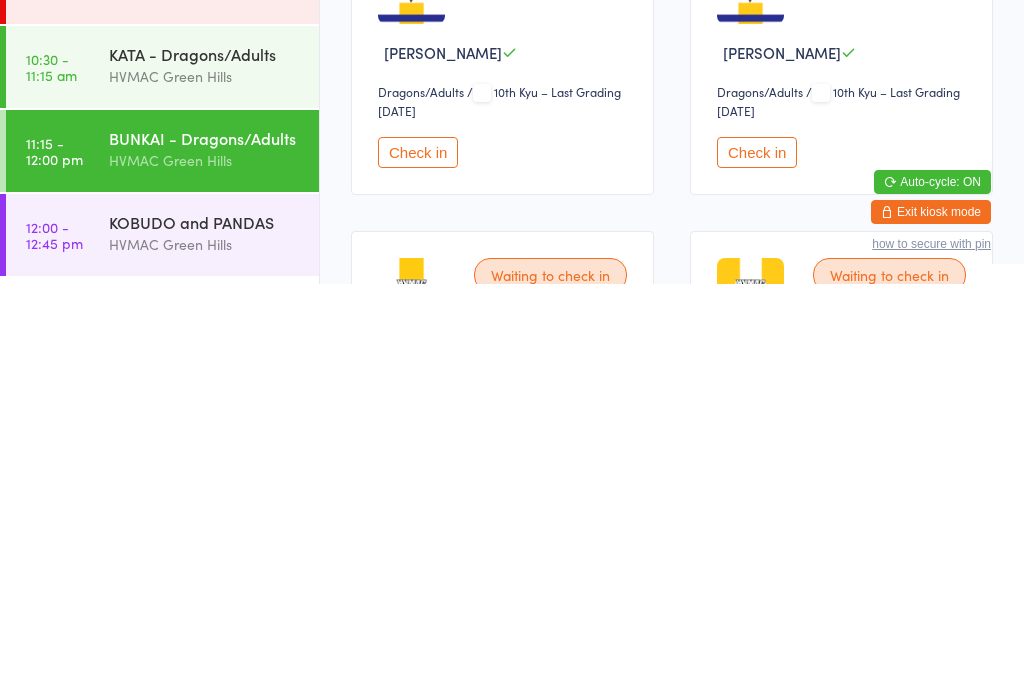 scroll, scrollTop: 722, scrollLeft: 0, axis: vertical 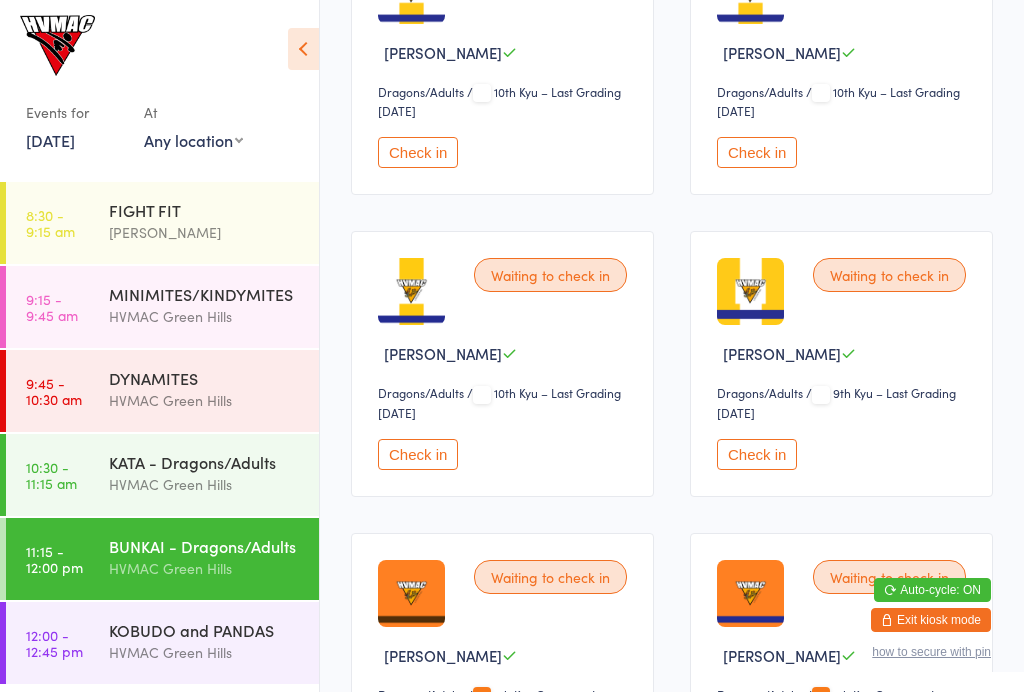 click on "HVMAC Green Hills" at bounding box center (205, 652) 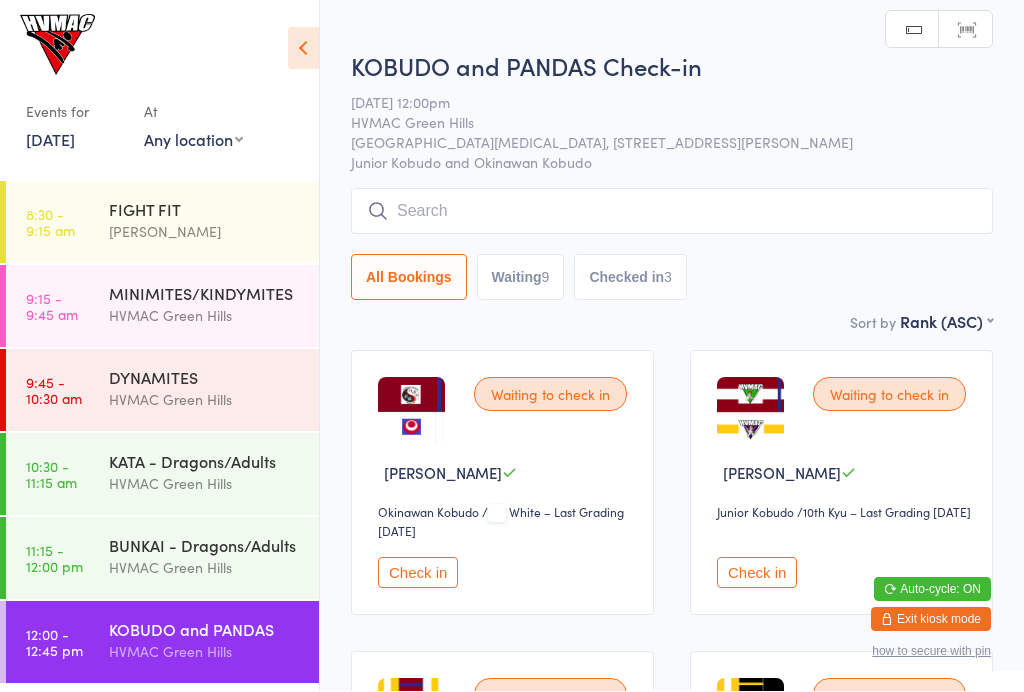 scroll, scrollTop: 1, scrollLeft: 0, axis: vertical 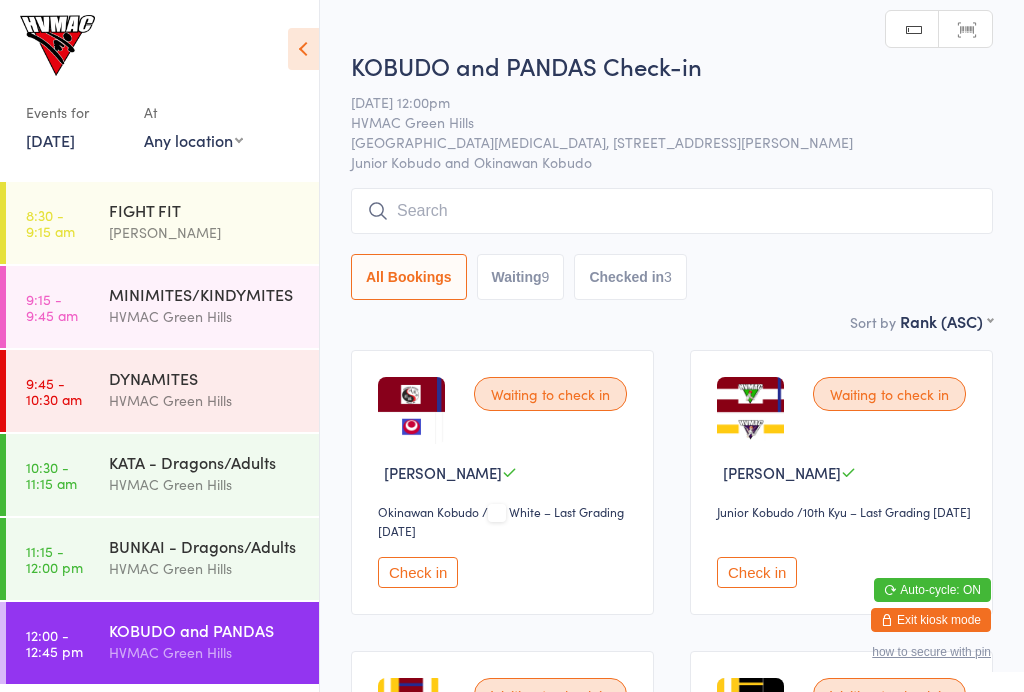 click on "Waiting  9" at bounding box center (521, 277) 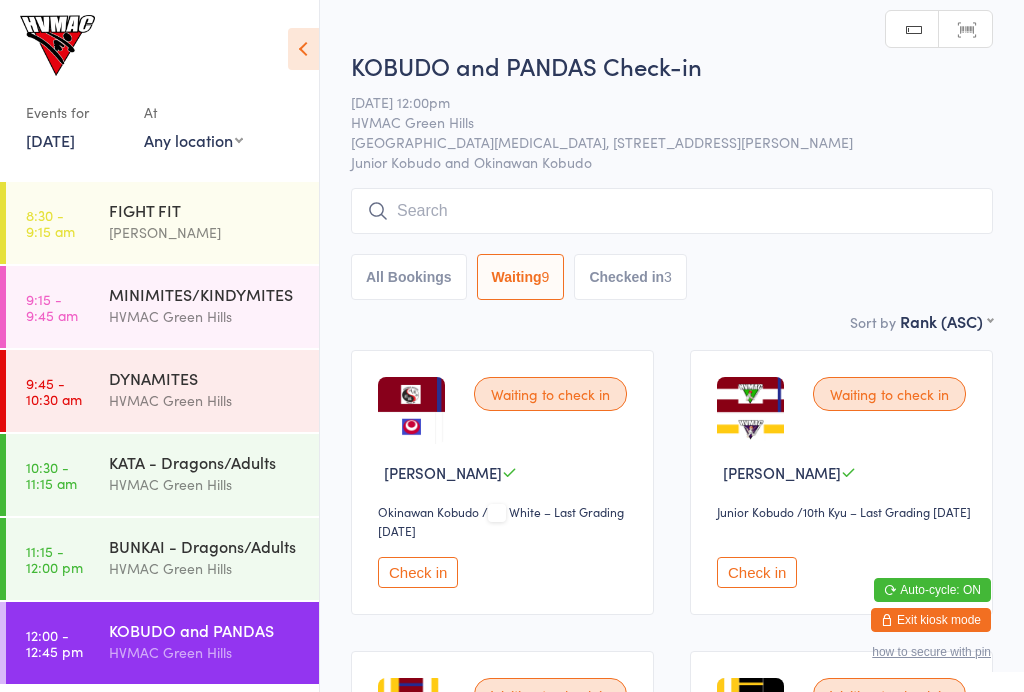 select on "4" 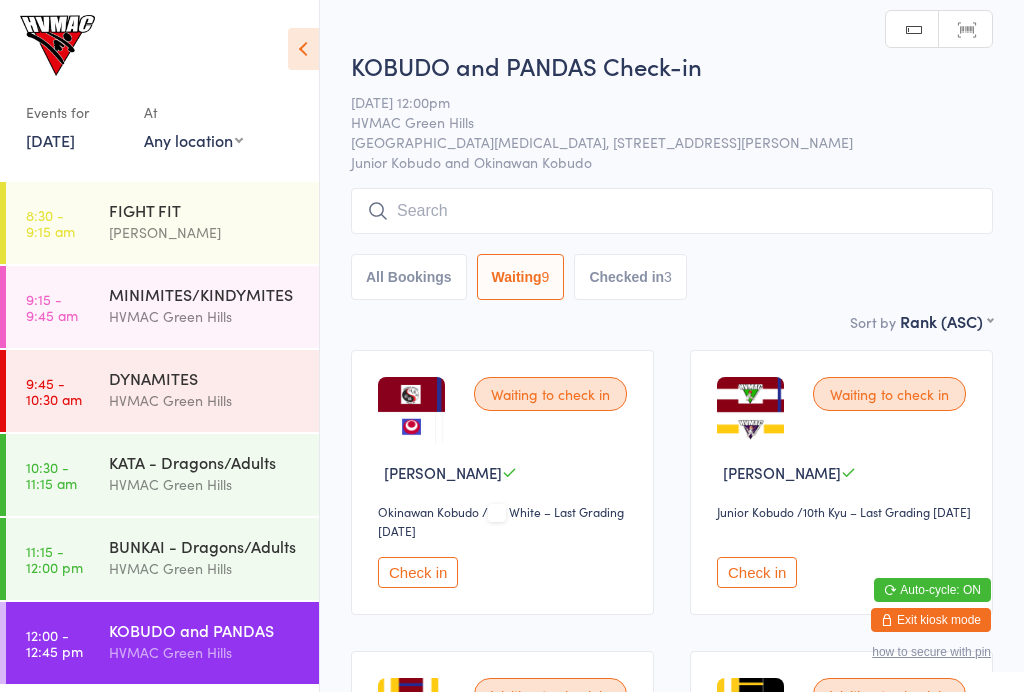 click at bounding box center (672, 211) 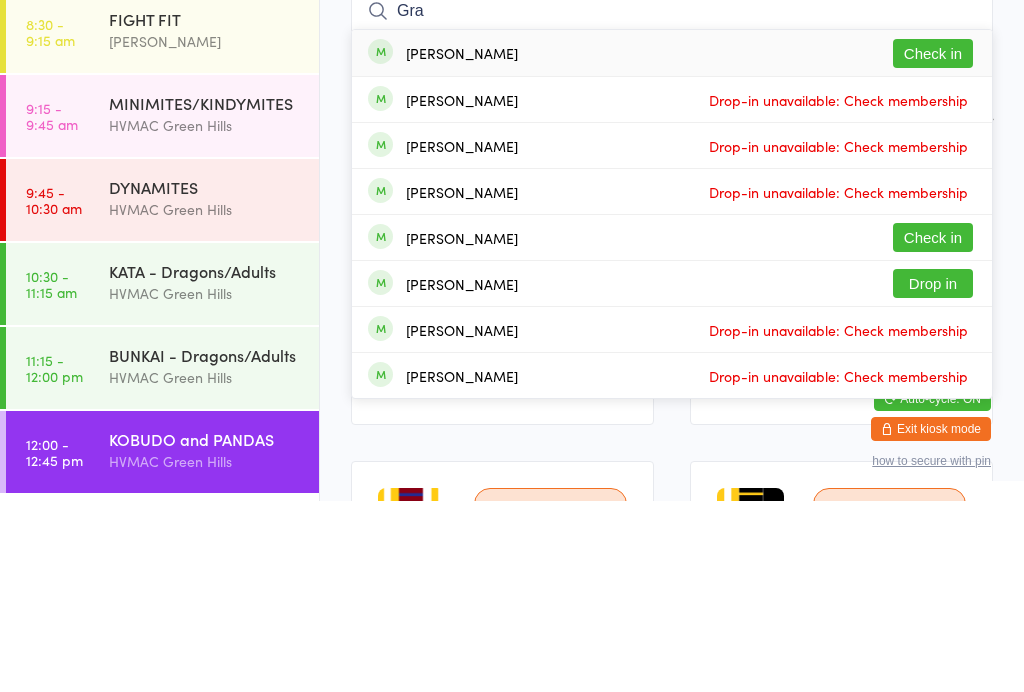 type on "Gra" 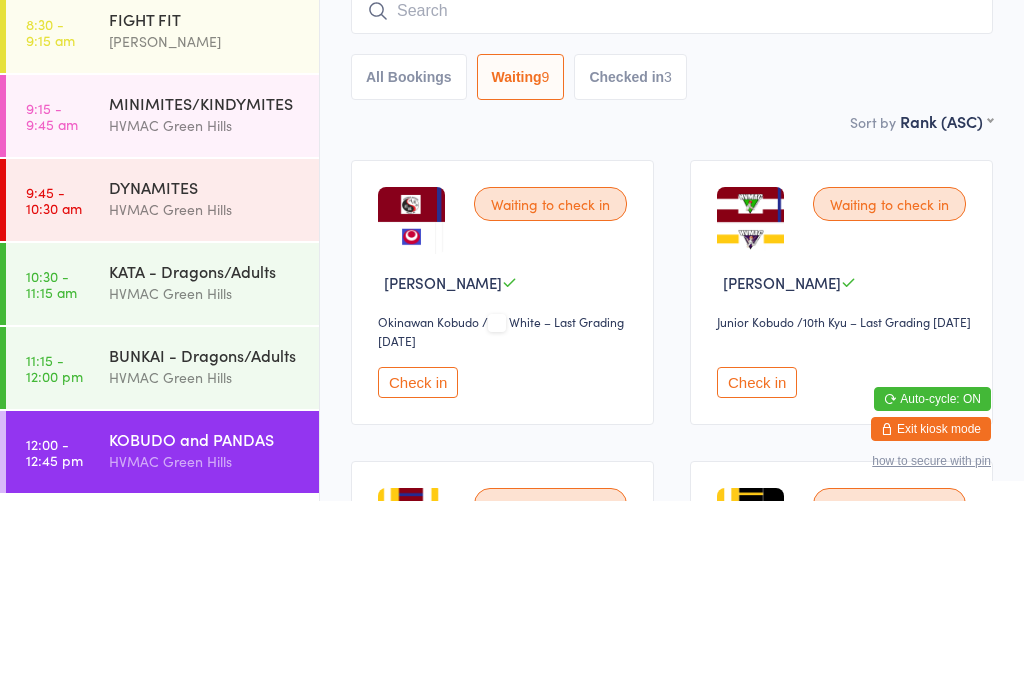 scroll, scrollTop: 191, scrollLeft: 0, axis: vertical 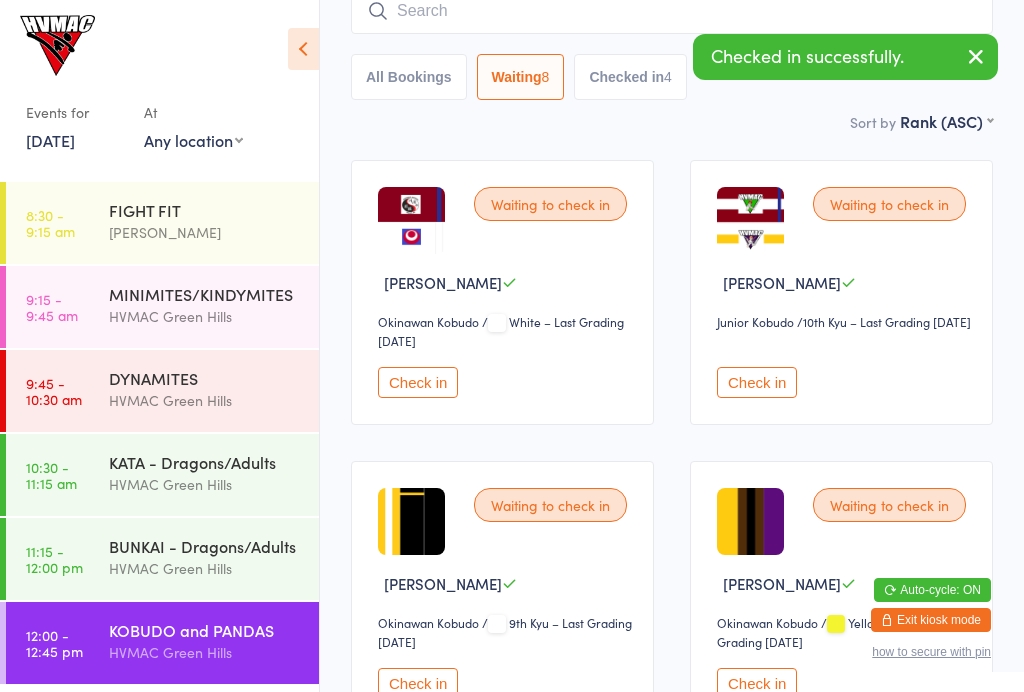 click at bounding box center (672, 11) 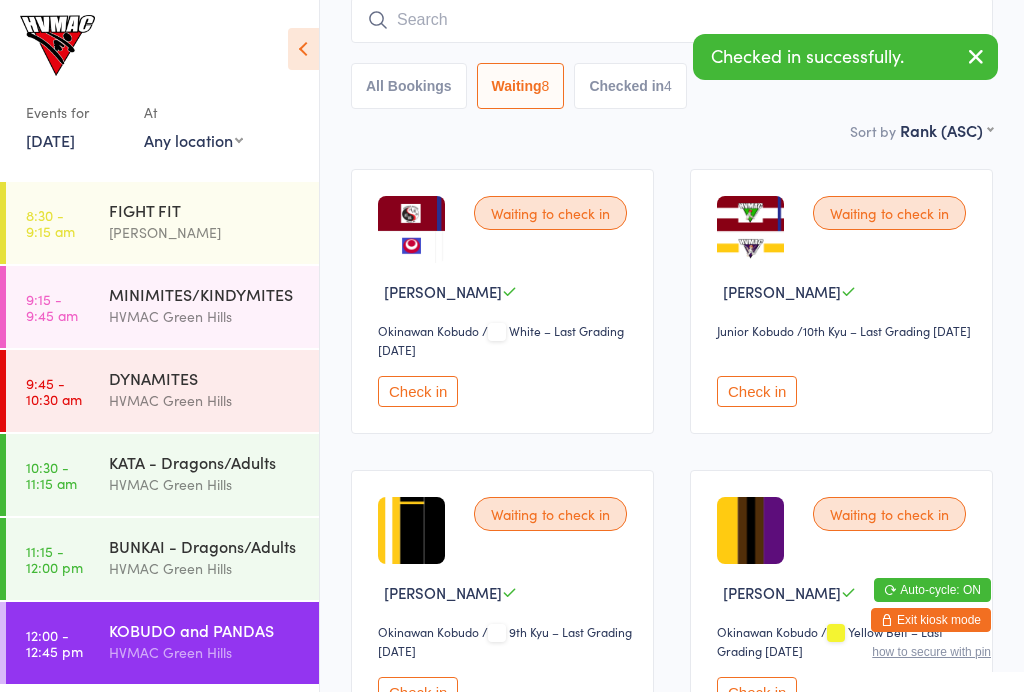 scroll, scrollTop: 181, scrollLeft: 0, axis: vertical 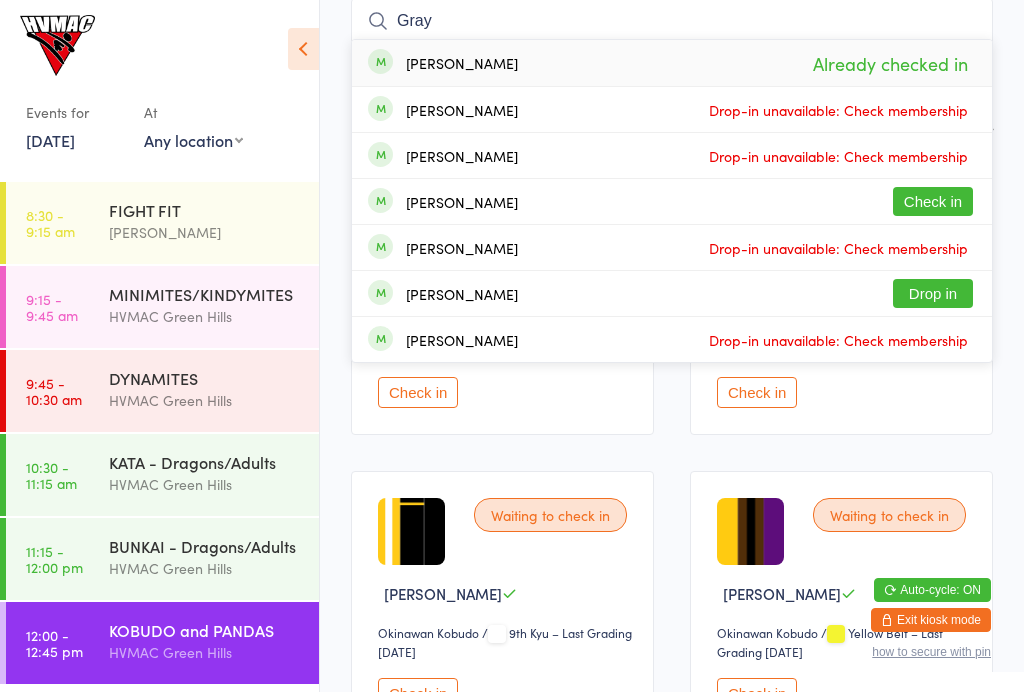 type on "Gray" 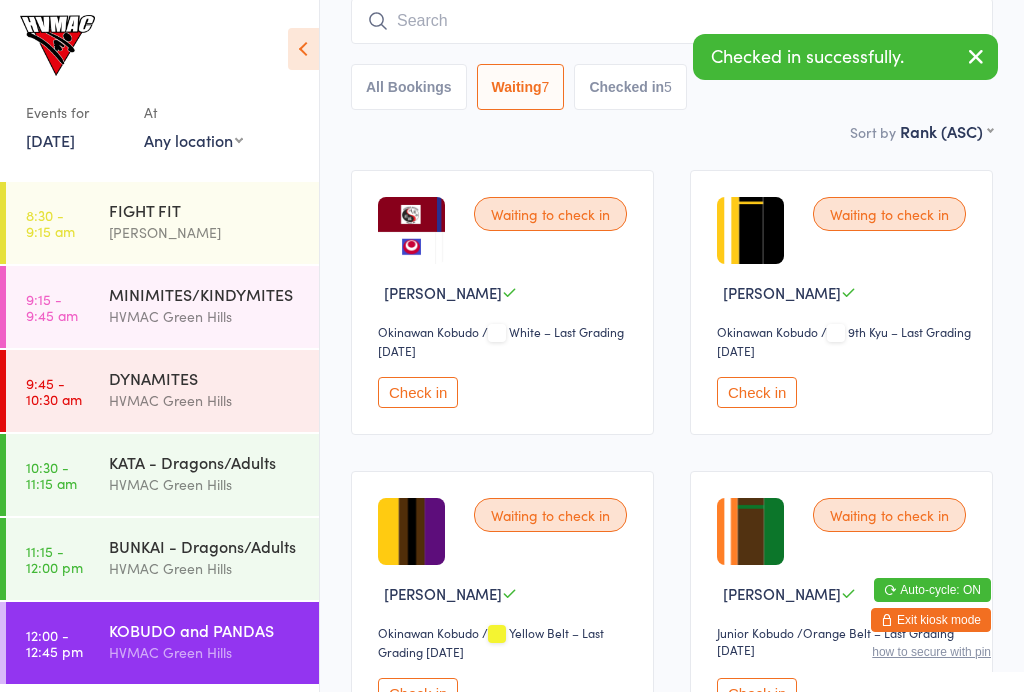 click on "HVMAC Green Hills" at bounding box center (205, 400) 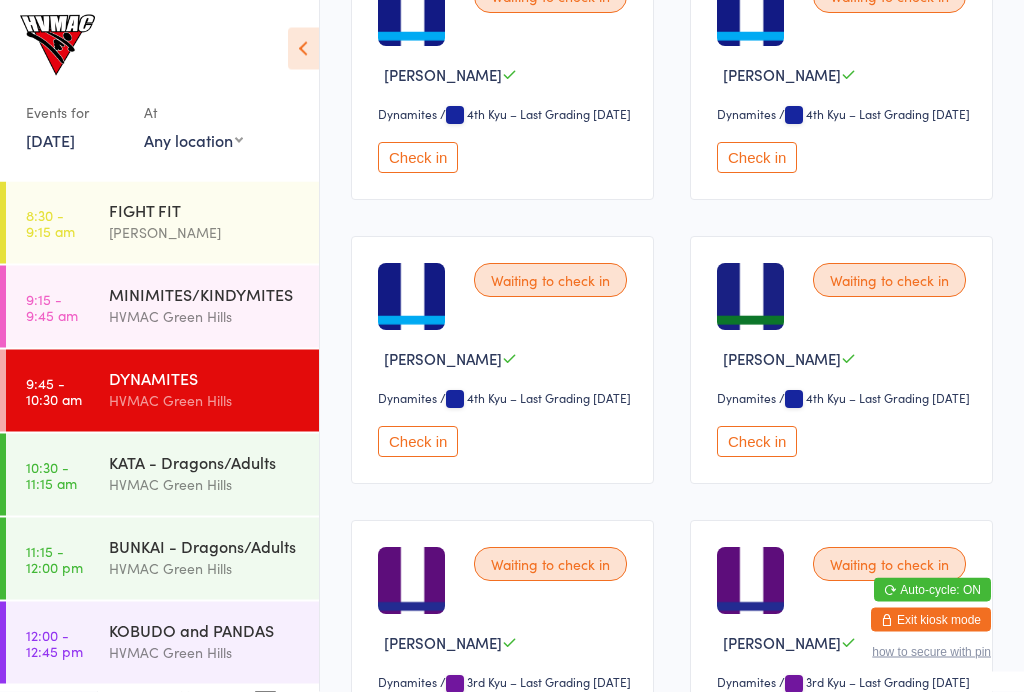 scroll, scrollTop: 1863, scrollLeft: 0, axis: vertical 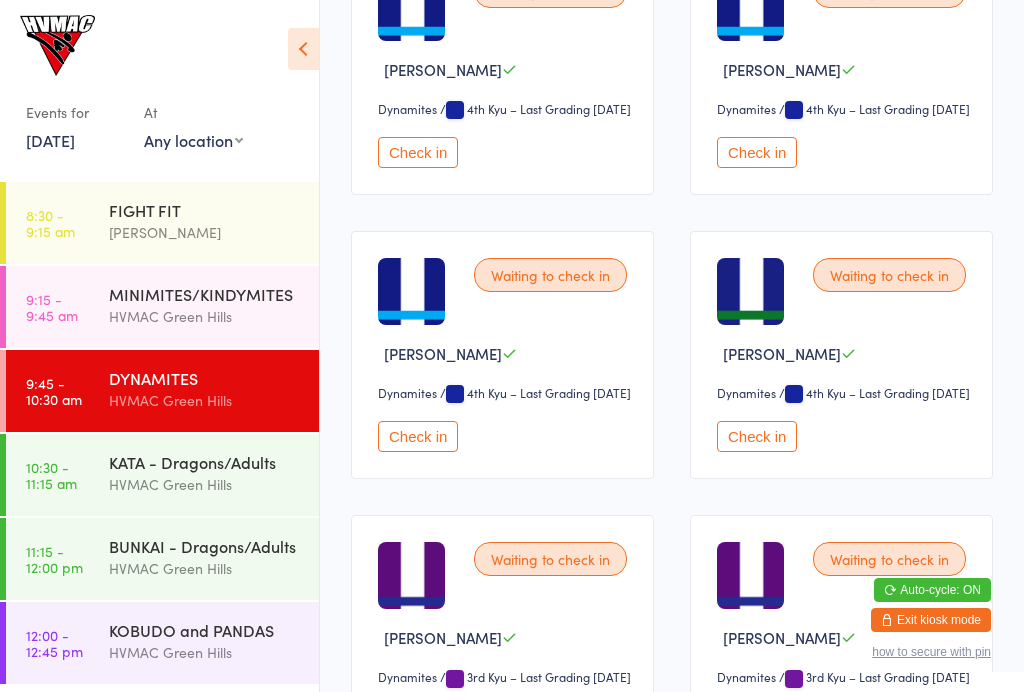 click on "Check in" at bounding box center [757, 152] 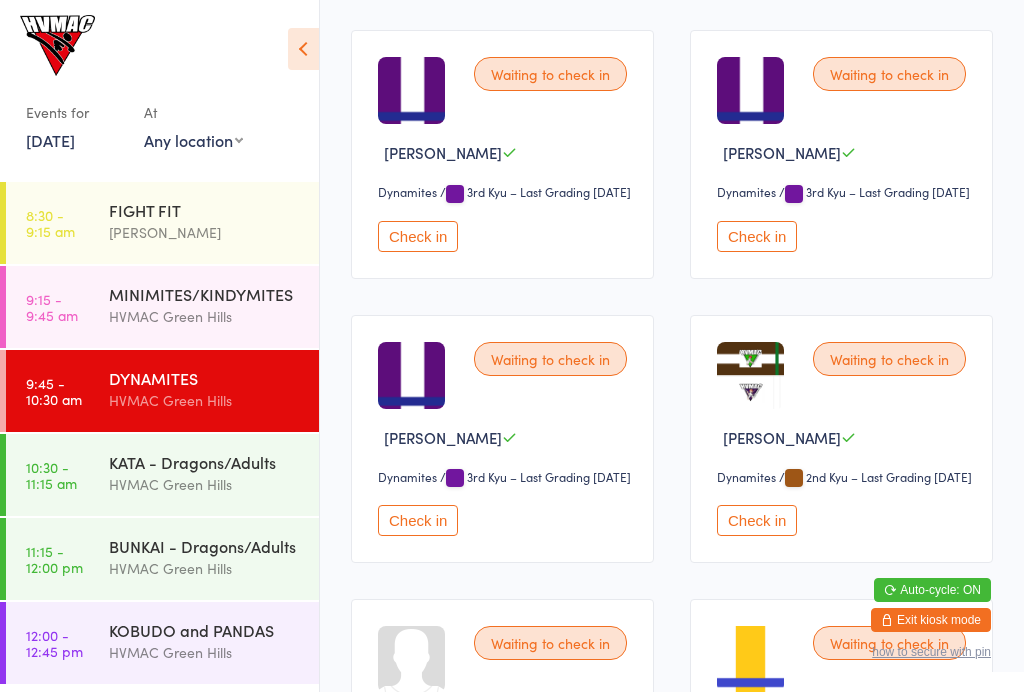 scroll, scrollTop: 2341, scrollLeft: 0, axis: vertical 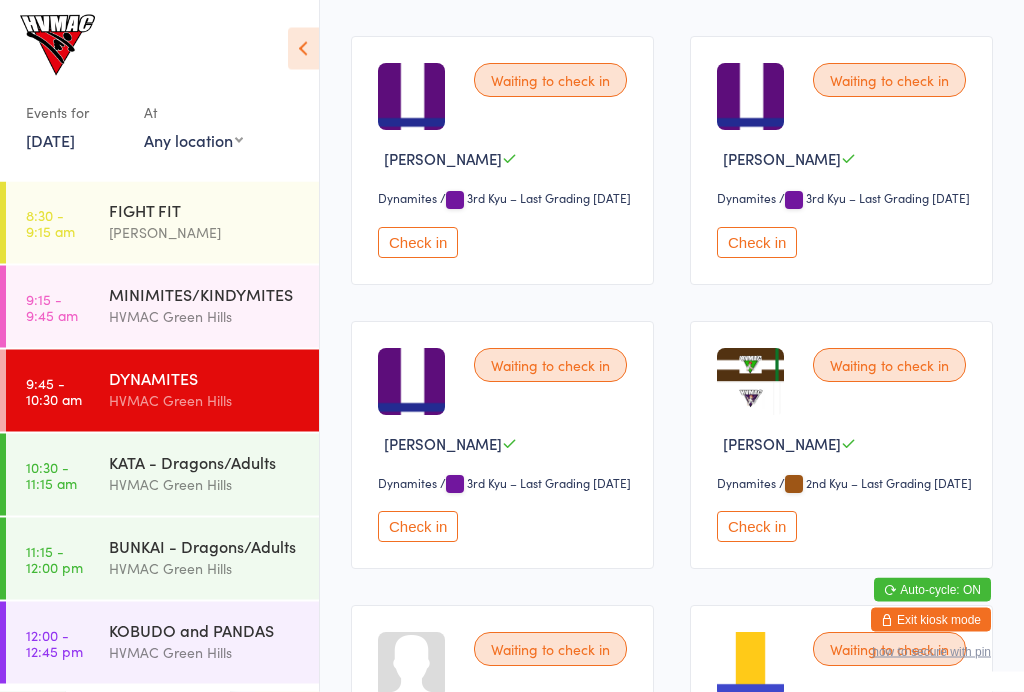 click on "Check in" at bounding box center [757, 243] 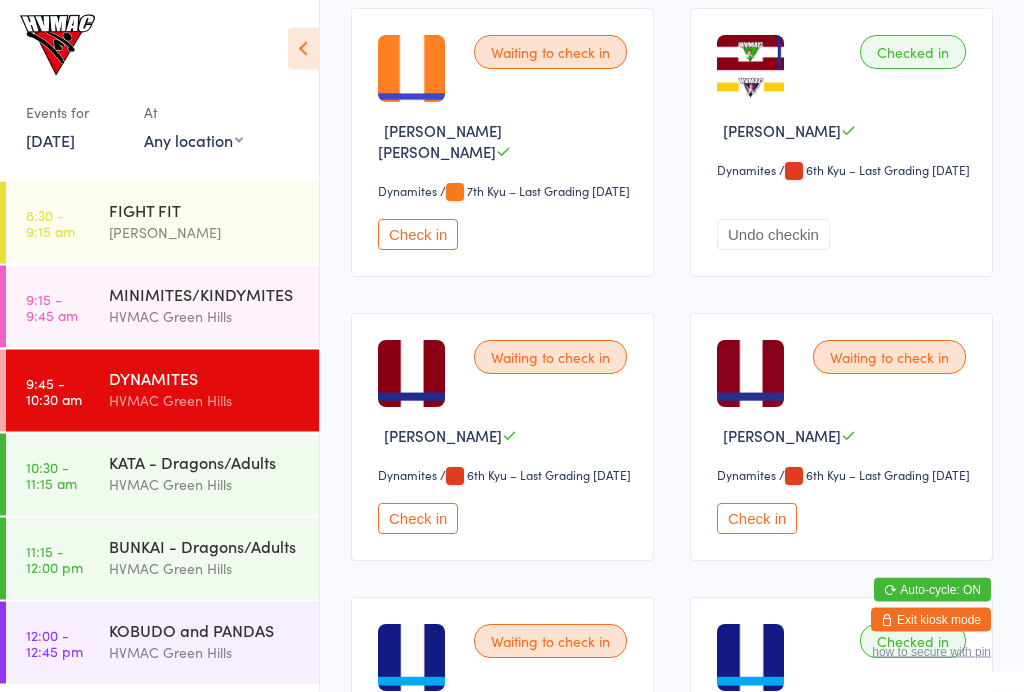 scroll, scrollTop: 1213, scrollLeft: 0, axis: vertical 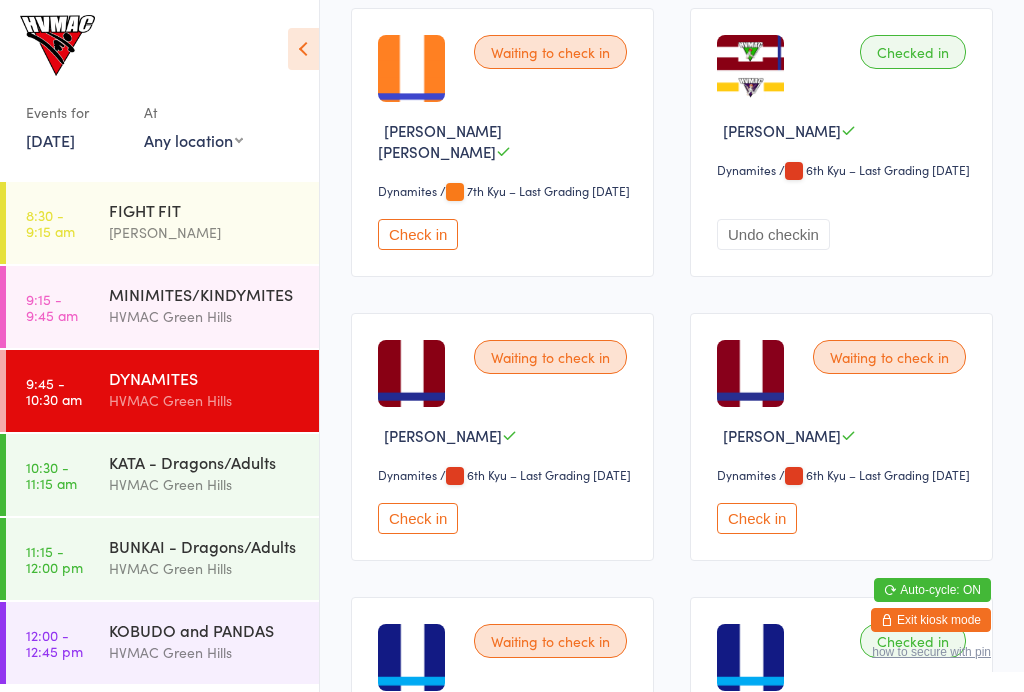 click on "Check in" at bounding box center (757, 518) 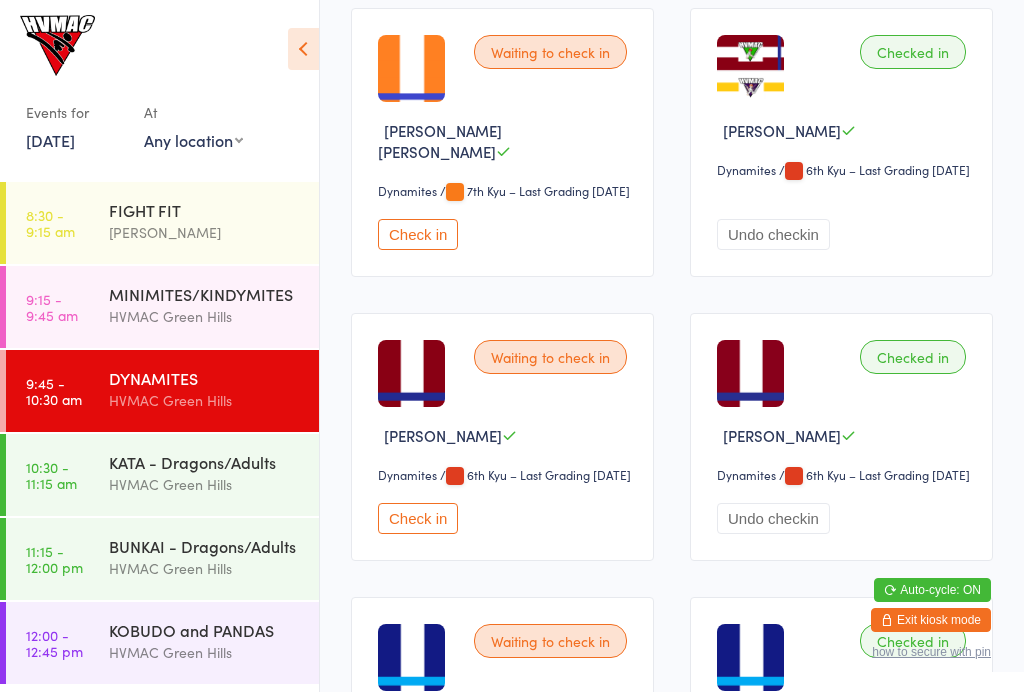 click on "10:30 - 11:15 am KATA - Dragons/Adults HVMAC Green Hills" at bounding box center (162, 475) 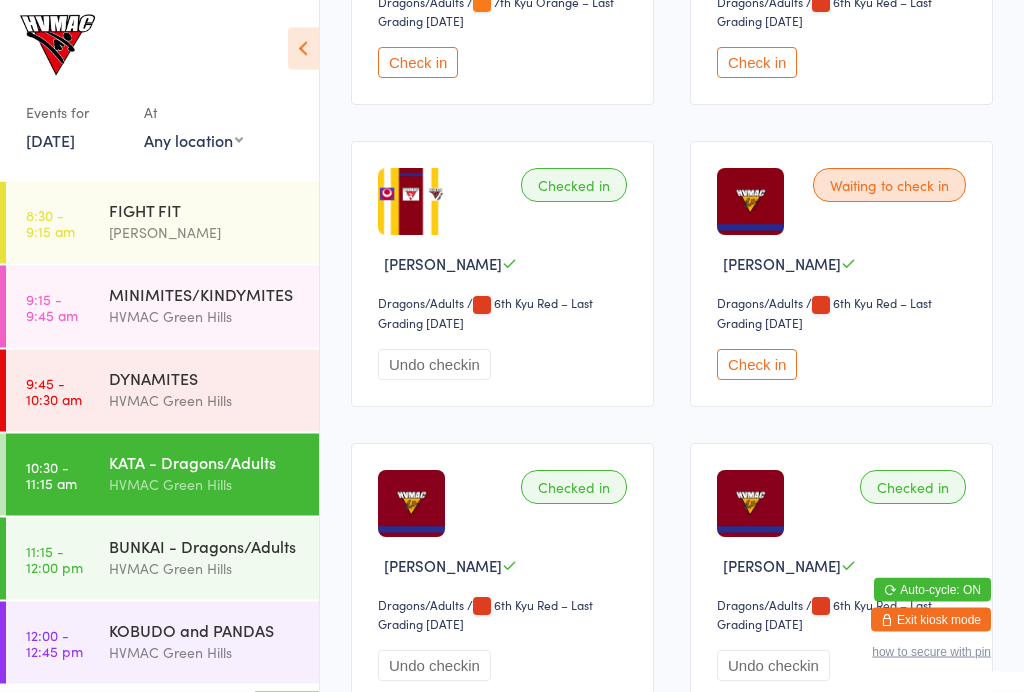 scroll, scrollTop: 2321, scrollLeft: 0, axis: vertical 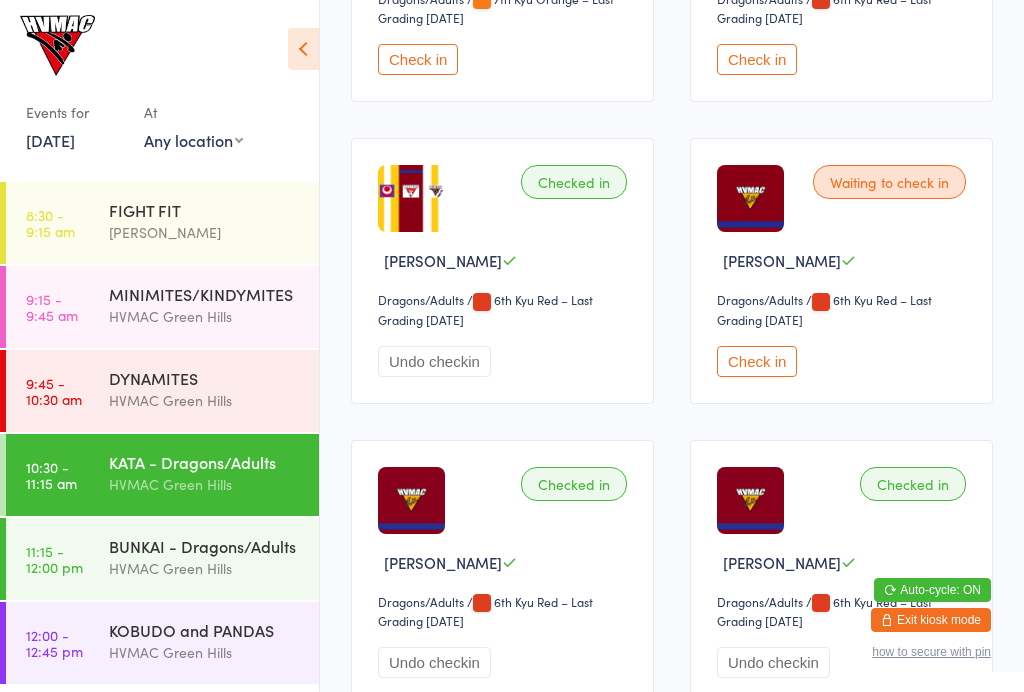 click on "BUNKAI - Dragons/Adults" at bounding box center (205, 546) 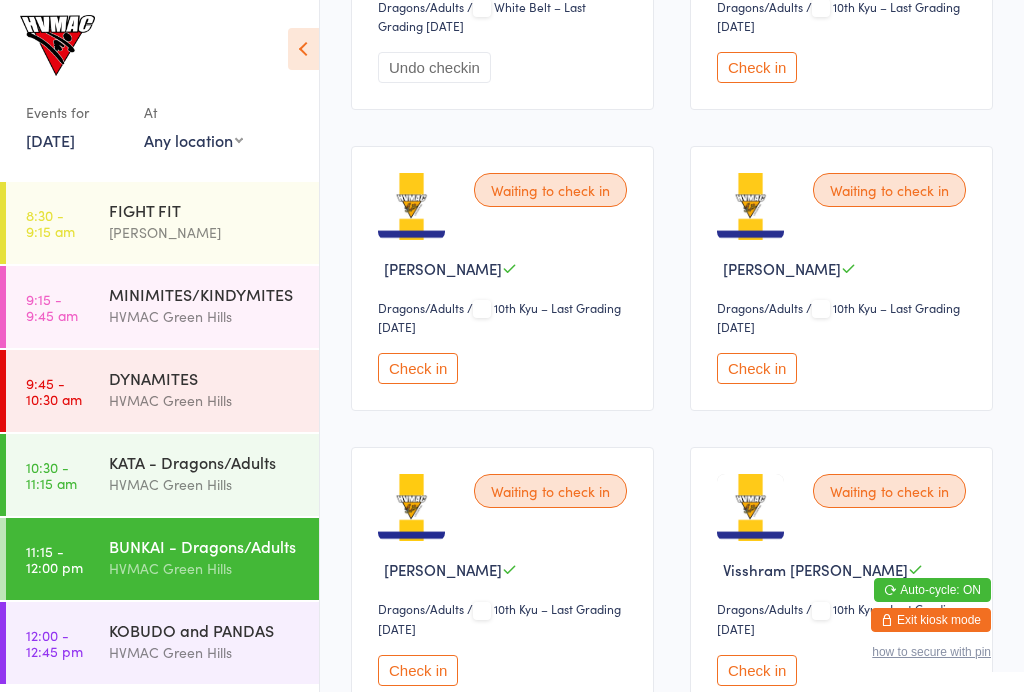 scroll, scrollTop: 547, scrollLeft: 0, axis: vertical 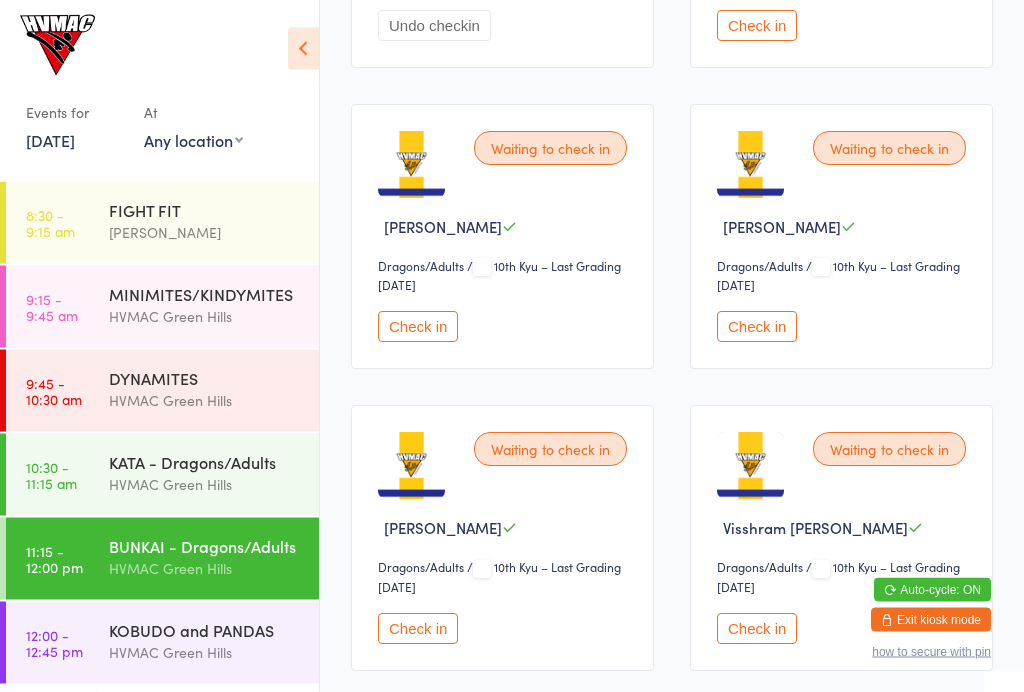 click on "KOBUDO and PANDAS HVMAC Green Hills" at bounding box center [214, 641] 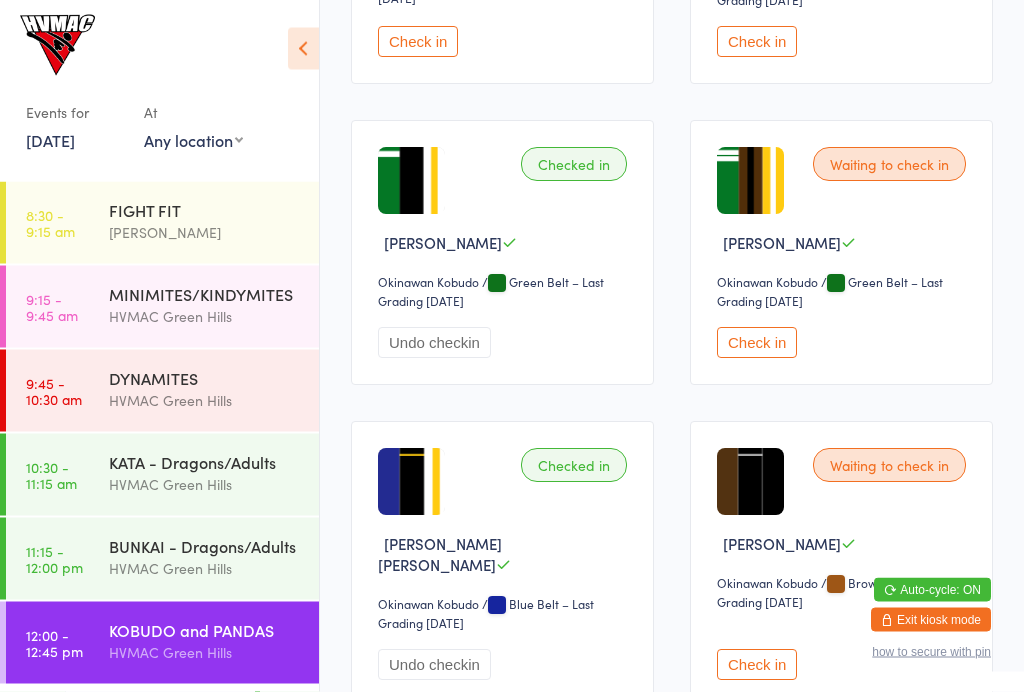 scroll, scrollTop: 1584, scrollLeft: 0, axis: vertical 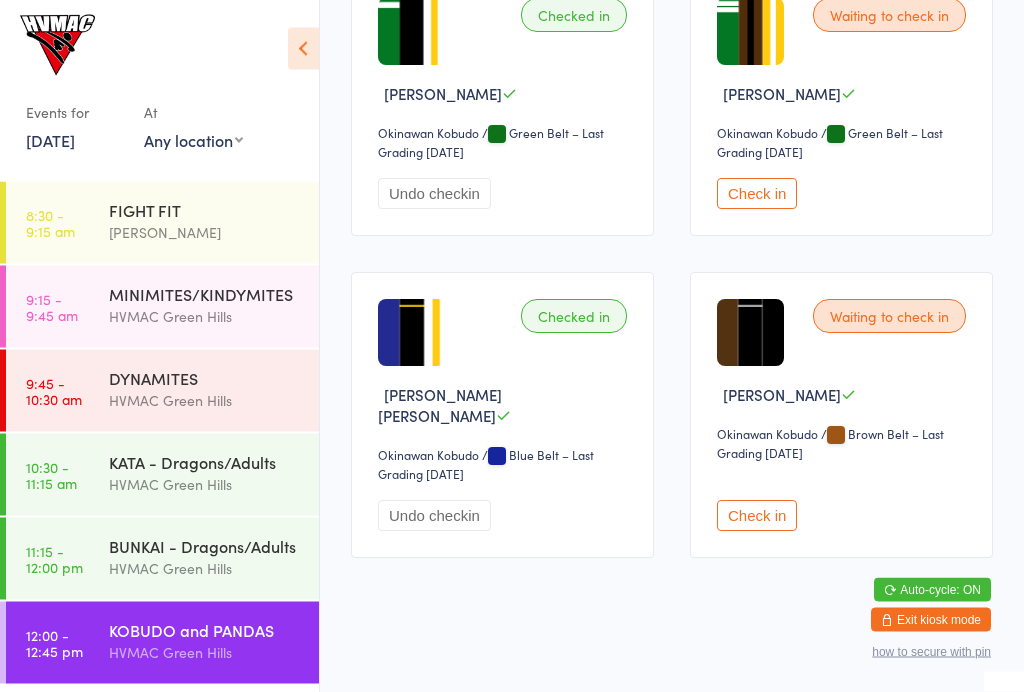 click on "DYNAMITES" at bounding box center [205, 378] 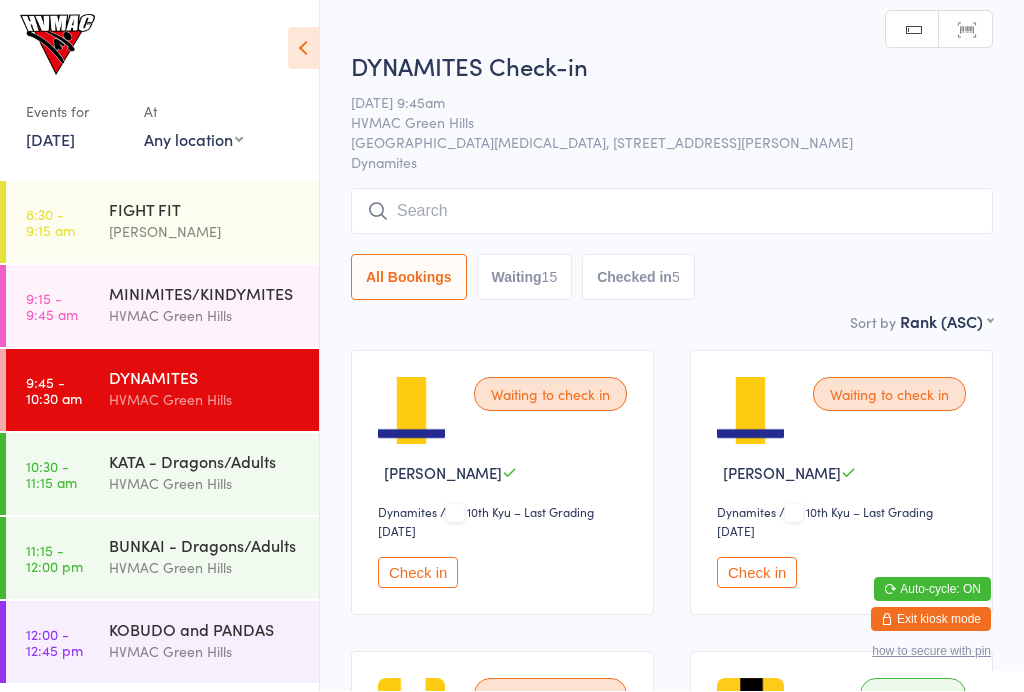 scroll, scrollTop: 1, scrollLeft: 0, axis: vertical 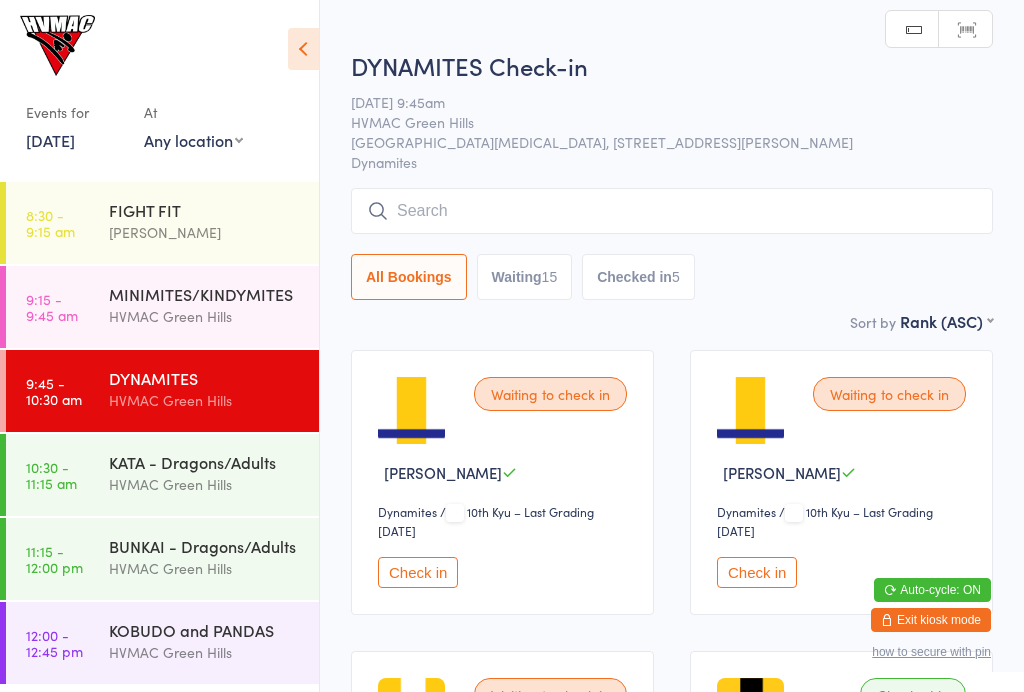 click on "Waiting  15" at bounding box center [525, 277] 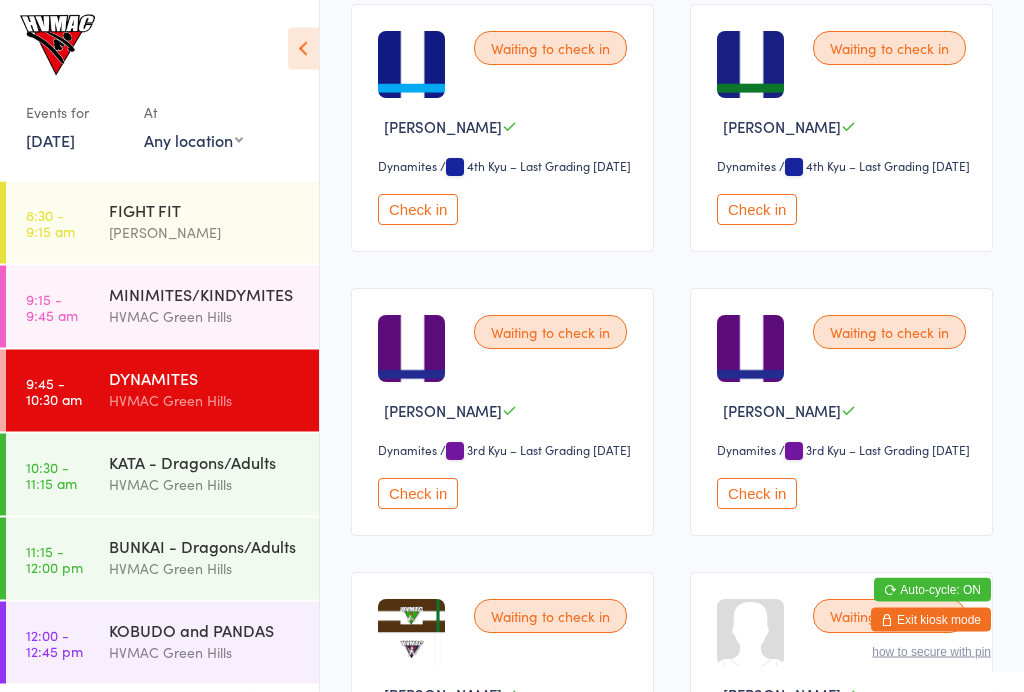 scroll, scrollTop: 1528, scrollLeft: 0, axis: vertical 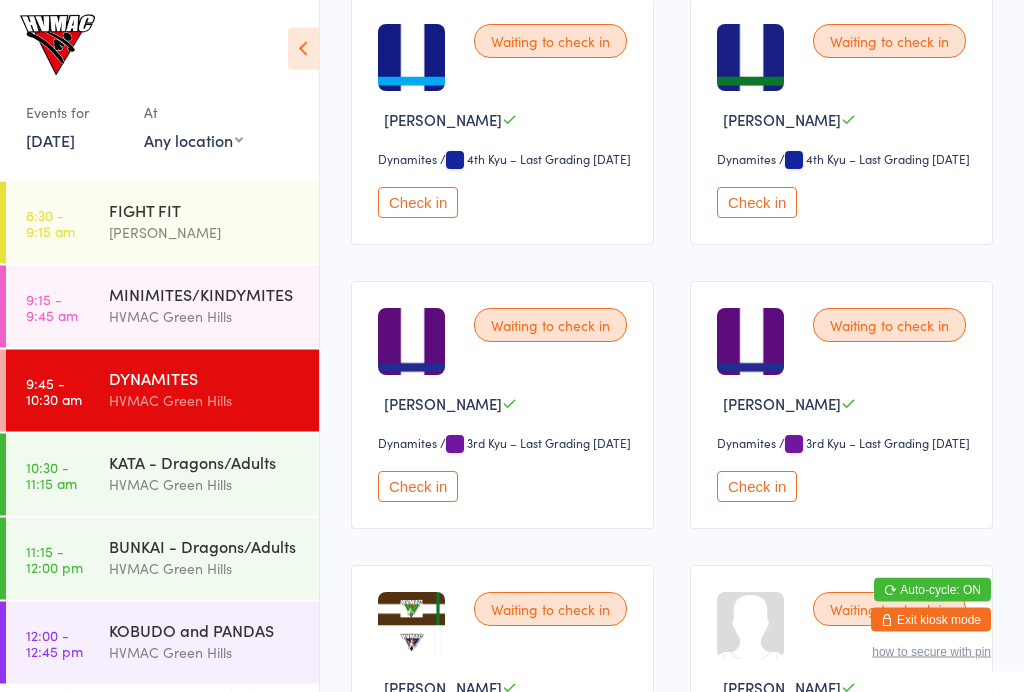 click on "Check in" at bounding box center [418, 203] 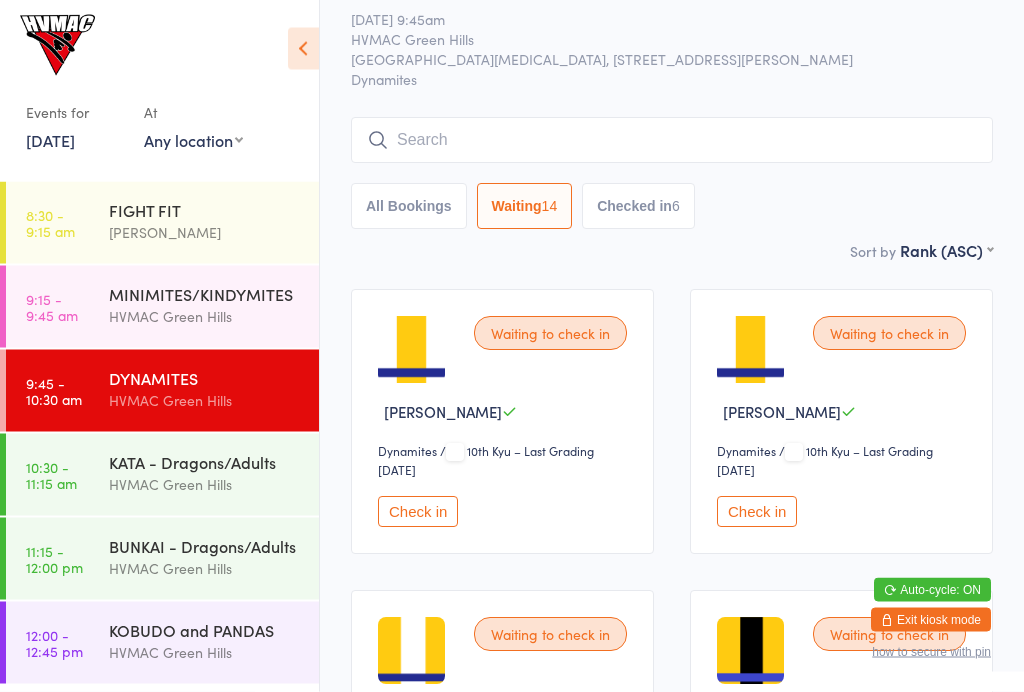 click on "Check in" at bounding box center [418, 512] 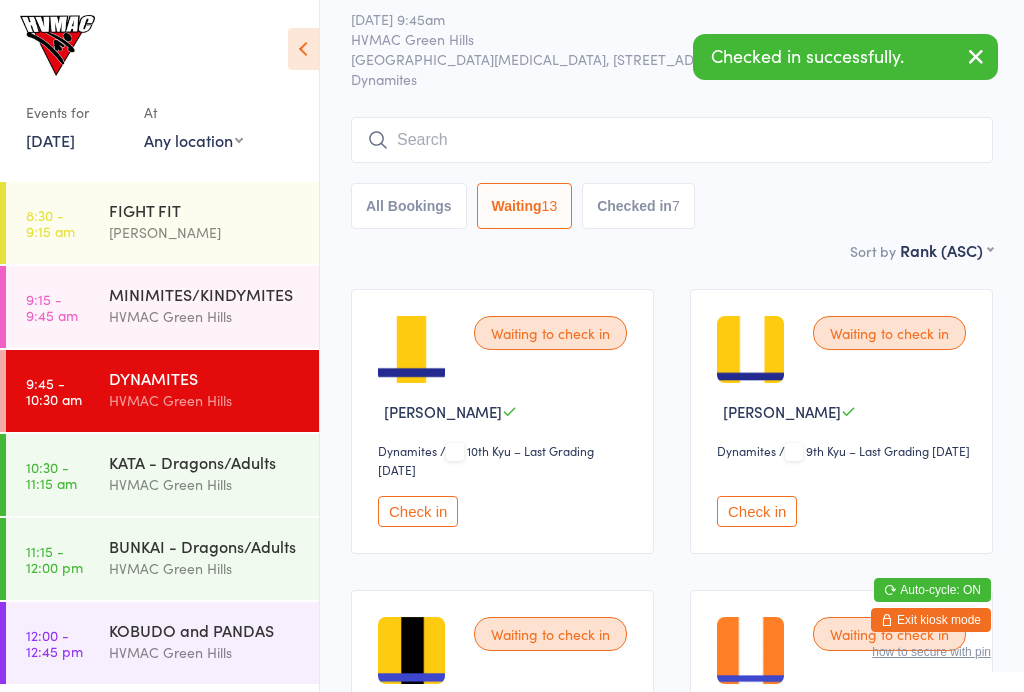click on "Check in" at bounding box center [757, 511] 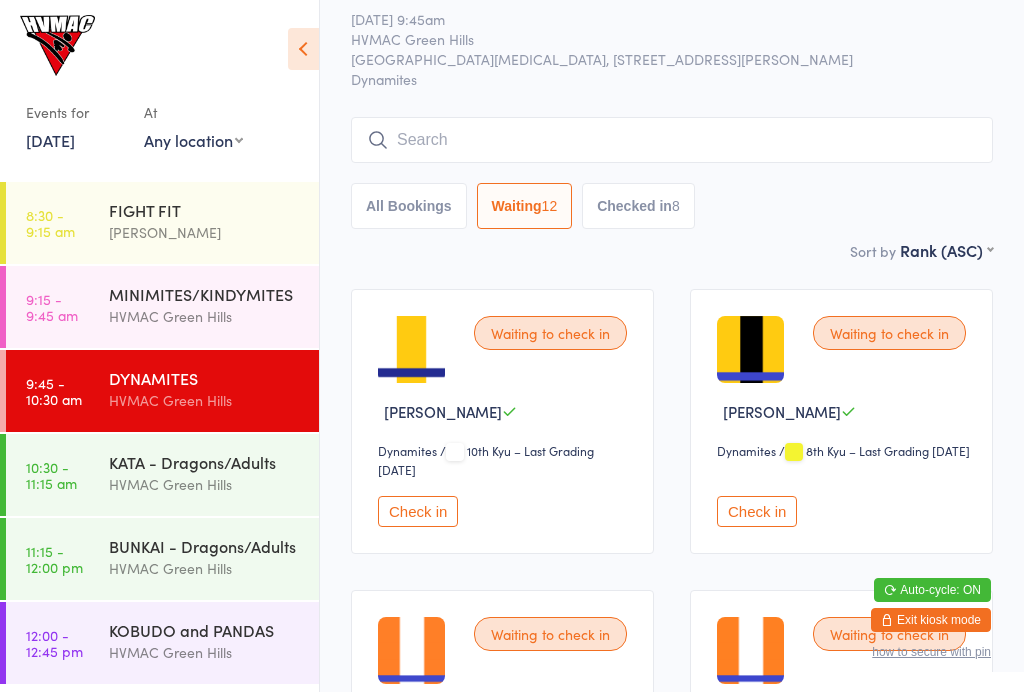 click on "Events for 12 Jul, 2025 12 Jul, 2025
July 2025
Sun Mon Tue Wed Thu Fri Sat
27
29
30
01
02
03
04
05
28
06
07
08
09
10
11
12
29
13
14
15
16
17
18
19
30
20
21
22
23
24
25
26
31
27
28
29
30
31
01
02" at bounding box center [159, 87] 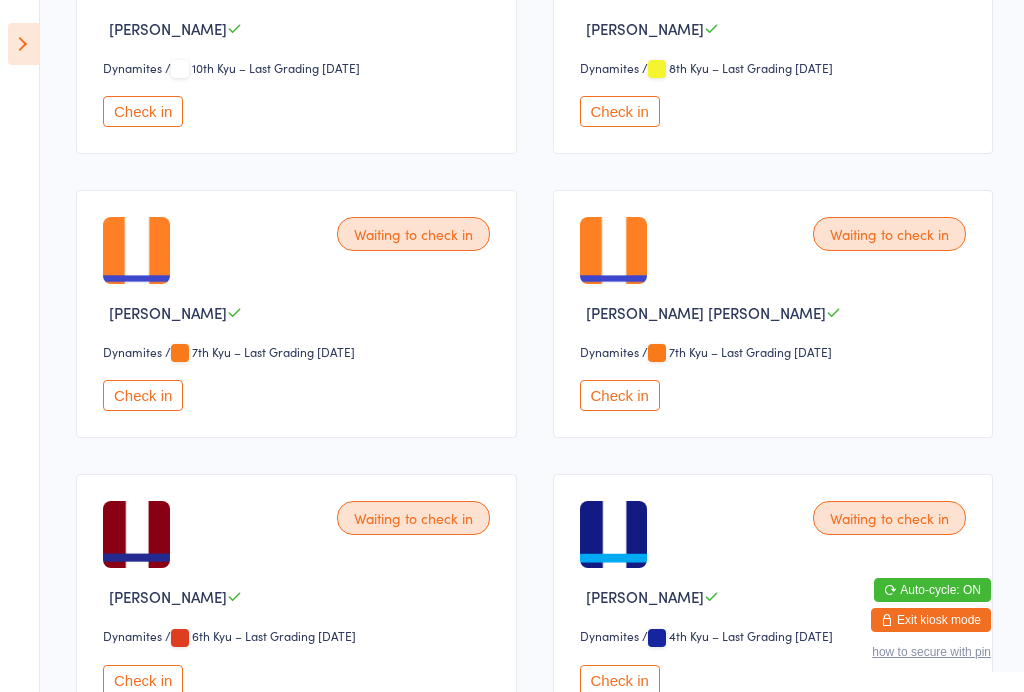 scroll, scrollTop: 437, scrollLeft: 0, axis: vertical 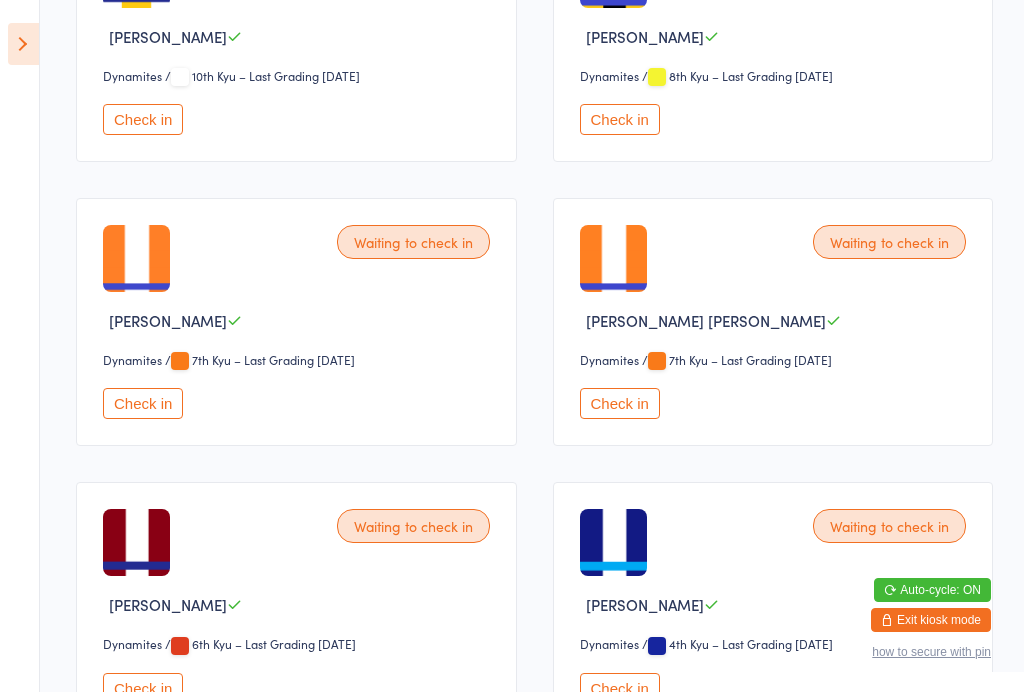 click on "Check in" at bounding box center (620, 119) 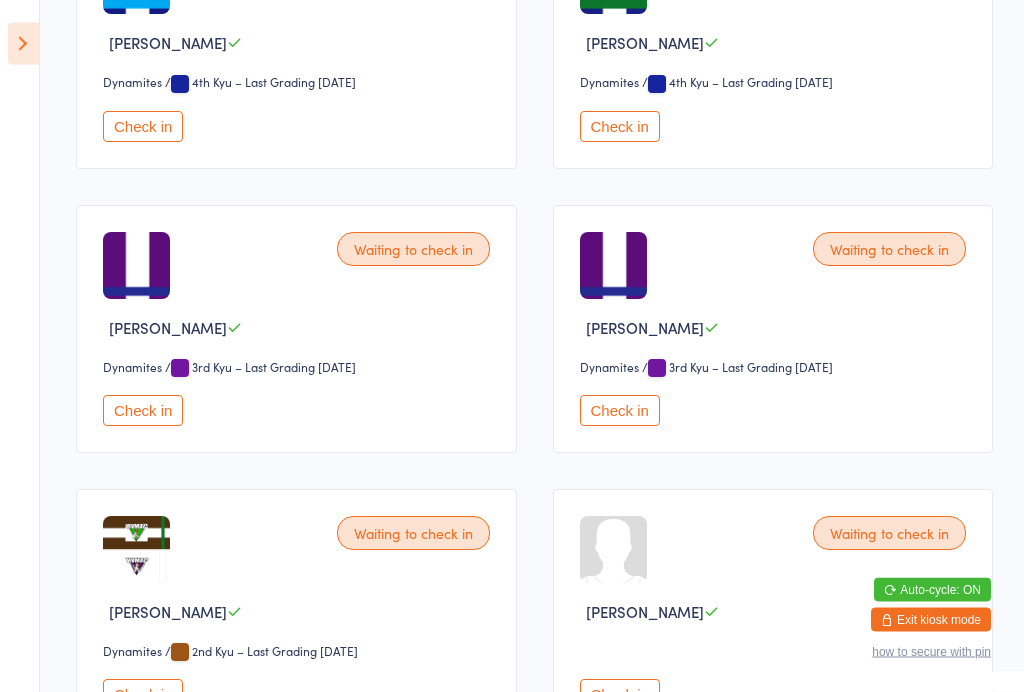 scroll, scrollTop: 999, scrollLeft: 0, axis: vertical 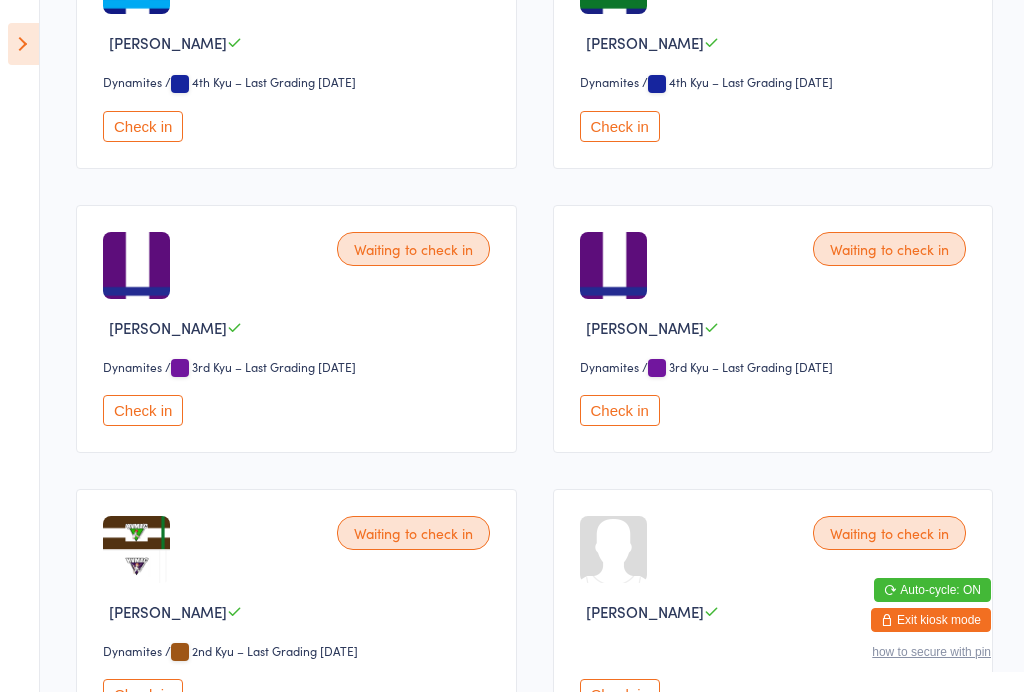 click on "Check in" at bounding box center [620, 410] 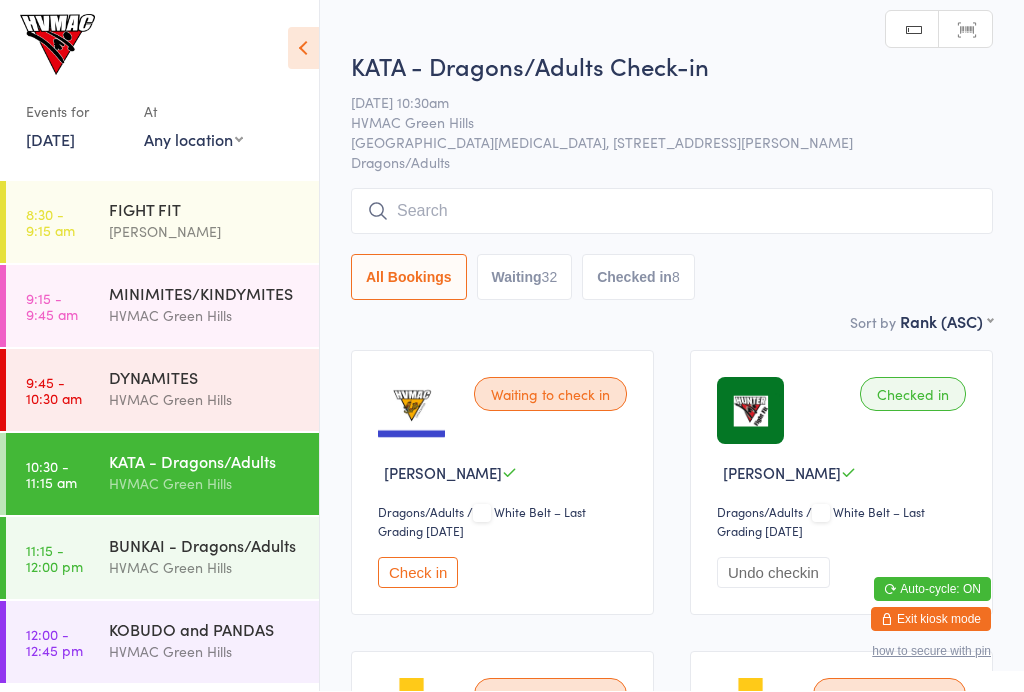 scroll, scrollTop: 1, scrollLeft: 0, axis: vertical 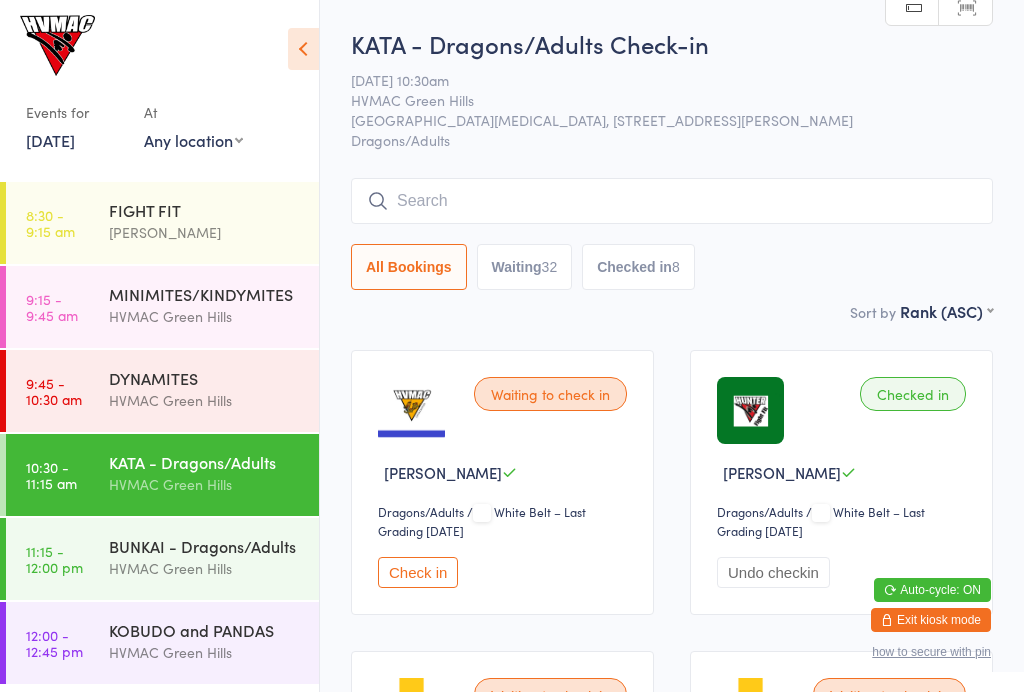 click at bounding box center (672, 201) 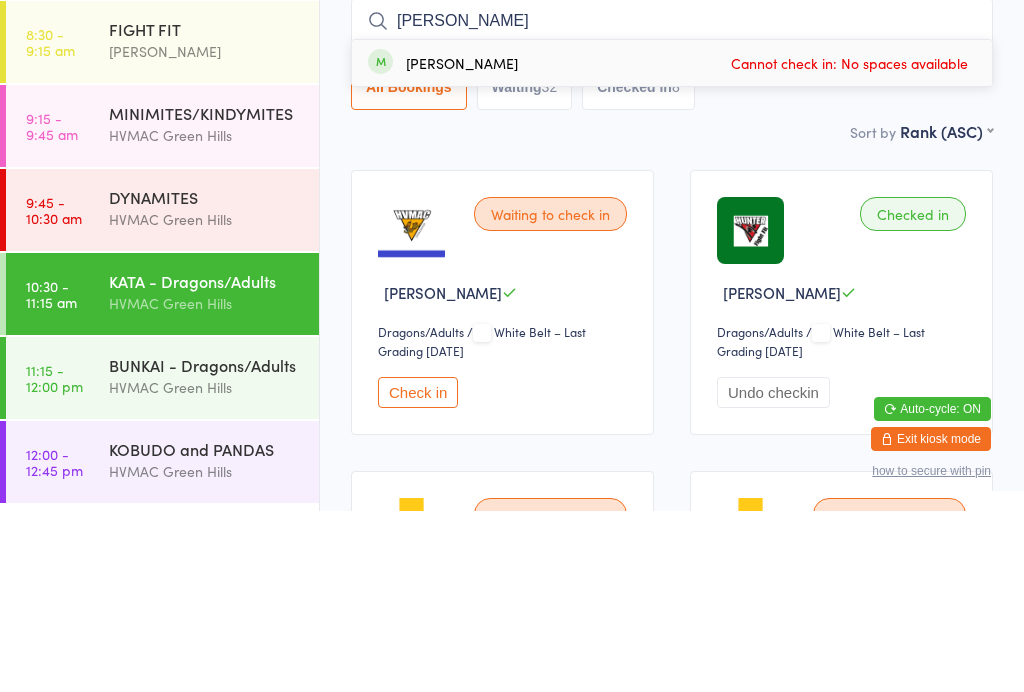 type on "Mae" 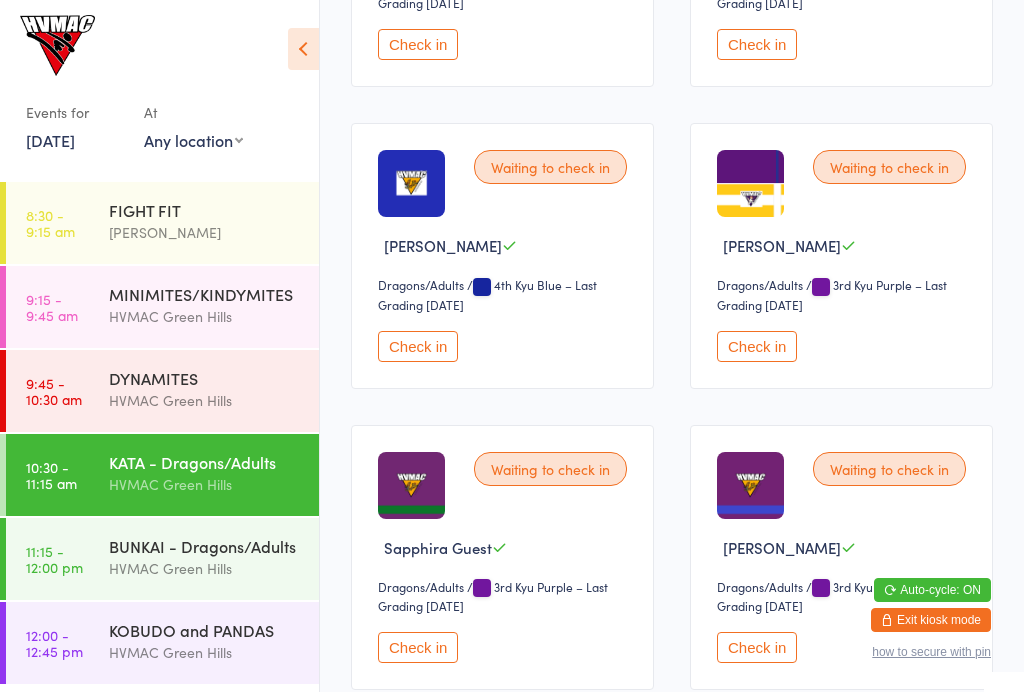 scroll, scrollTop: 3885, scrollLeft: 0, axis: vertical 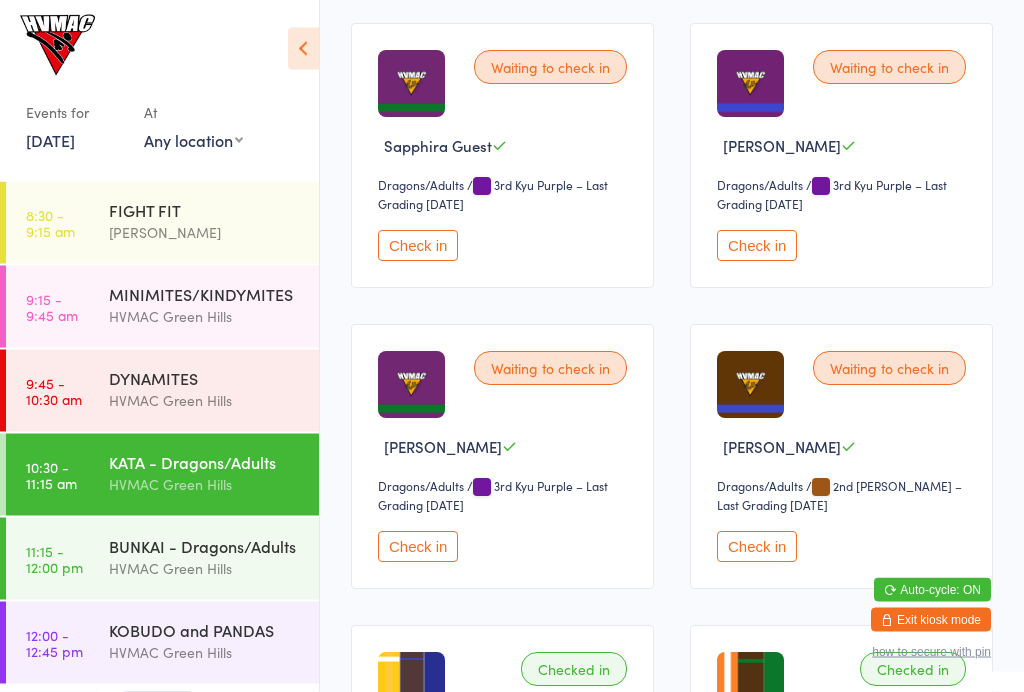 click on "Check in" at bounding box center (418, 547) 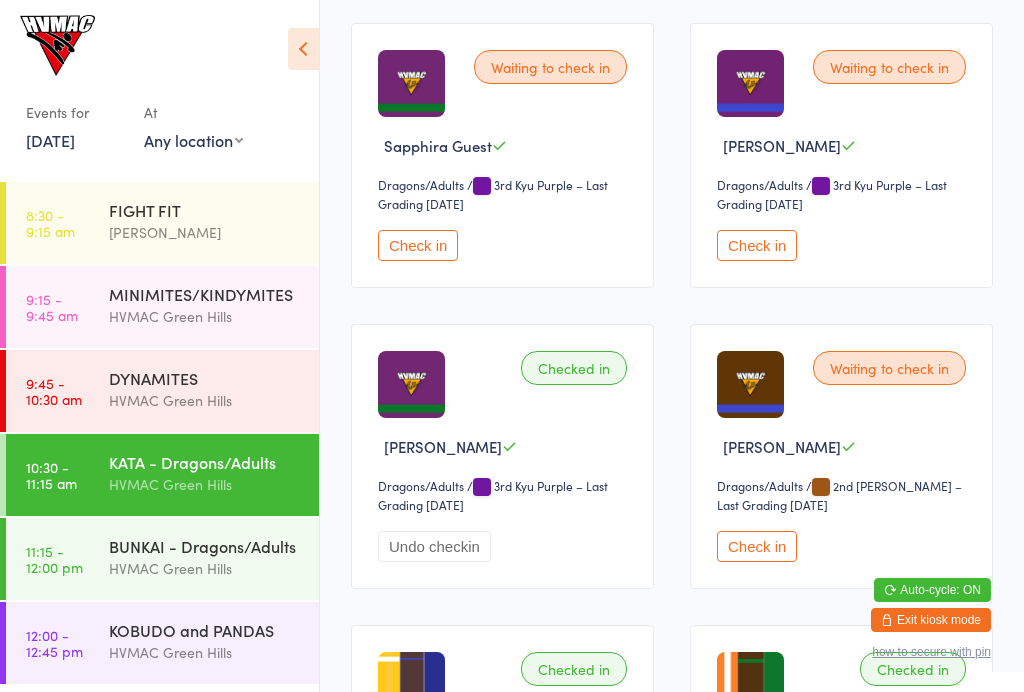 click on "BUNKAI - Dragons/Adults HVMAC Green Hills" at bounding box center [214, 557] 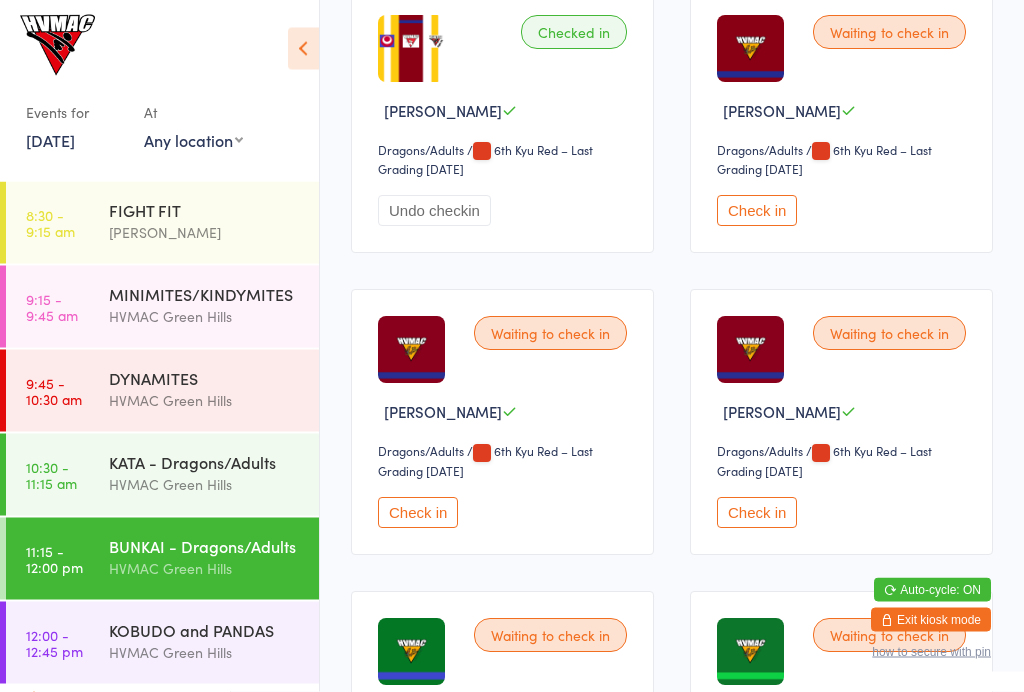 scroll, scrollTop: 2170, scrollLeft: 0, axis: vertical 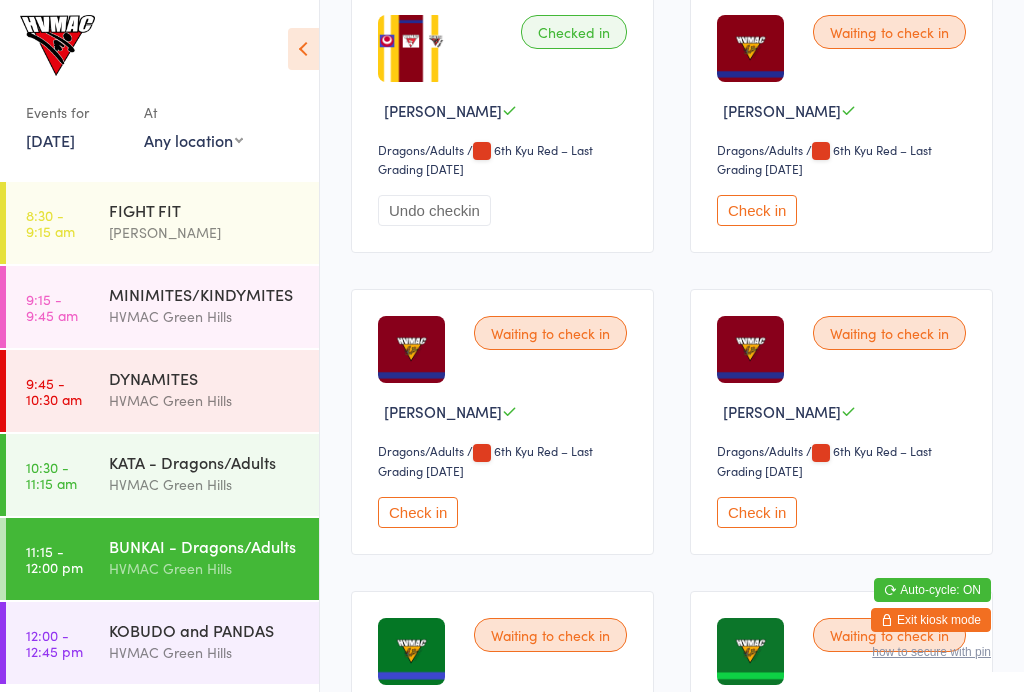 click on "Check in" at bounding box center (757, 512) 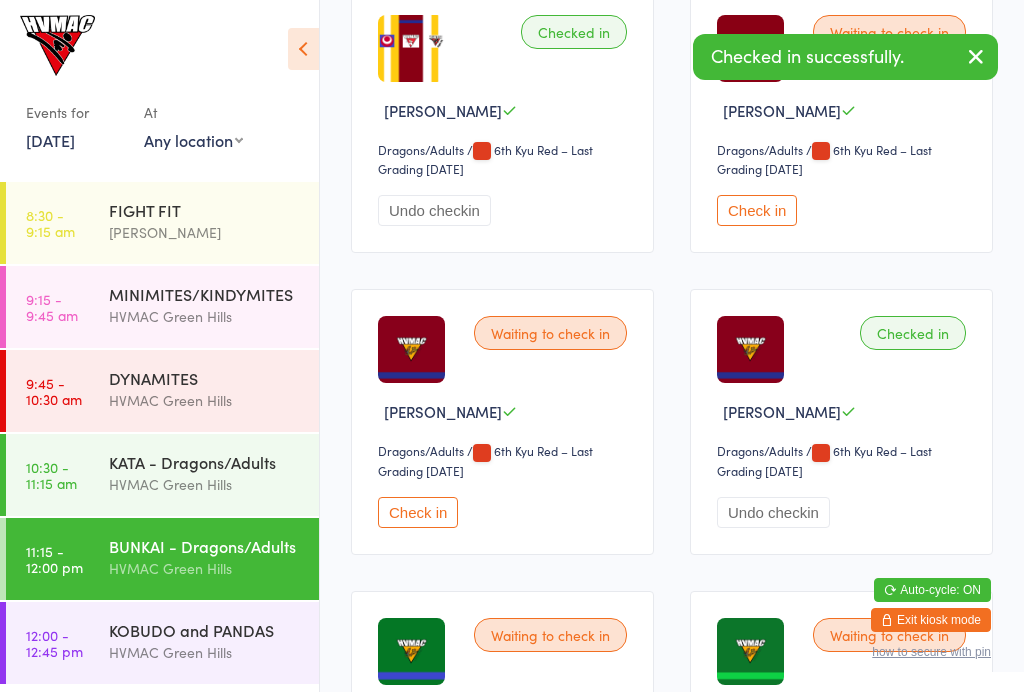 click on "KATA - Dragons/Adults" at bounding box center (205, 462) 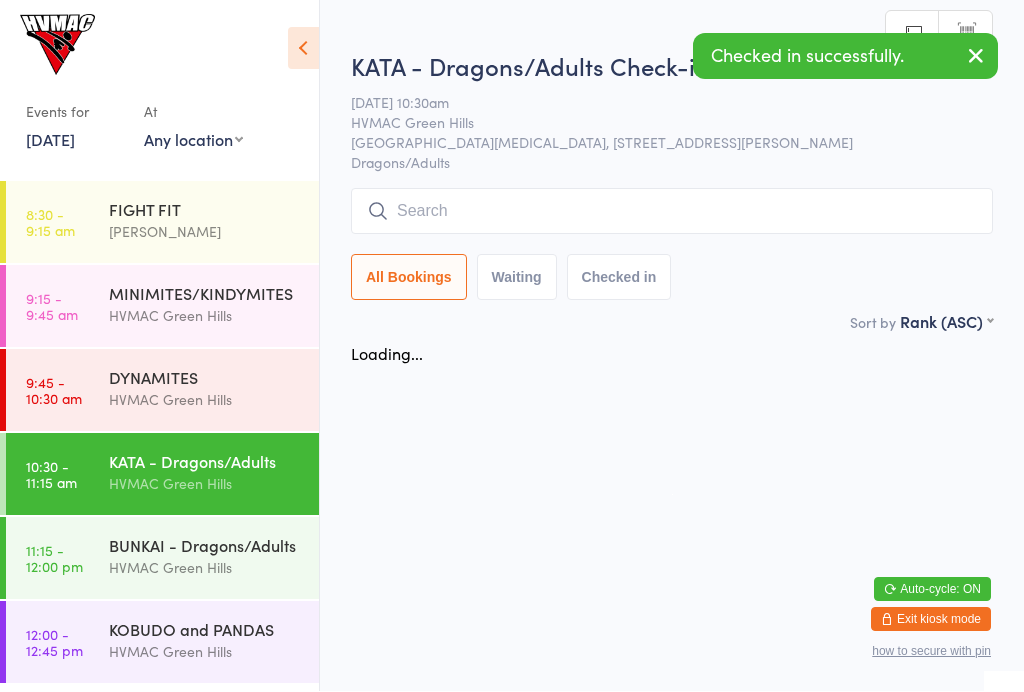 scroll, scrollTop: 1, scrollLeft: 0, axis: vertical 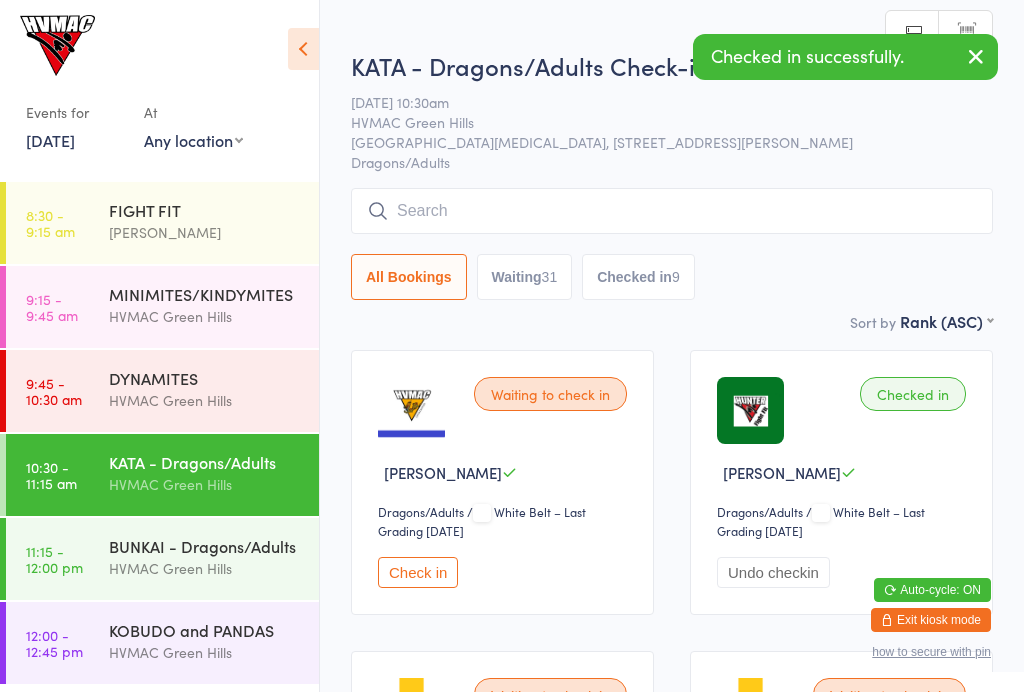 click on "BUNKAI - Dragons/Adults HVMAC Green Hills" at bounding box center [214, 557] 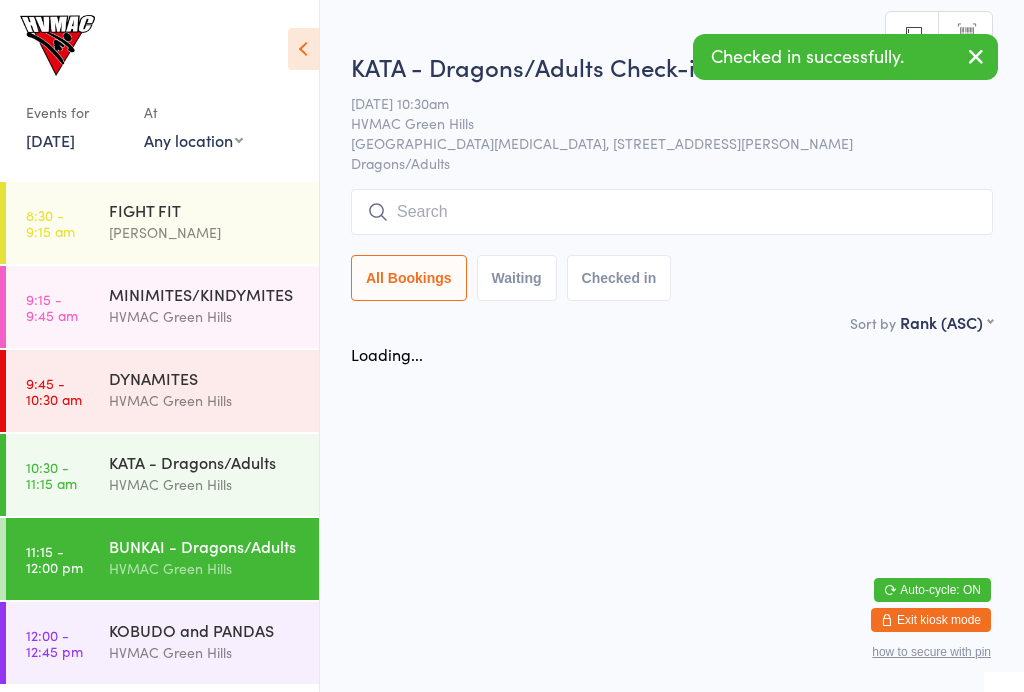 scroll, scrollTop: 0, scrollLeft: 0, axis: both 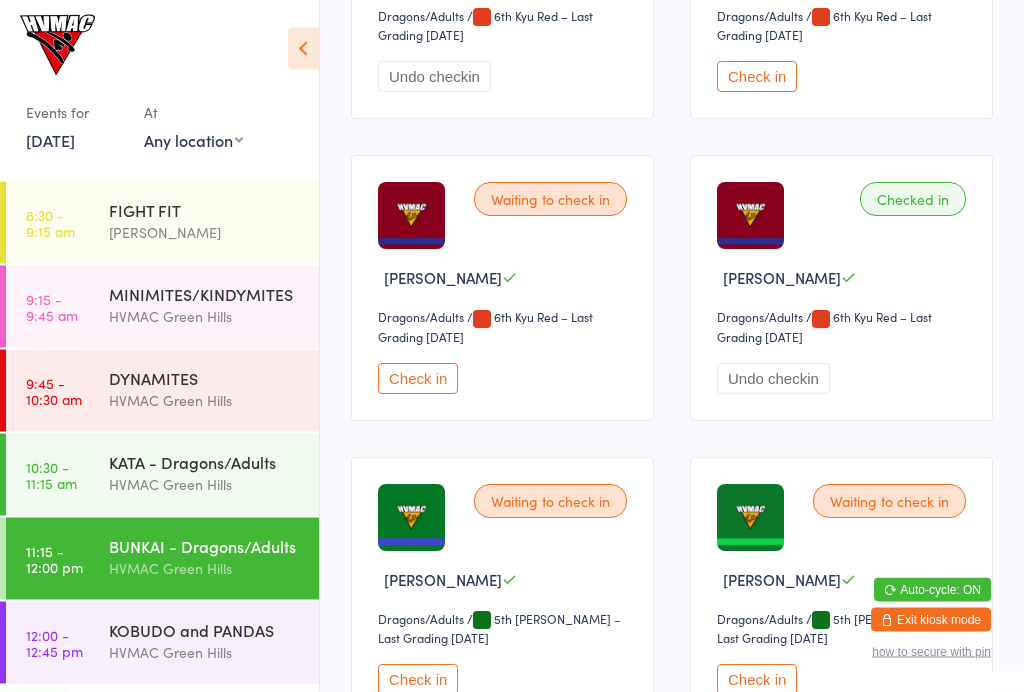 click on "Check in" at bounding box center [418, 379] 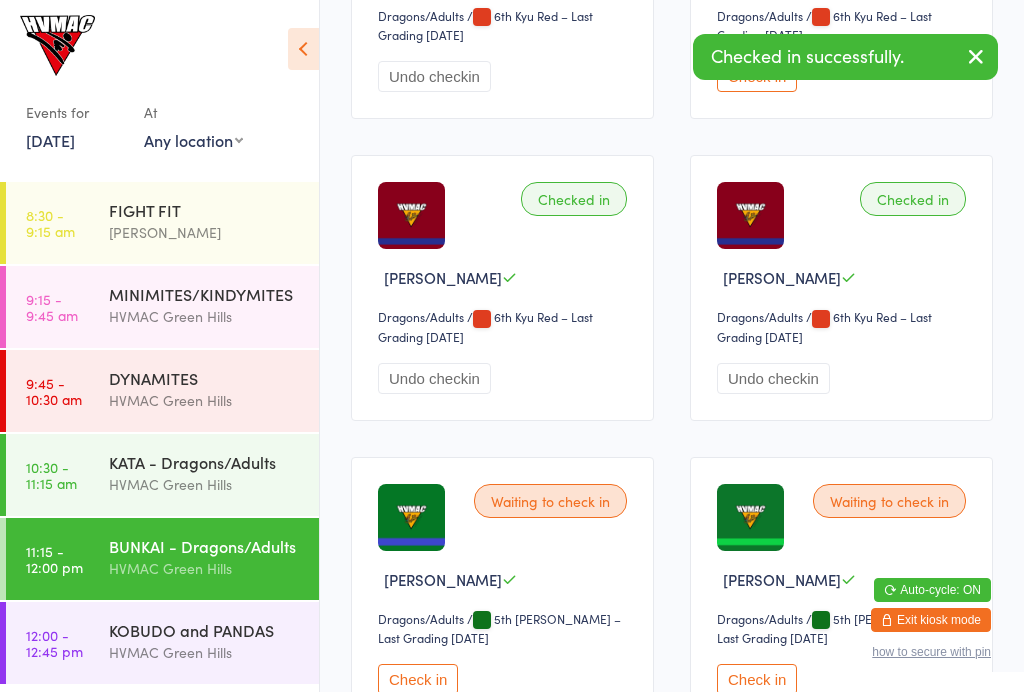 click on "KATA - Dragons/Adults" at bounding box center [205, 462] 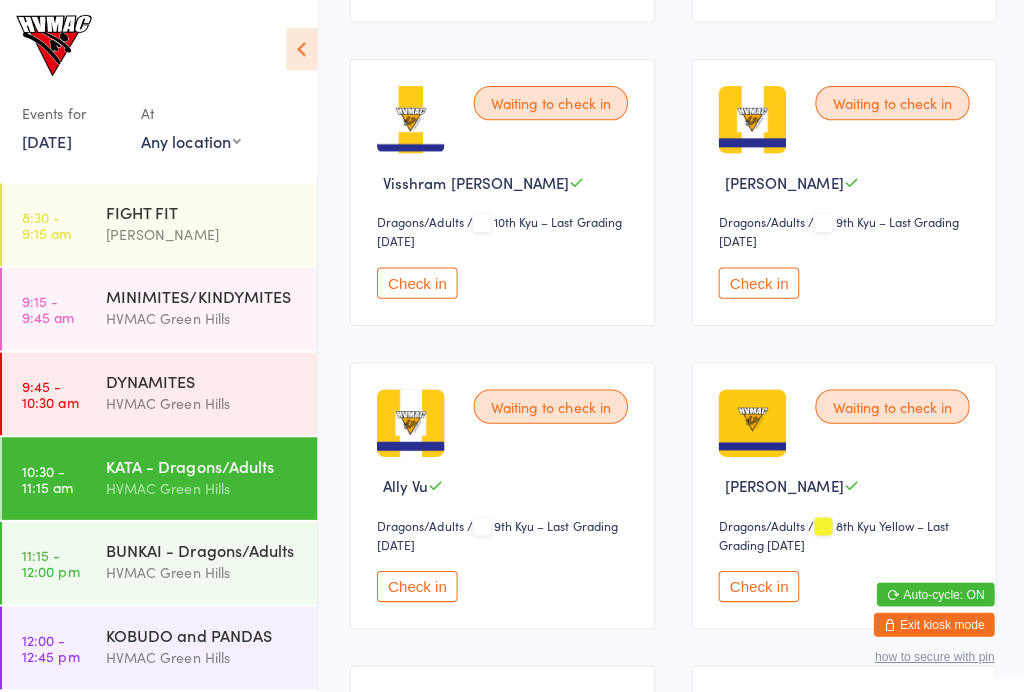 scroll, scrollTop: 1198, scrollLeft: 0, axis: vertical 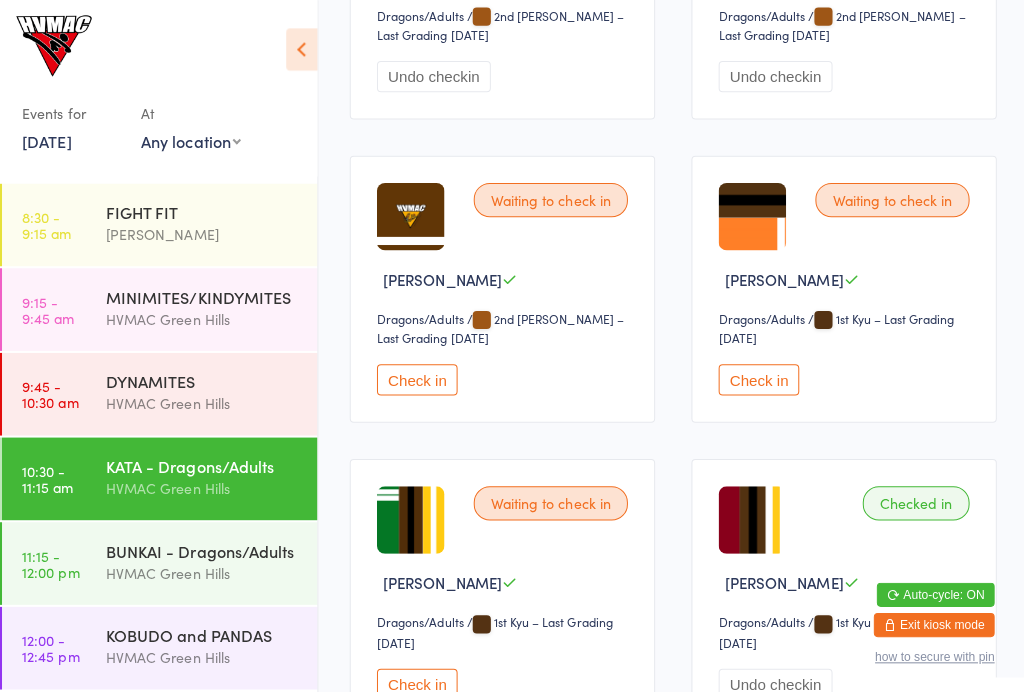 click on "Check in" at bounding box center [418, 376] 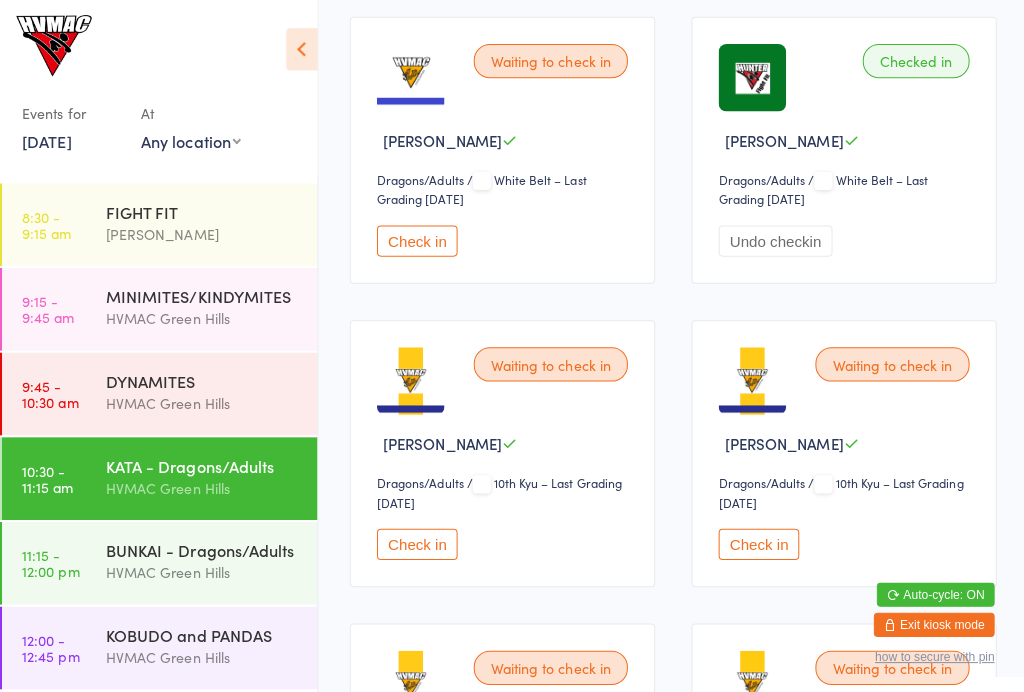 scroll, scrollTop: 335, scrollLeft: 0, axis: vertical 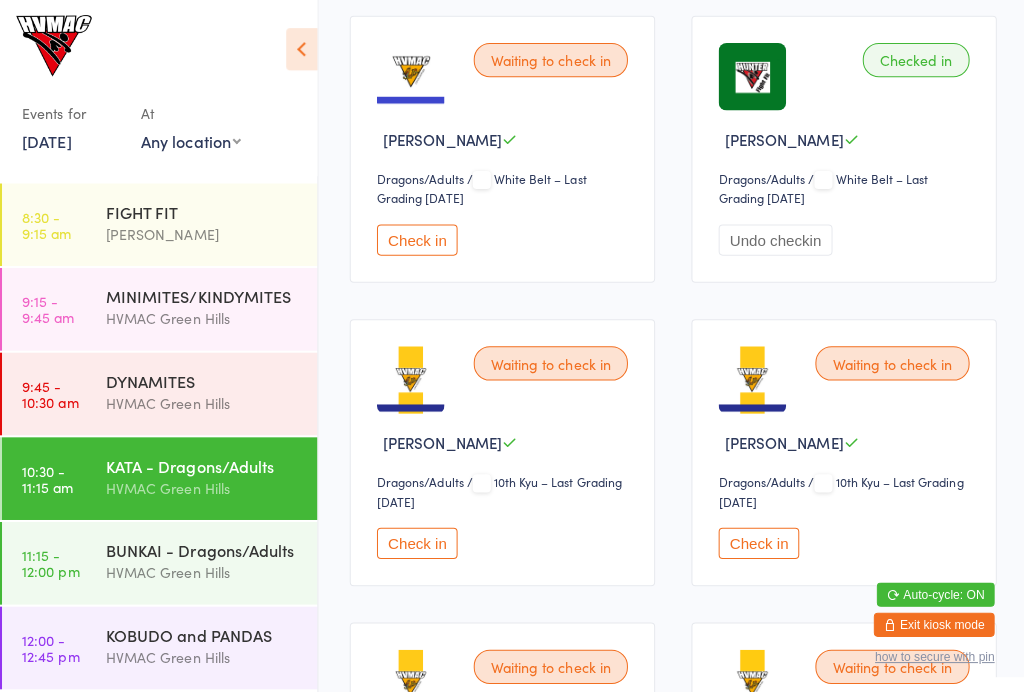 click on "Check in" at bounding box center (757, 539) 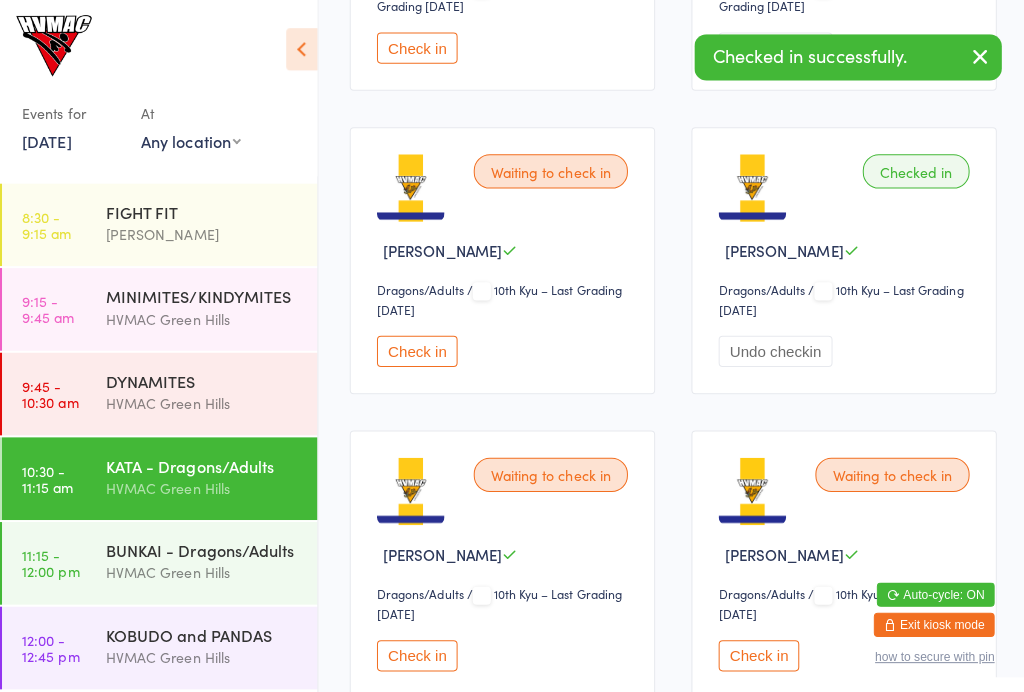 scroll, scrollTop: 533, scrollLeft: 0, axis: vertical 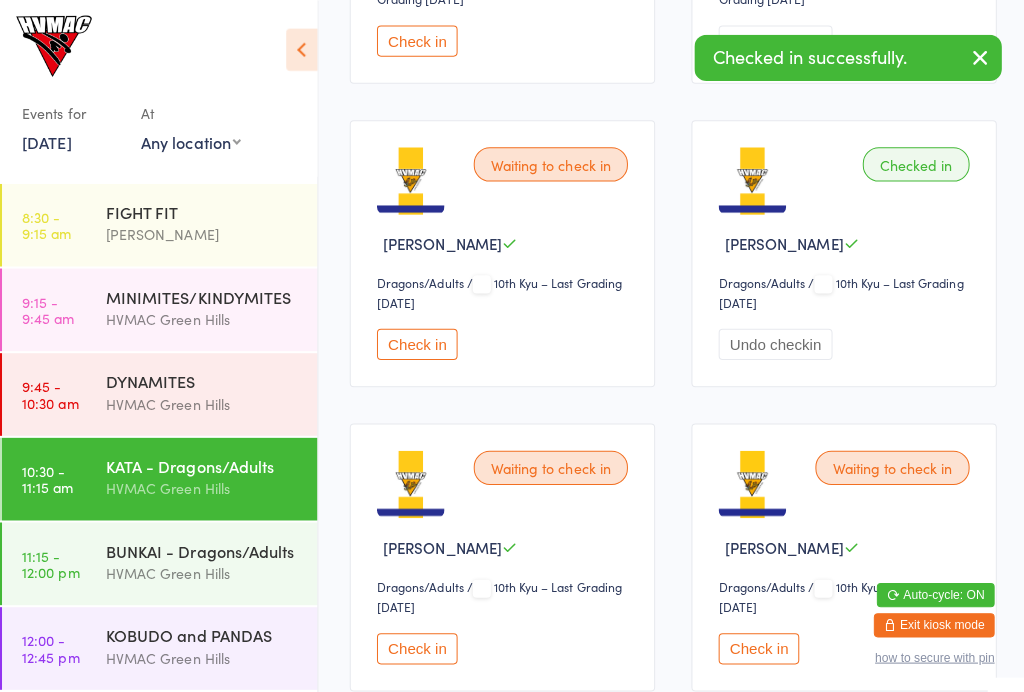 click on "Check in" at bounding box center (757, 643) 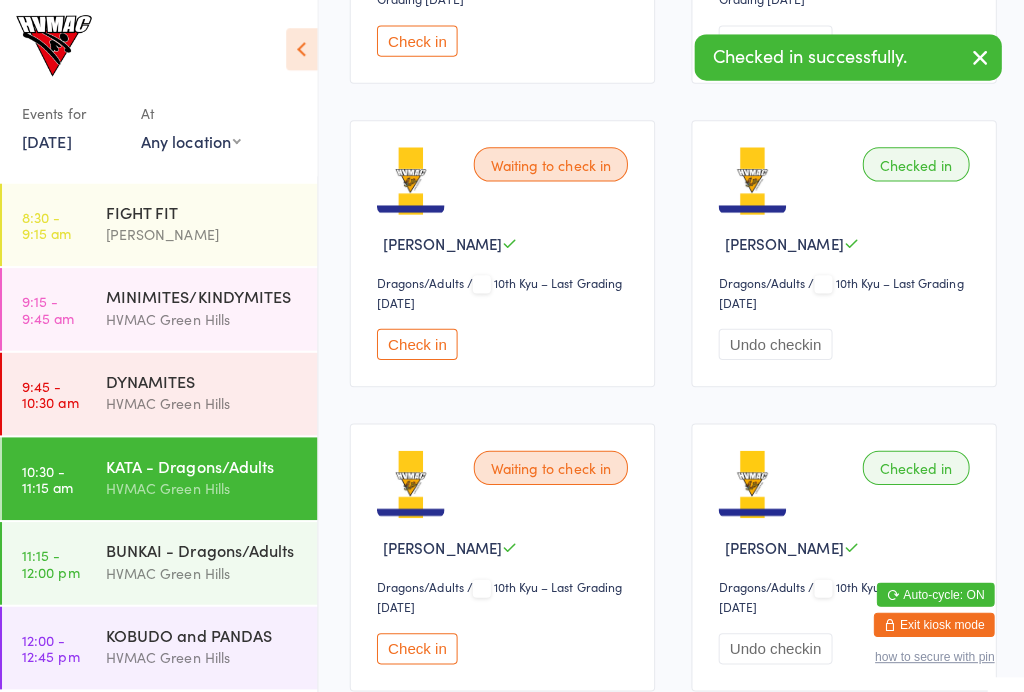 click on "Check in" at bounding box center [418, 643] 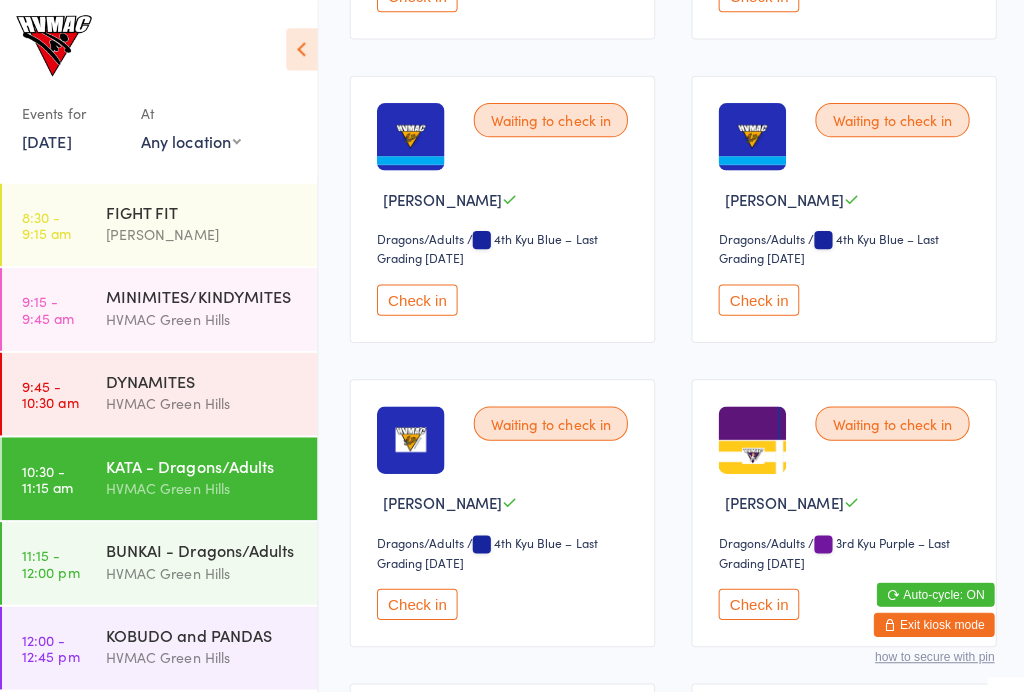 scroll, scrollTop: 3589, scrollLeft: 0, axis: vertical 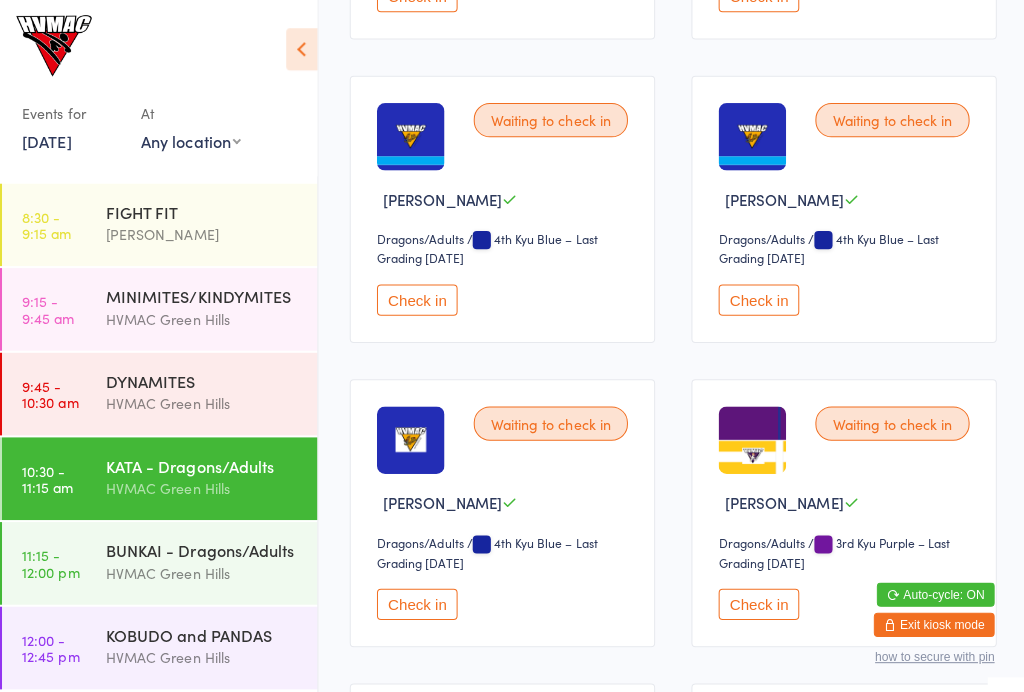 click on "Check in" at bounding box center (418, 297) 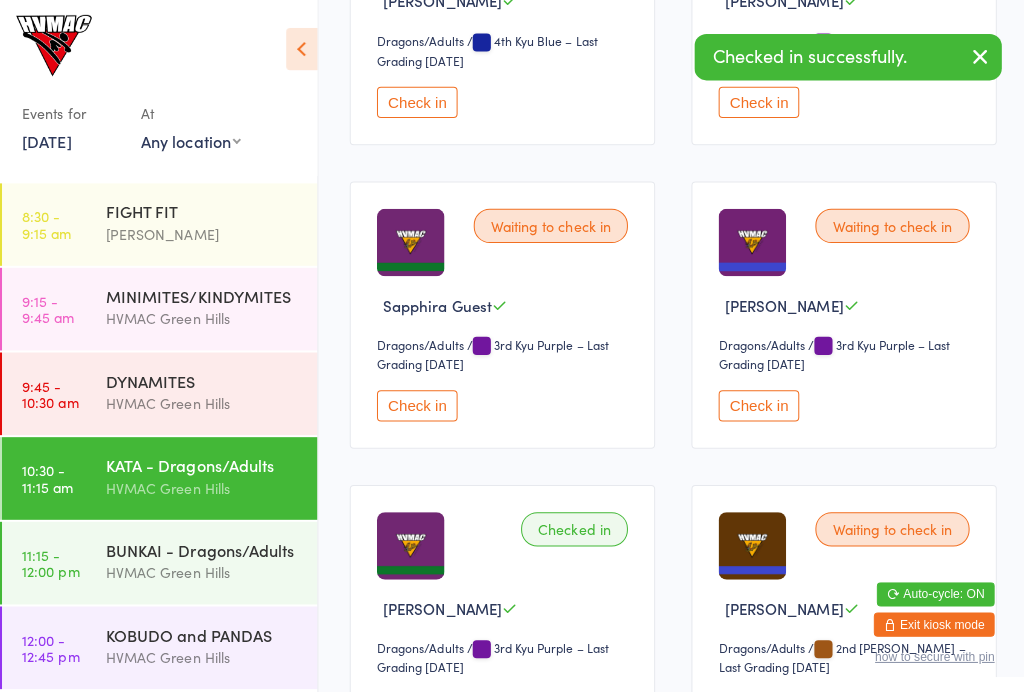 scroll, scrollTop: 4090, scrollLeft: 0, axis: vertical 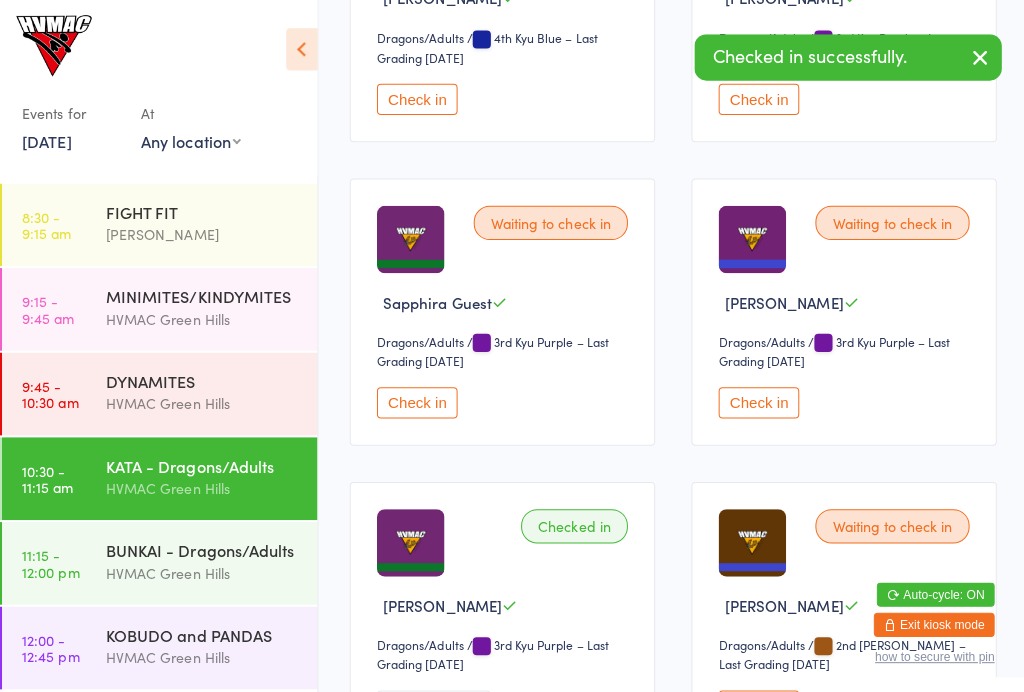 click on "Check in" at bounding box center (418, 399) 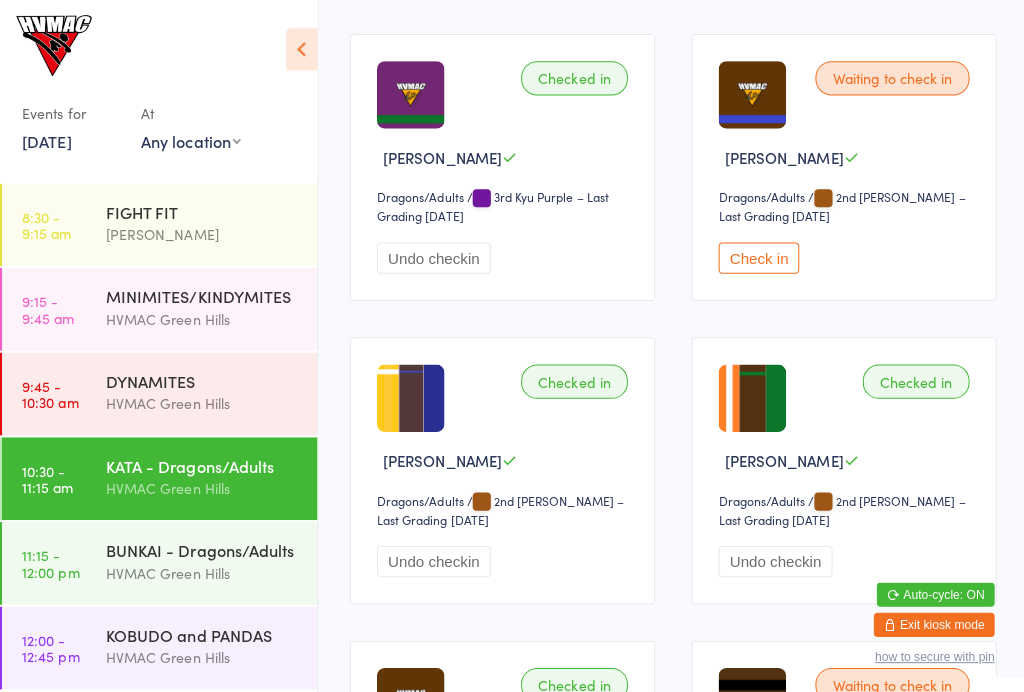 scroll, scrollTop: 4539, scrollLeft: 0, axis: vertical 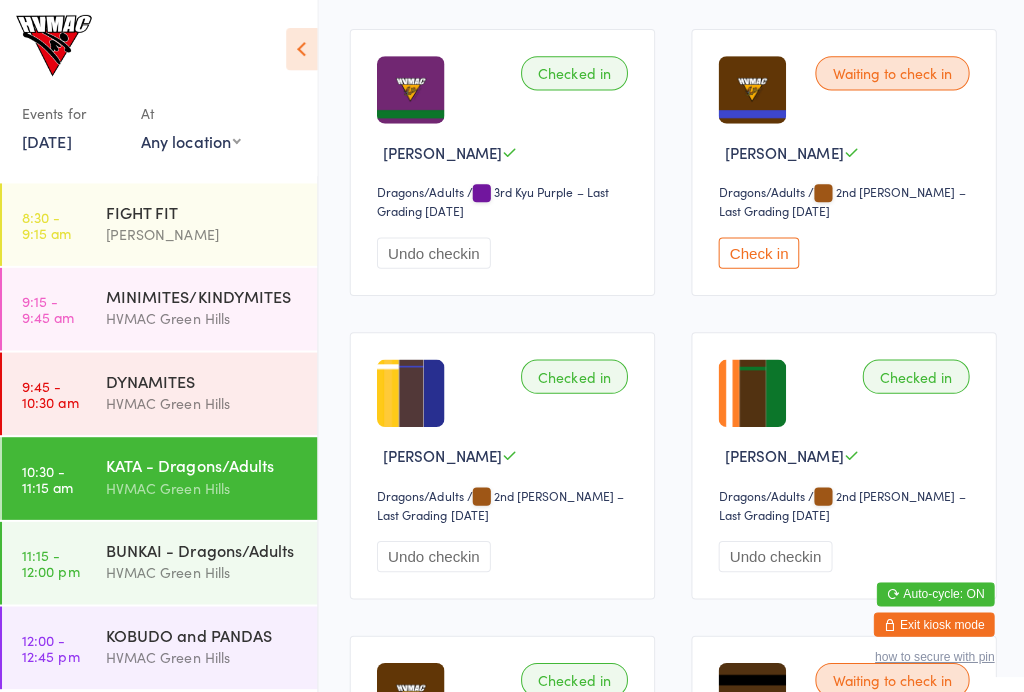 click on "Undo checkin" at bounding box center (434, 552) 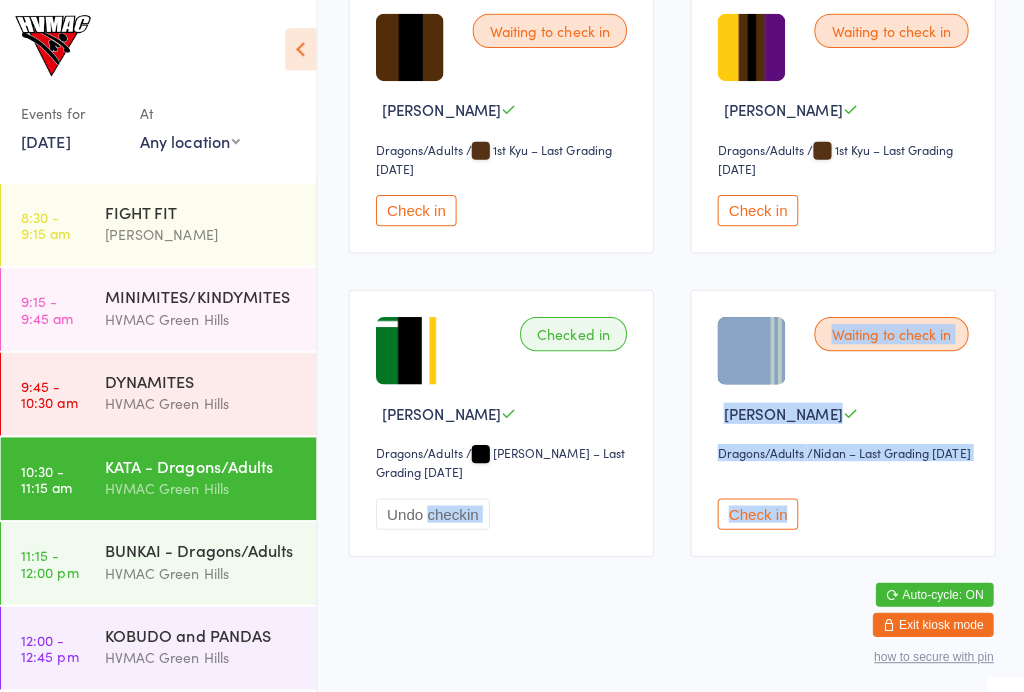 scroll, scrollTop: 5877, scrollLeft: 0, axis: vertical 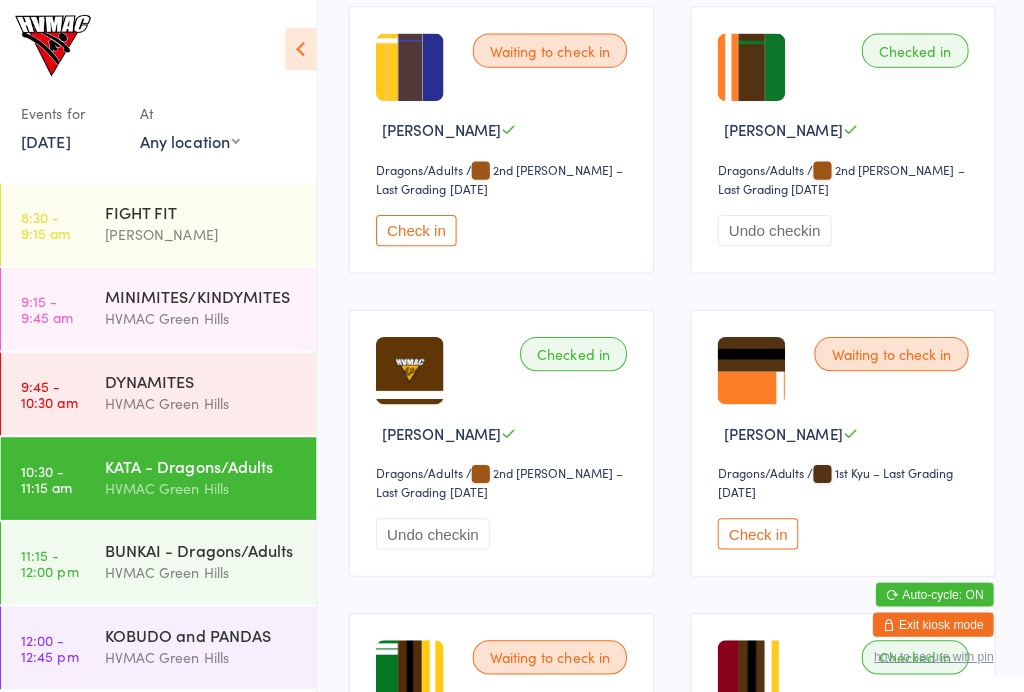 click on "Check in" at bounding box center [757, 529] 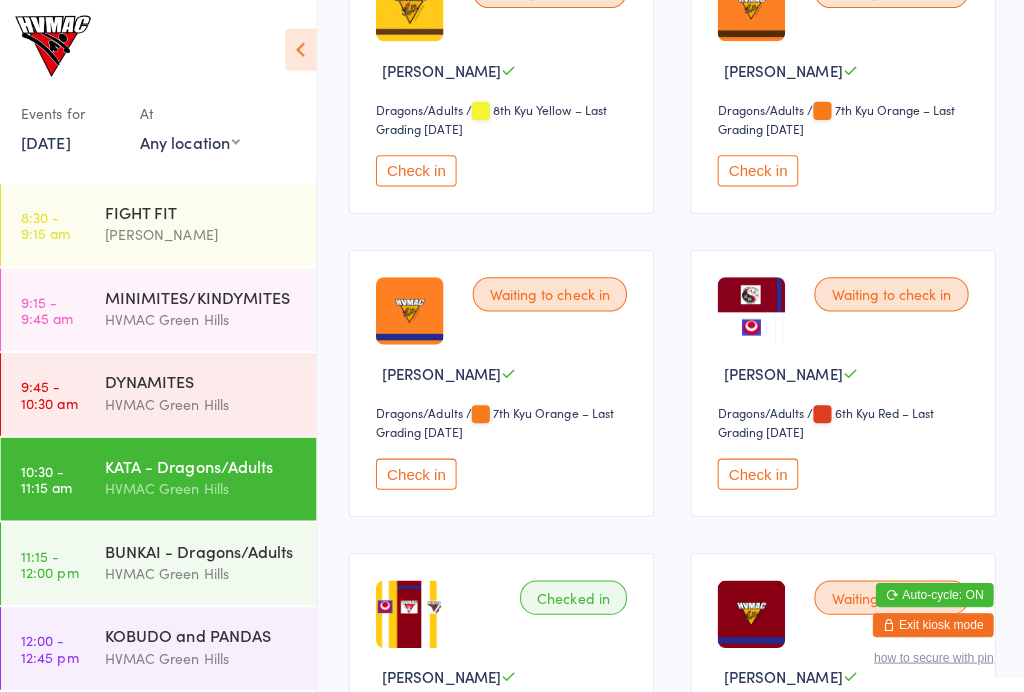 scroll, scrollTop: 1890, scrollLeft: 0, axis: vertical 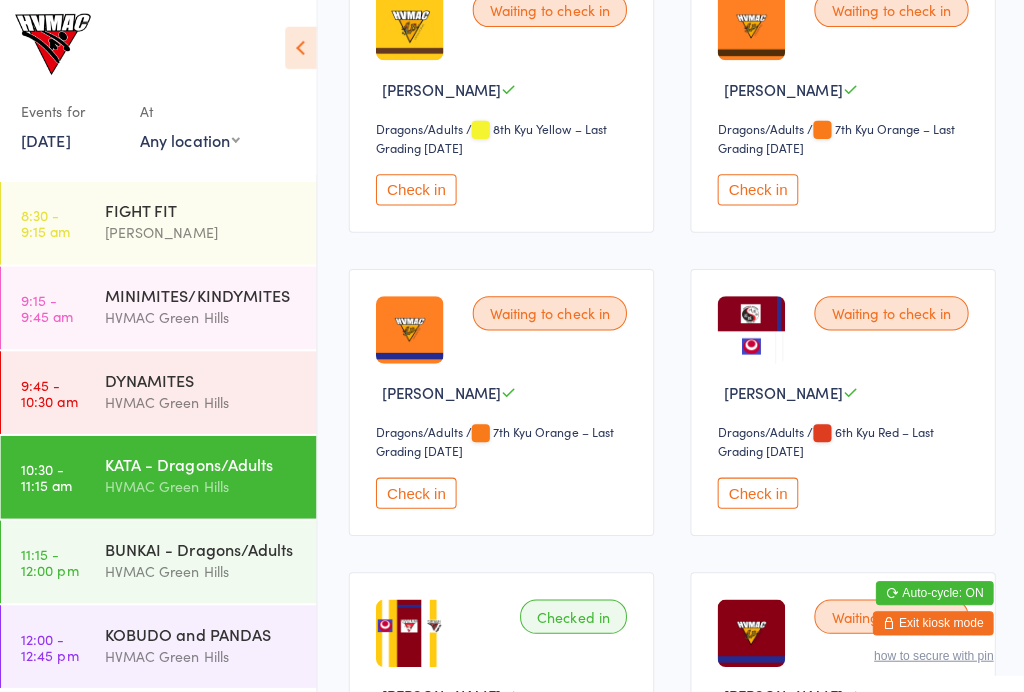 click on "Check in" at bounding box center [418, 189] 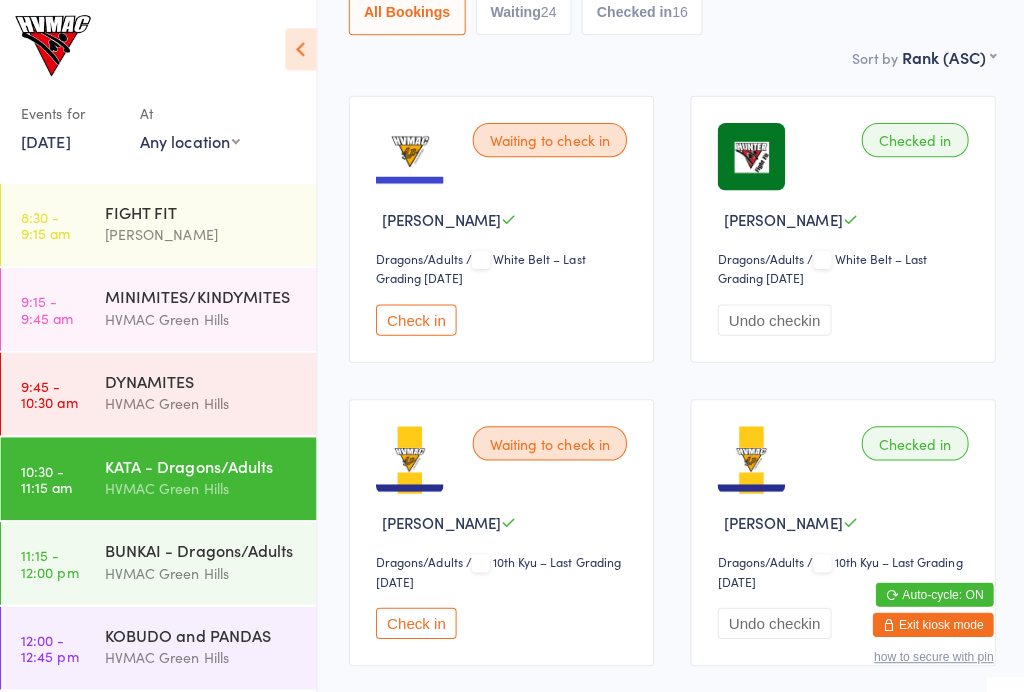 scroll, scrollTop: 0, scrollLeft: 0, axis: both 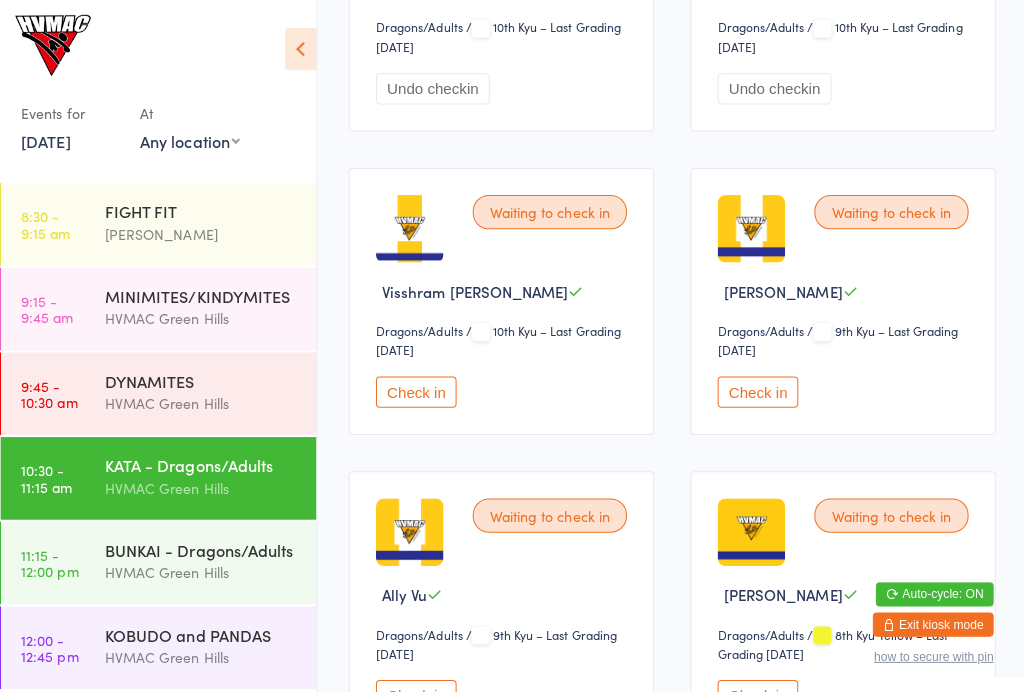 click on "Check in" at bounding box center [418, 389] 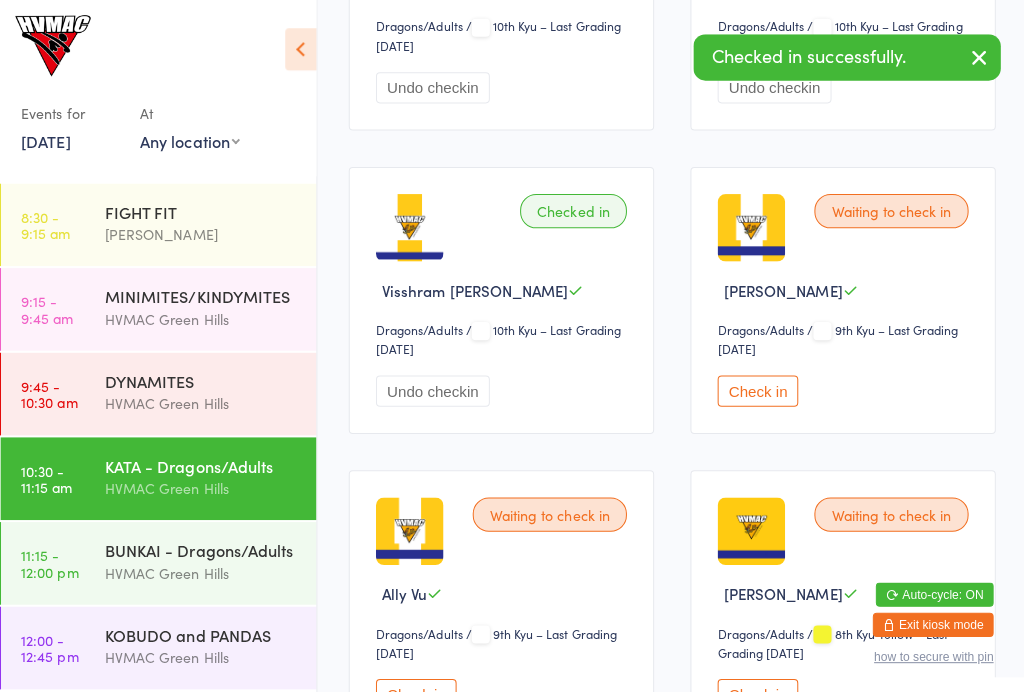 click on "BUNKAI - Dragons/Adults" at bounding box center (205, 546) 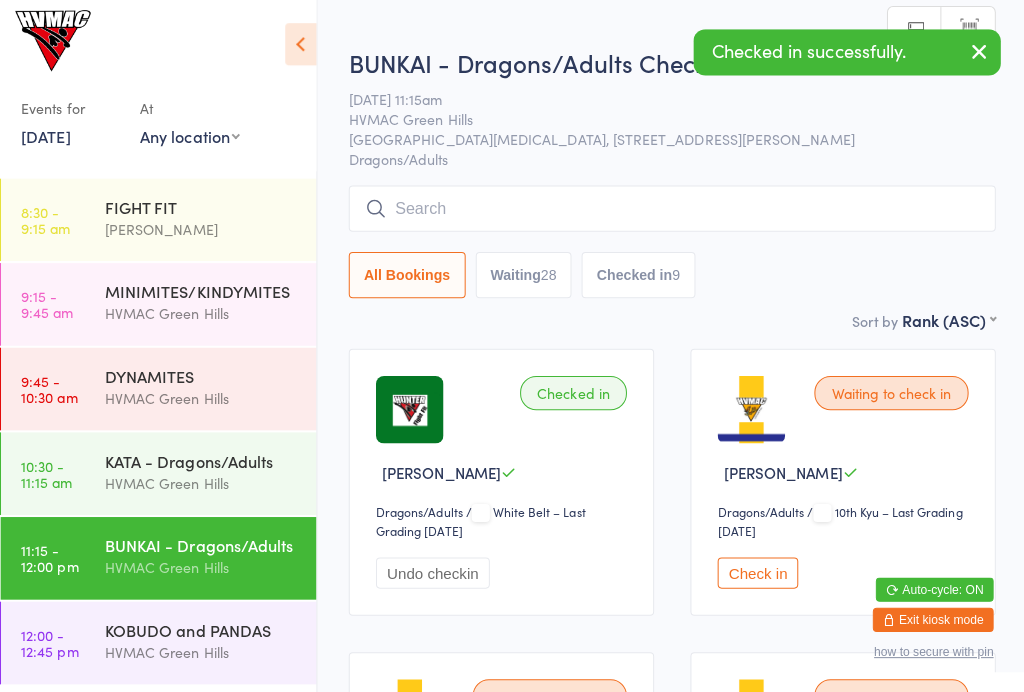 click at bounding box center [672, 212] 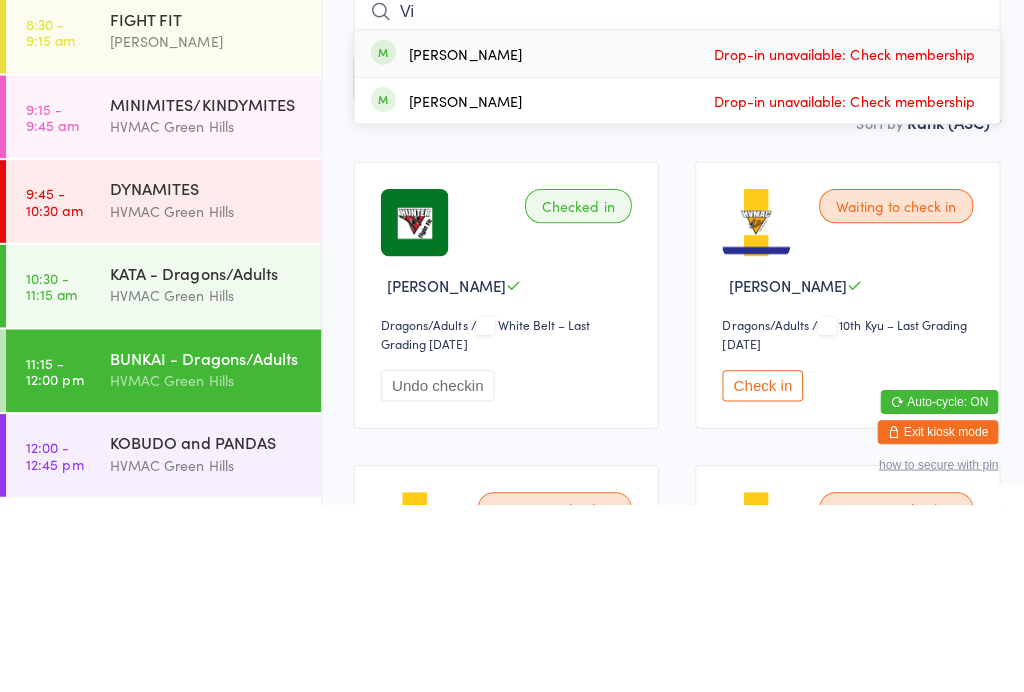type on "Vi" 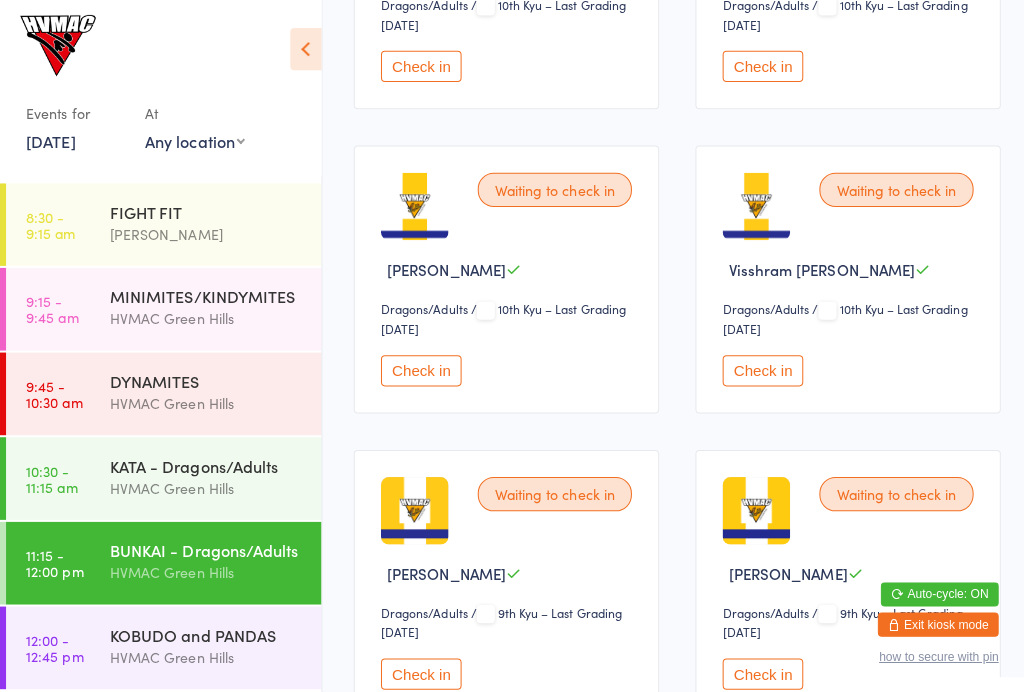 scroll, scrollTop: 809, scrollLeft: 0, axis: vertical 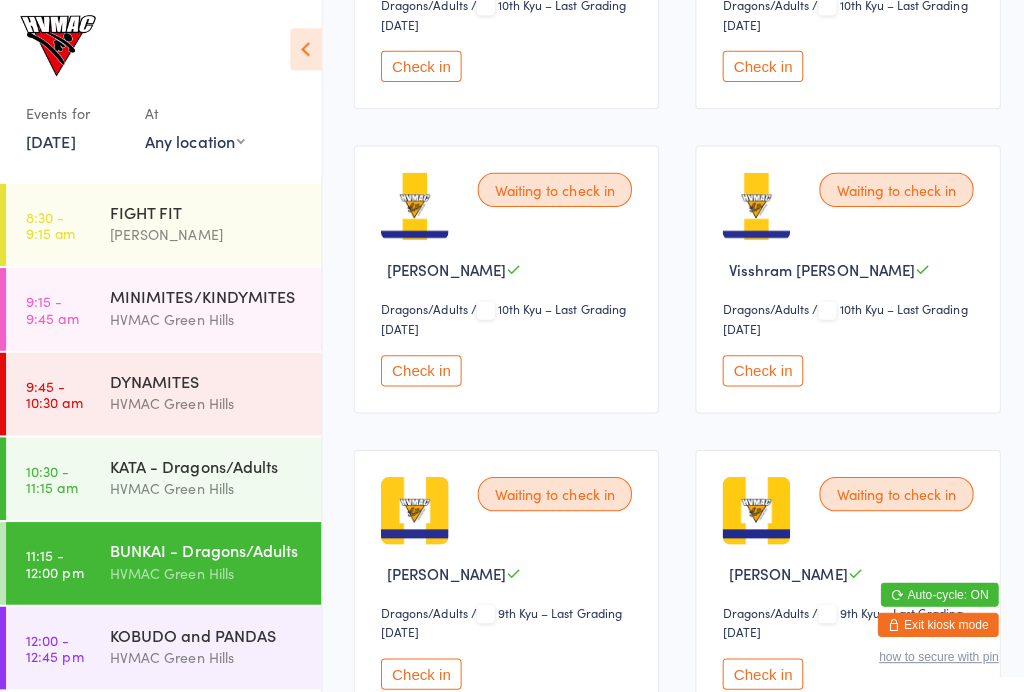 click on "Check in" at bounding box center [757, 367] 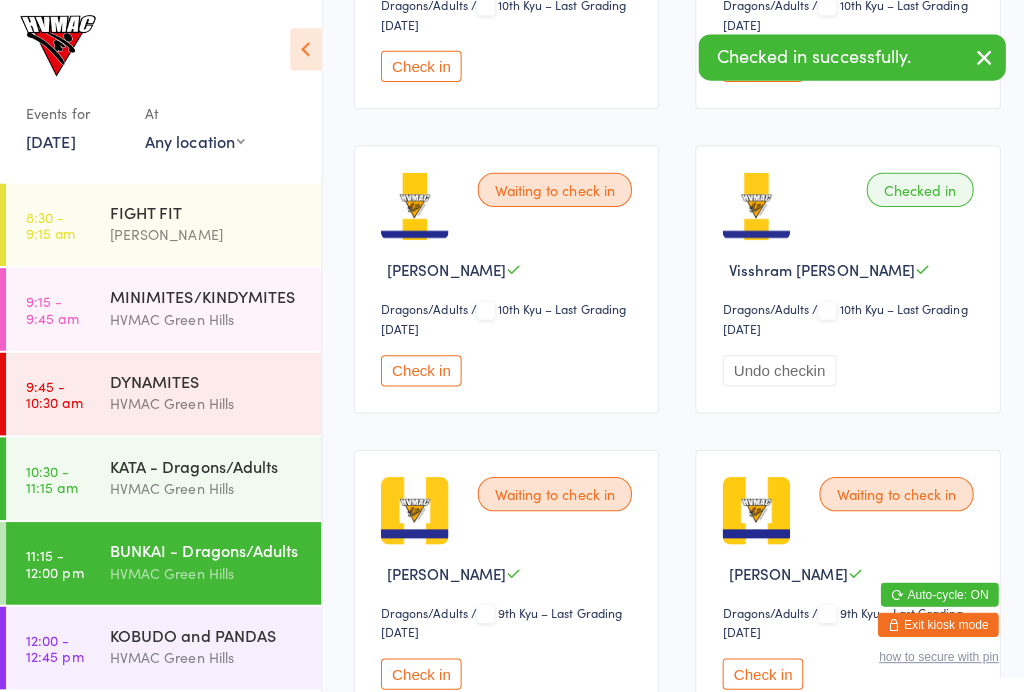 click on "KATA - Dragons/Adults" at bounding box center [205, 462] 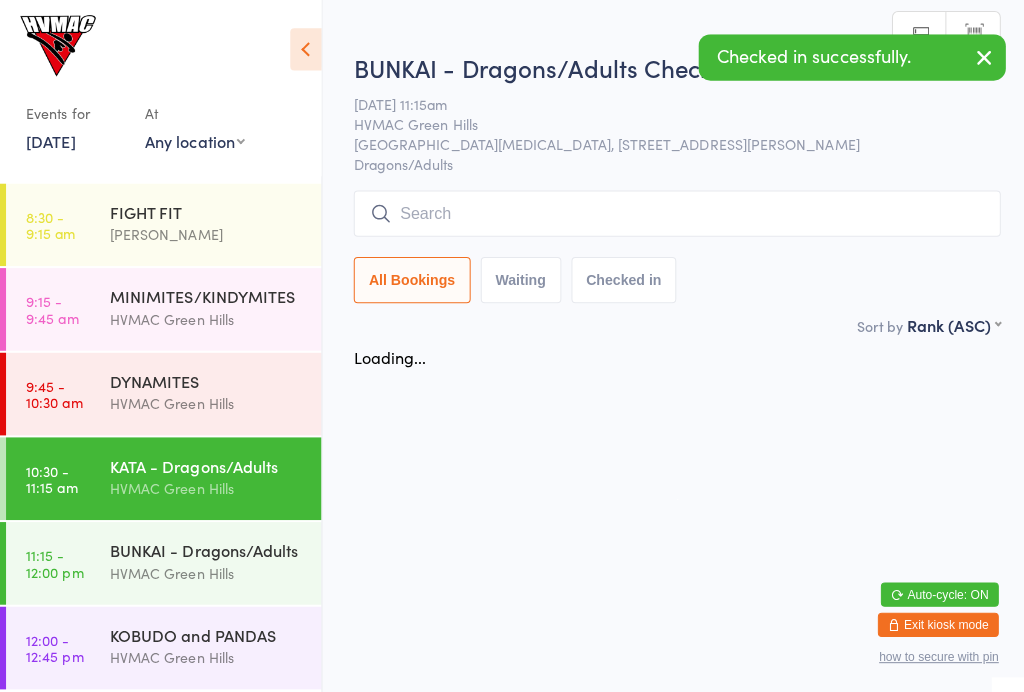 scroll, scrollTop: 0, scrollLeft: 0, axis: both 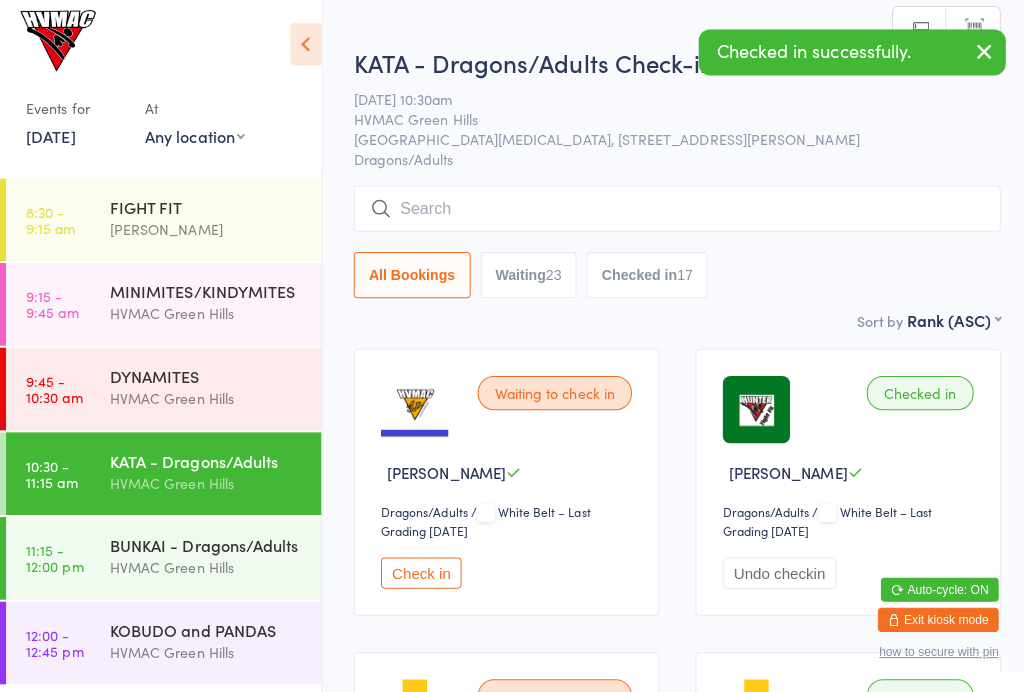 click on "DYNAMITES" at bounding box center [205, 378] 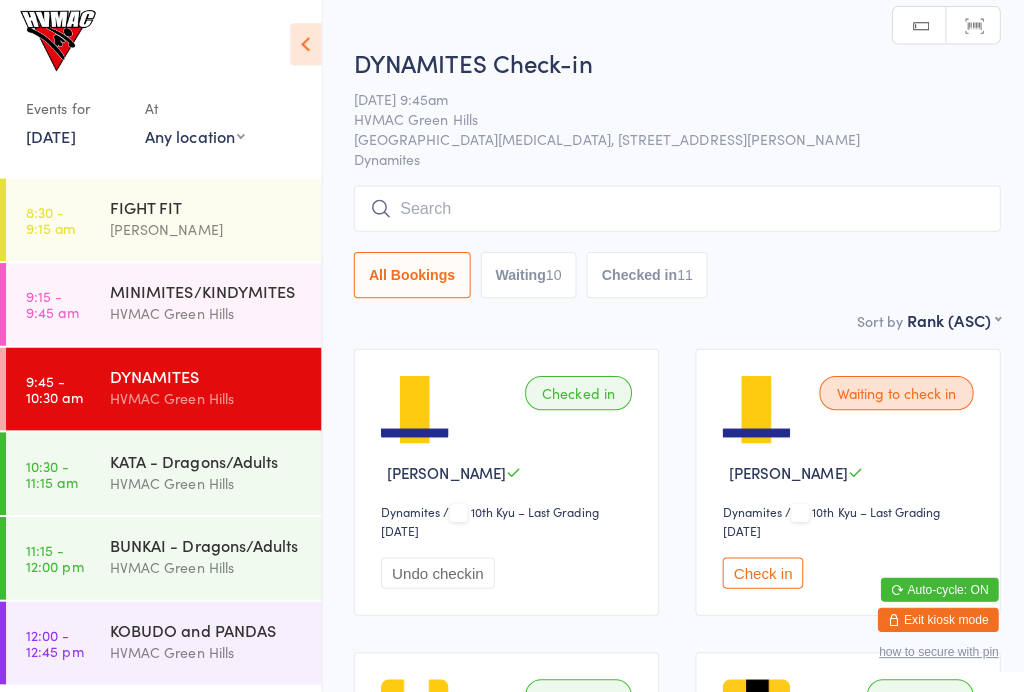 click on "KATA - Dragons/Adults" at bounding box center (205, 462) 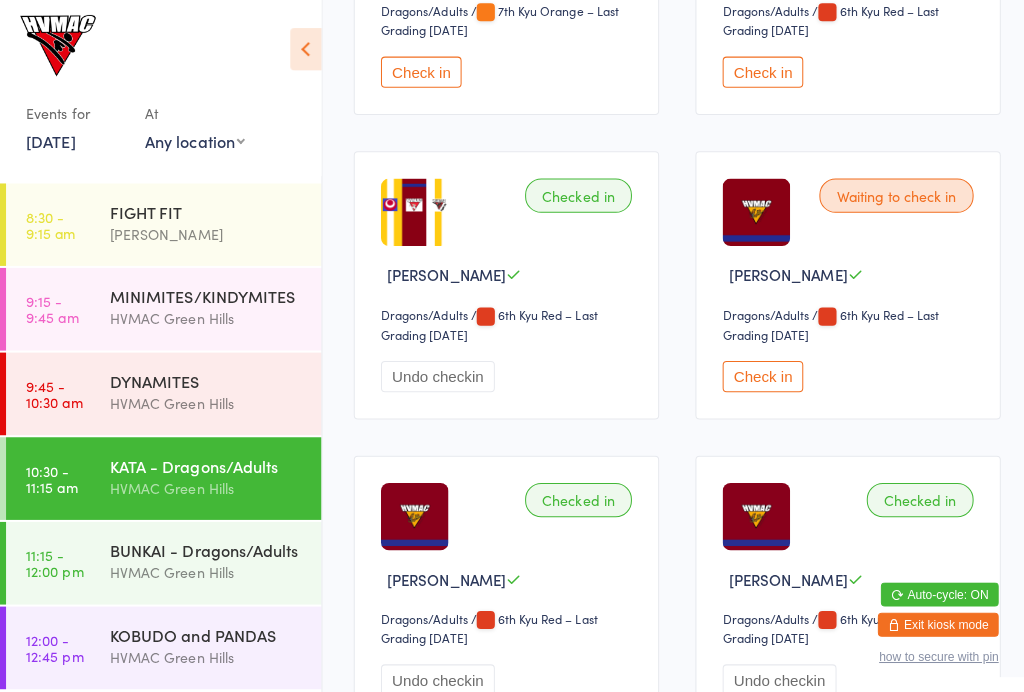 scroll, scrollTop: 2315, scrollLeft: 0, axis: vertical 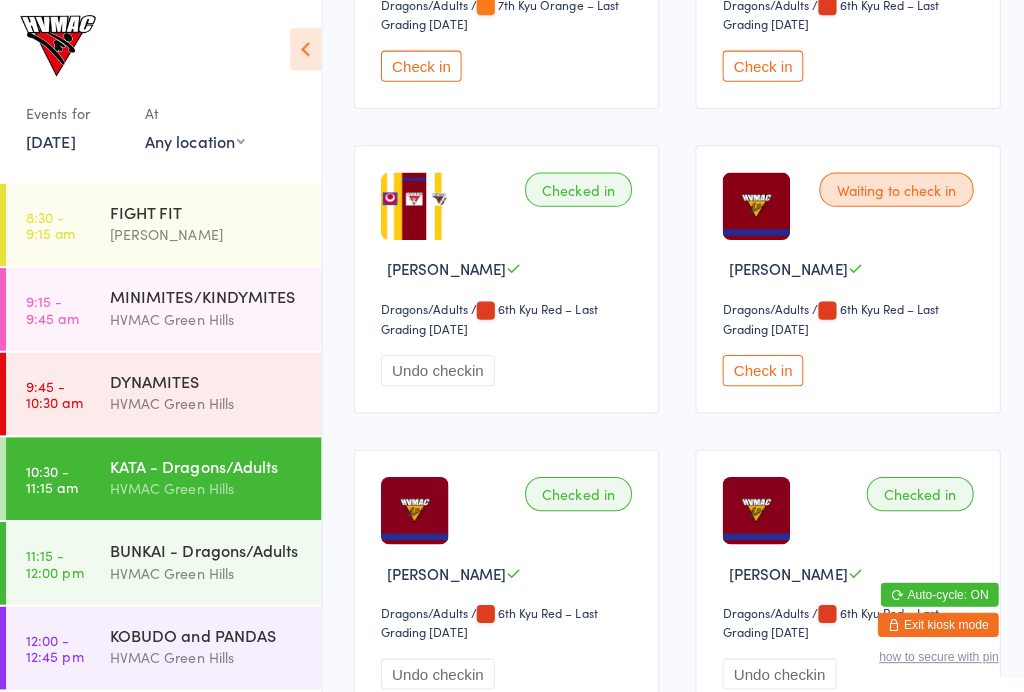 click on "Check in" at bounding box center [757, 367] 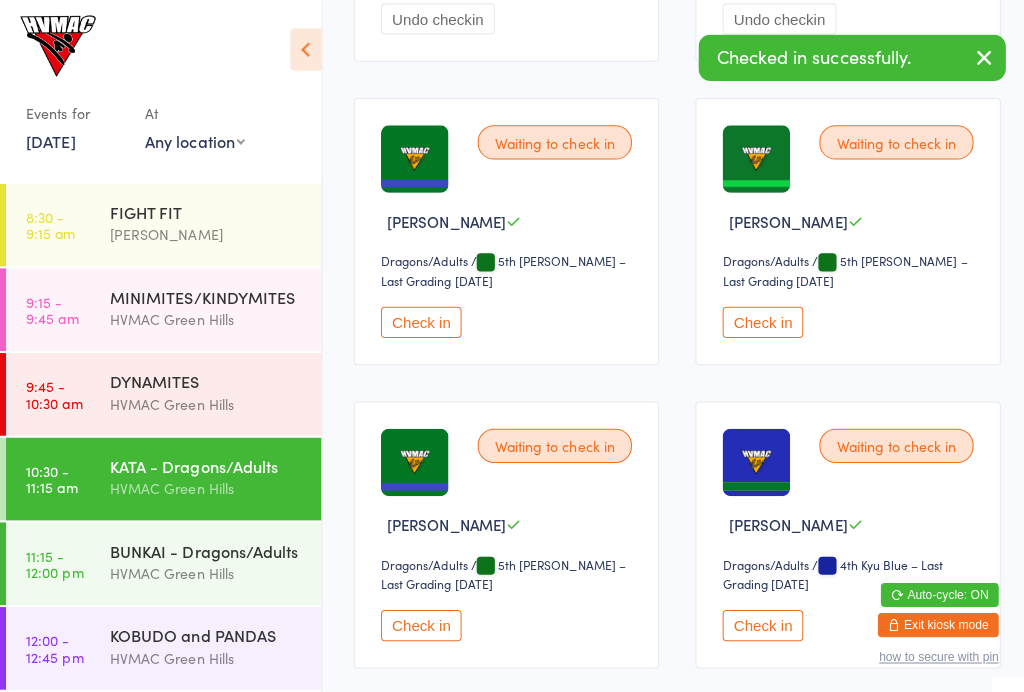 click on "Check in" at bounding box center (418, 319) 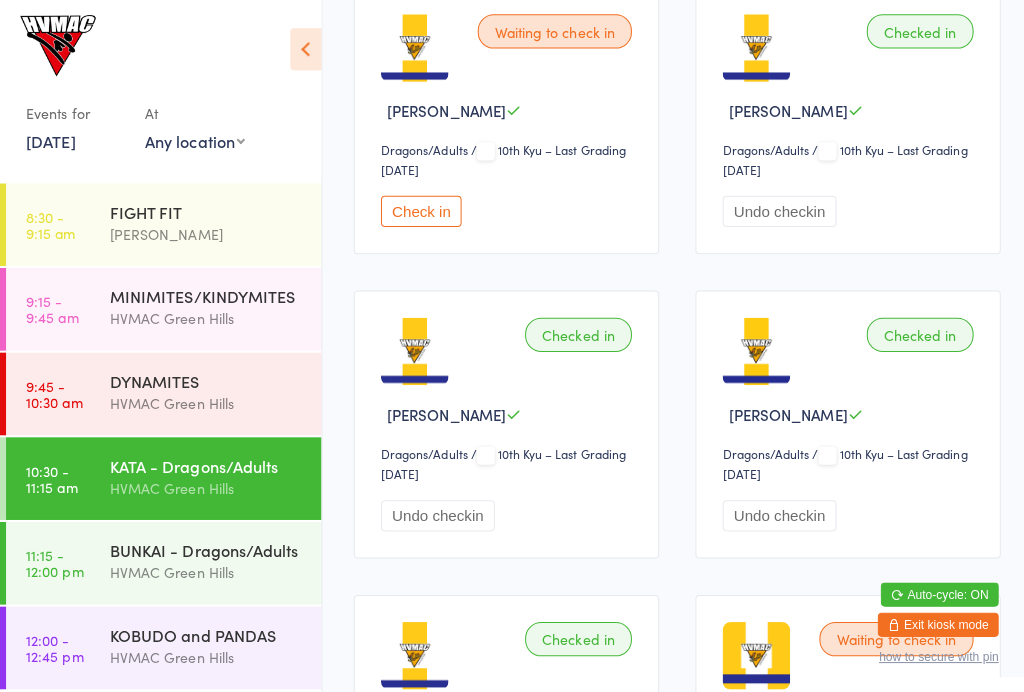 scroll, scrollTop: 675, scrollLeft: 0, axis: vertical 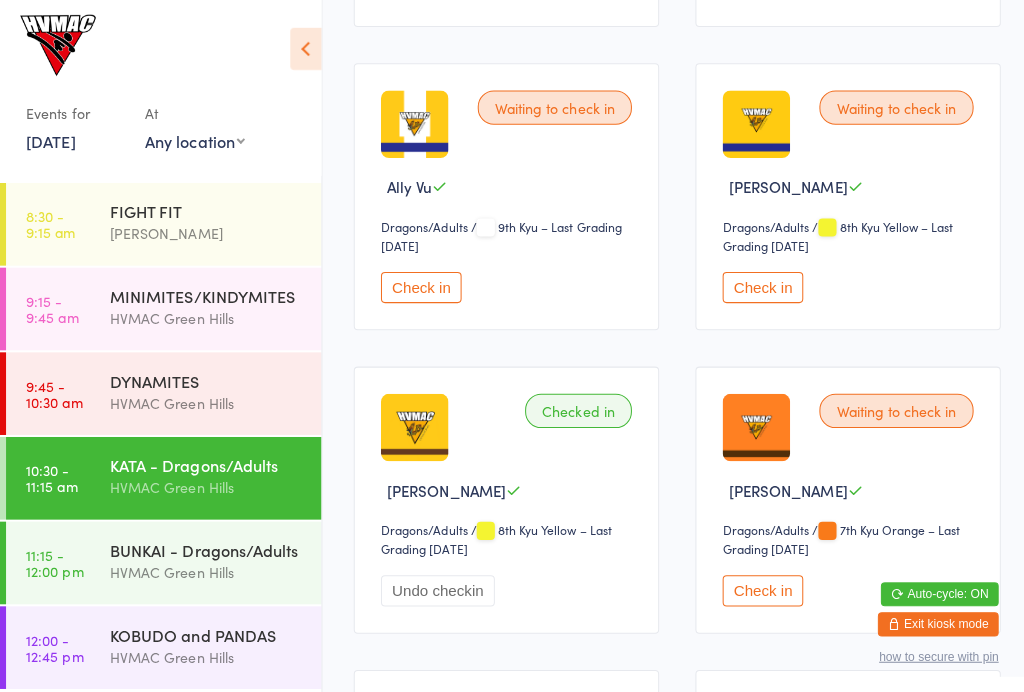 click on "Check in" at bounding box center [757, 285] 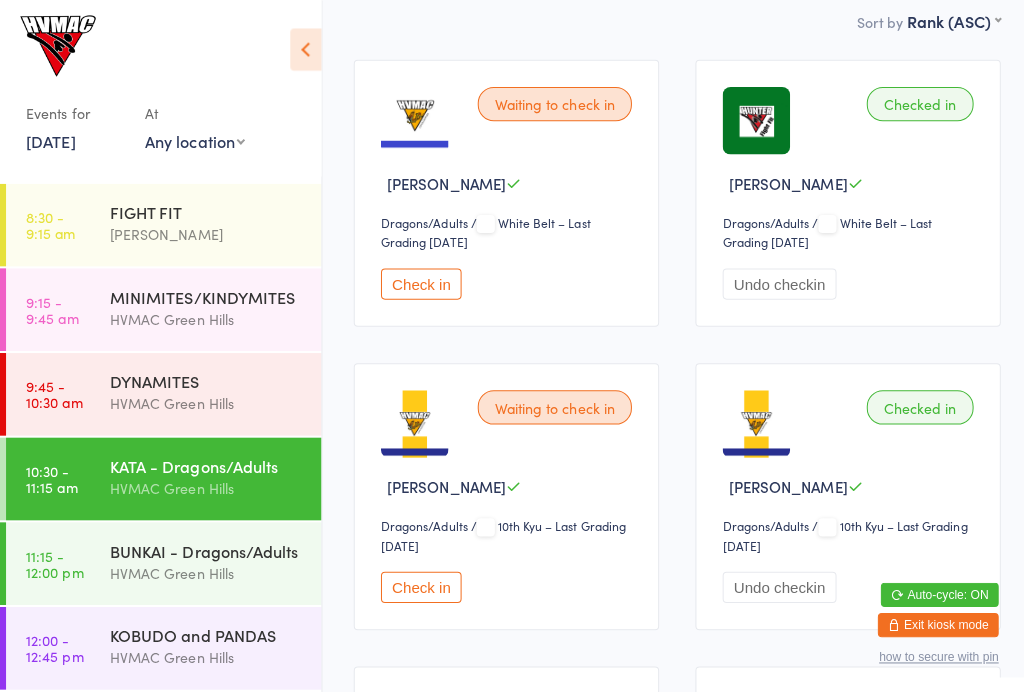 scroll, scrollTop: 246, scrollLeft: 0, axis: vertical 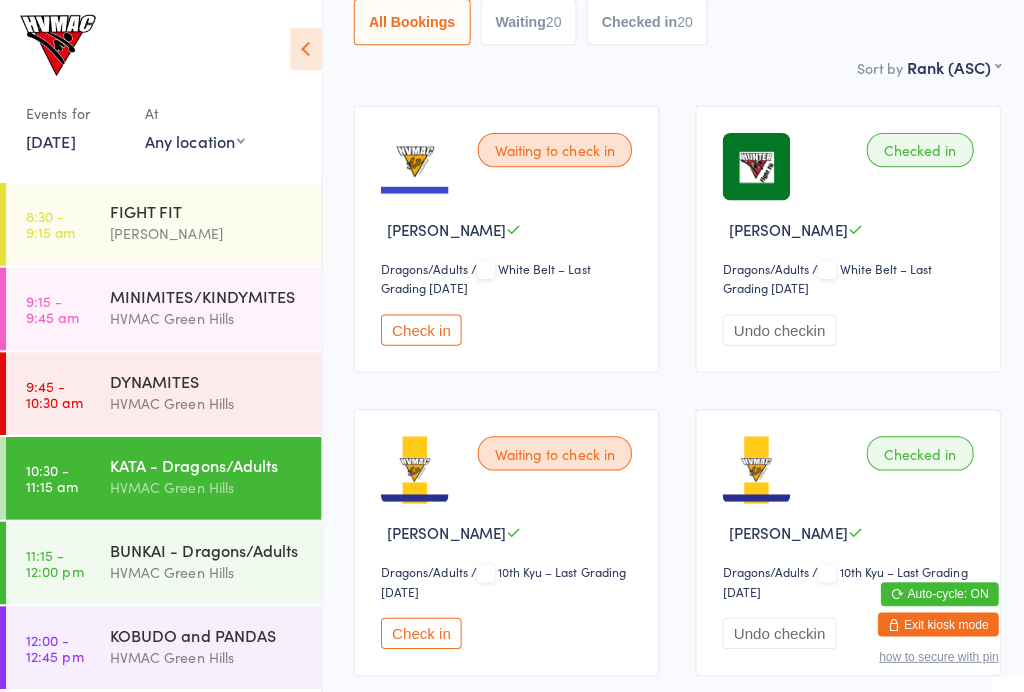 click on "Check in" at bounding box center (418, 327) 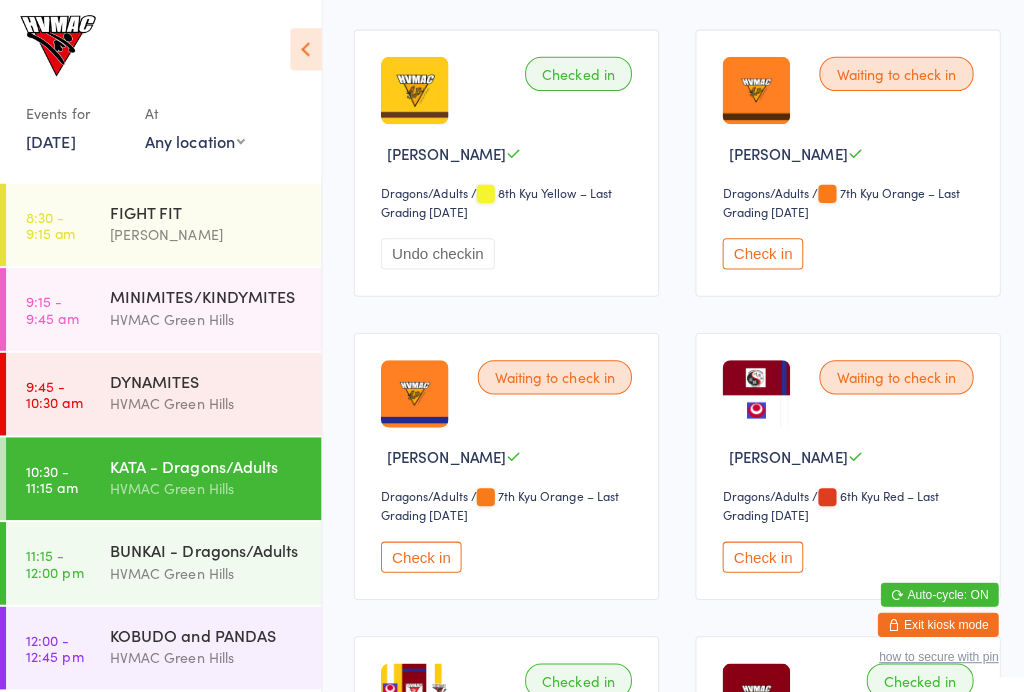 click on "Check in" at bounding box center (757, 552) 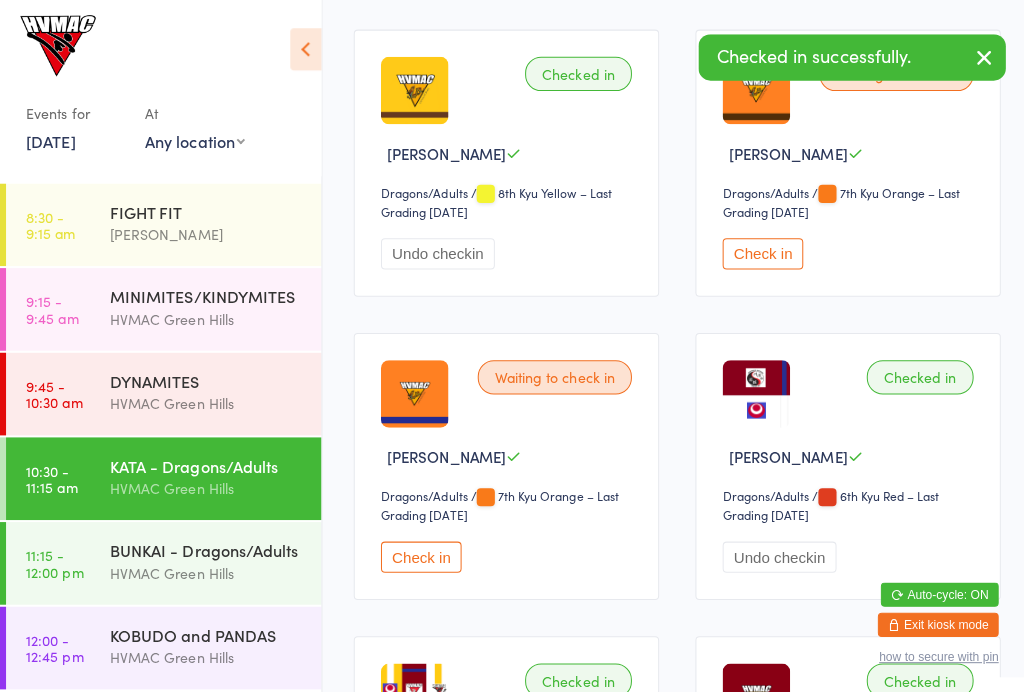 click on "BUNKAI - Dragons/Adults HVMAC Green Hills" at bounding box center (214, 557) 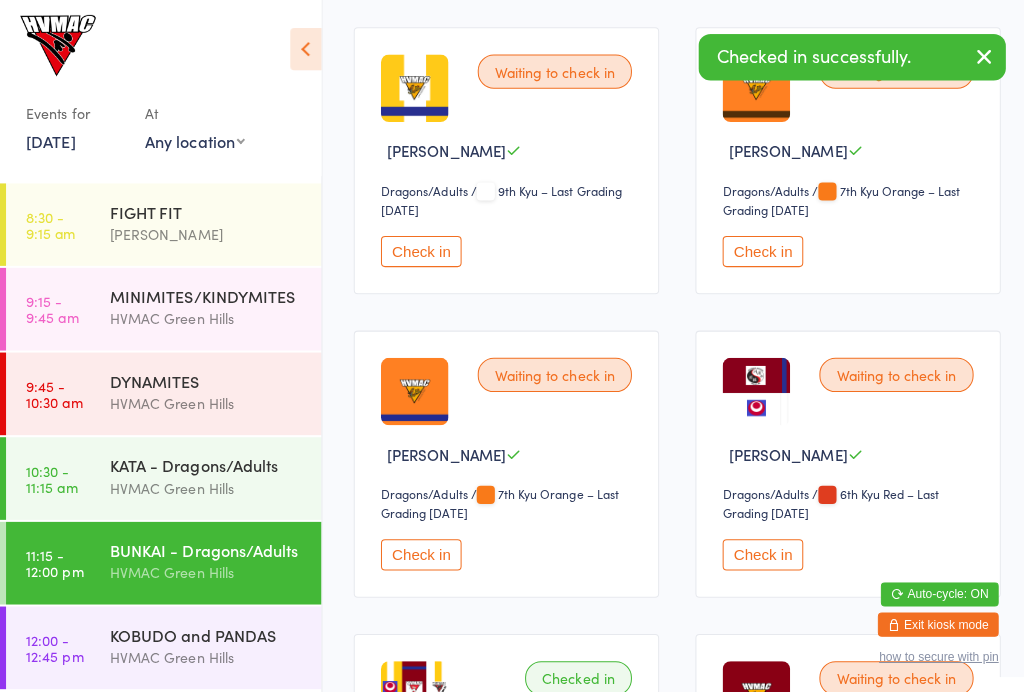 click on "Check in" at bounding box center (757, 550) 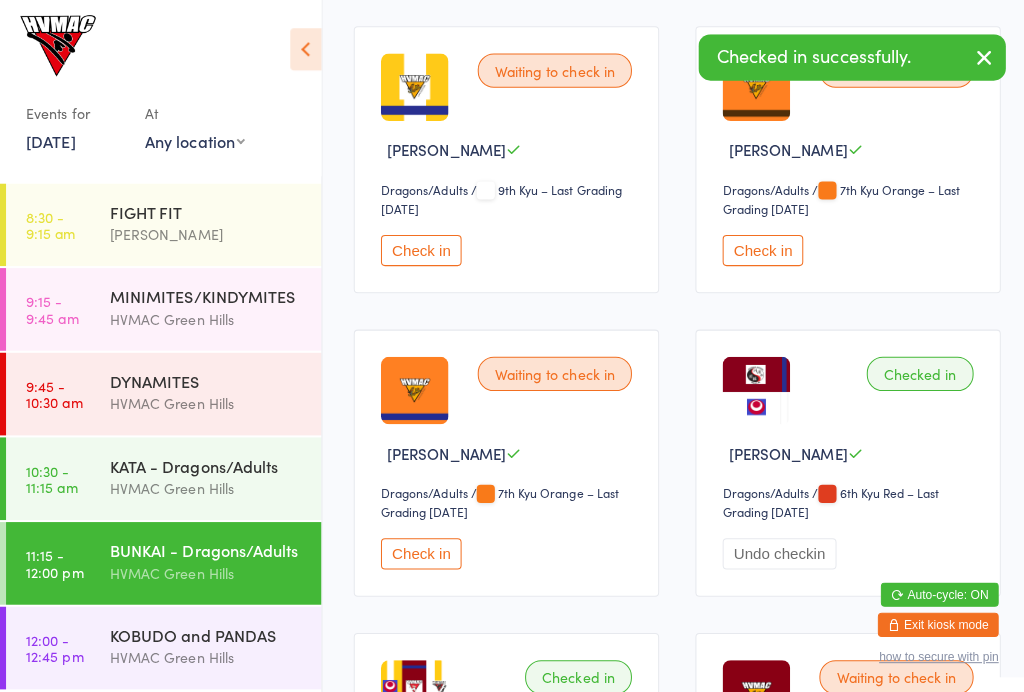 click on "KOBUDO and PANDAS" at bounding box center (205, 630) 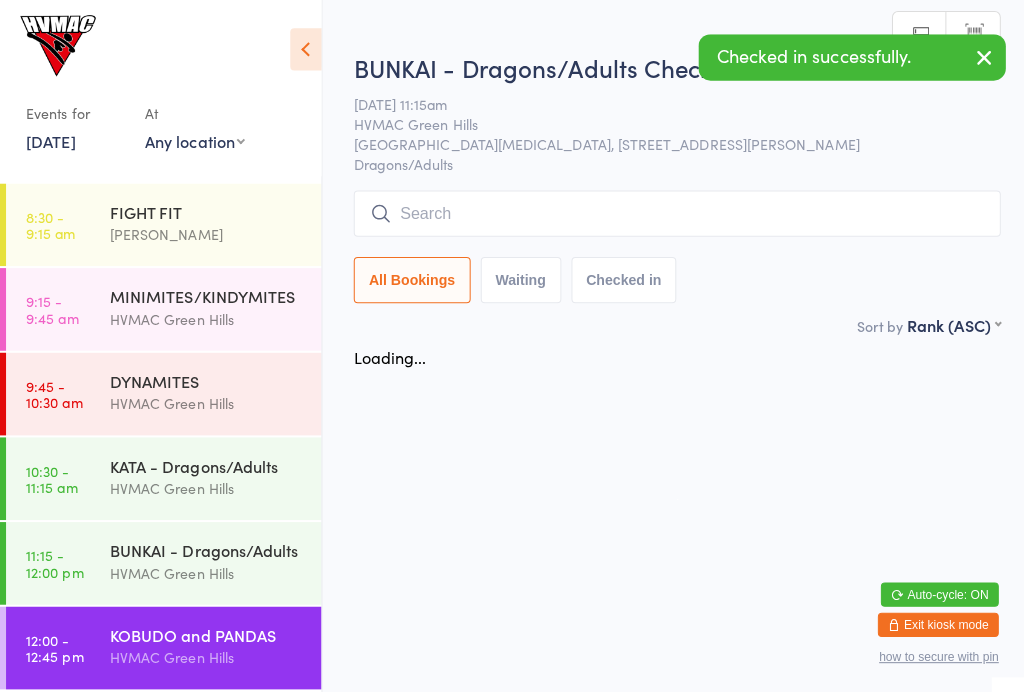 scroll, scrollTop: 0, scrollLeft: 0, axis: both 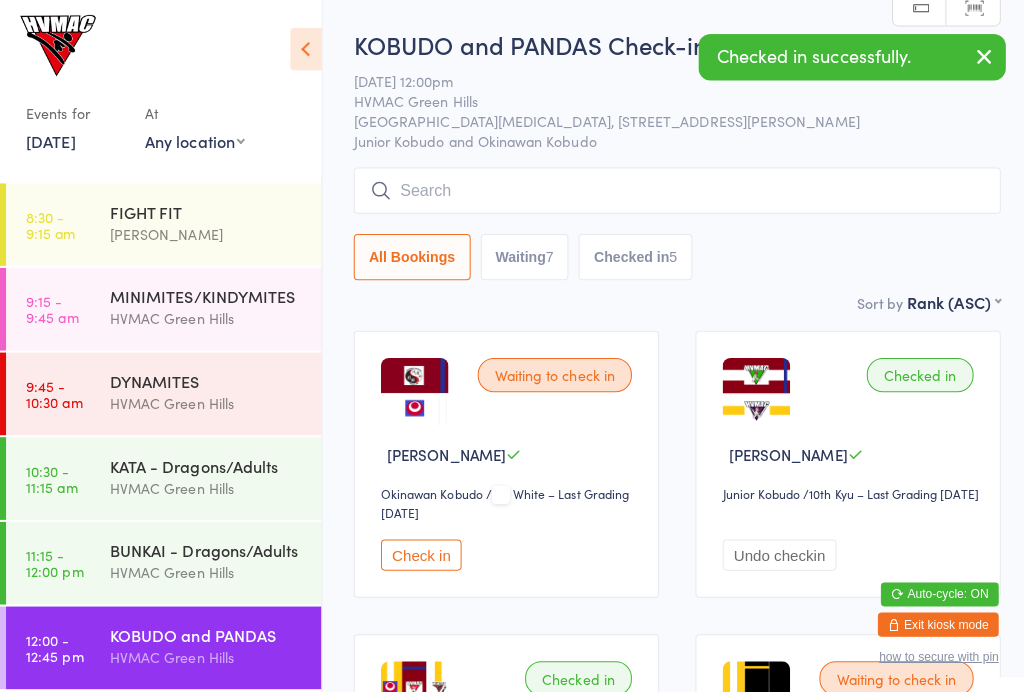 click on "Check in" at bounding box center [418, 550] 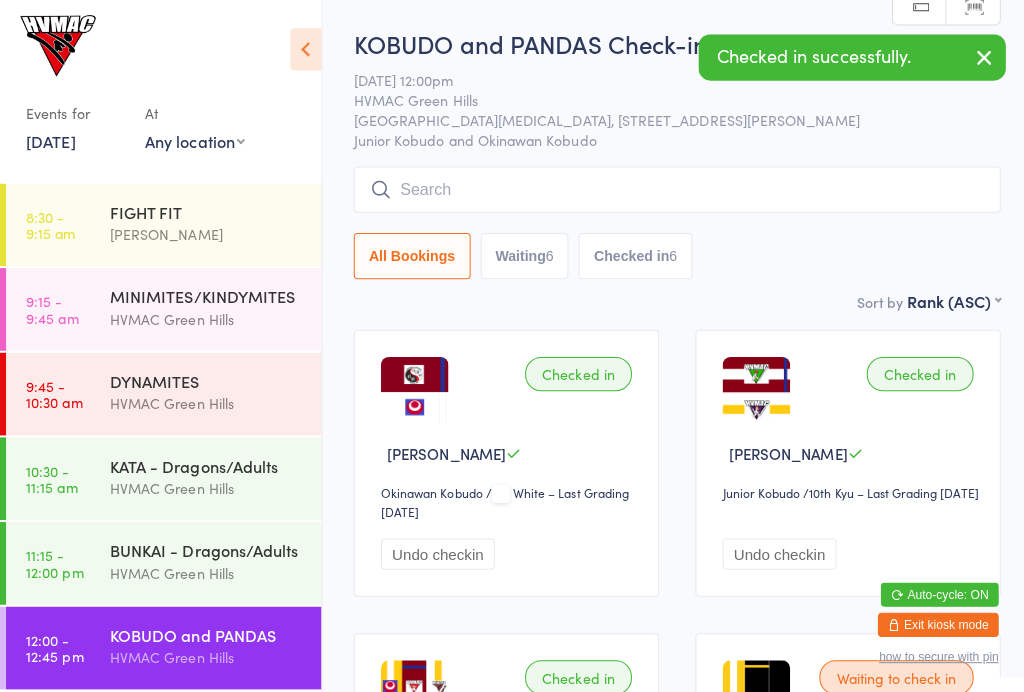 click on "KATA - Dragons/Adults" at bounding box center [205, 462] 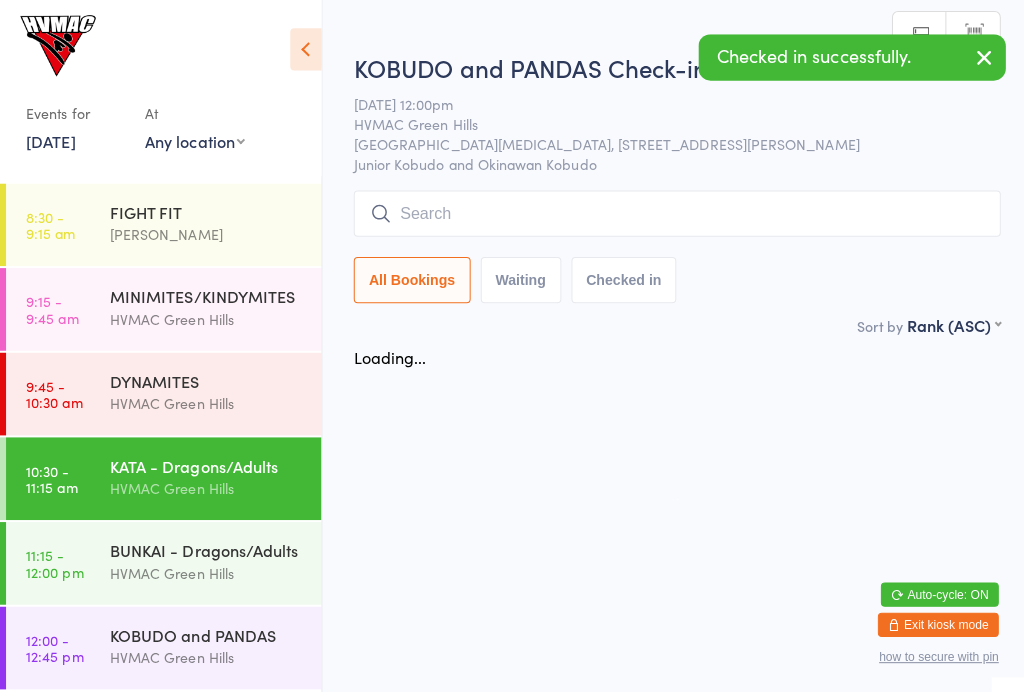 scroll, scrollTop: 0, scrollLeft: 0, axis: both 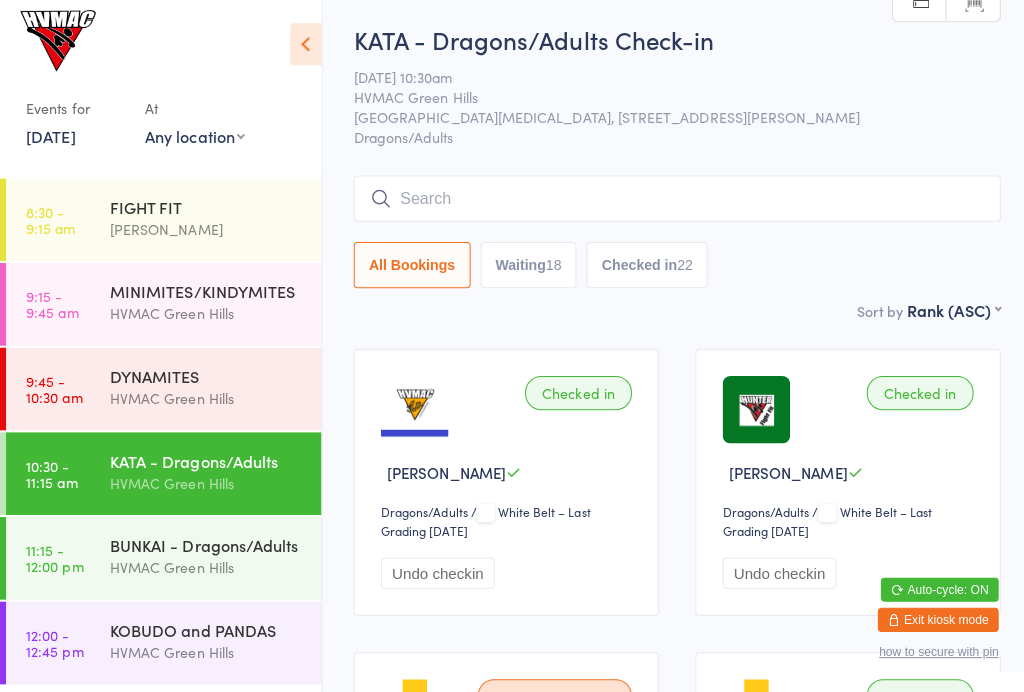 click on "KATA - Dragons/Adults Check-in 12 Jul 10:30am  HVMAC Green Hills  Hunter Valley Martial Arts, Unit 1a/4a Garnett Road, Green Hills  Dragons/Adults  Manual search Scanner input All Bookings Waiting  18 Checked in  22 Sort by   Rank (ASC) First name (ASC) First name (DESC) Last name (ASC) Last name (DESC) Check in time (ASC) Check in time (DESC) Rank (ASC) Rank (DESC) Checked in Mikayla Higson  Dragons/Adults  Dragons/Adults   /  White Belt – Last Grading May 19, 2025   Undo checkin Checked in Amanda Richter  Dragons/Adults  Dragons/Adults   /  White Belt – Last Grading Jun 26, 2025   Undo checkin Waiting to check in Tashi Avellino  Dragons/Adults  Dragons/Adults   /  10th Kyu – Last Grading Jun 23, 2025   Check in Checked in Dane Greenford  Dragons/Adults  Dragons/Adults   /  10th Kyu – Last Grading Jun 23, 2025   Undo checkin Checked in Max Greenford  Dragons/Adults  Dragons/Adults   /  10th Kyu – Last Grading Jun 23, 2025   Undo checkin Checked in Zac Greenford  Dragons/Adults  Dragons/Adults   /" at bounding box center (672, 3192) 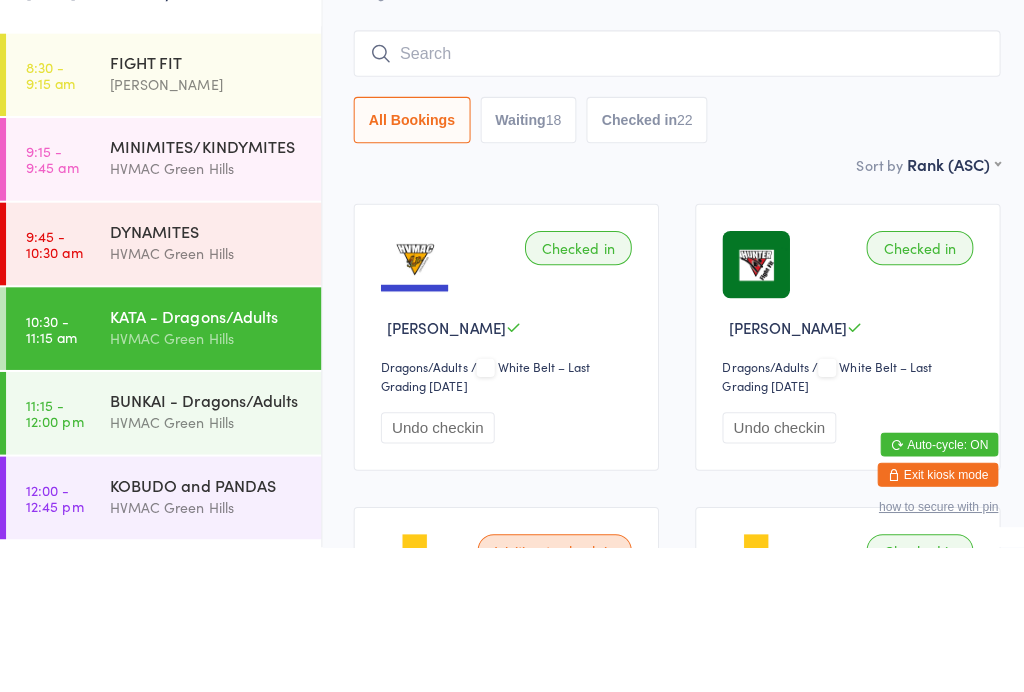 click on "Sort by   Rank (ASC) First name (ASC) First name (DESC) Last name (ASC) Last name (DESC) Check in time (ASC) Check in time (DESC) Rank (ASC) Rank (DESC)" at bounding box center (672, 312) 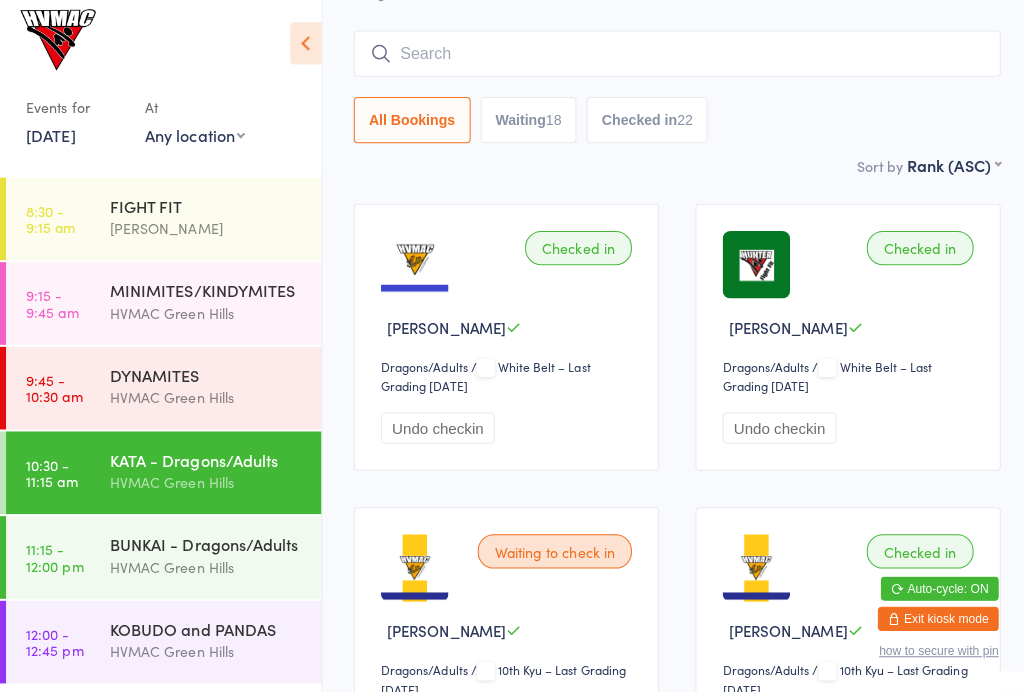 scroll, scrollTop: 0, scrollLeft: 0, axis: both 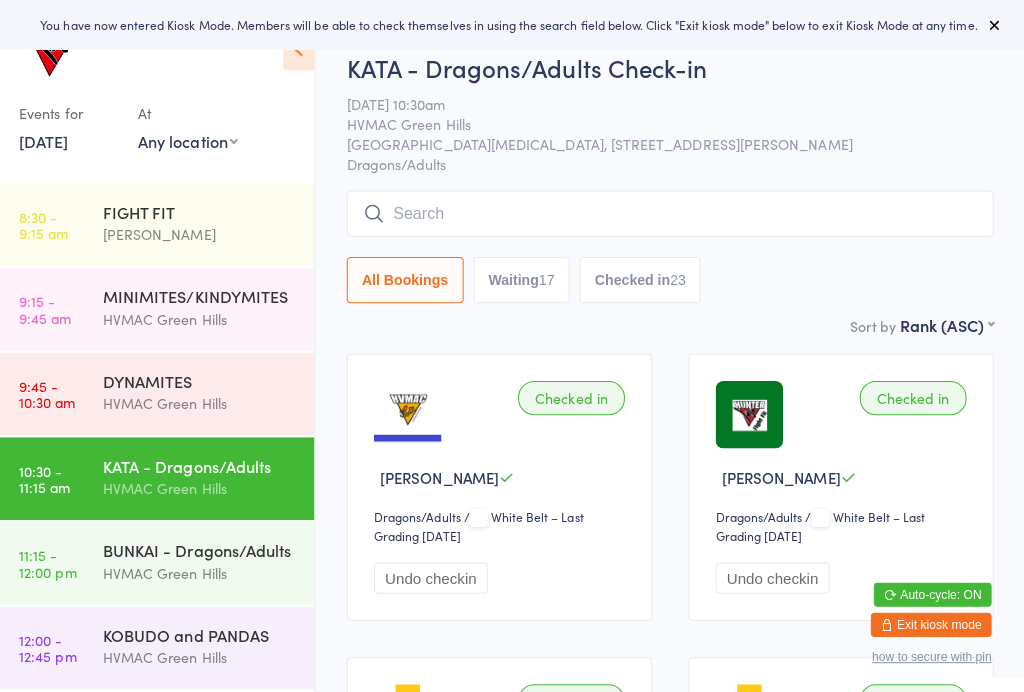 click at bounding box center [993, 25] 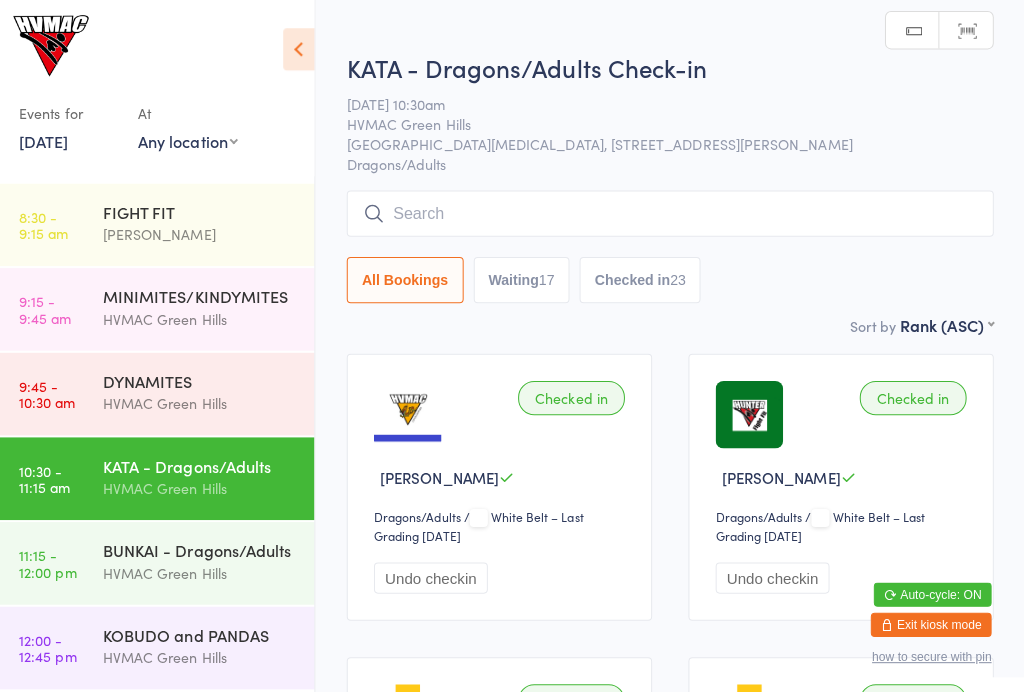 click at bounding box center (303, 49) 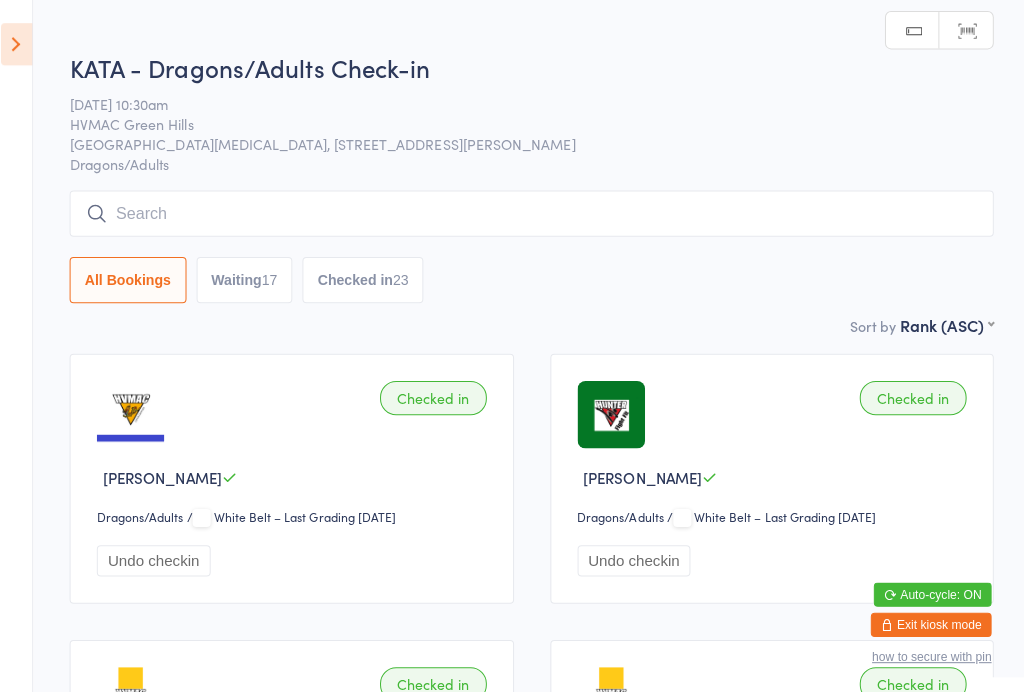 click on "Waiting  17" at bounding box center (250, 278) 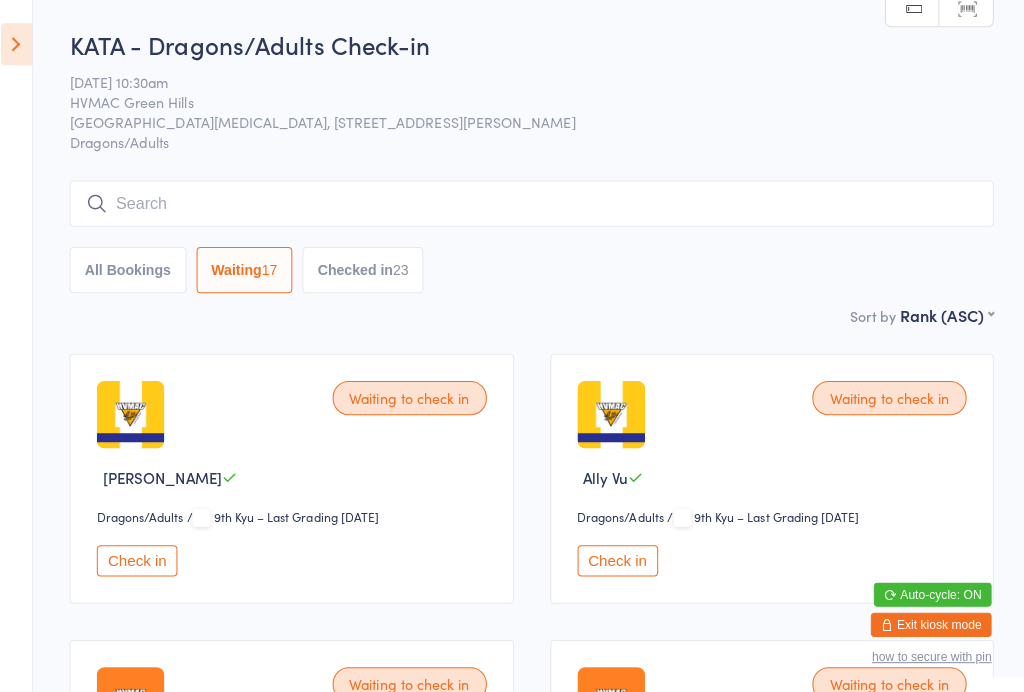click on "Check in" at bounding box center (143, 556) 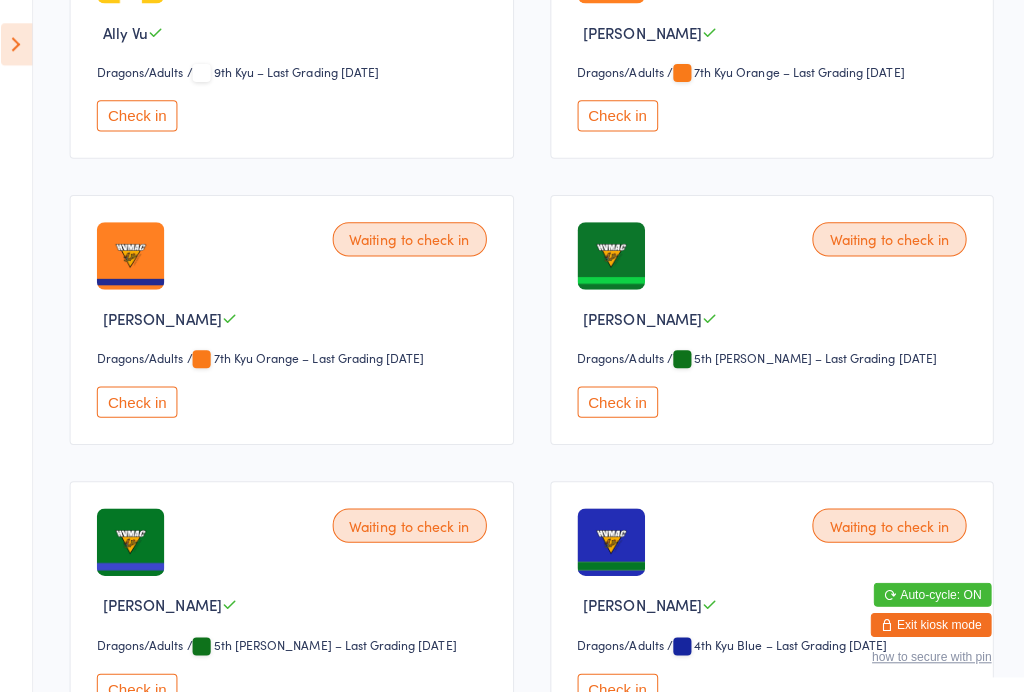 scroll, scrollTop: 442, scrollLeft: 0, axis: vertical 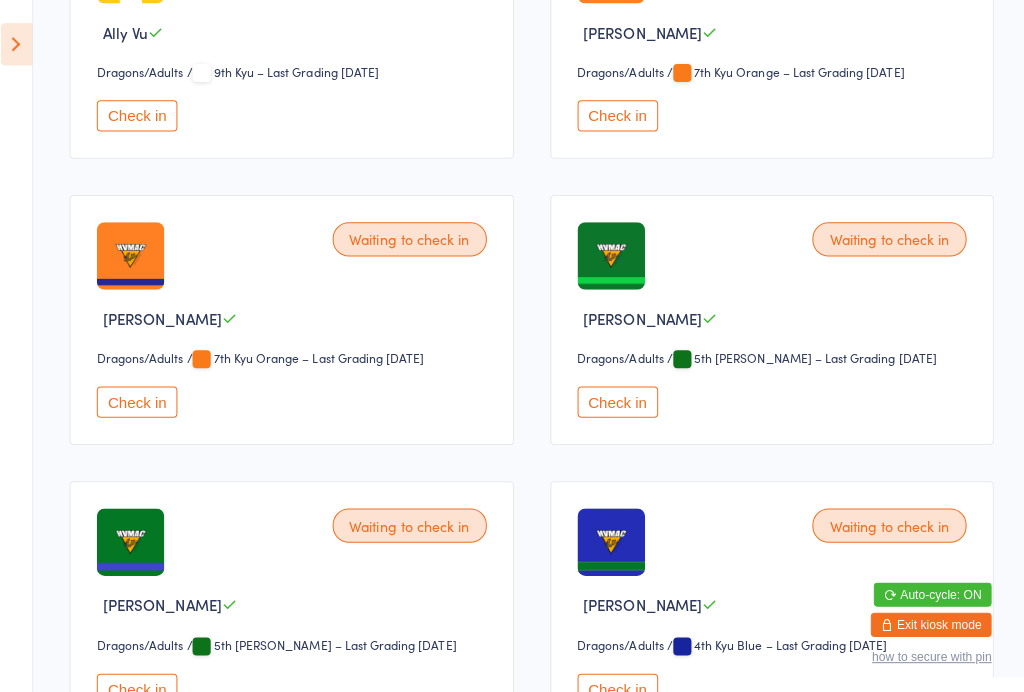 click on "Check in" at bounding box center [620, 398] 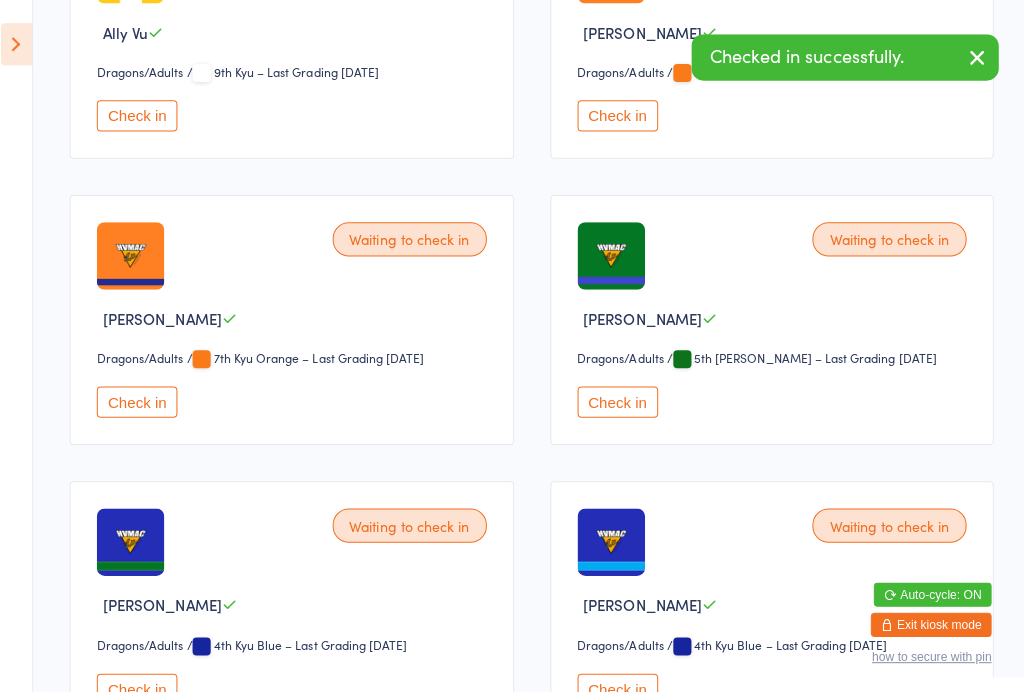 click on "Check in" at bounding box center [143, 398] 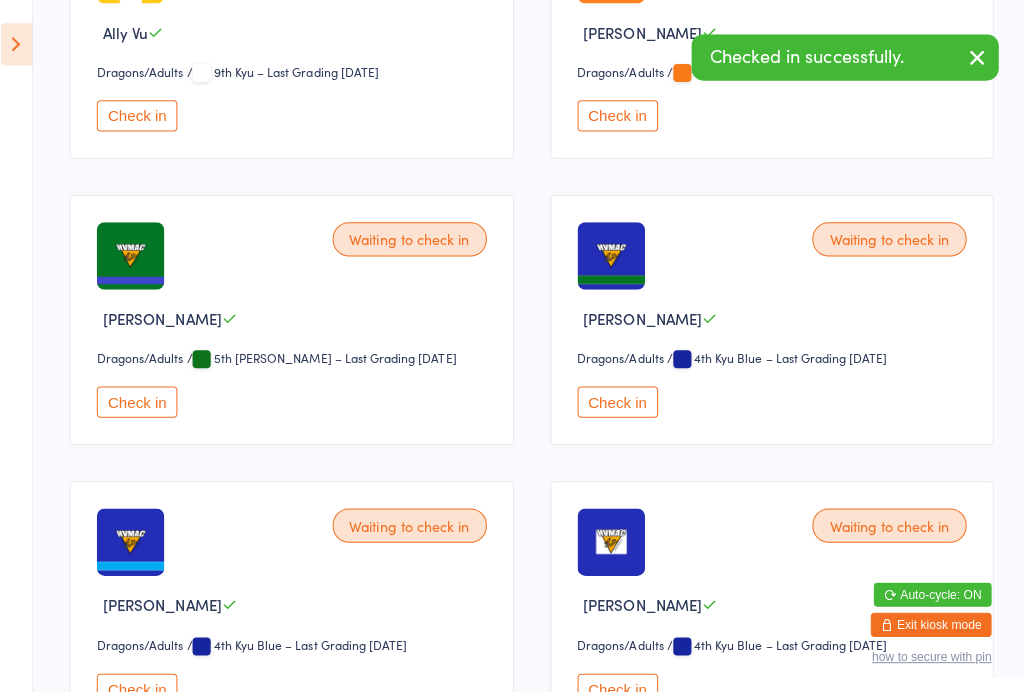 click on "Check in" at bounding box center [143, 398] 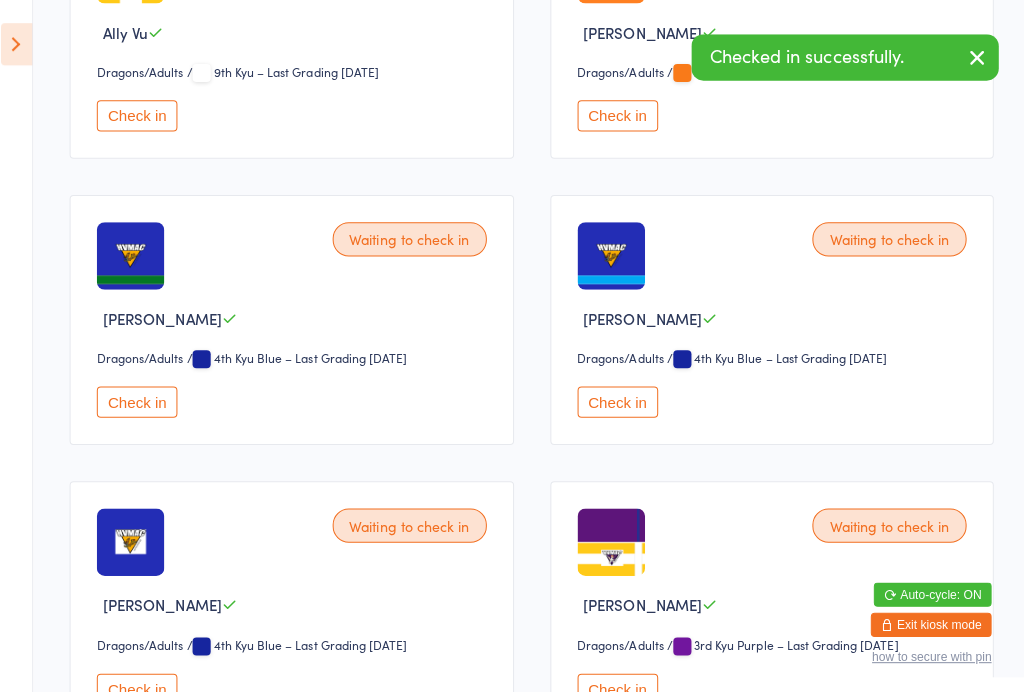 click on "Check in" at bounding box center (620, 114) 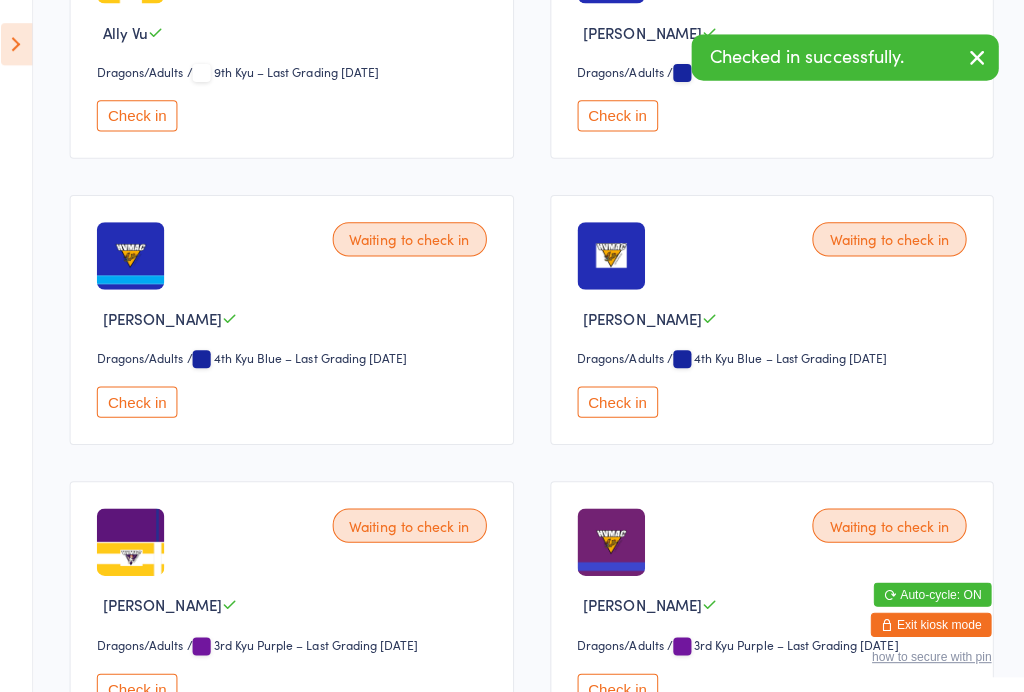 click on "Check in" at bounding box center (620, 114) 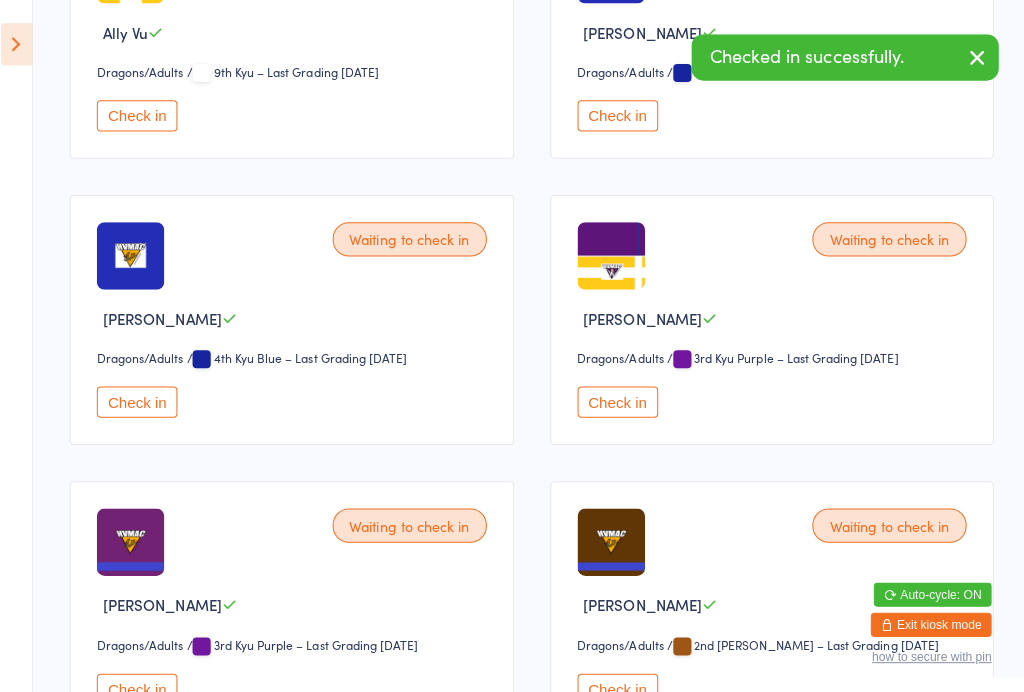 click on "Check in" at bounding box center [620, 398] 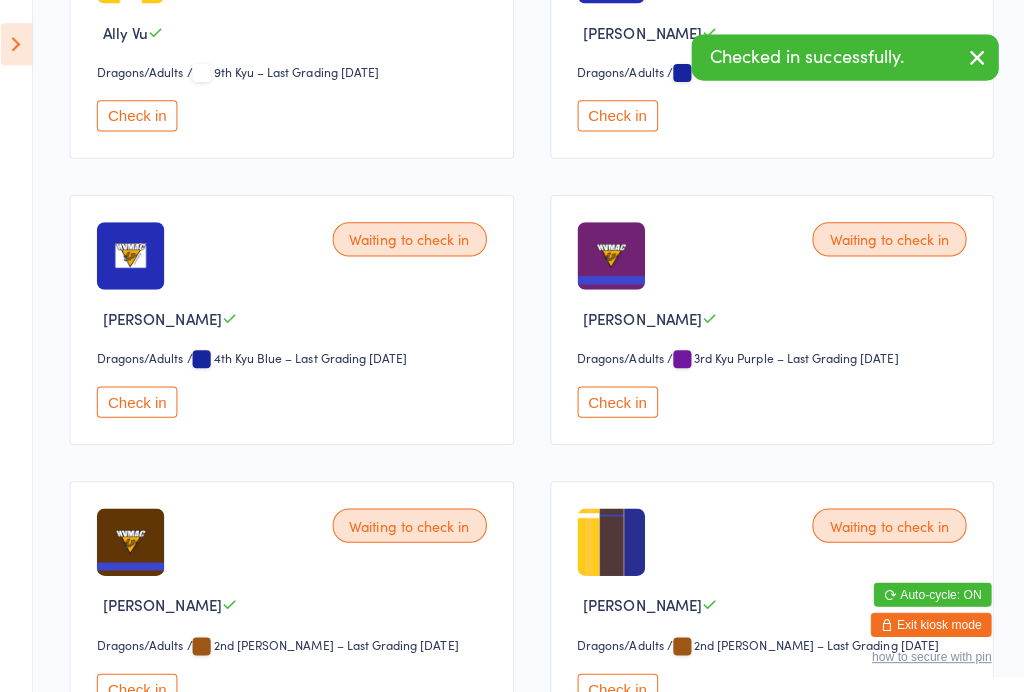 click on "Check in" at bounding box center (143, 398) 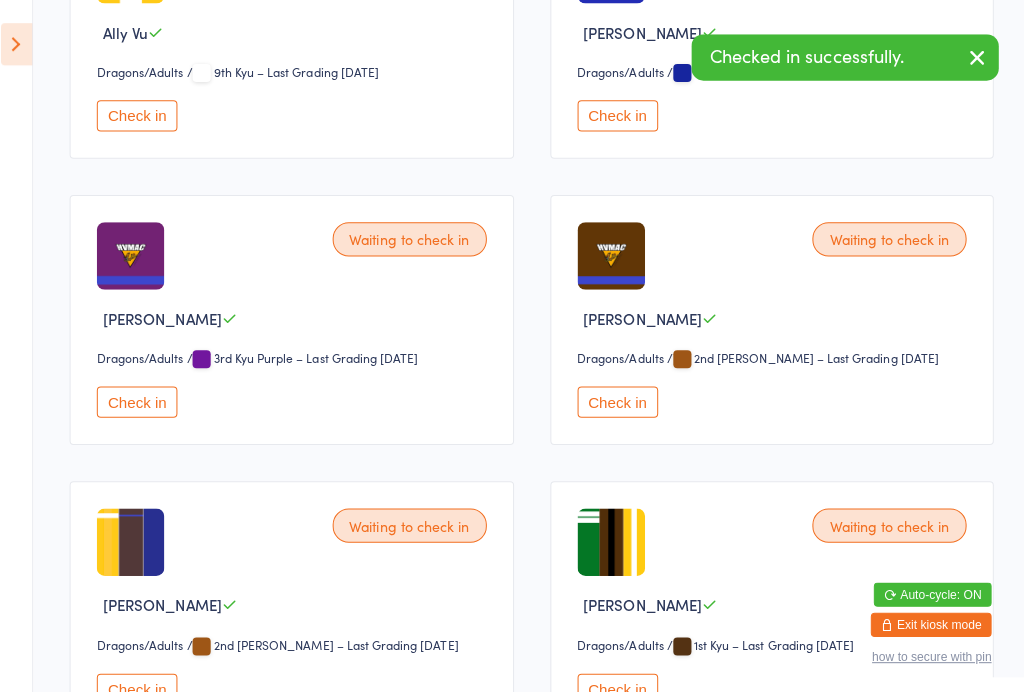 click on "Check in" at bounding box center (143, 398) 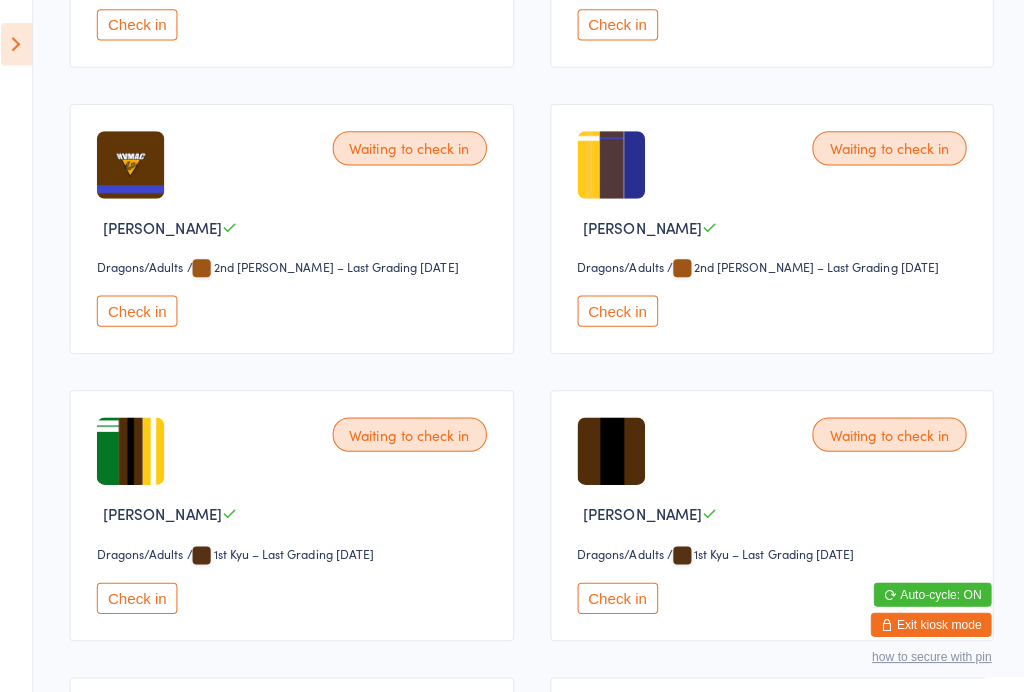 scroll, scrollTop: 533, scrollLeft: 0, axis: vertical 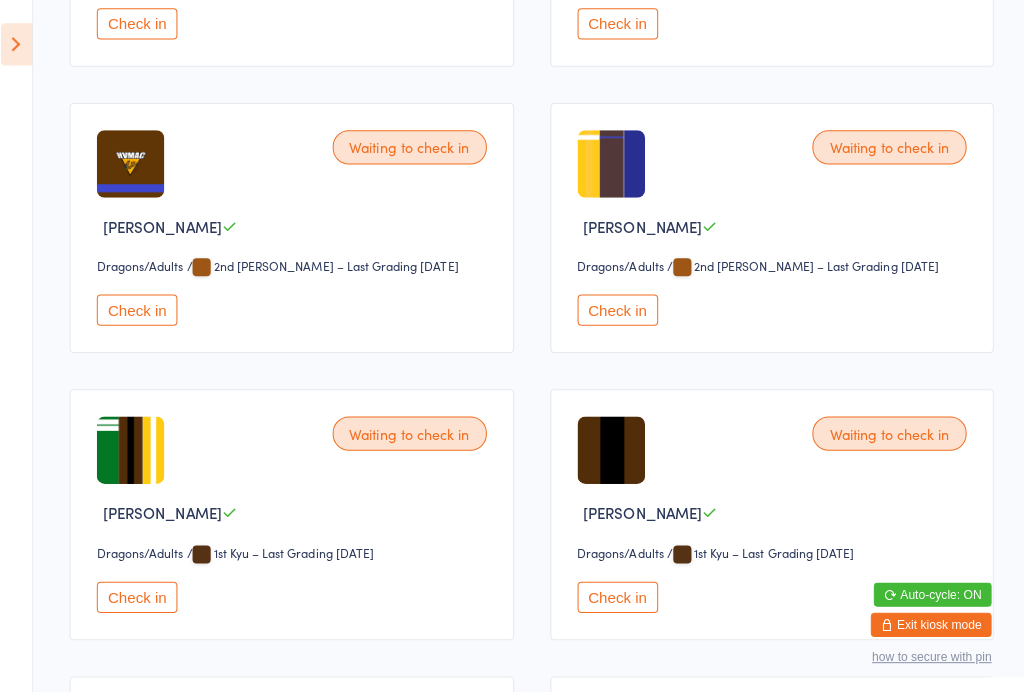 click on "Check in" at bounding box center (620, 307) 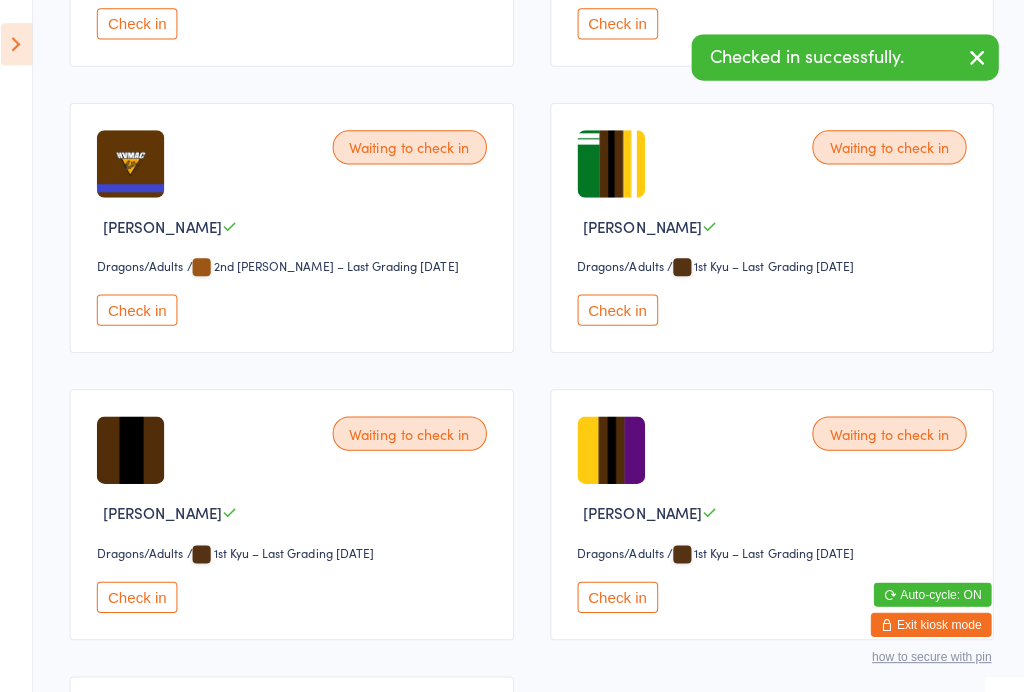 click on "Check in" at bounding box center (620, 307) 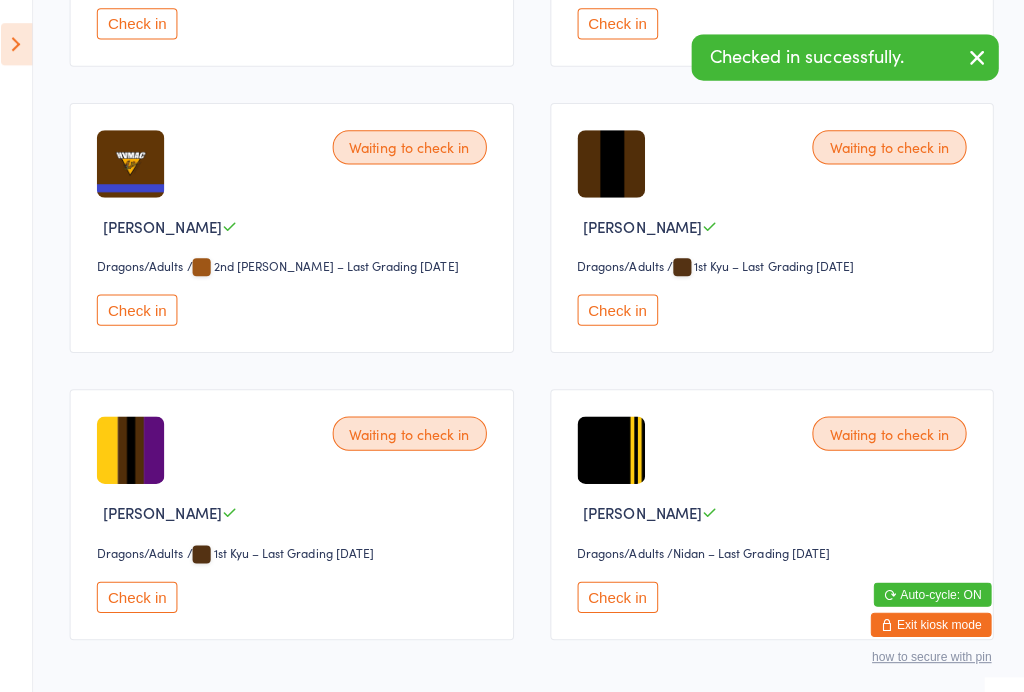 click on "Check in" at bounding box center [620, 307] 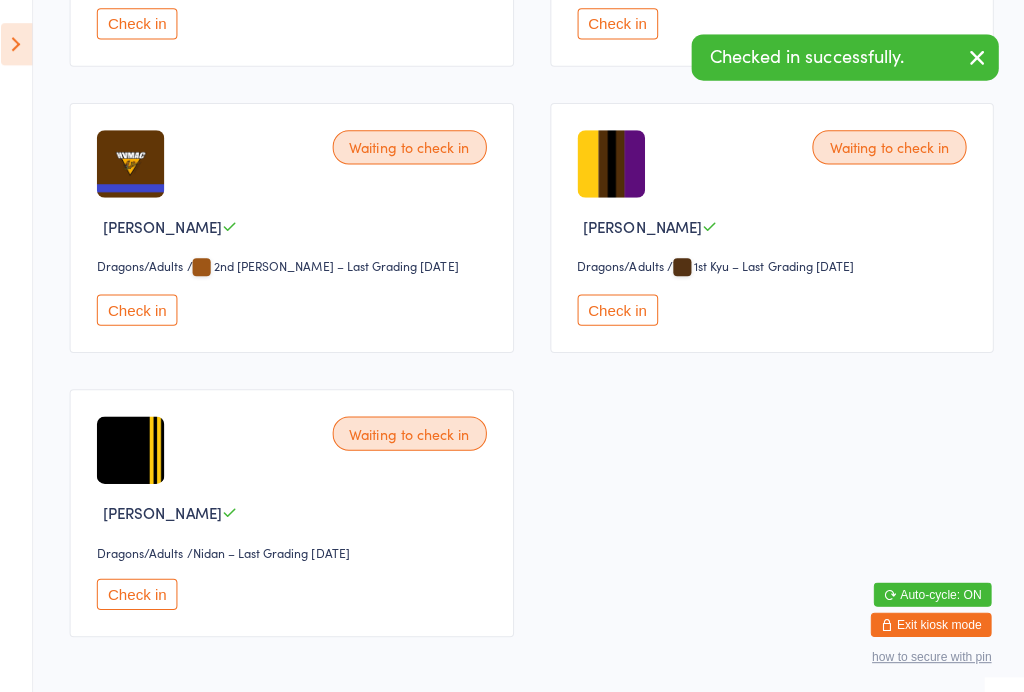 click on "Check in" at bounding box center (620, 307) 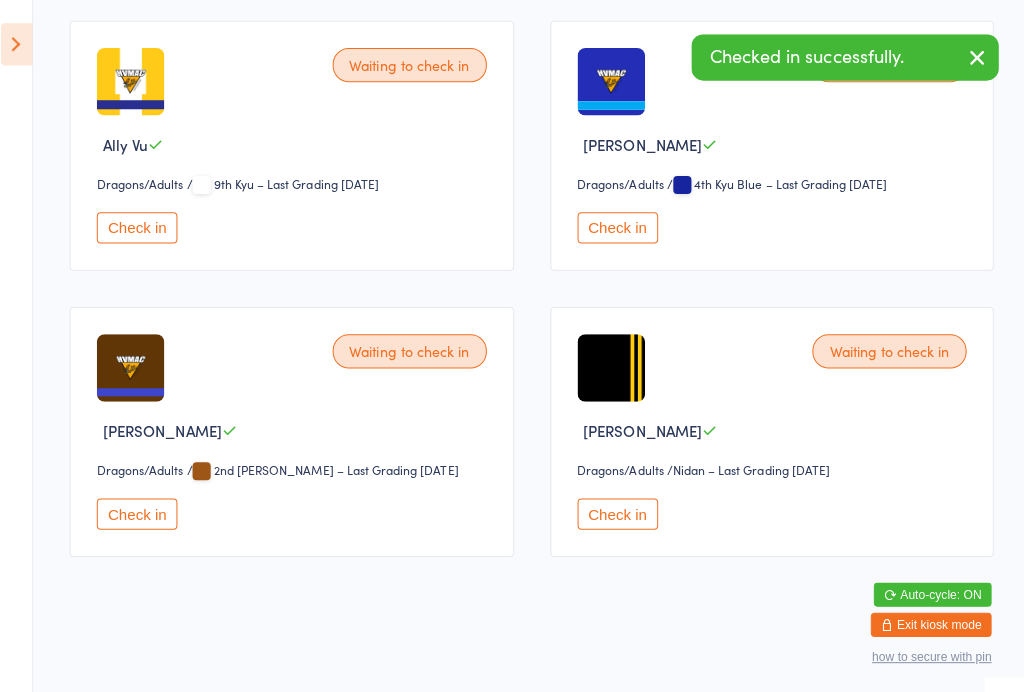 scroll, scrollTop: 329, scrollLeft: 0, axis: vertical 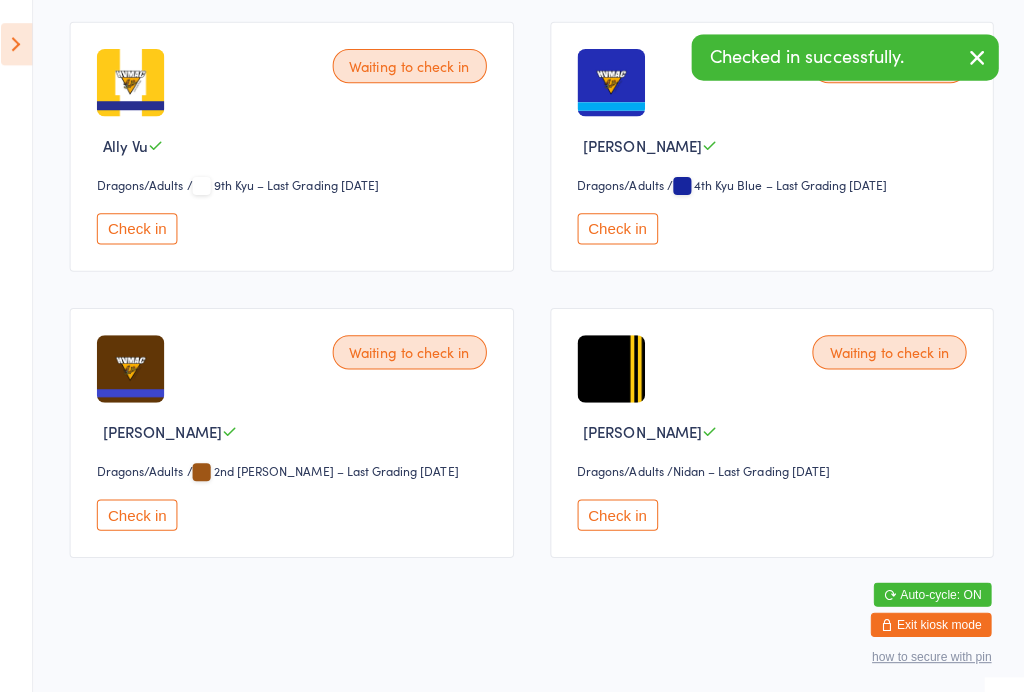 click on "Check in" at bounding box center [620, 511] 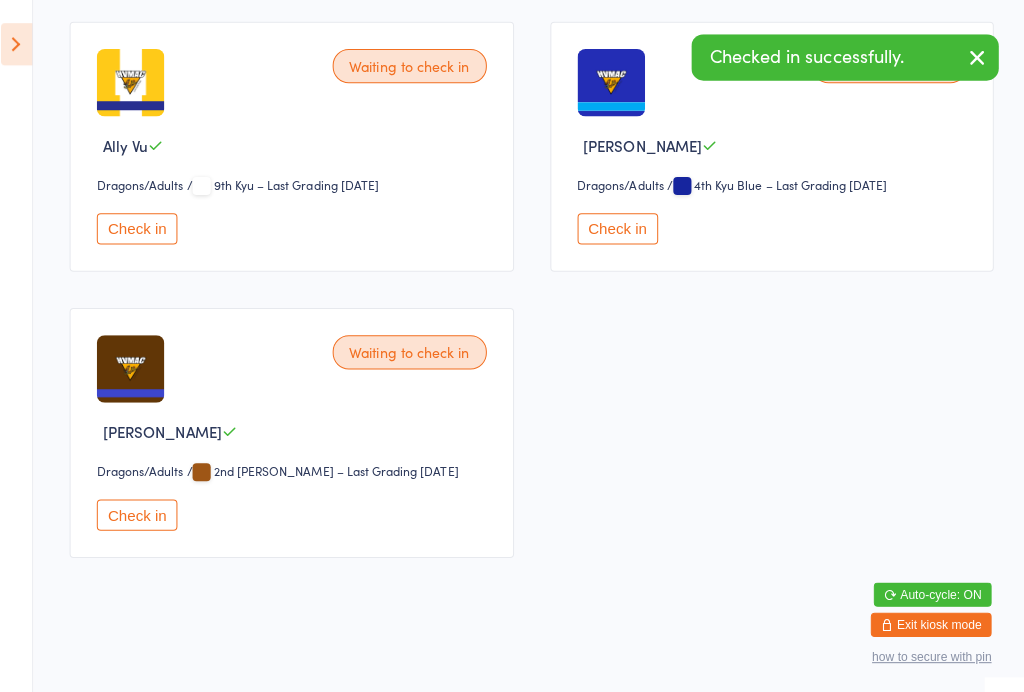 click on "Check in" at bounding box center [620, 227] 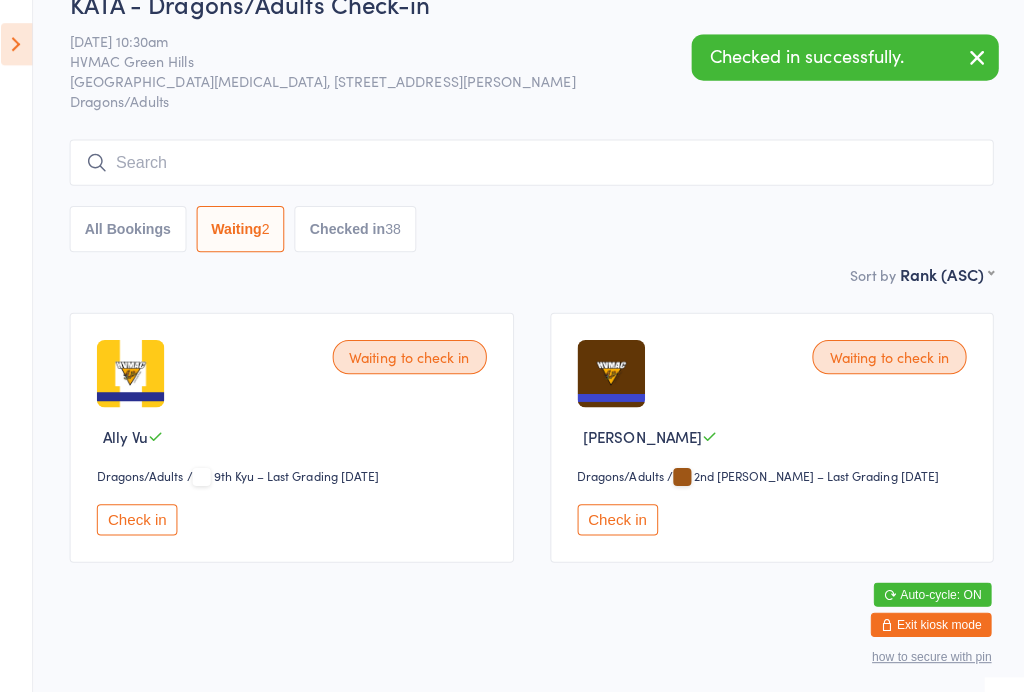click on "Check in" at bounding box center [620, 515] 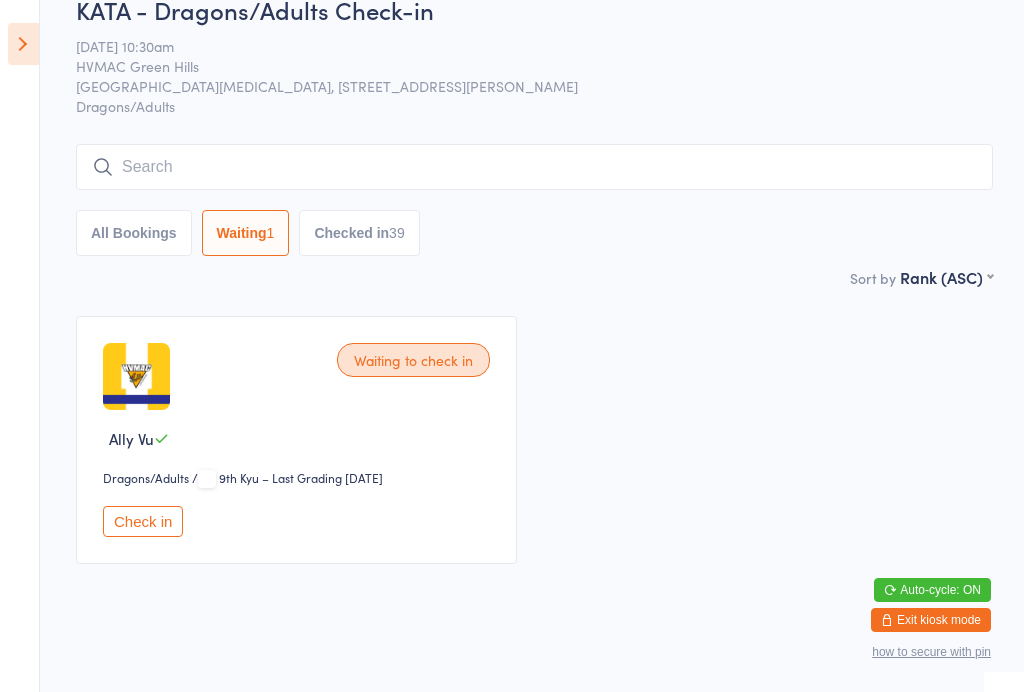 scroll, scrollTop: 0, scrollLeft: 0, axis: both 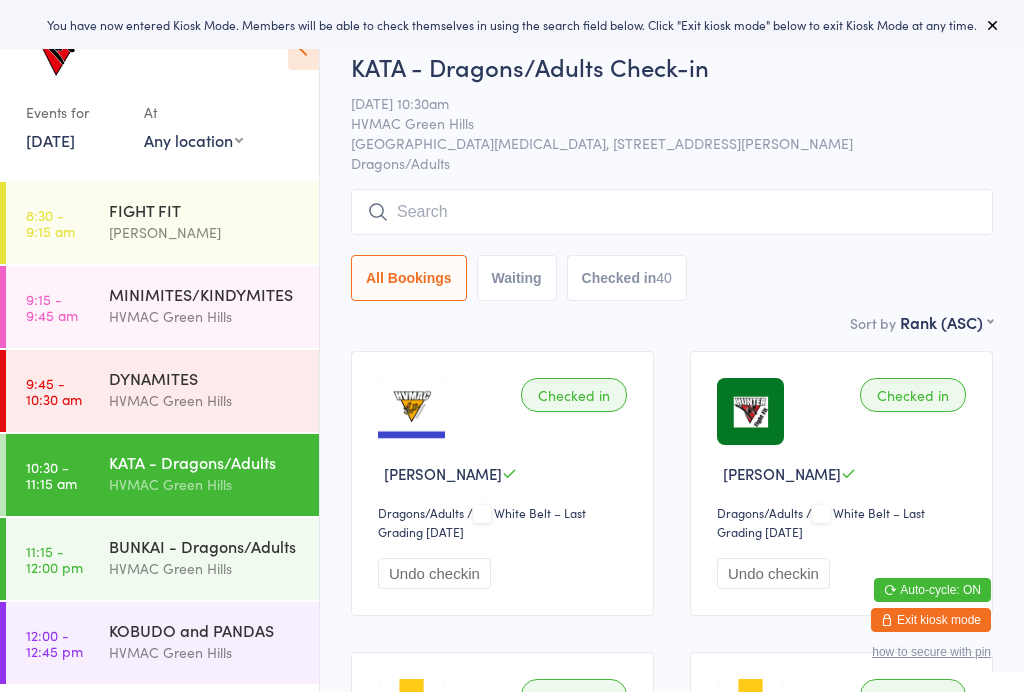 click on "HVMAC Green Hills" at bounding box center (205, 568) 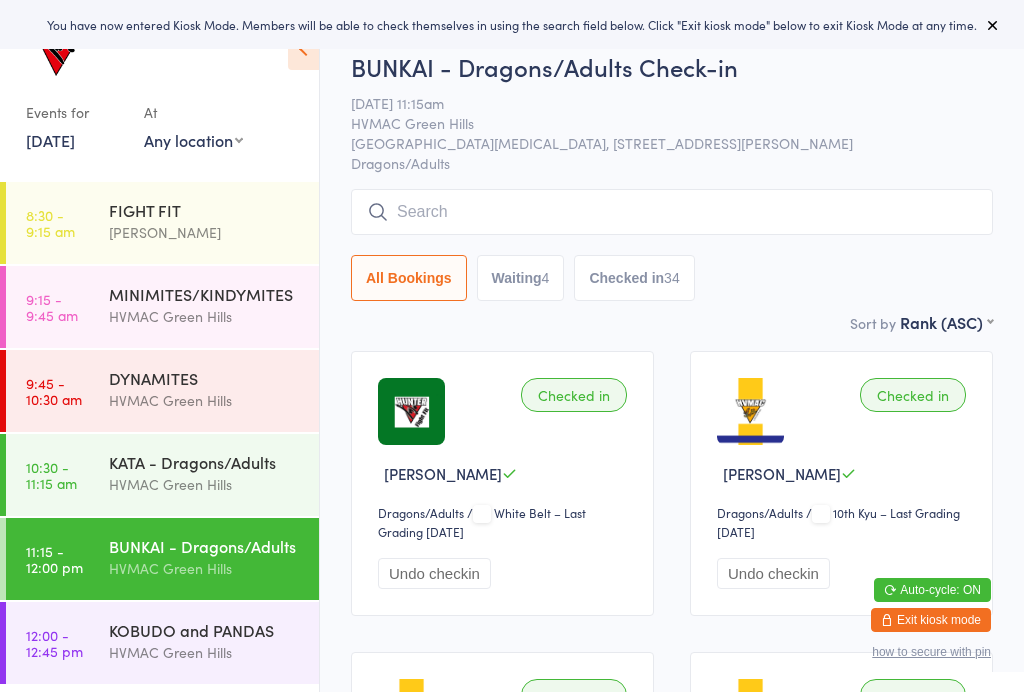 click on "Waiting  4" at bounding box center [521, 278] 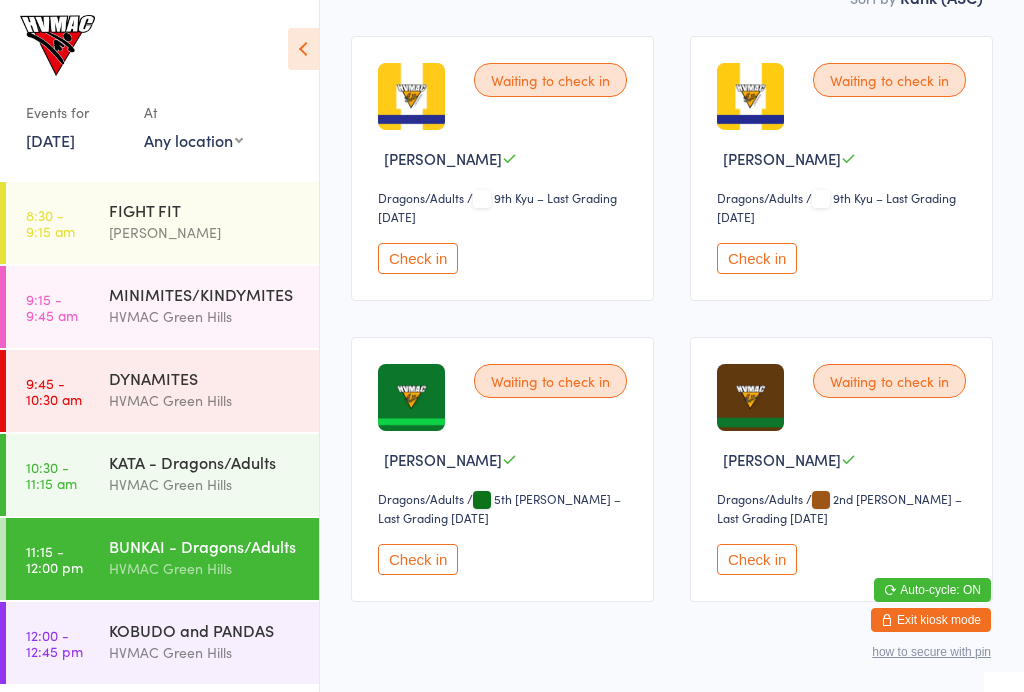 scroll, scrollTop: 359, scrollLeft: 0, axis: vertical 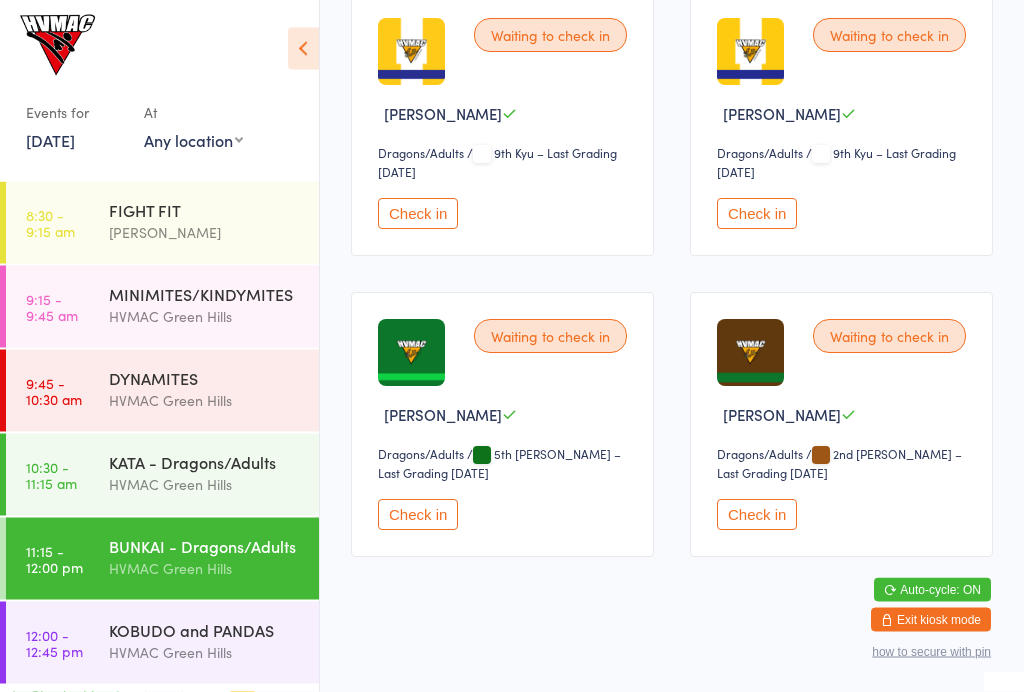 click on "Check in" at bounding box center [418, 515] 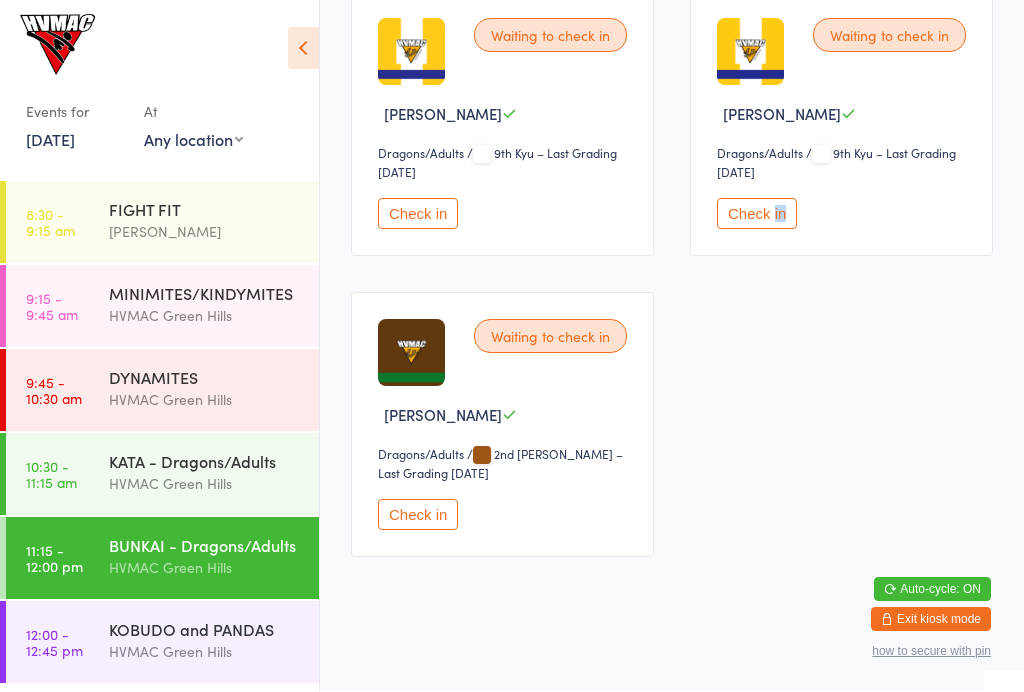 click on "Waiting to check in [PERSON_NAME]  Dragons/Adults  Dragons/Adults   /  9th Kyu – Last Grading [DATE]   Check in Waiting to check in [PERSON_NAME]  Dragons/Adults  Dragons/Adults   /  9th Kyu – Last Grading [DATE]   Check in Waiting to check in [PERSON_NAME]  Dragons/Adults  Dragons/Adults   /  2nd [PERSON_NAME] – Last Grading [DATE]   Check in" at bounding box center [672, 275] 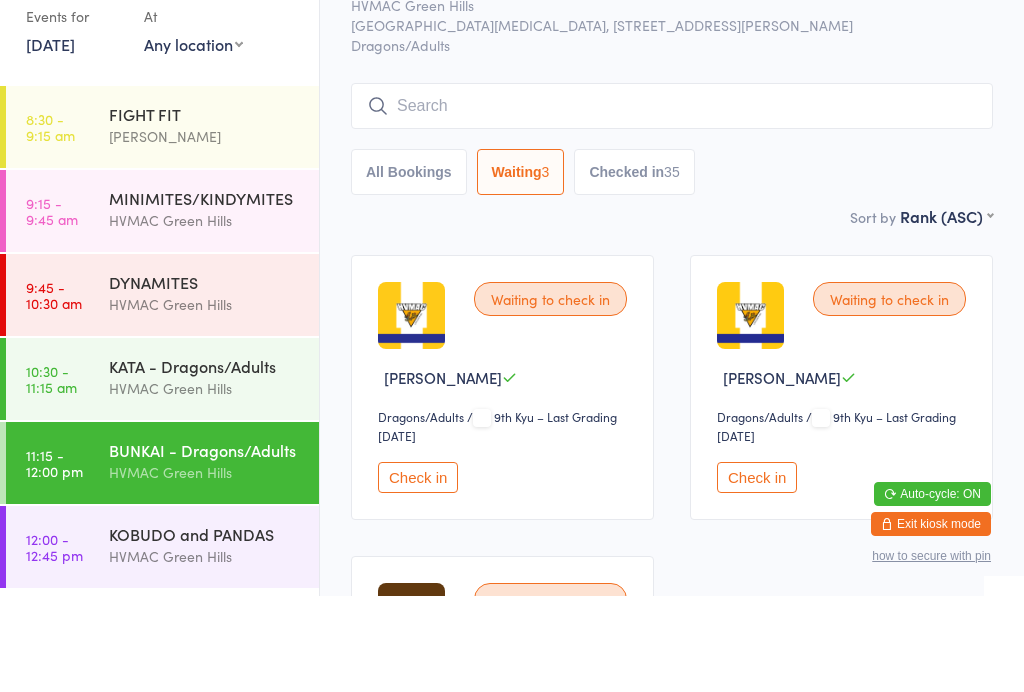 scroll, scrollTop: 93, scrollLeft: 0, axis: vertical 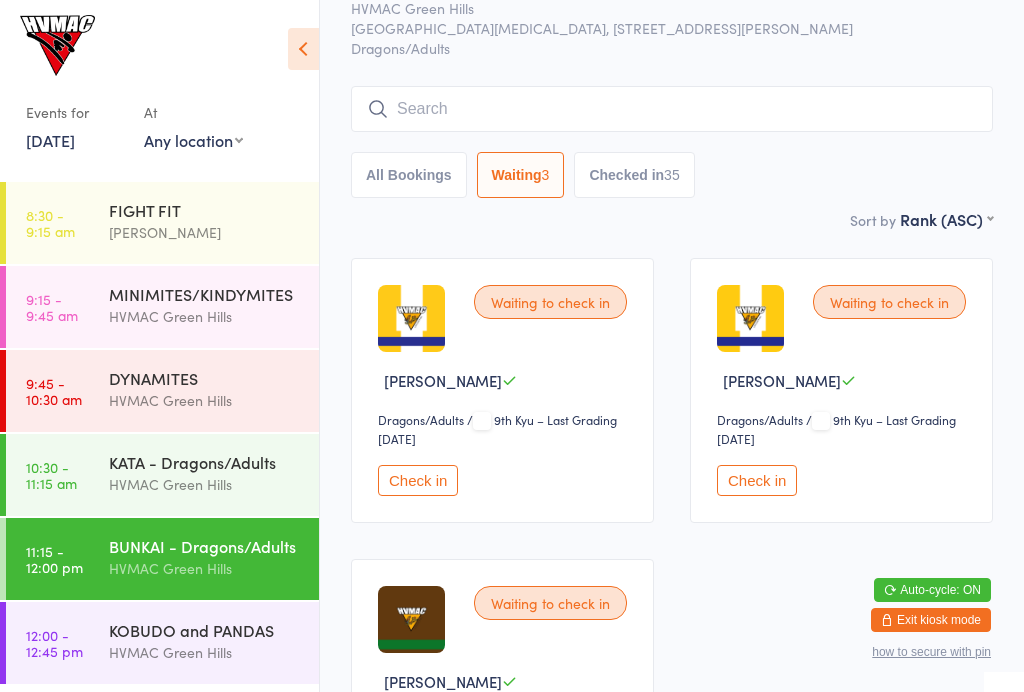 click on "Check in" at bounding box center (757, 480) 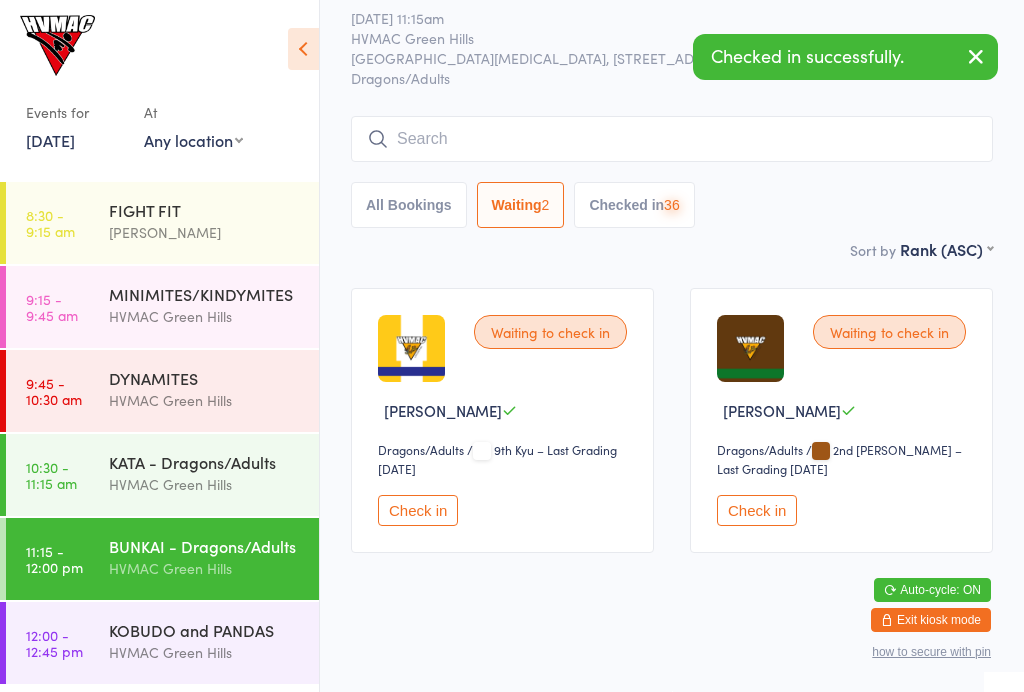 scroll, scrollTop: 53, scrollLeft: 0, axis: vertical 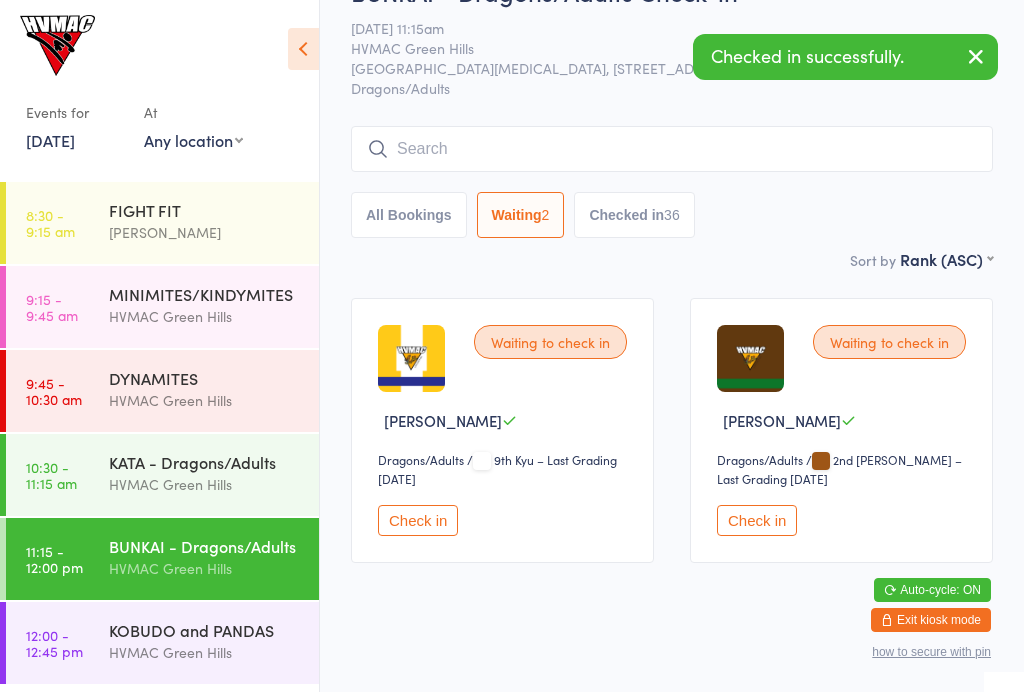 click on "Check in" at bounding box center [418, 520] 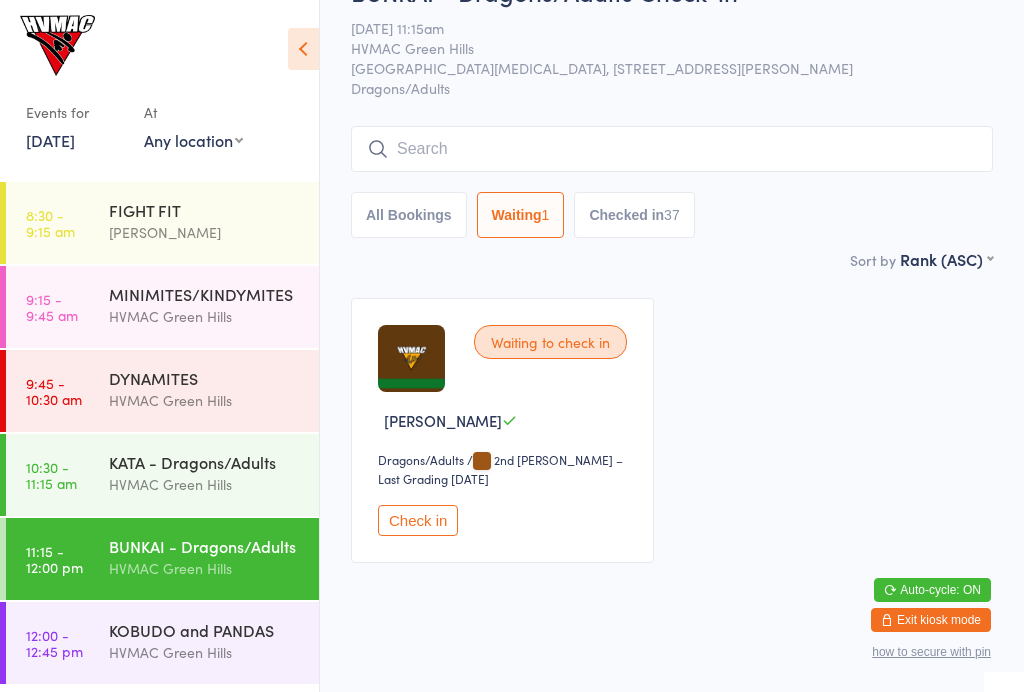 click on "All Bookings" at bounding box center (409, 215) 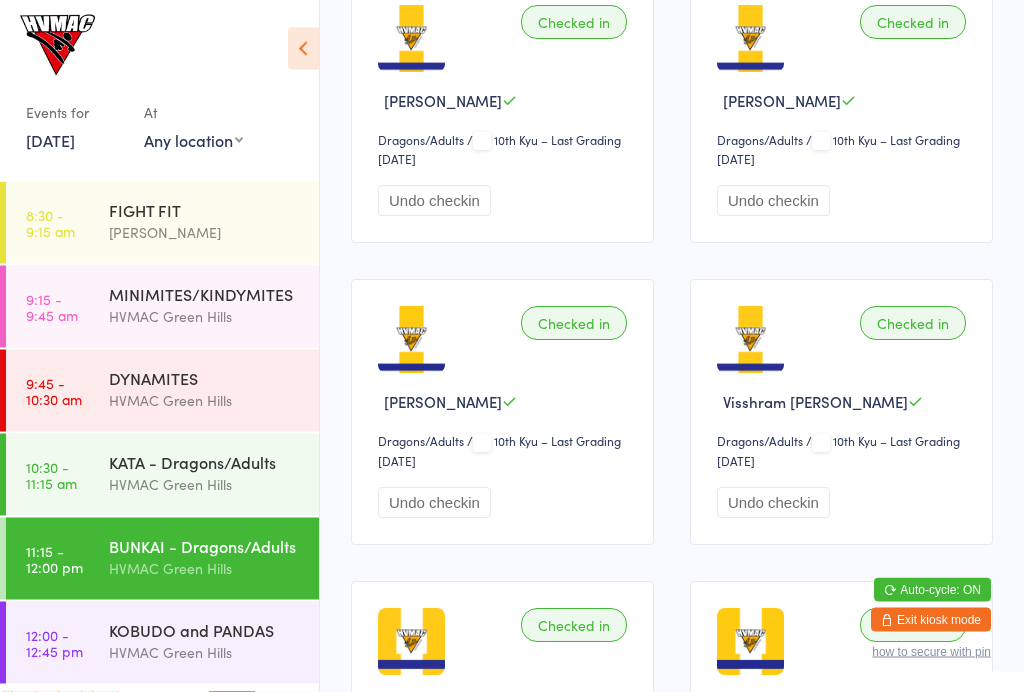 scroll, scrollTop: 673, scrollLeft: 0, axis: vertical 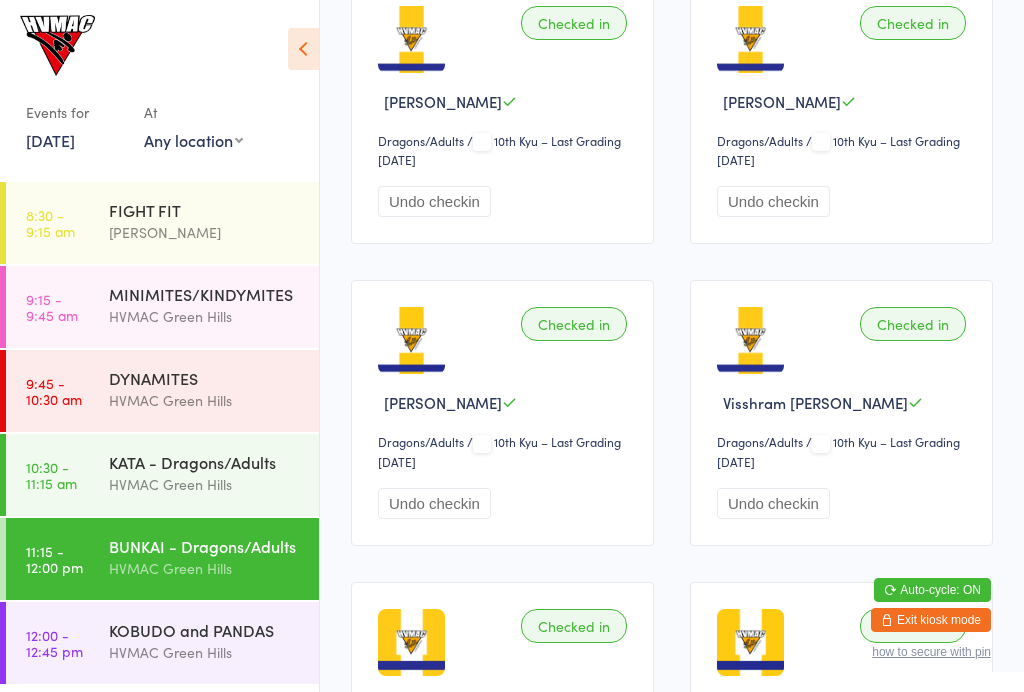 click on "KATA - Dragons/Adults" at bounding box center [205, 462] 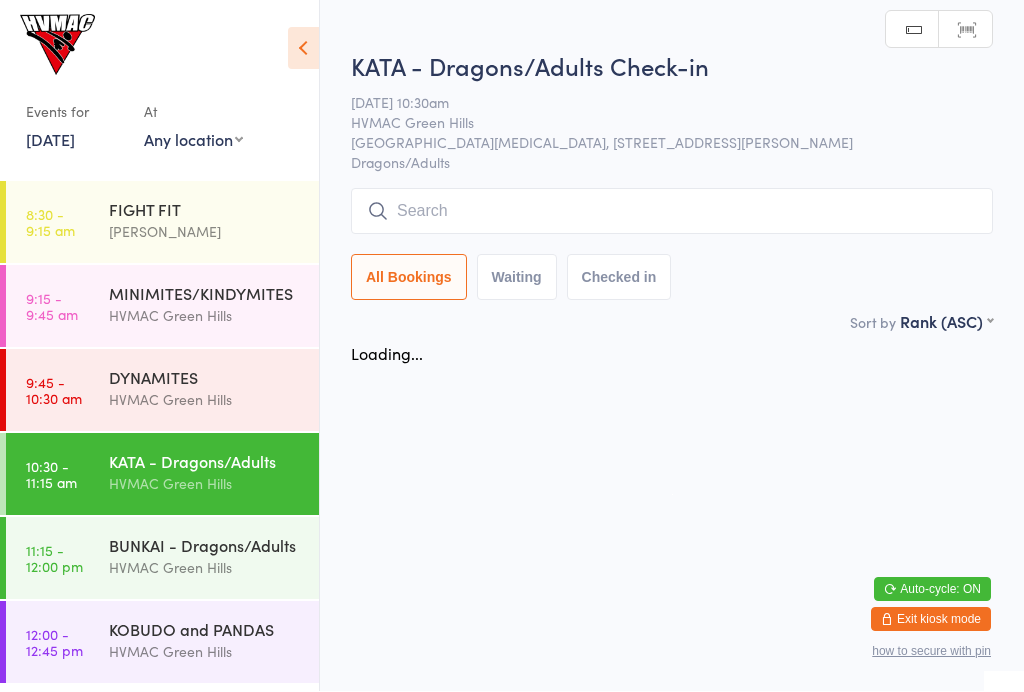 scroll, scrollTop: 1, scrollLeft: 0, axis: vertical 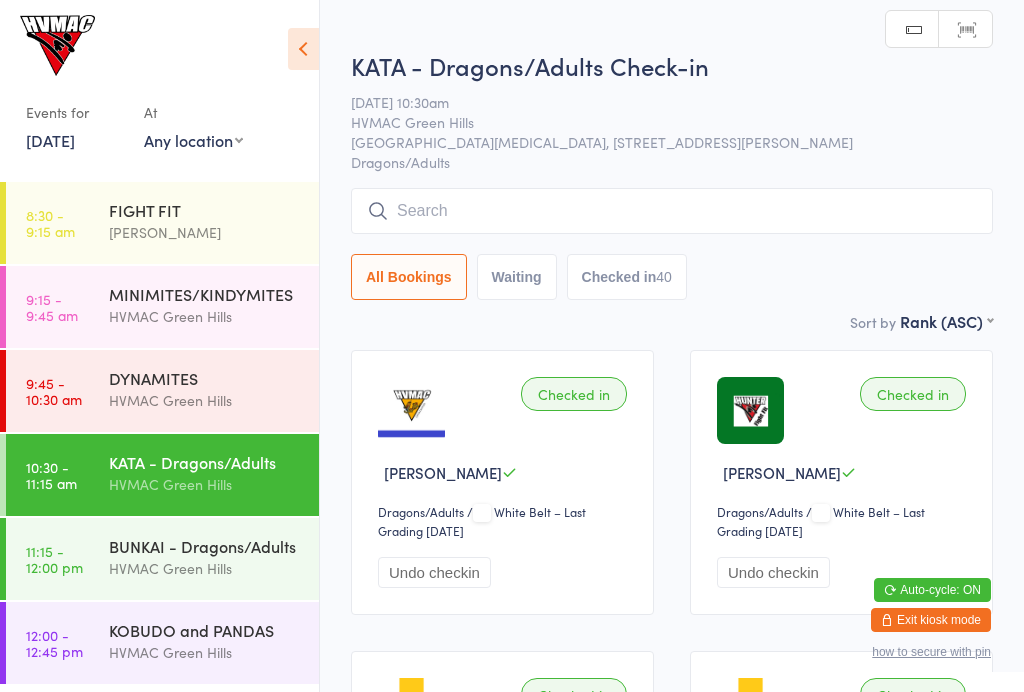 click on "Checked in  40" at bounding box center (627, 277) 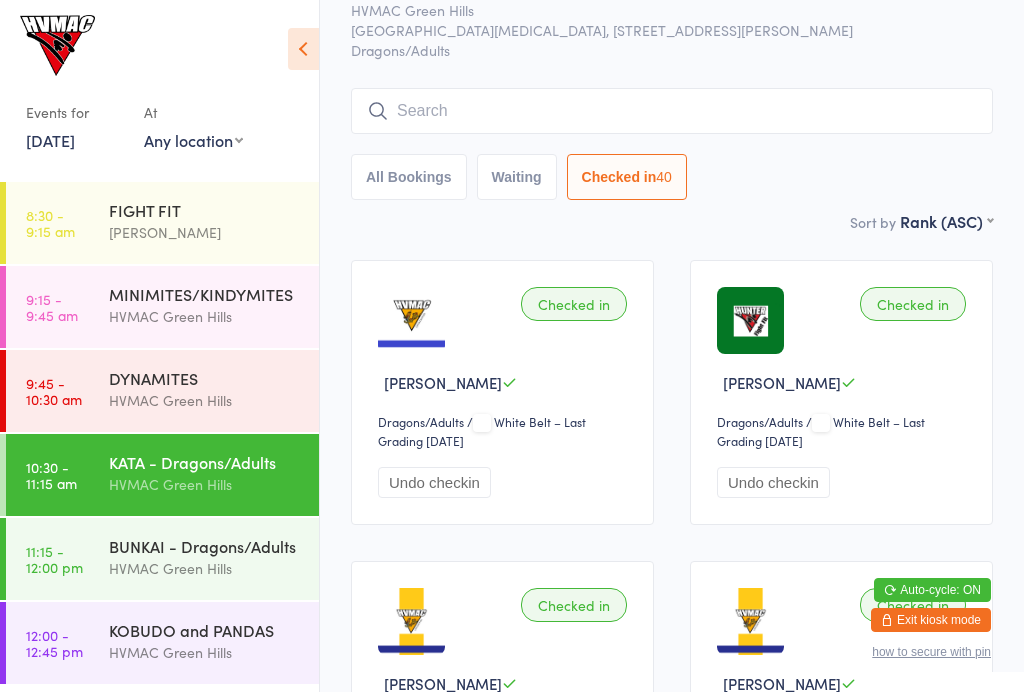 scroll, scrollTop: 90, scrollLeft: 0, axis: vertical 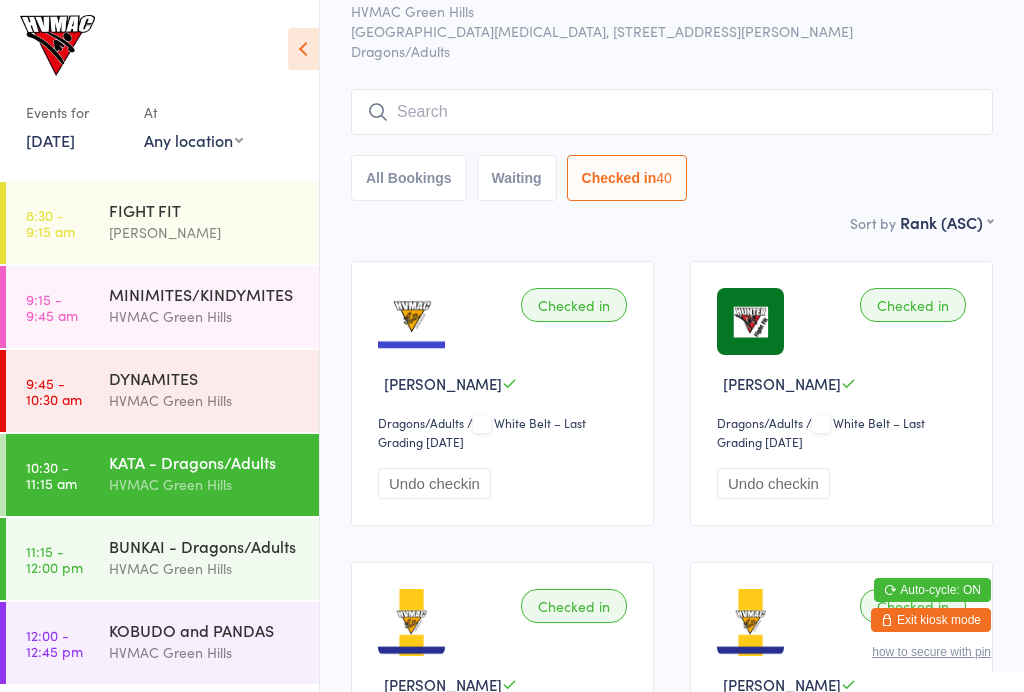 click on "11:15 - 12:00 pm BUNKAI - Dragons/Adults HVMAC Green Hills" at bounding box center (162, 559) 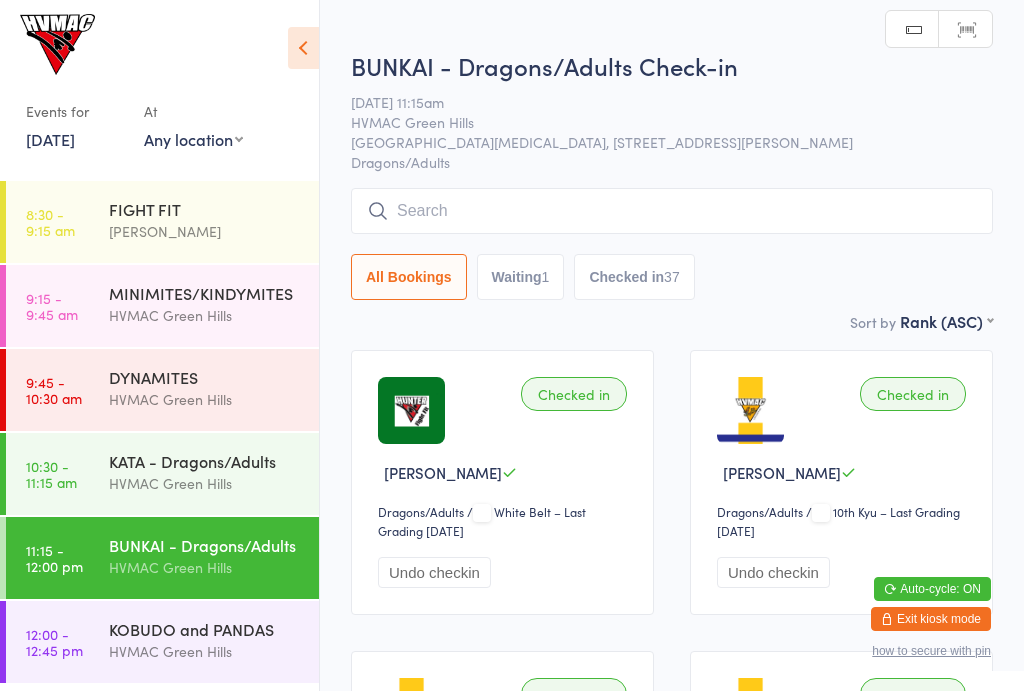 scroll, scrollTop: 1, scrollLeft: 0, axis: vertical 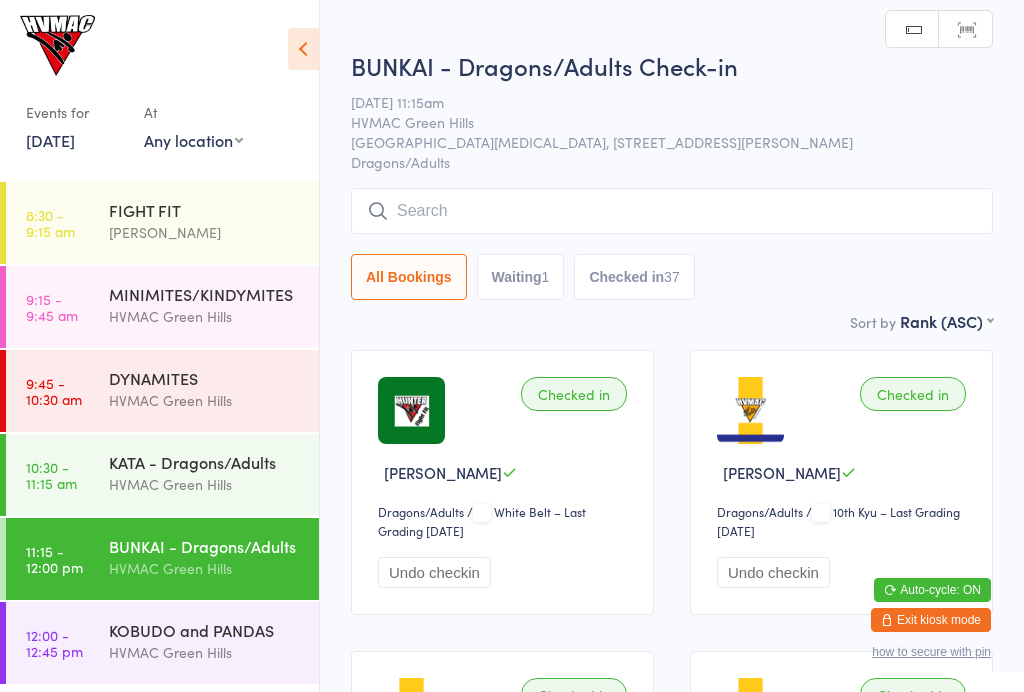 click at bounding box center (303, 49) 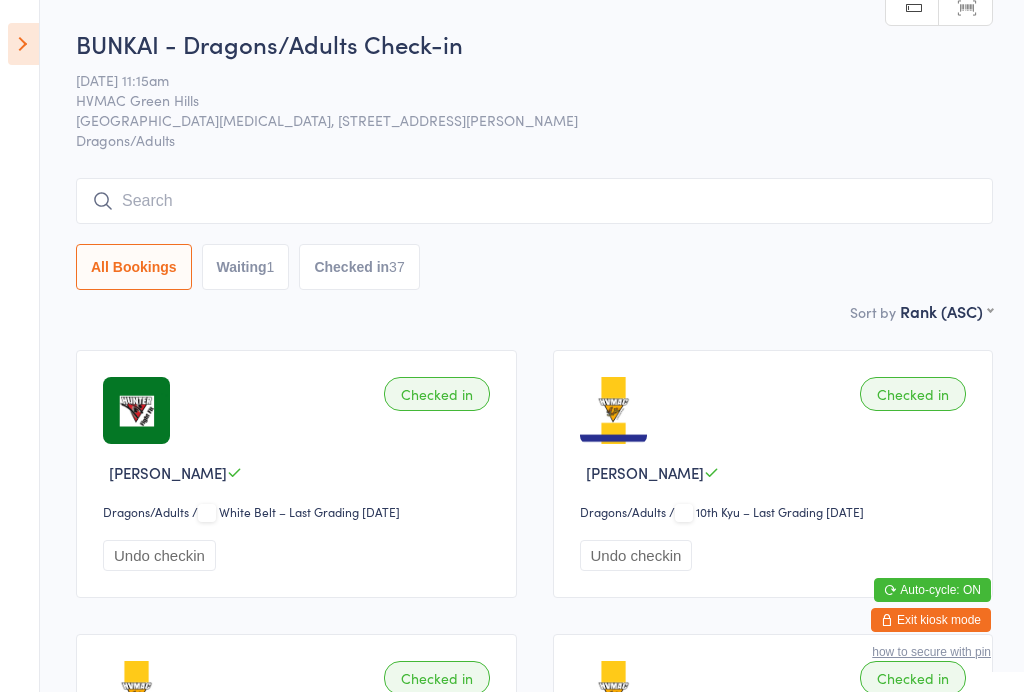 click on "Sort by   Rank (ASC) First name (ASC) First name (DESC) Last name (ASC) Last name (DESC) Check in time (ASC) Check in time (DESC) Rank (ASC) Rank (DESC)" at bounding box center (534, 311) 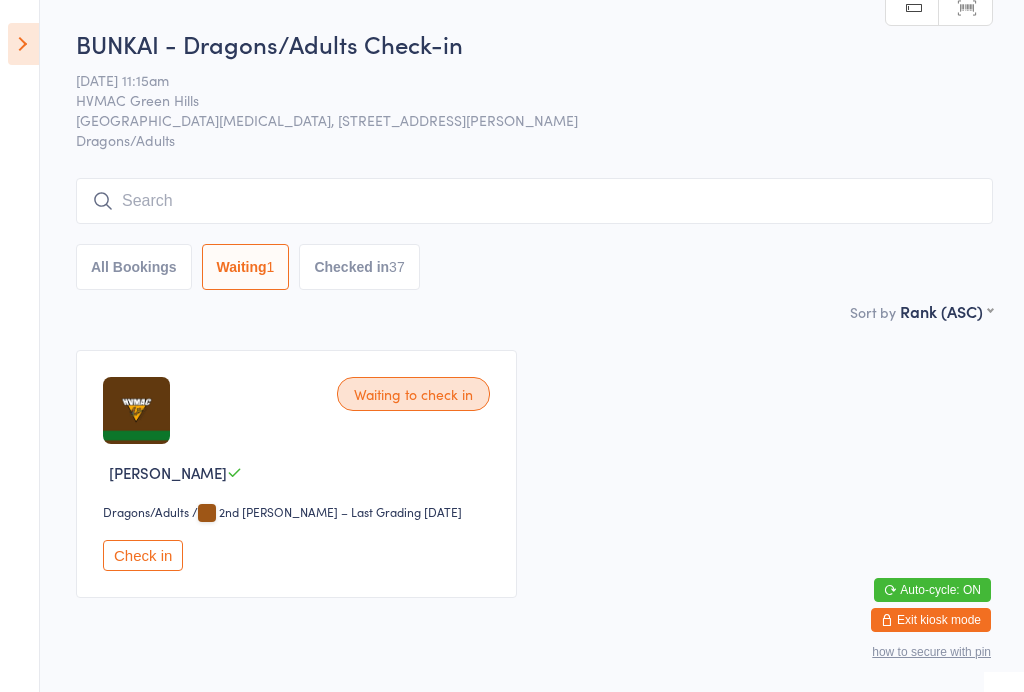 select on "4" 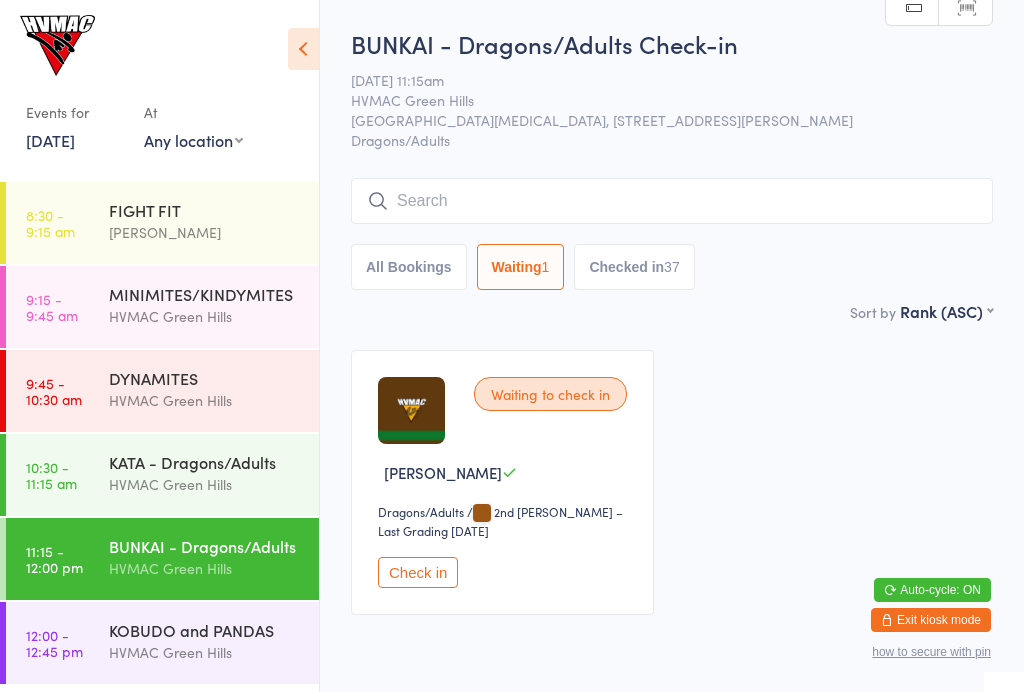 click on "12:00 - 12:45 pm" at bounding box center [54, 643] 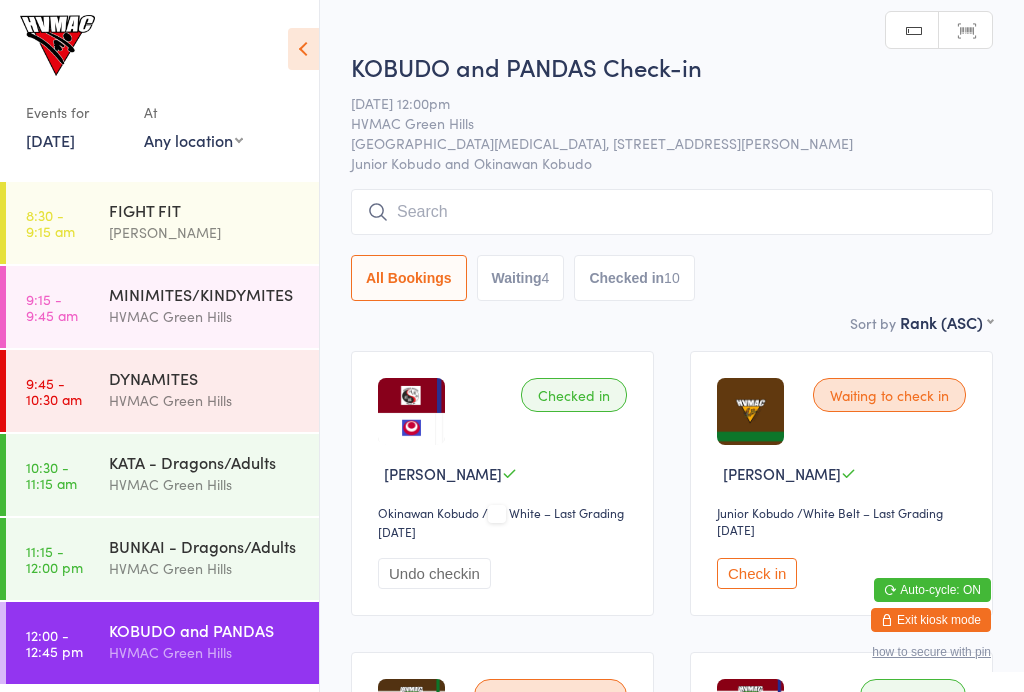 click on "Waiting  4" at bounding box center [521, 278] 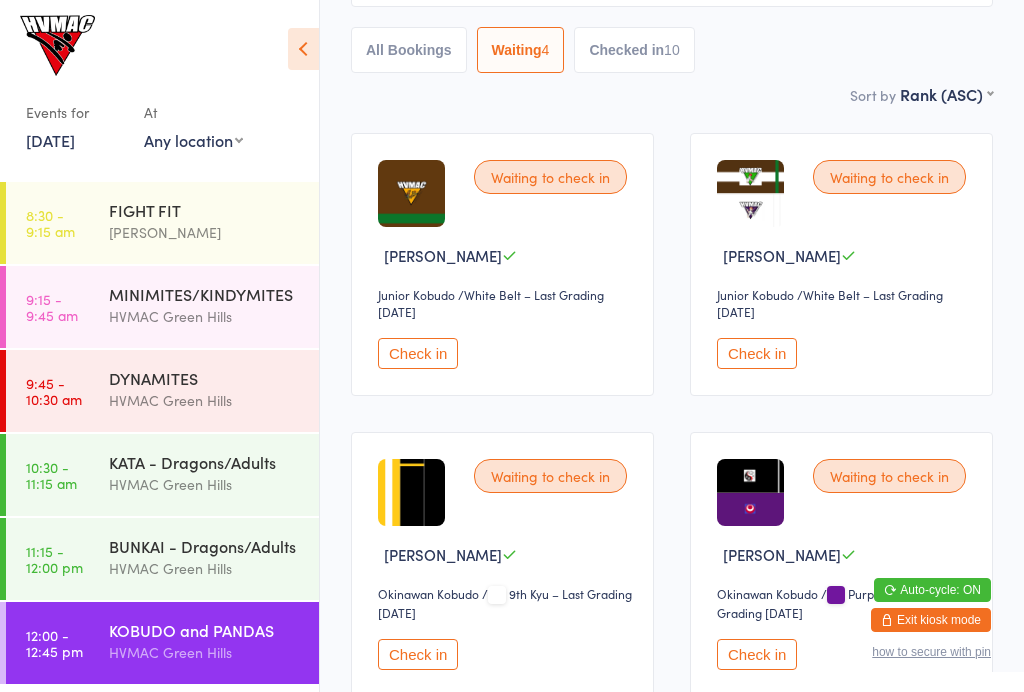 scroll, scrollTop: 358, scrollLeft: 0, axis: vertical 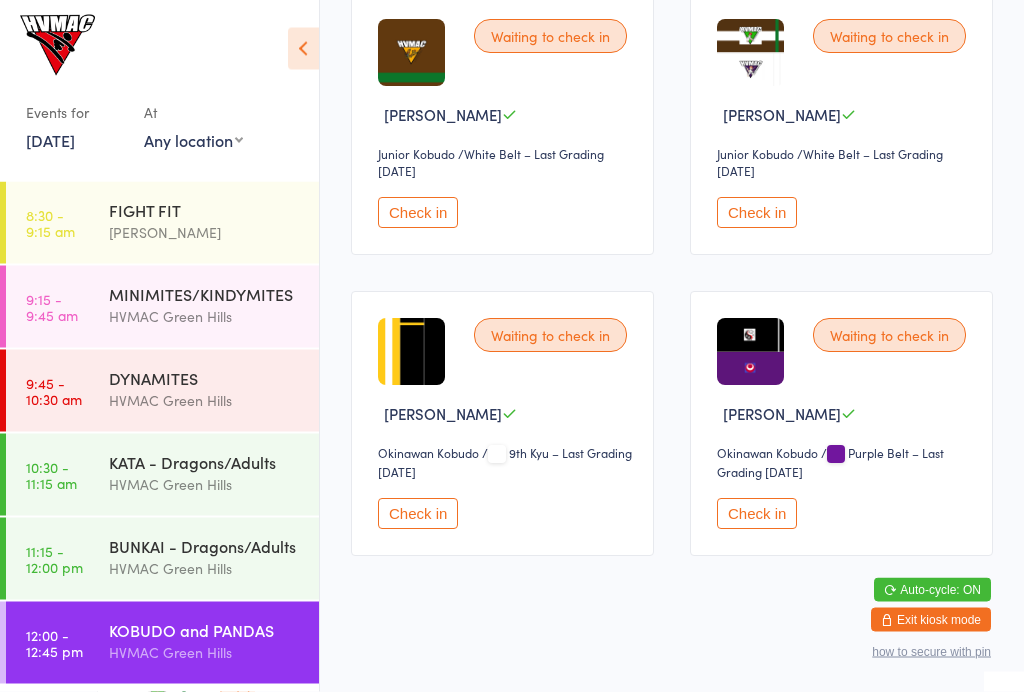 click on "Check in" at bounding box center [418, 213] 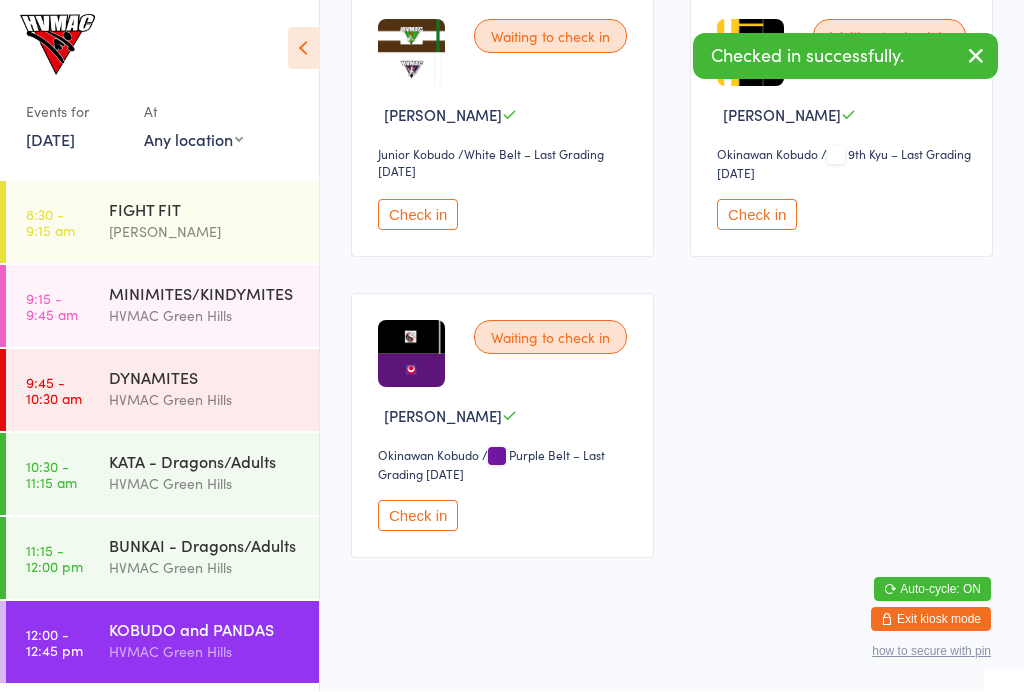 scroll, scrollTop: 359, scrollLeft: 0, axis: vertical 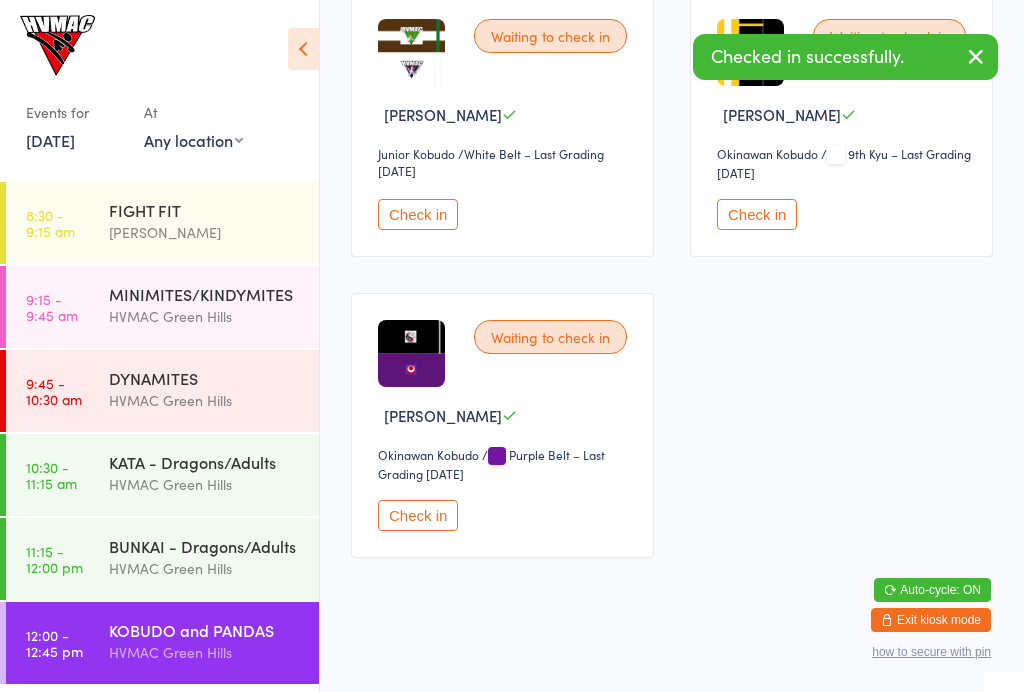 click on "11:15 - 12:00 pm BUNKAI - Dragons/Adults HVMAC Green Hills" at bounding box center (162, 559) 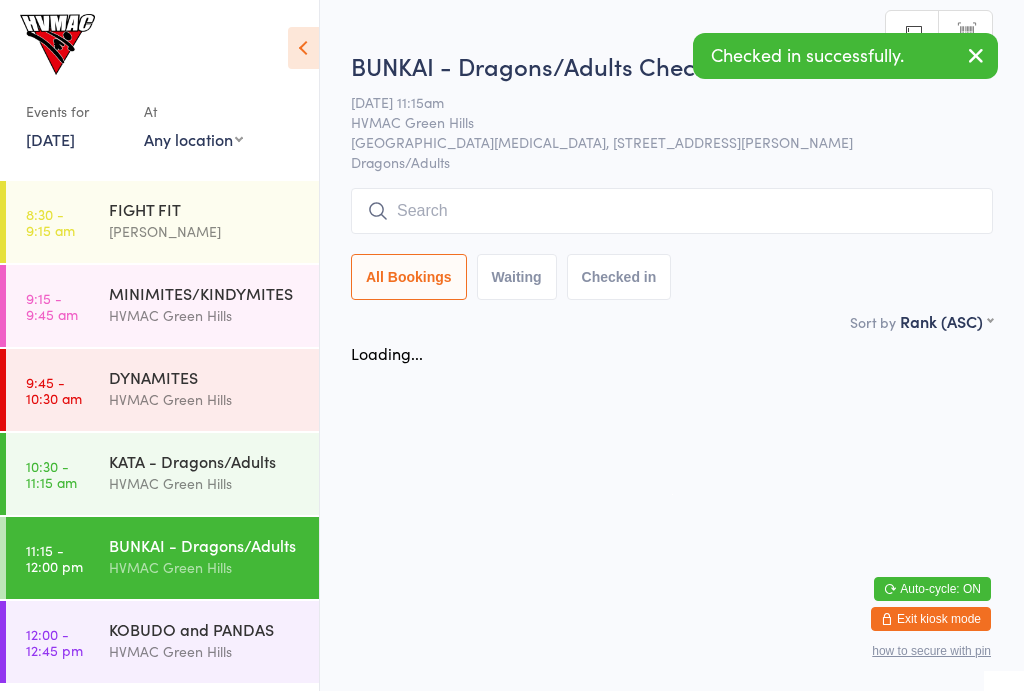 scroll, scrollTop: 1, scrollLeft: 0, axis: vertical 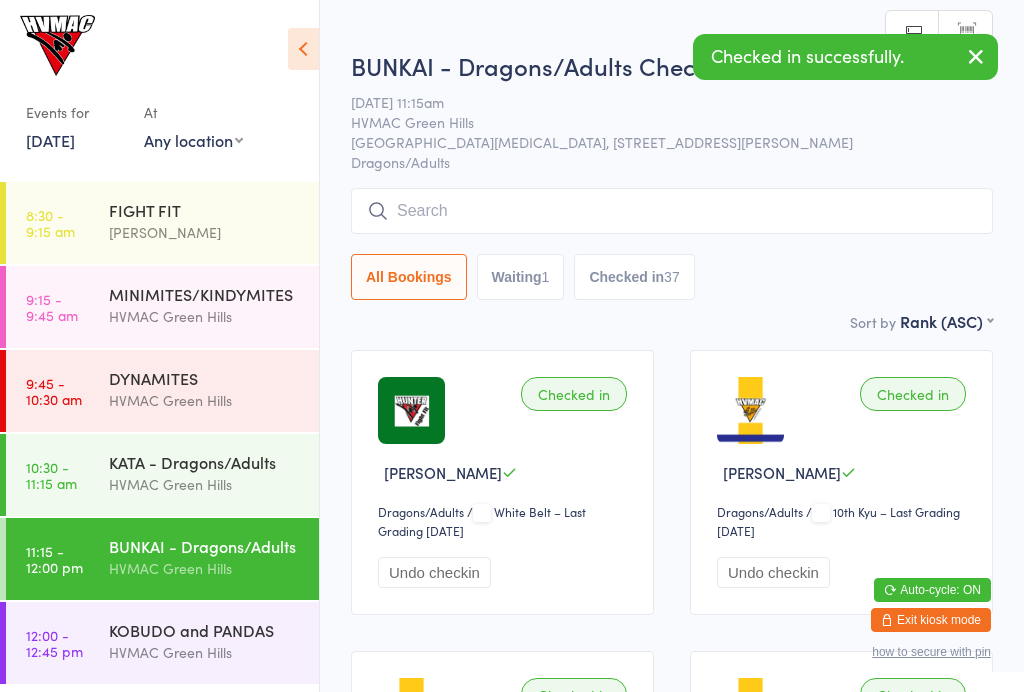 click on "Waiting  1" at bounding box center (521, 277) 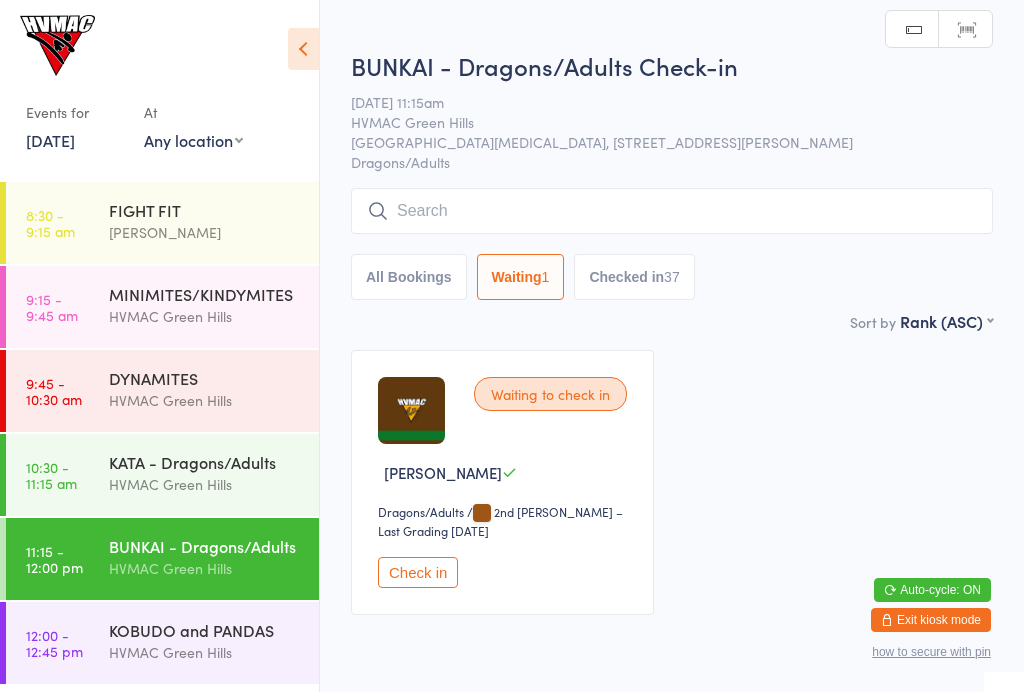 click on "Check in" at bounding box center (418, 572) 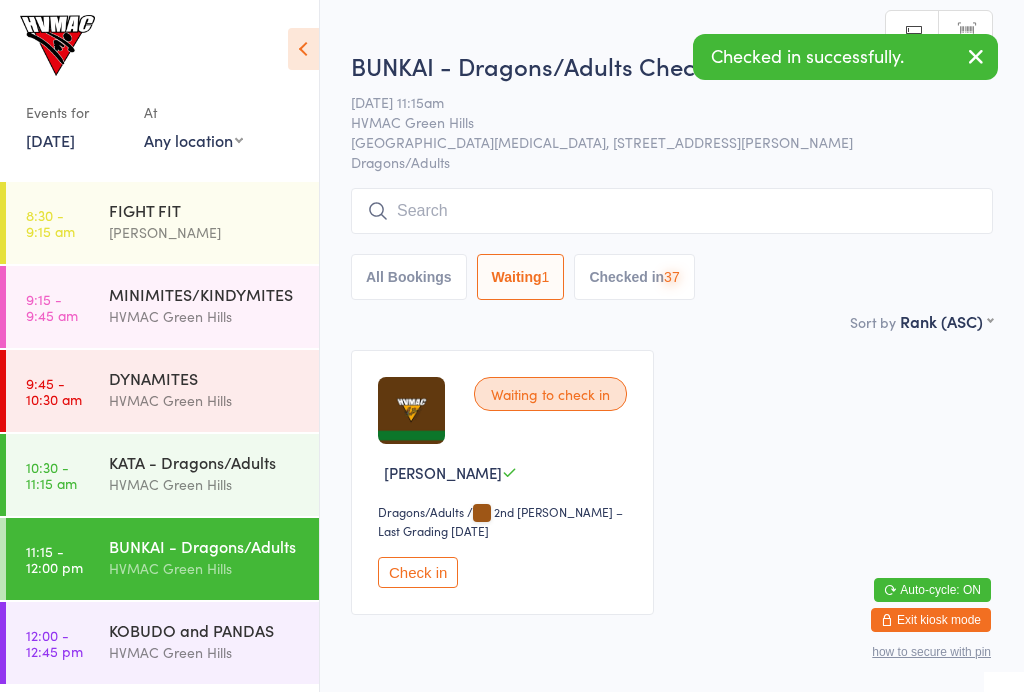 scroll, scrollTop: 0, scrollLeft: 0, axis: both 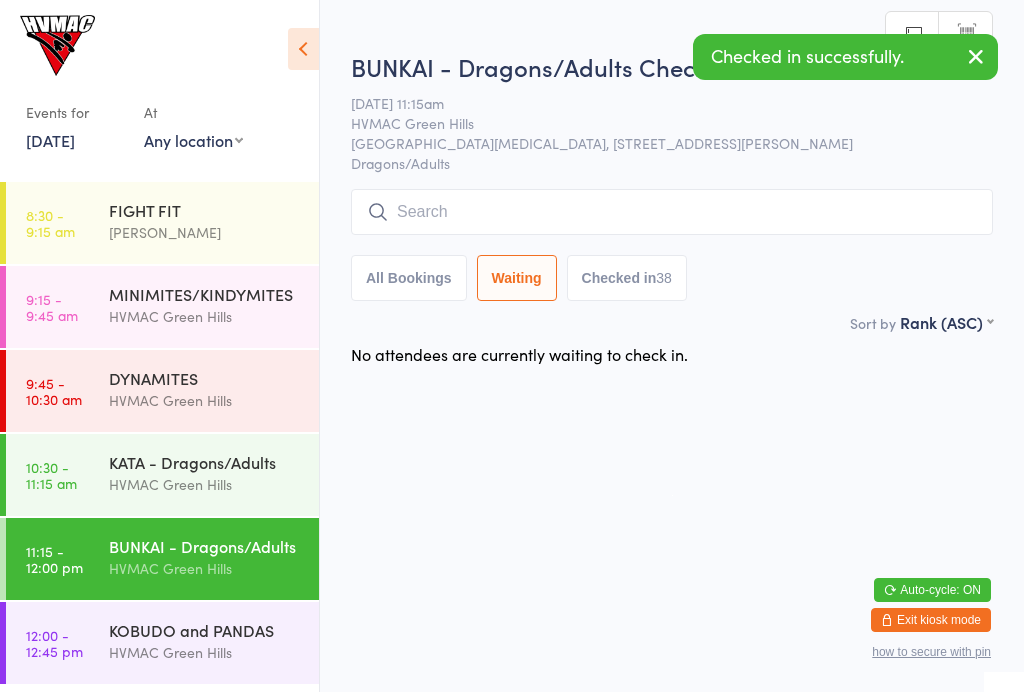 click on "12:00 - 12:45 pm KOBUDO and PANDAS HVMAC Green Hills" at bounding box center [162, 643] 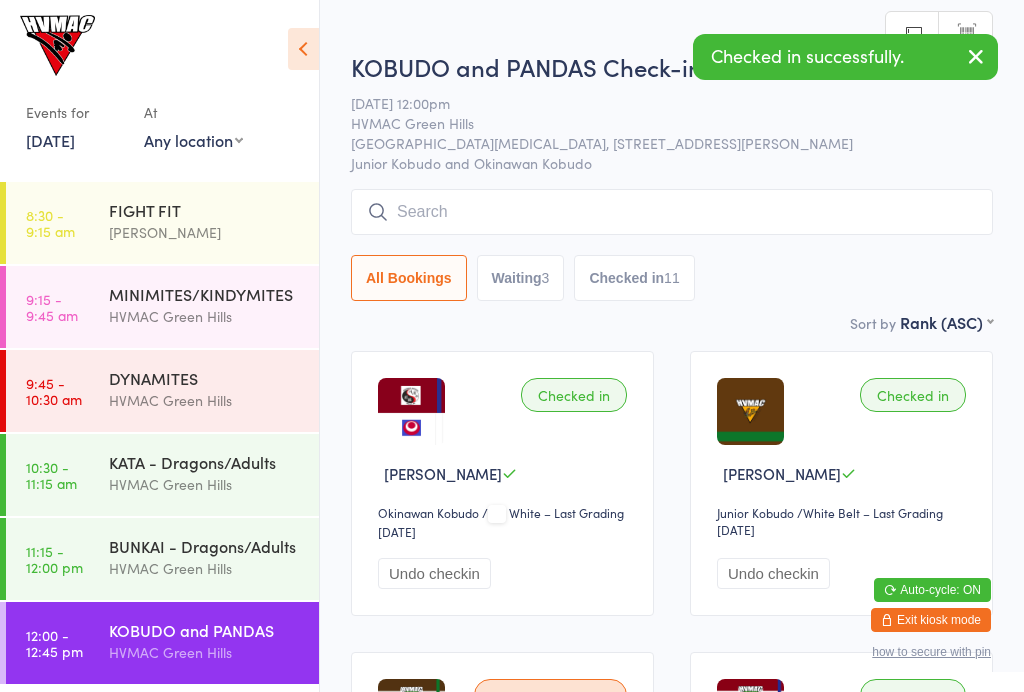 click on "Waiting  3" at bounding box center (521, 278) 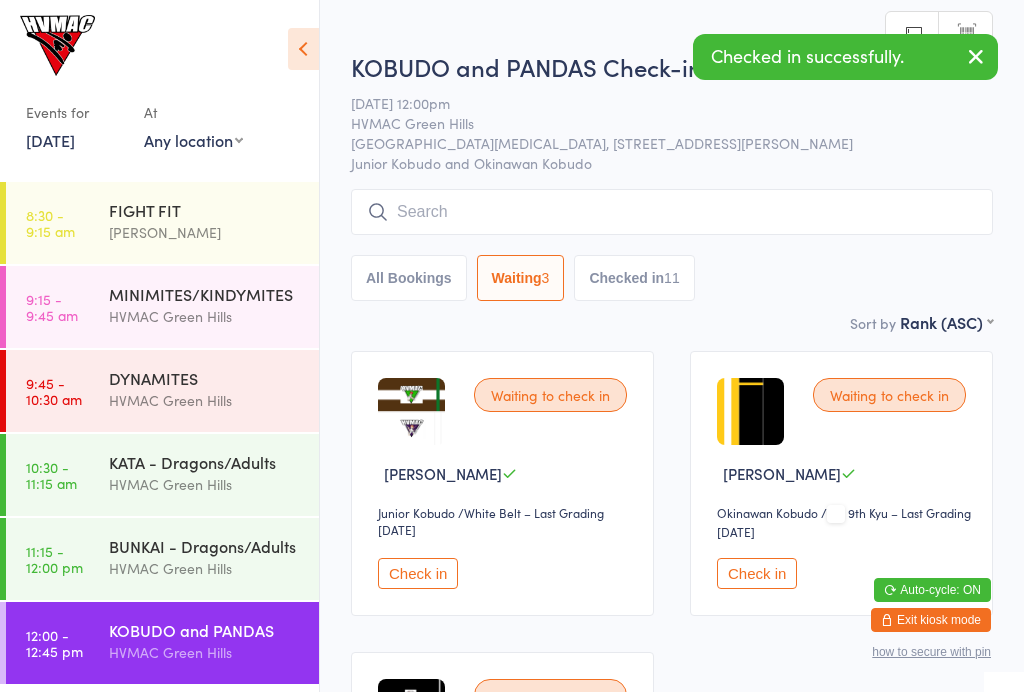 click on "Checked in  11" at bounding box center (634, 278) 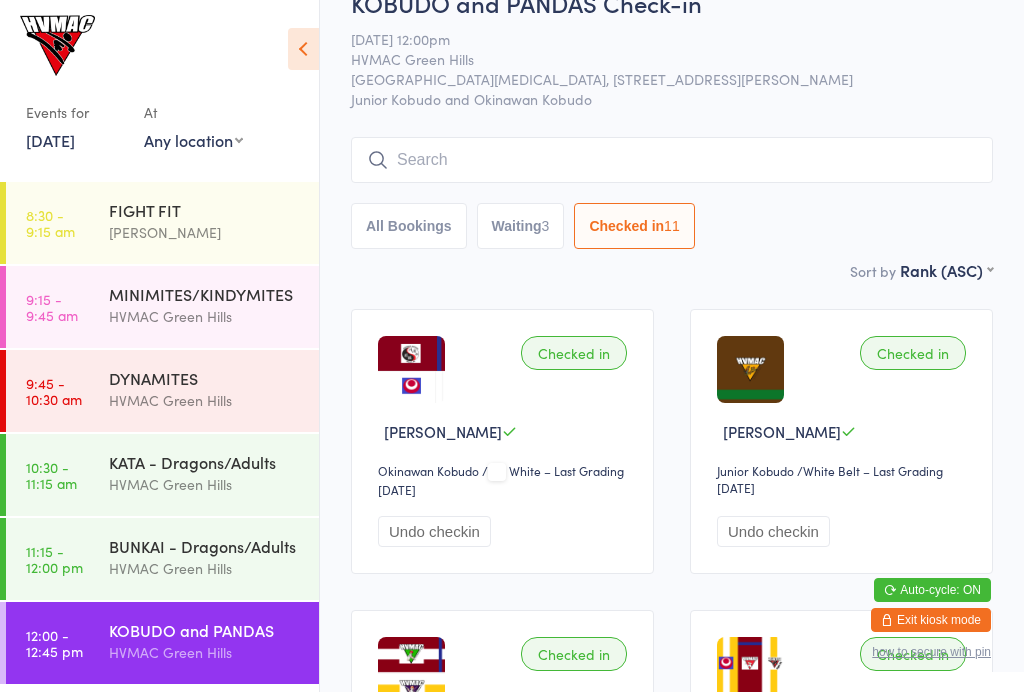 scroll, scrollTop: 0, scrollLeft: 0, axis: both 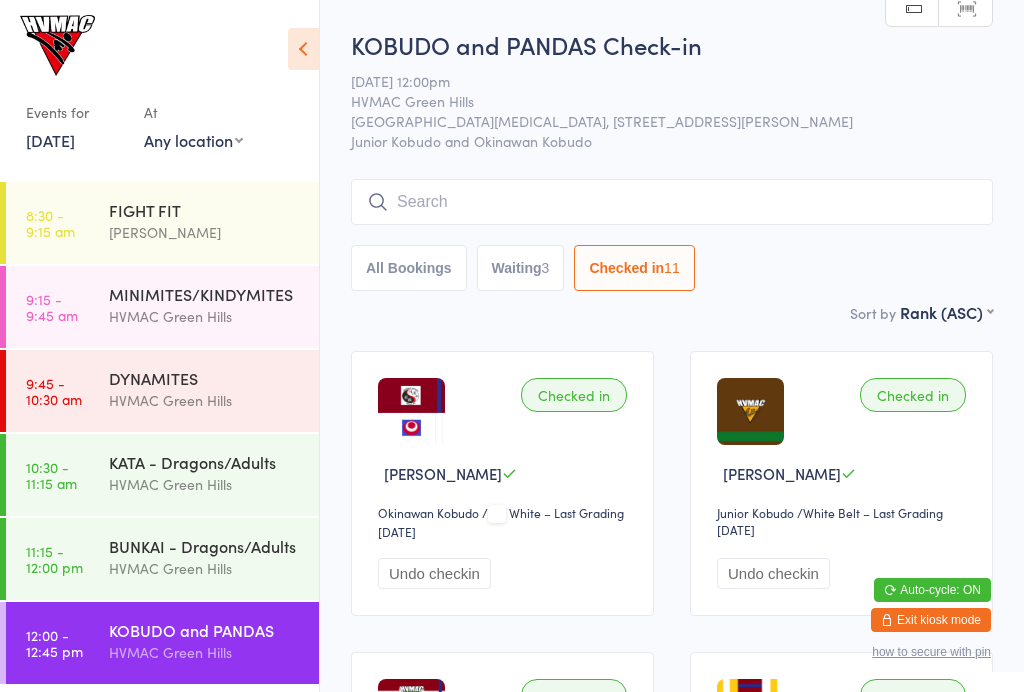 click on "Waiting  3" at bounding box center [521, 268] 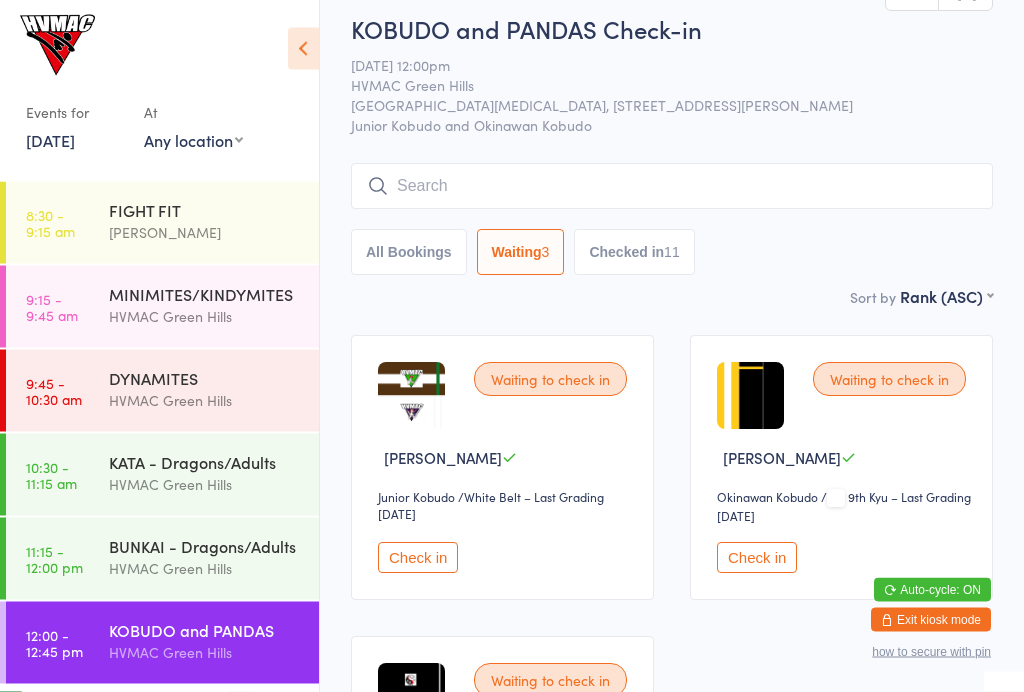 scroll, scrollTop: 0, scrollLeft: 0, axis: both 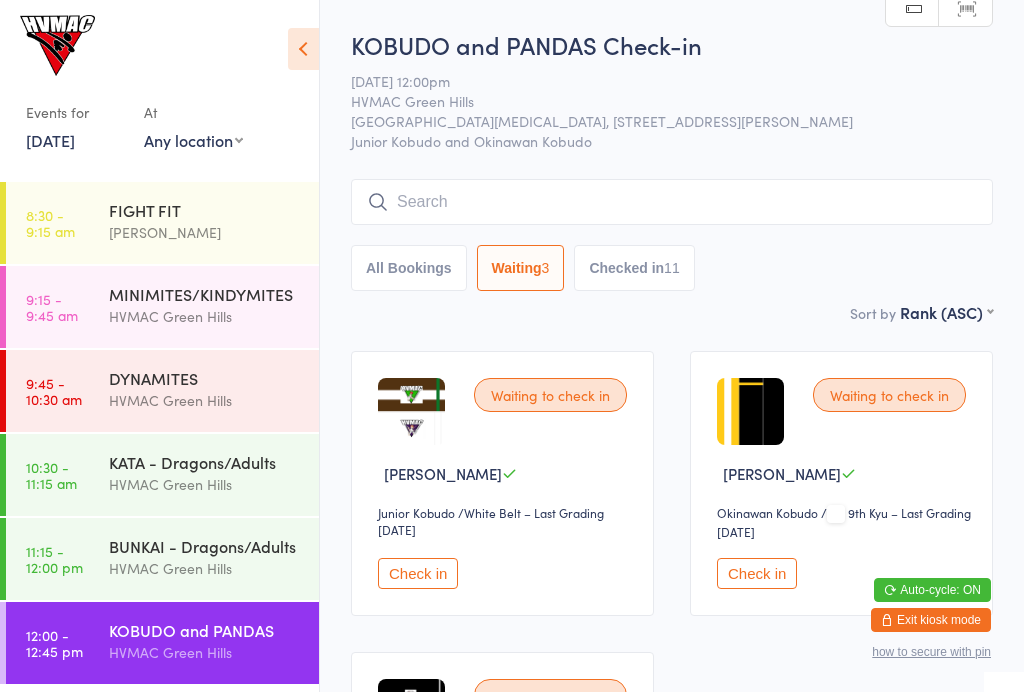 click on "Checked in  11" at bounding box center (634, 268) 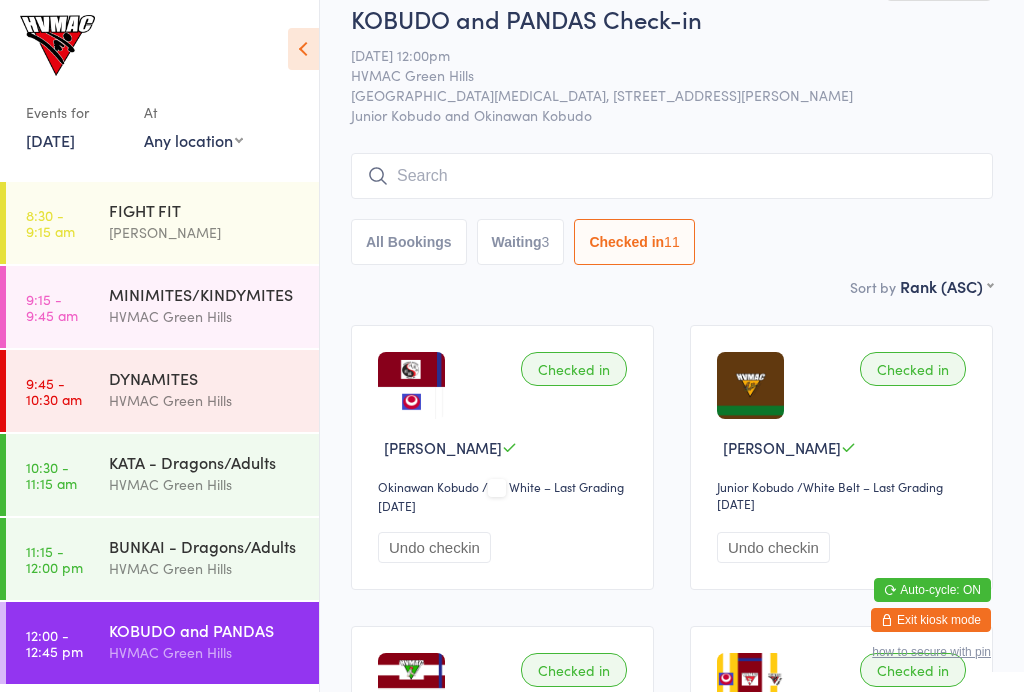 scroll, scrollTop: 0, scrollLeft: 0, axis: both 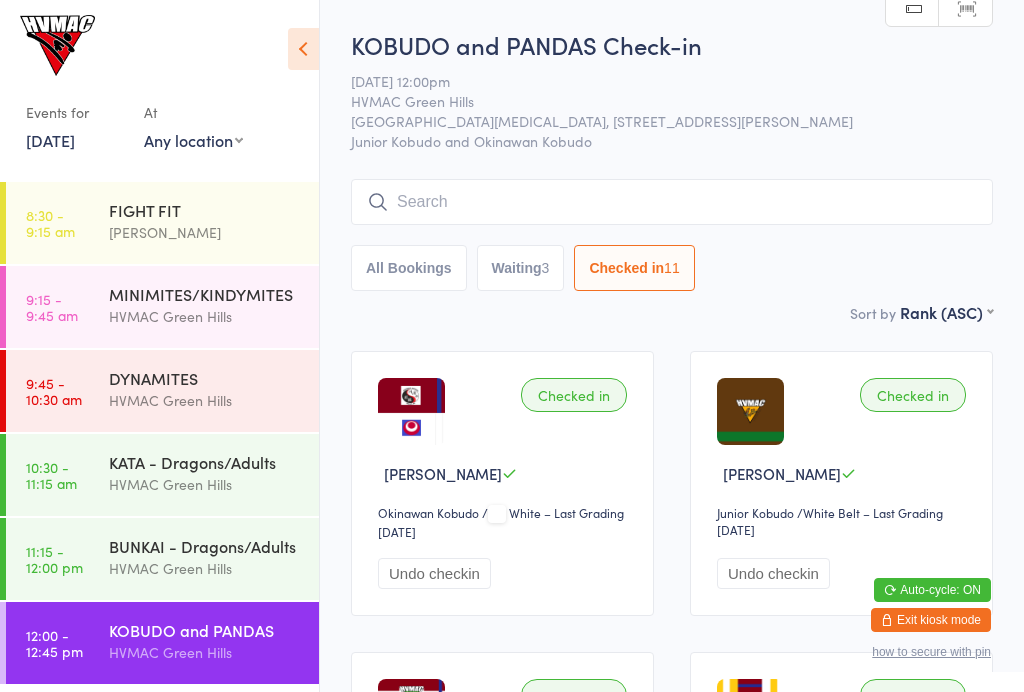 click on "3" at bounding box center [546, 268] 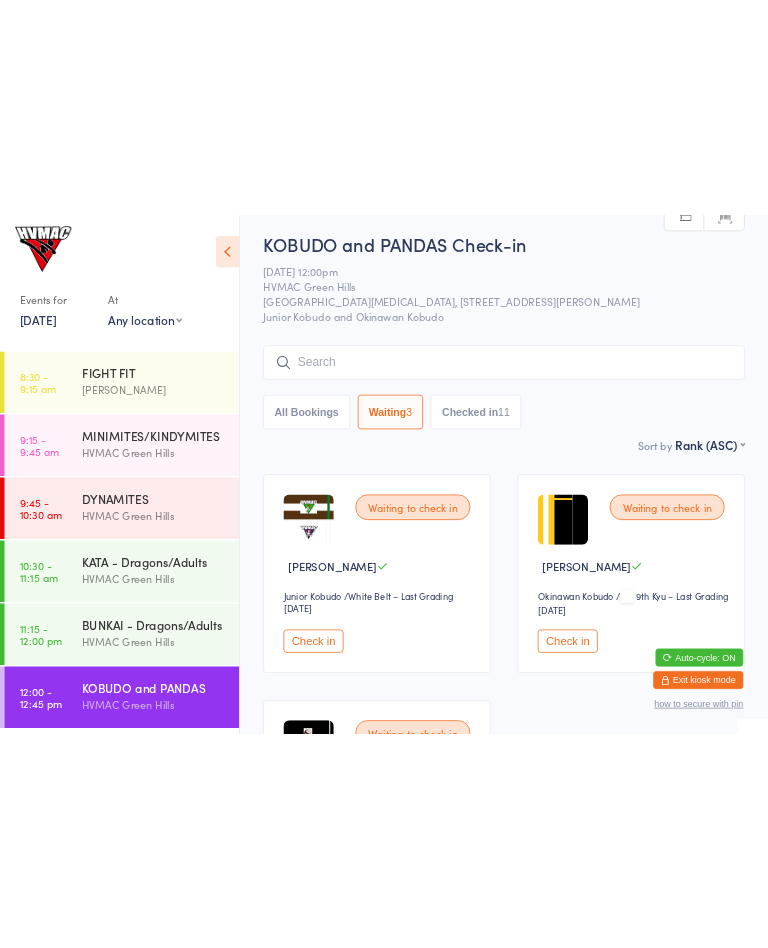 scroll, scrollTop: 0, scrollLeft: 0, axis: both 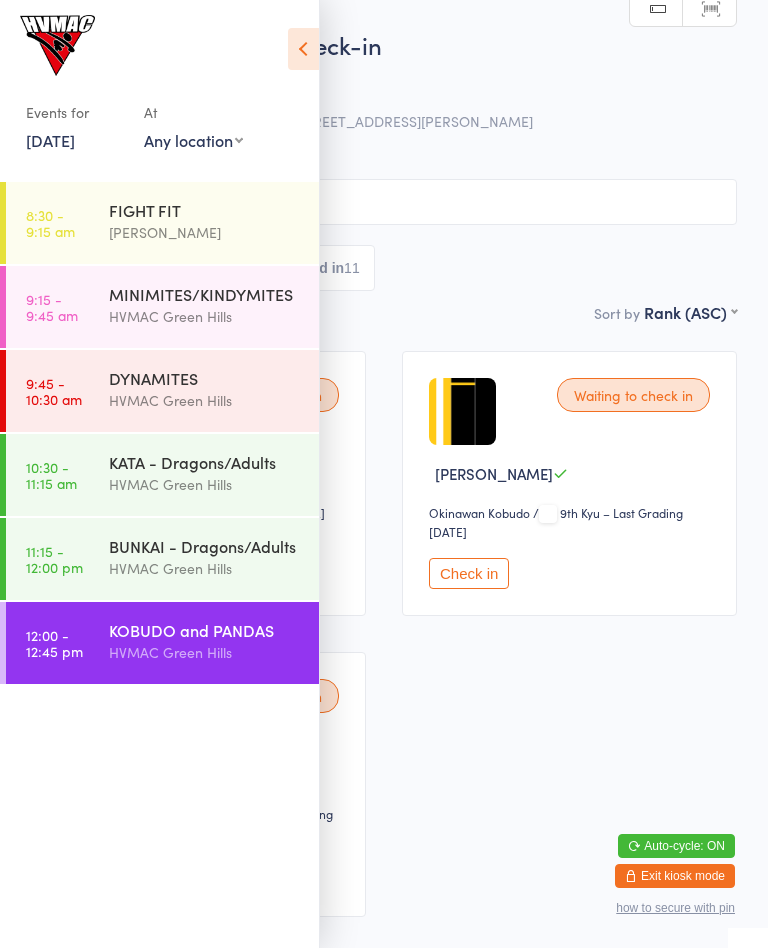 click at bounding box center (303, 49) 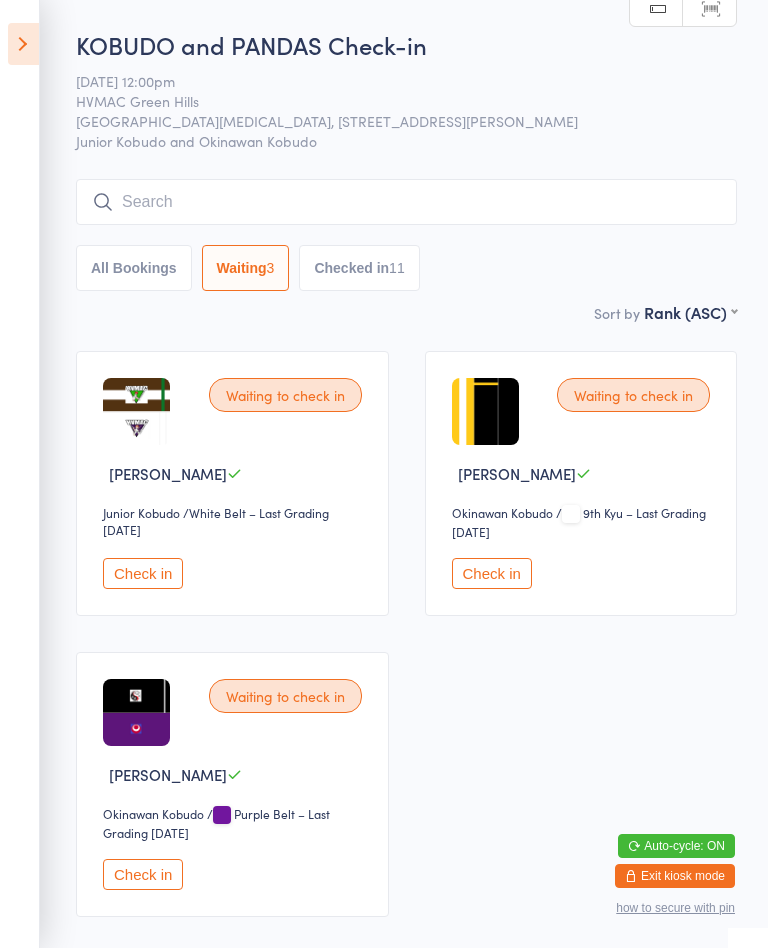 click at bounding box center (23, 44) 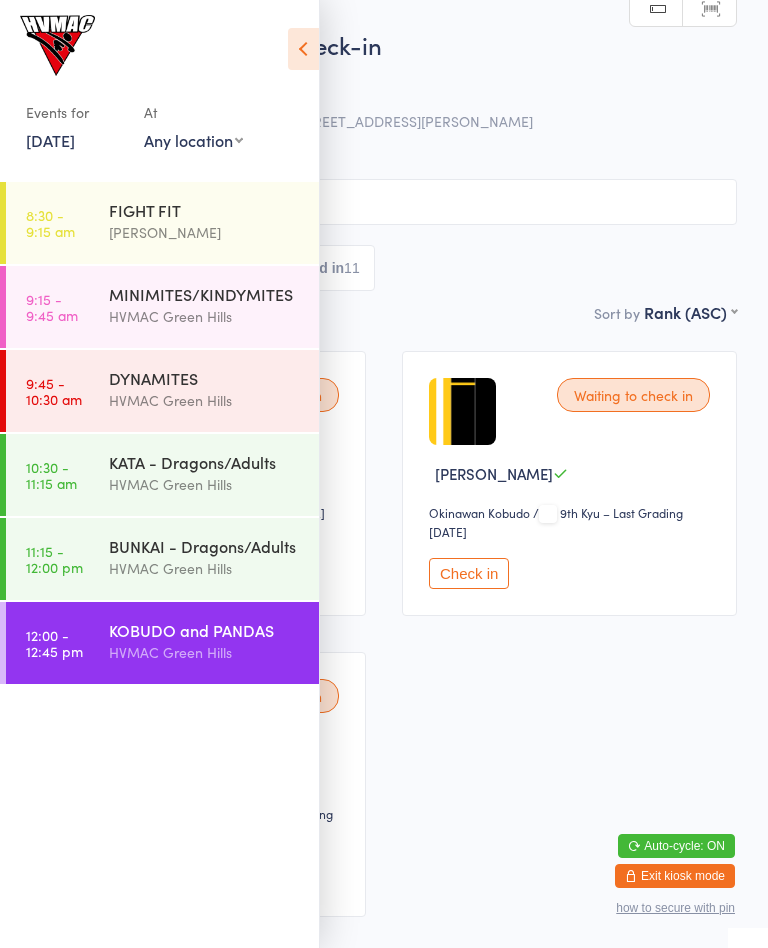 click at bounding box center (303, 49) 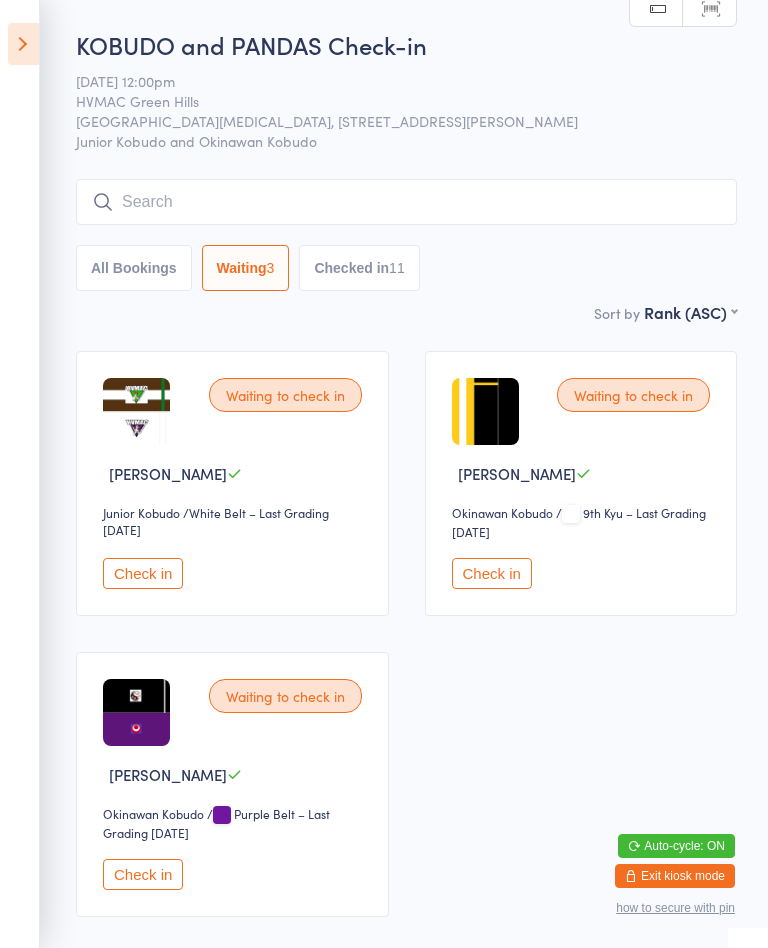 click on "Exit kiosk mode" at bounding box center [675, 876] 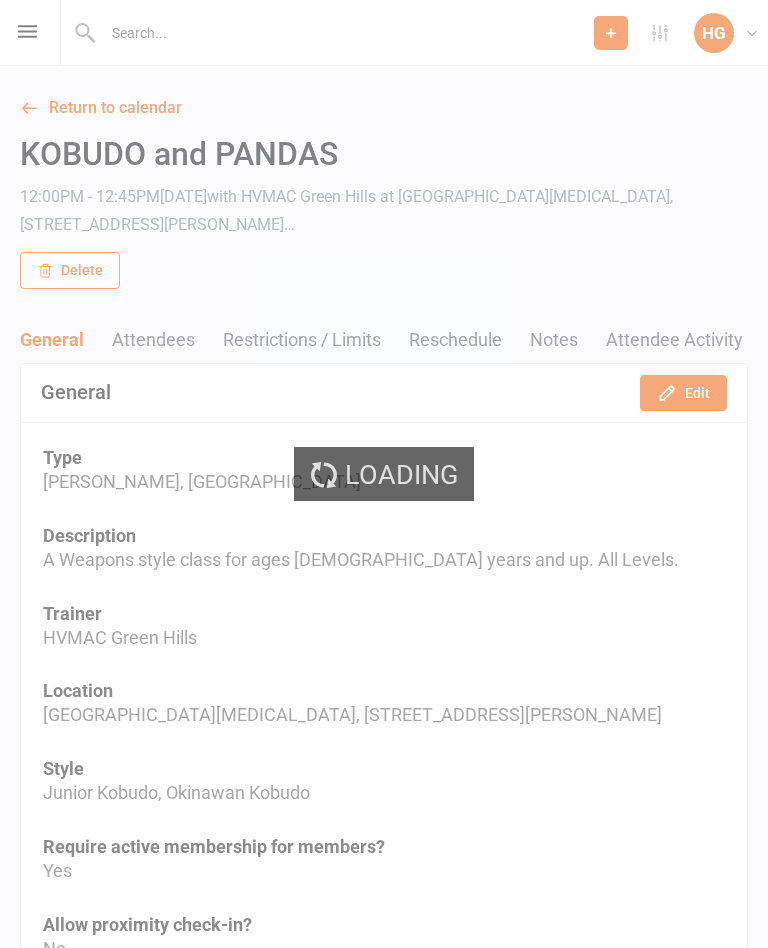 scroll, scrollTop: 0, scrollLeft: 0, axis: both 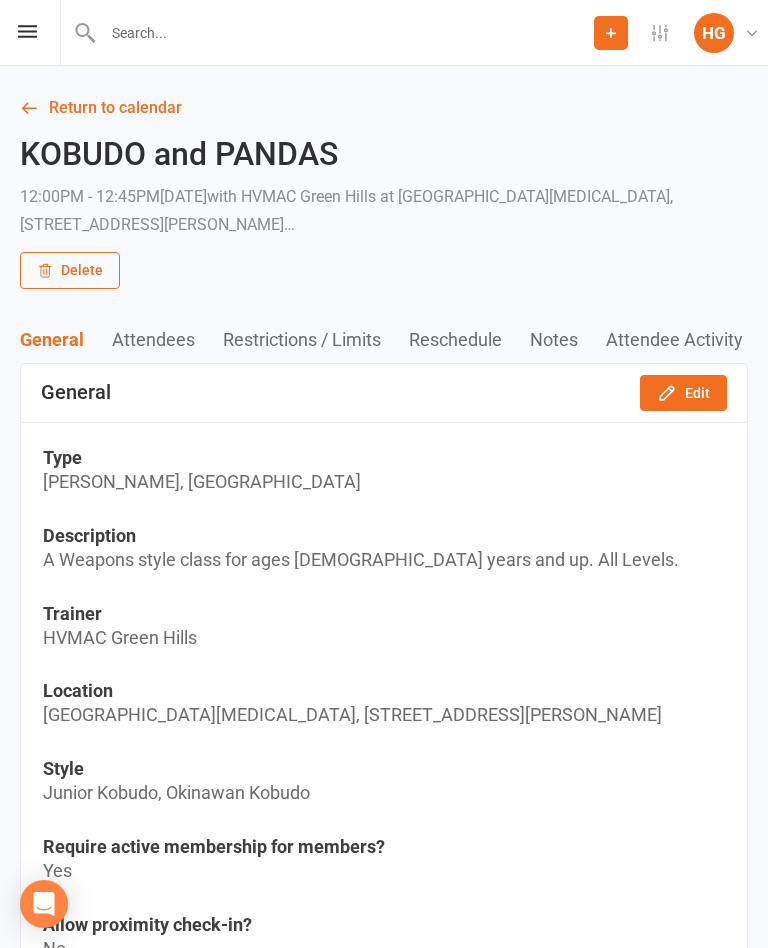 click at bounding box center [27, 31] 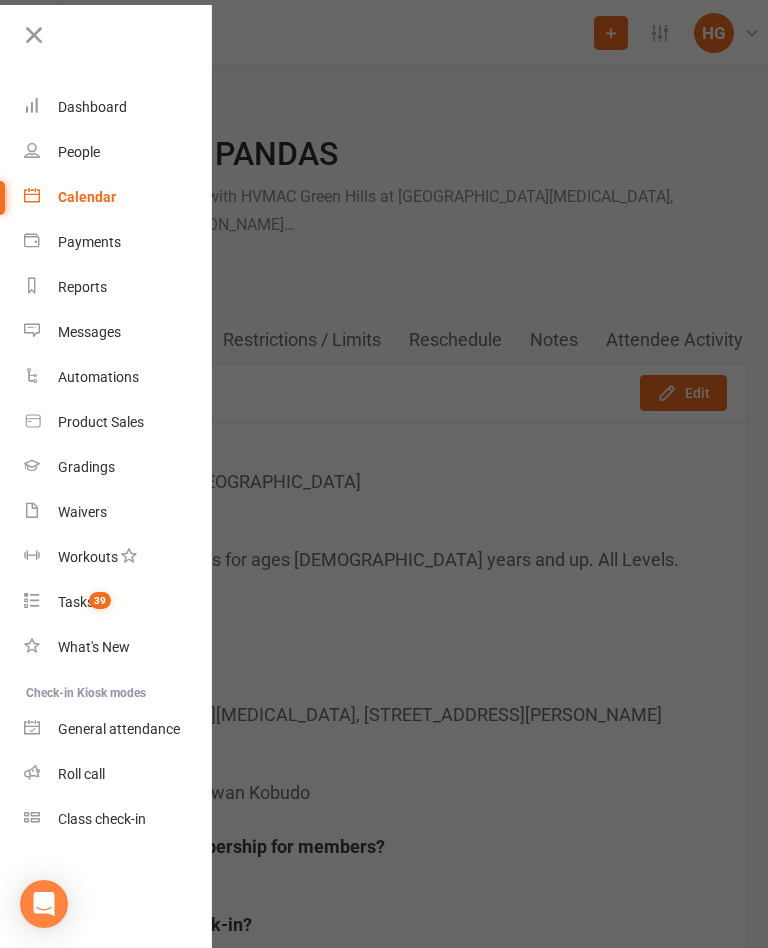 click at bounding box center [384, 474] 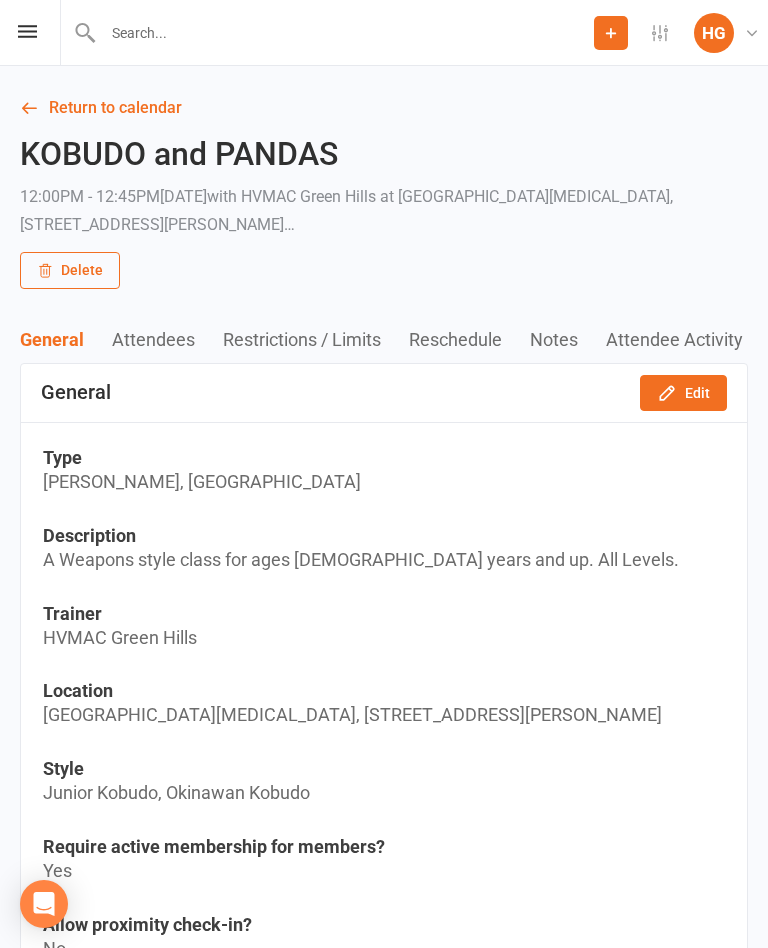 click at bounding box center (345, 33) 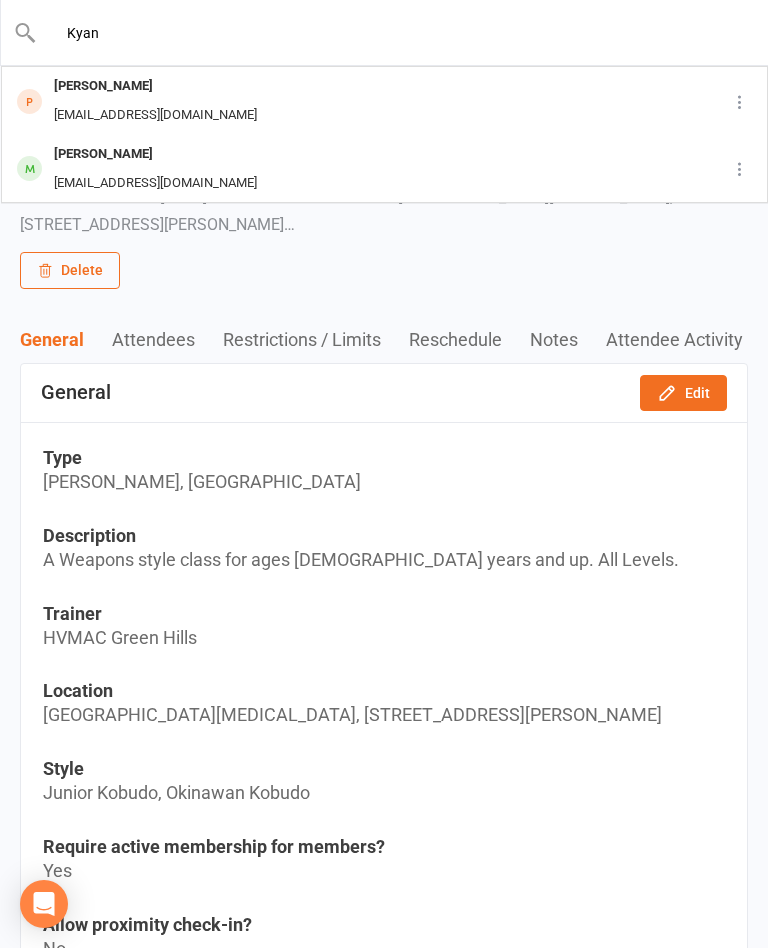 type on "Kyan" 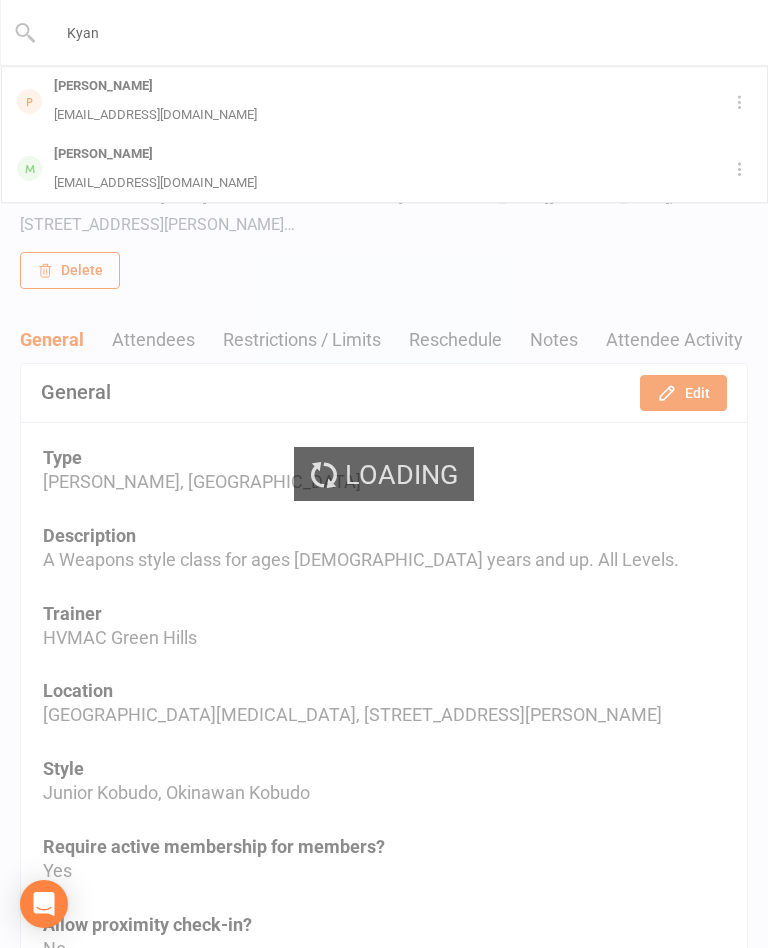 type 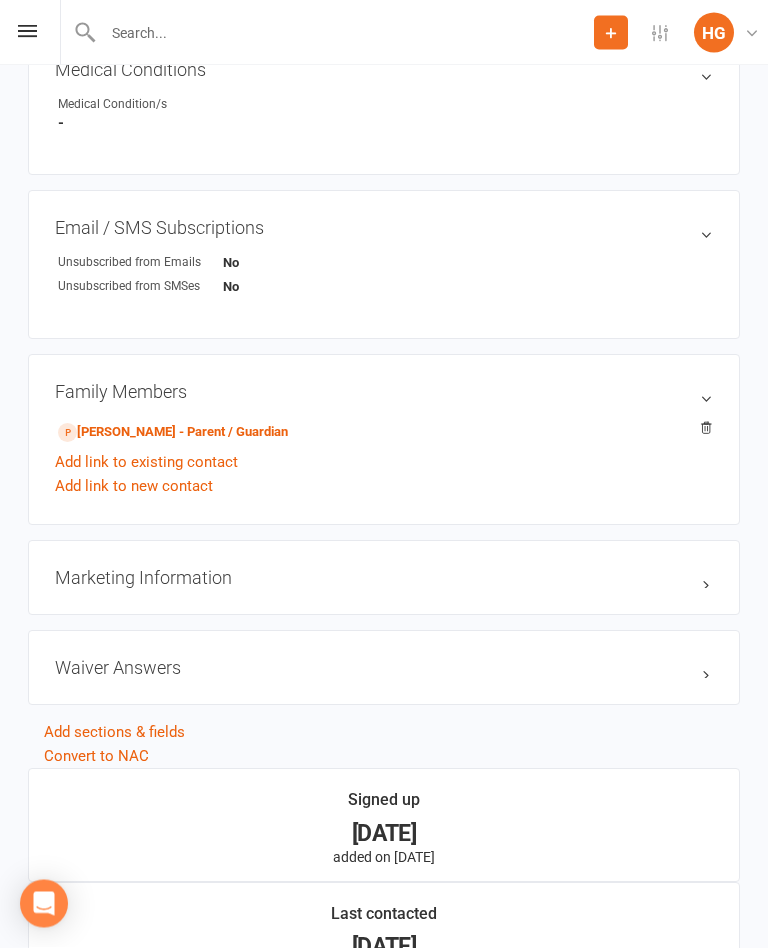 scroll, scrollTop: 1098, scrollLeft: 0, axis: vertical 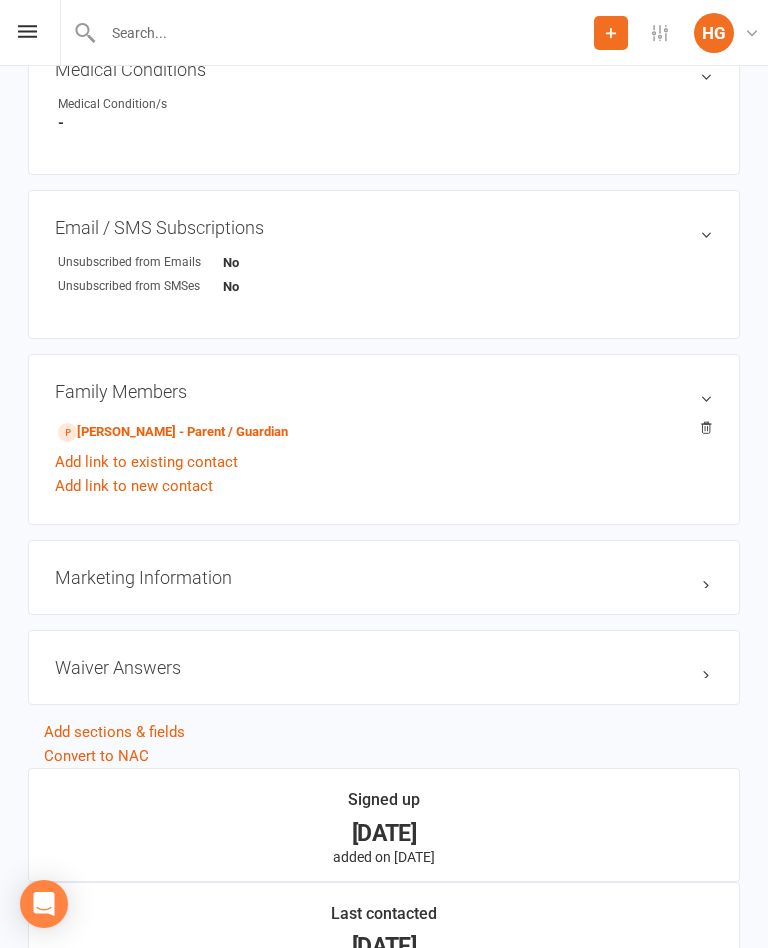 click on "[PERSON_NAME] - Parent / Guardian" at bounding box center (173, 432) 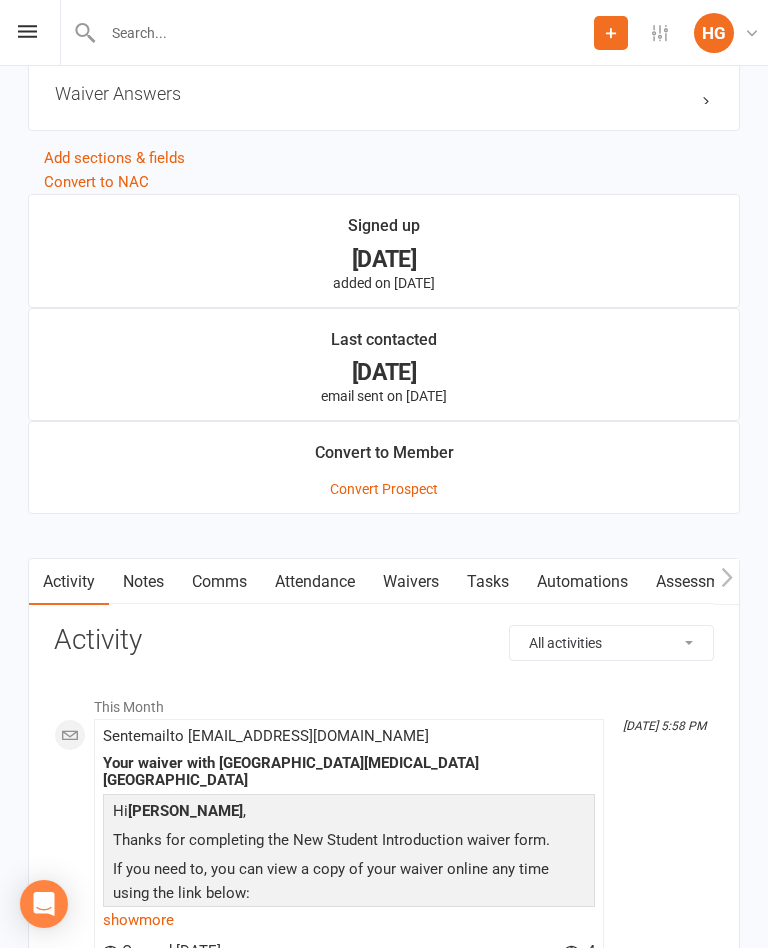 scroll, scrollTop: 1668, scrollLeft: 0, axis: vertical 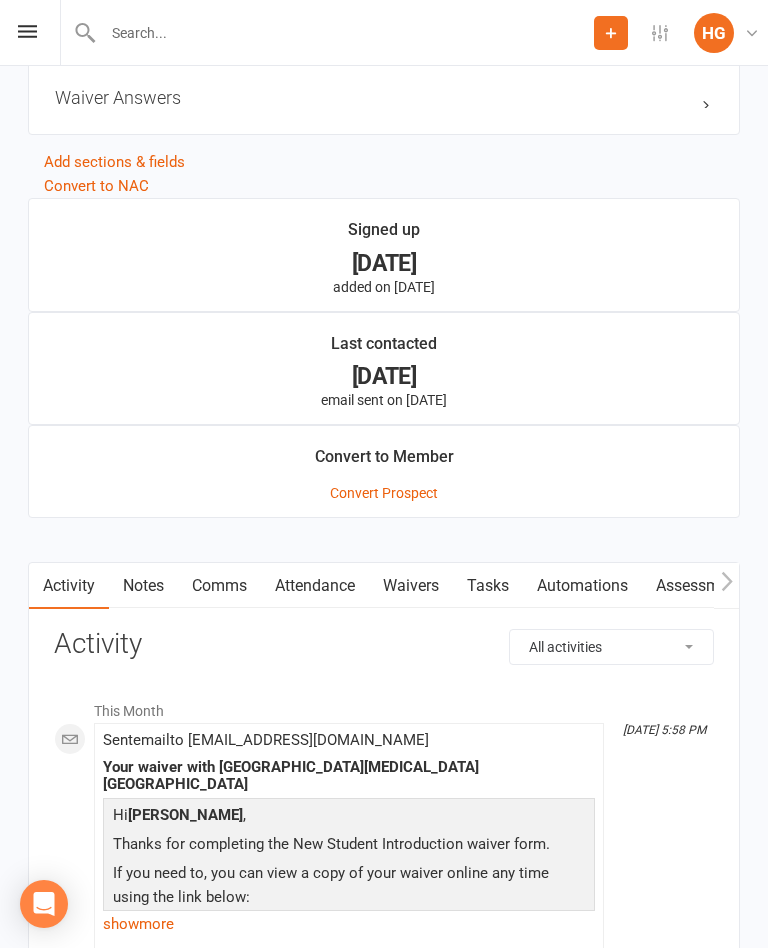 click on "Waivers" at bounding box center [411, 586] 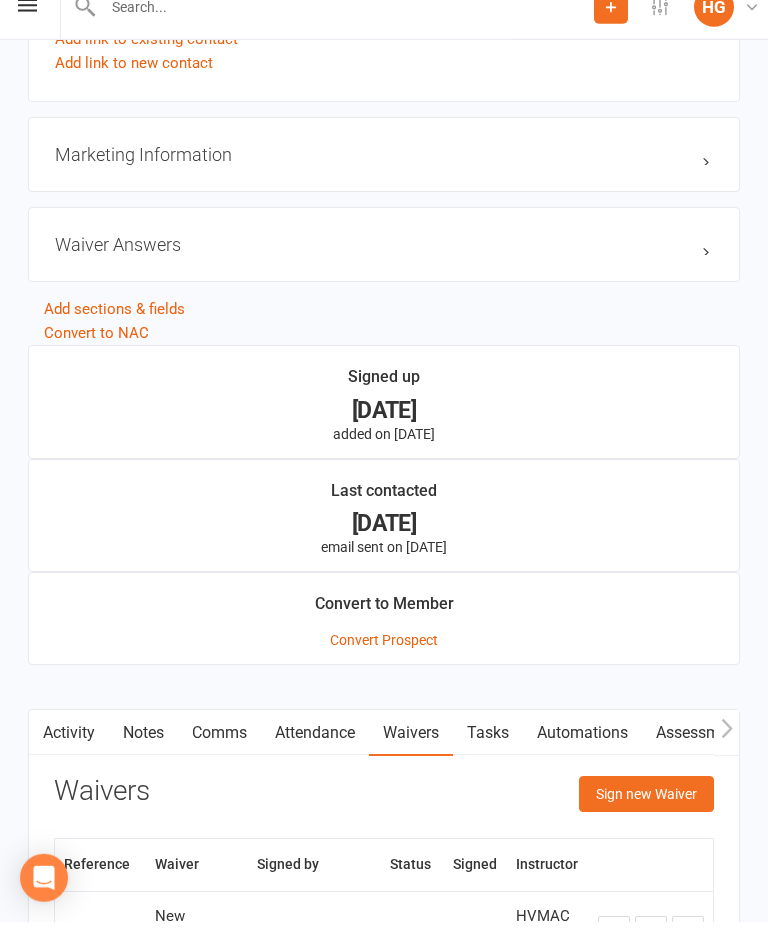 scroll, scrollTop: 1677, scrollLeft: 0, axis: vertical 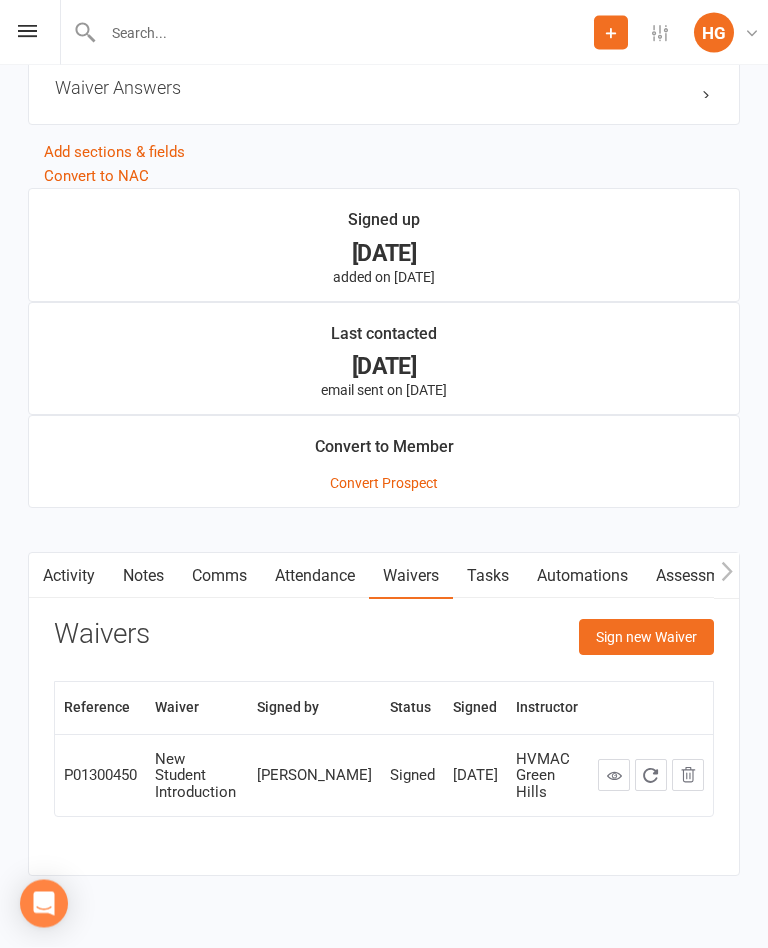 click on "Sign new Waiver" at bounding box center (646, 638) 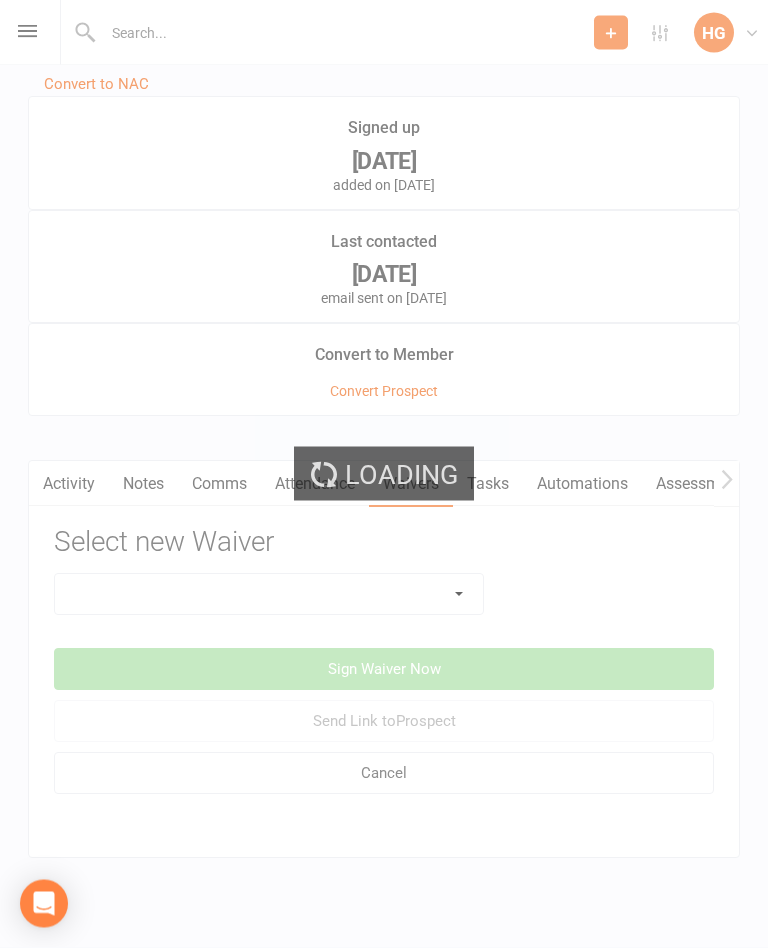 scroll, scrollTop: 1769, scrollLeft: 0, axis: vertical 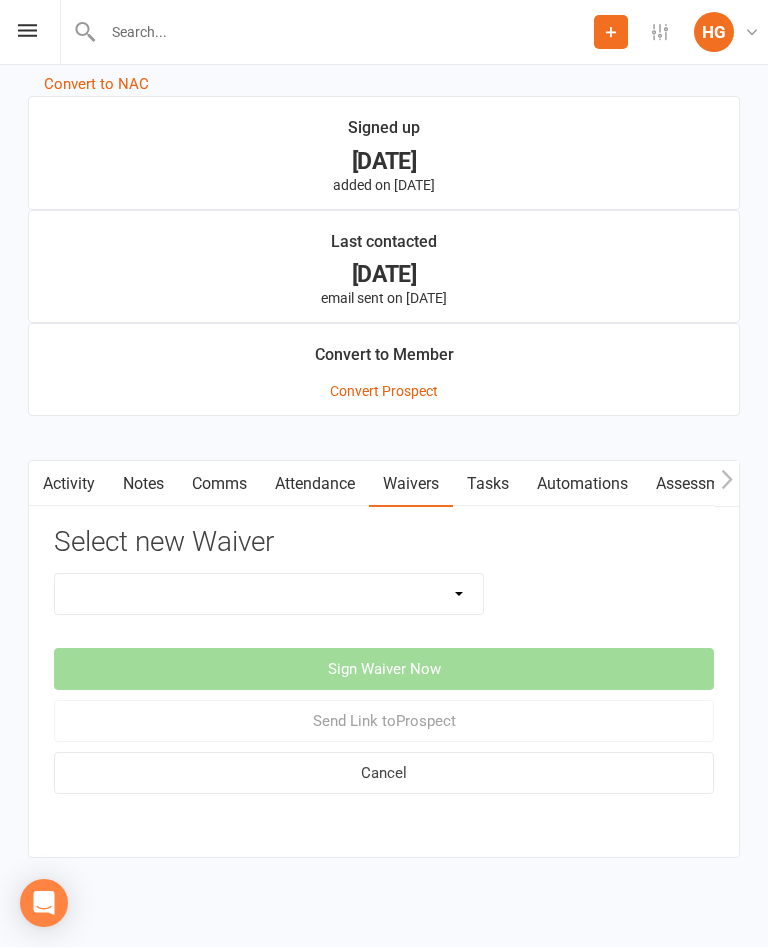 click on "8 Week Fitness Challenge Basic Membership Form Cancellation Form Dojo Transfer Membership Form Fight Fit Fight Fit - PIF Lesson Block Former Student Information Leadership And Instructor Program Application Membership Form Membership Form (Basic and KM Basic) Membership Form (Basic and OAW) Membership Form (Basic Weekly) Membership Form (BBC+1) Emailed Membership Form - [DATE] OPEN WEEKEND Membership Form Guest For Cross Dojo Training Membership Form Kindymites/Minimites Membership Form Kindymites/Minimites (no payment method added) Membership Form (Kobudo Only) Membership Form (no payment required) Membership Form (PIF) Membership PIF/Lesson Block Membership Upgrade Form Membership Upgrade Form (XTREME) MM/KM Membership Form - [DATE] OPEN WEEKEND New Student Introduction Request to Suspend Membership Special Events Update Details Update Of Payment Details" at bounding box center [269, 595] 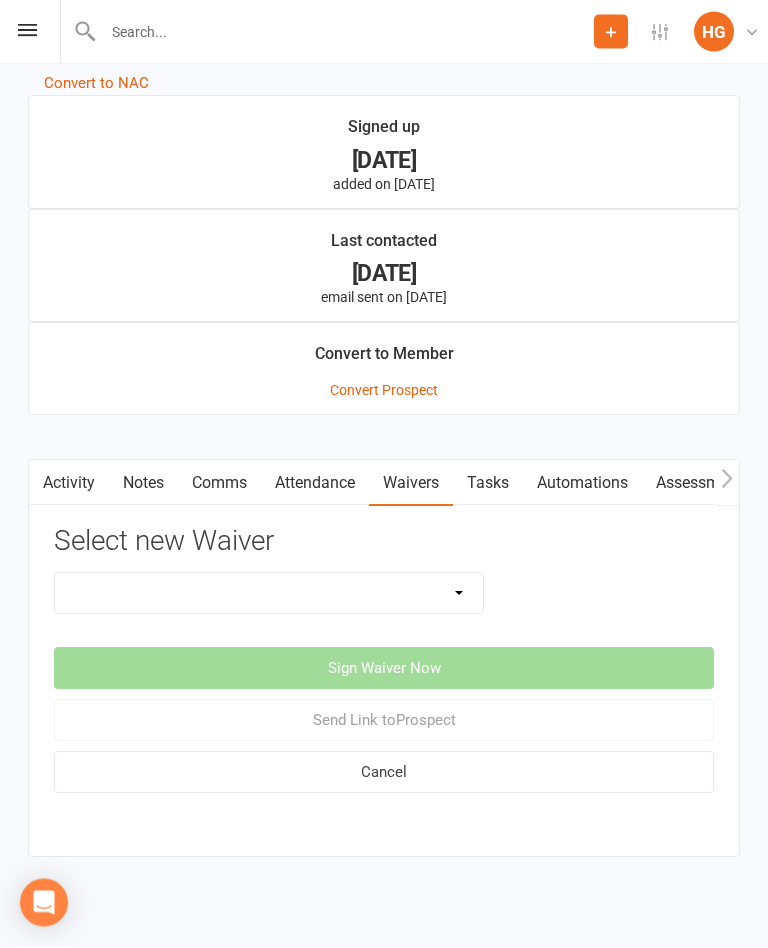 scroll, scrollTop: 1769, scrollLeft: 0, axis: vertical 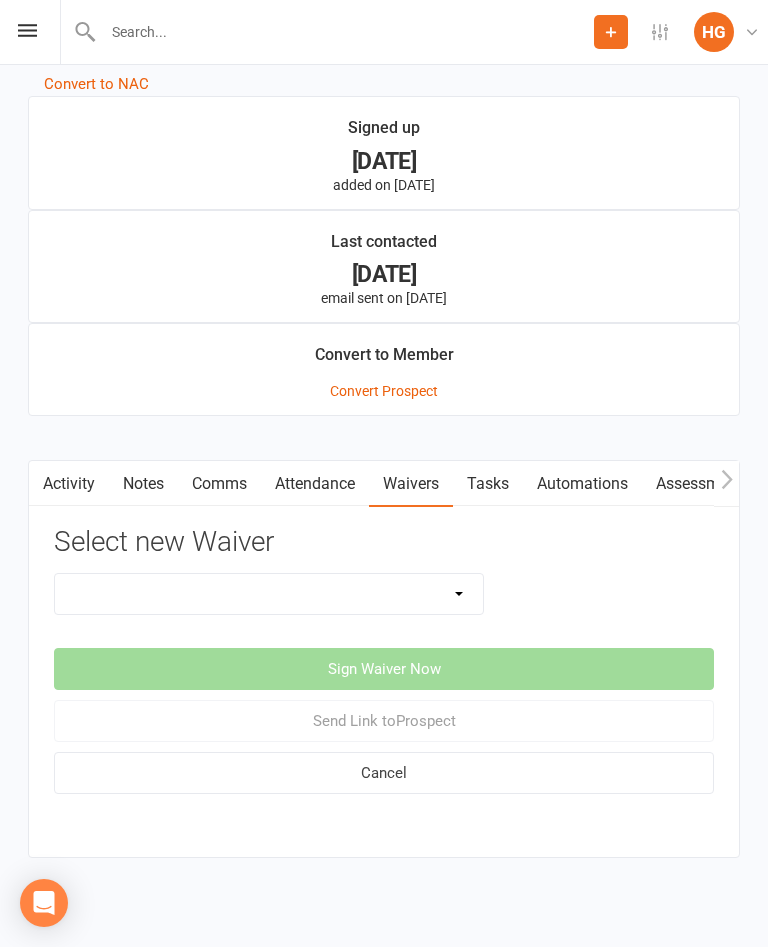 click on "8 Week Fitness Challenge Basic Membership Form Cancellation Form Dojo Transfer Membership Form Fight Fit Fight Fit - PIF Lesson Block Former Student Information Leadership And Instructor Program Application Membership Form Membership Form (Basic and KM Basic) Membership Form (Basic and OAW) Membership Form (Basic Weekly) Membership Form (BBC+1) Emailed Membership Form - [DATE] OPEN WEEKEND Membership Form Guest For Cross Dojo Training Membership Form Kindymites/Minimites Membership Form Kindymites/Minimites (no payment method added) Membership Form (Kobudo Only) Membership Form (no payment required) Membership Form (PIF) Membership PIF/Lesson Block Membership Upgrade Form Membership Upgrade Form (XTREME) MM/KM Membership Form - [DATE] OPEN WEEKEND New Student Introduction Request to Suspend Membership Special Events Update Details Update Of Payment Details" at bounding box center [269, 595] 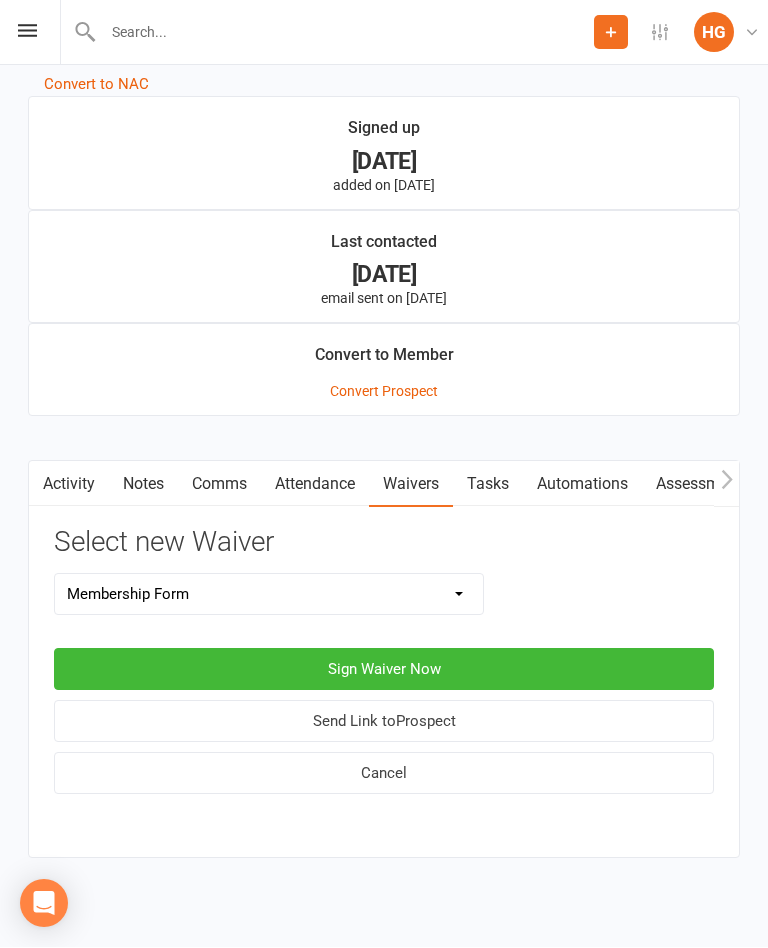 scroll, scrollTop: 1769, scrollLeft: 0, axis: vertical 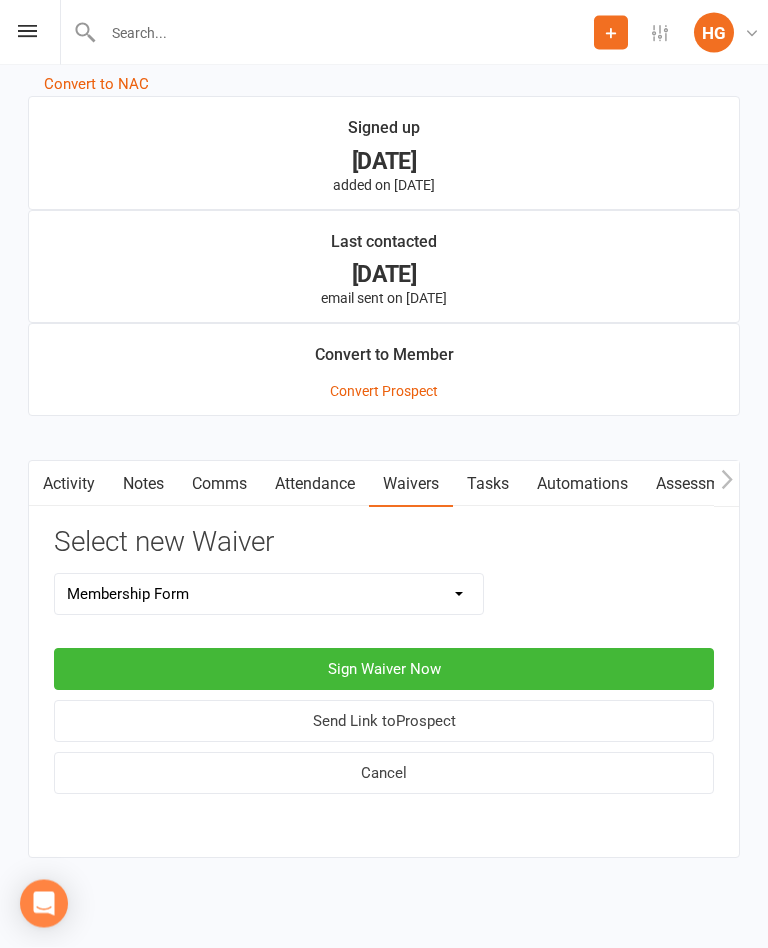 click on "Sign Waiver Now" at bounding box center [384, 670] 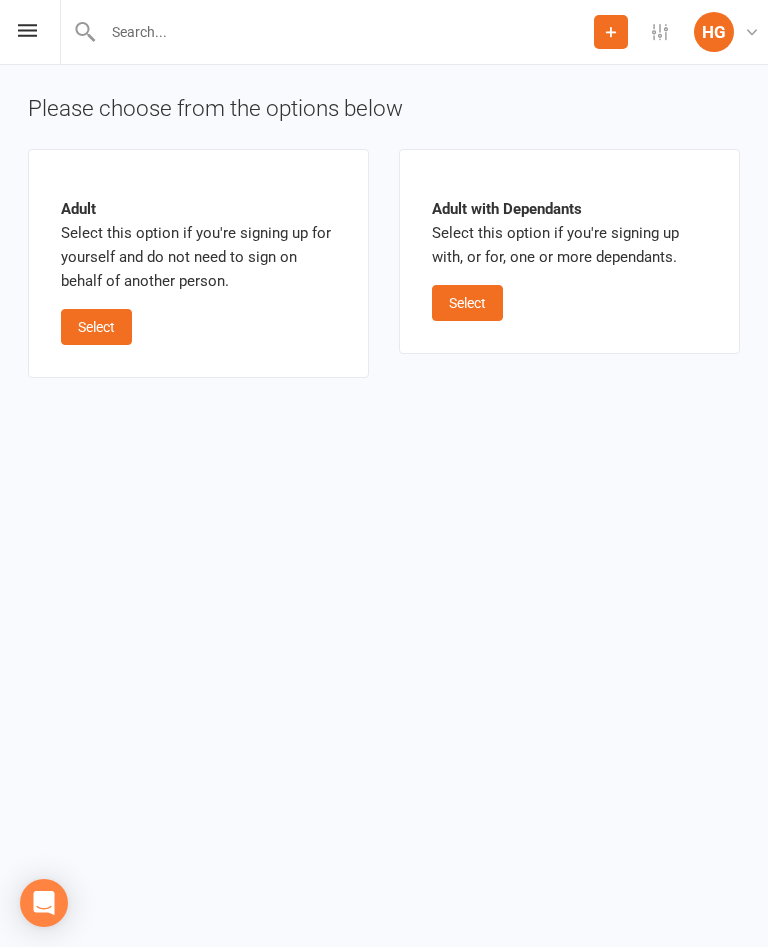 scroll, scrollTop: 0, scrollLeft: 0, axis: both 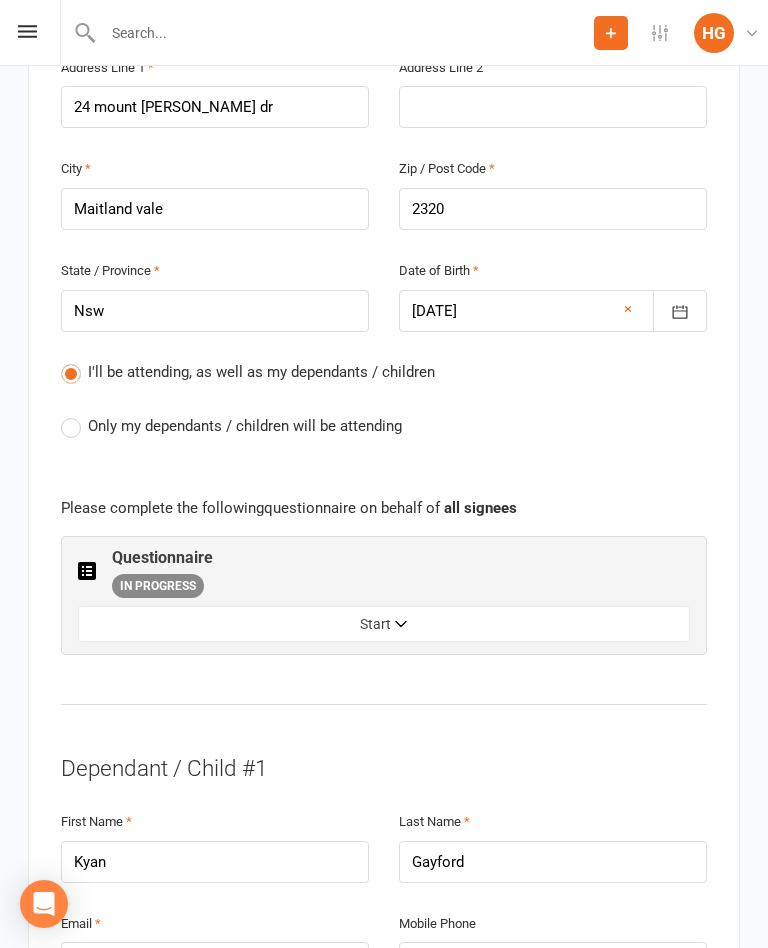 click on "Only my dependants / children will be attending" at bounding box center (245, 424) 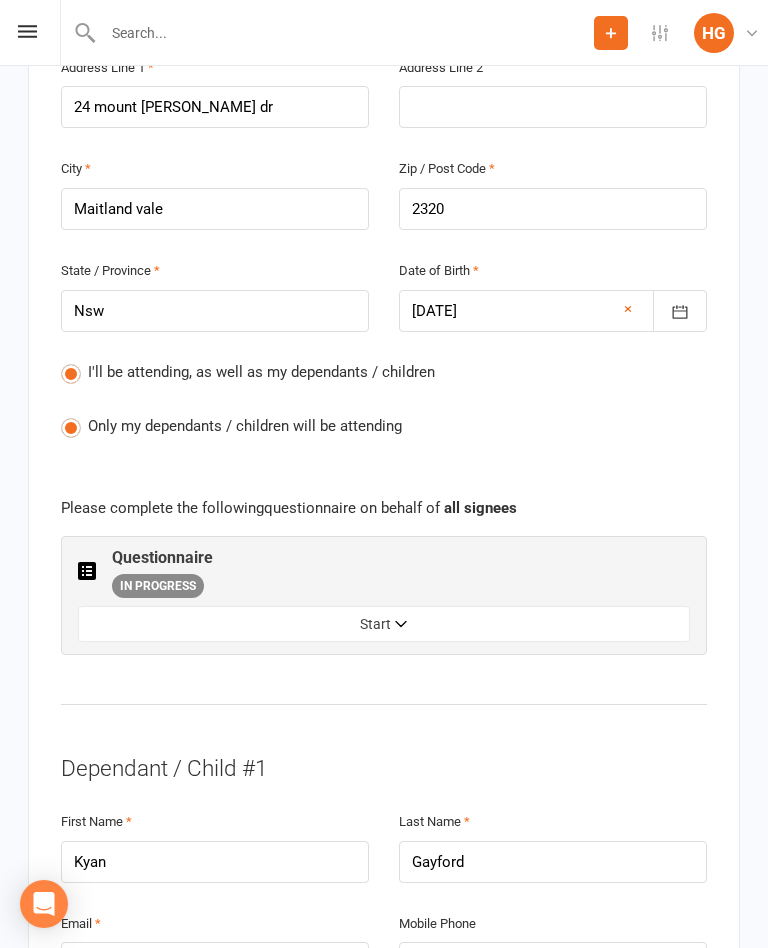 radio on "true" 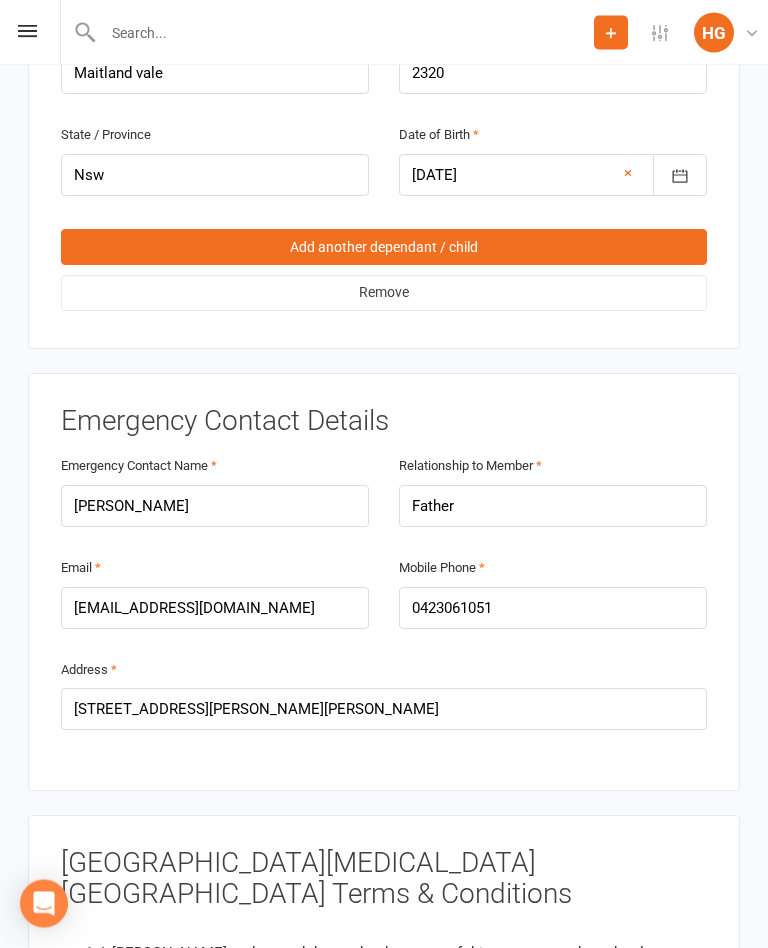 scroll, scrollTop: 2004, scrollLeft: 0, axis: vertical 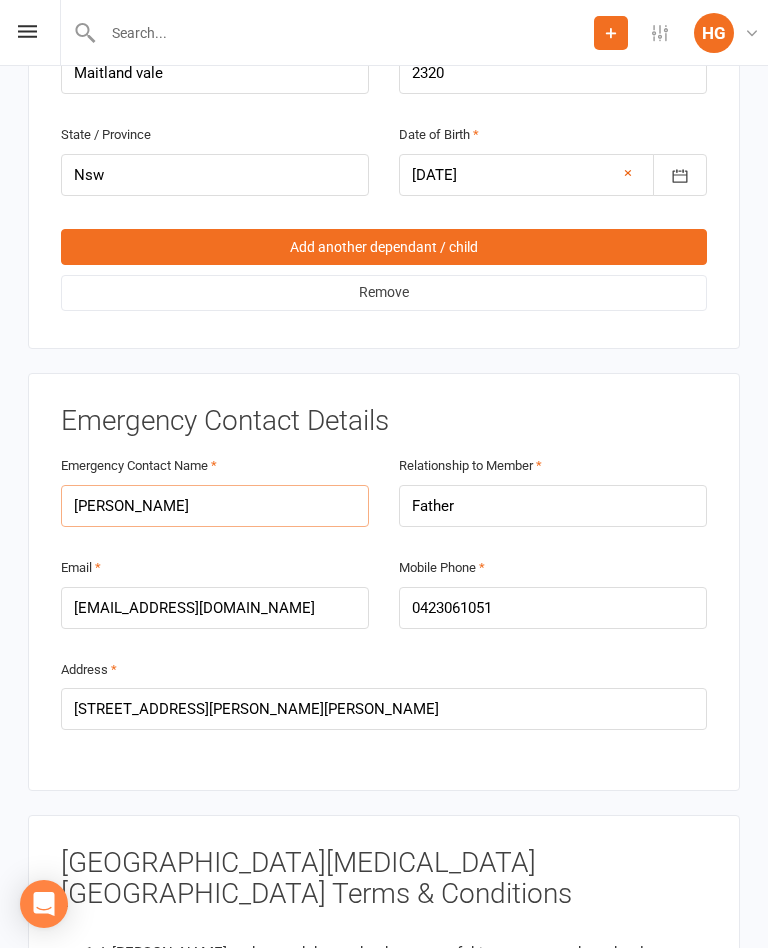 click on "[PERSON_NAME]" at bounding box center [215, 506] 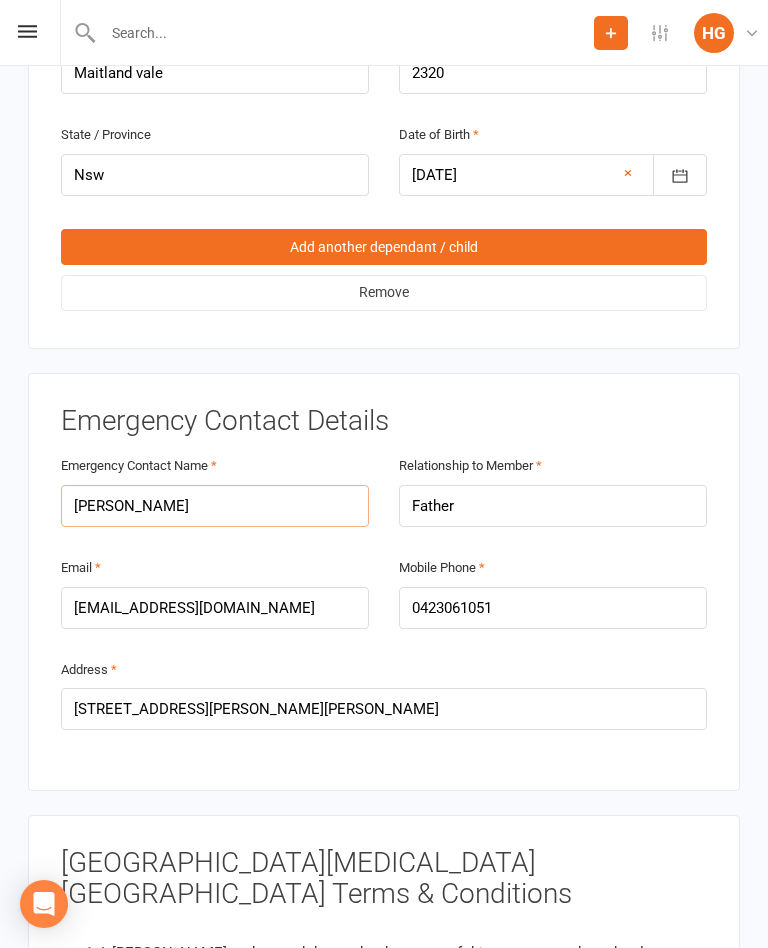 type on "[PERSON_NAME]" 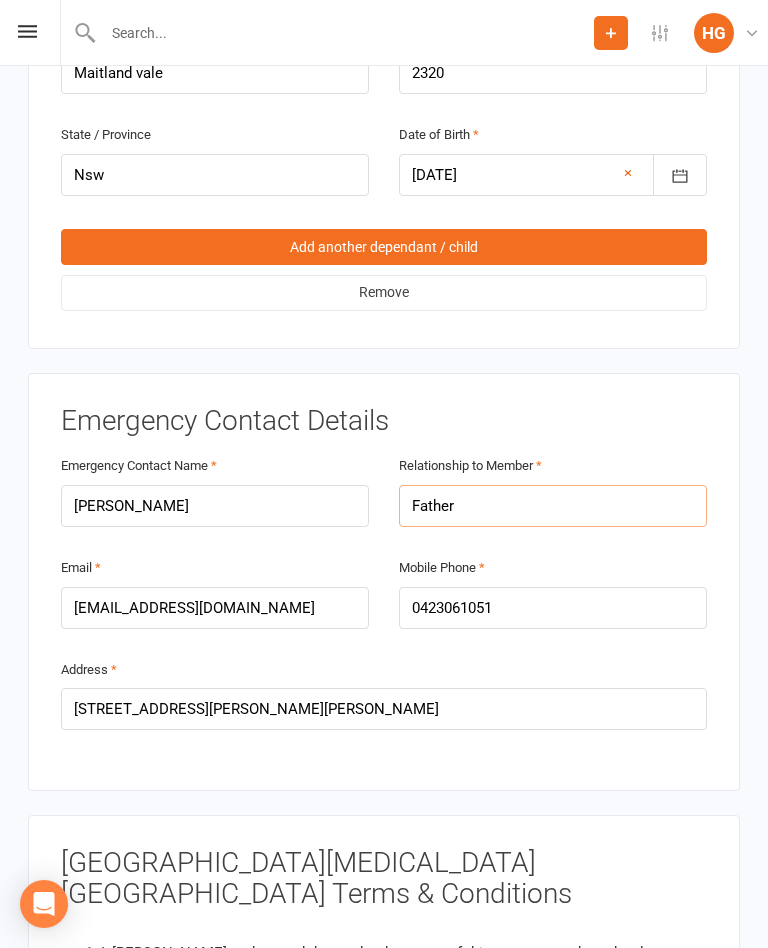 click on "Father" at bounding box center [553, 506] 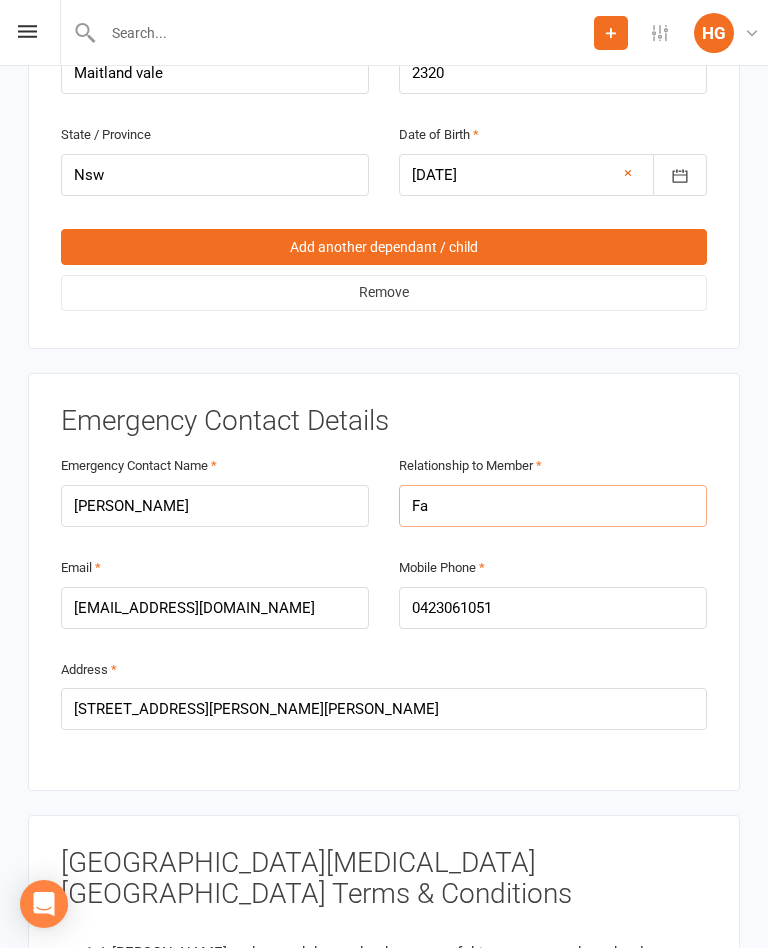 type on "F" 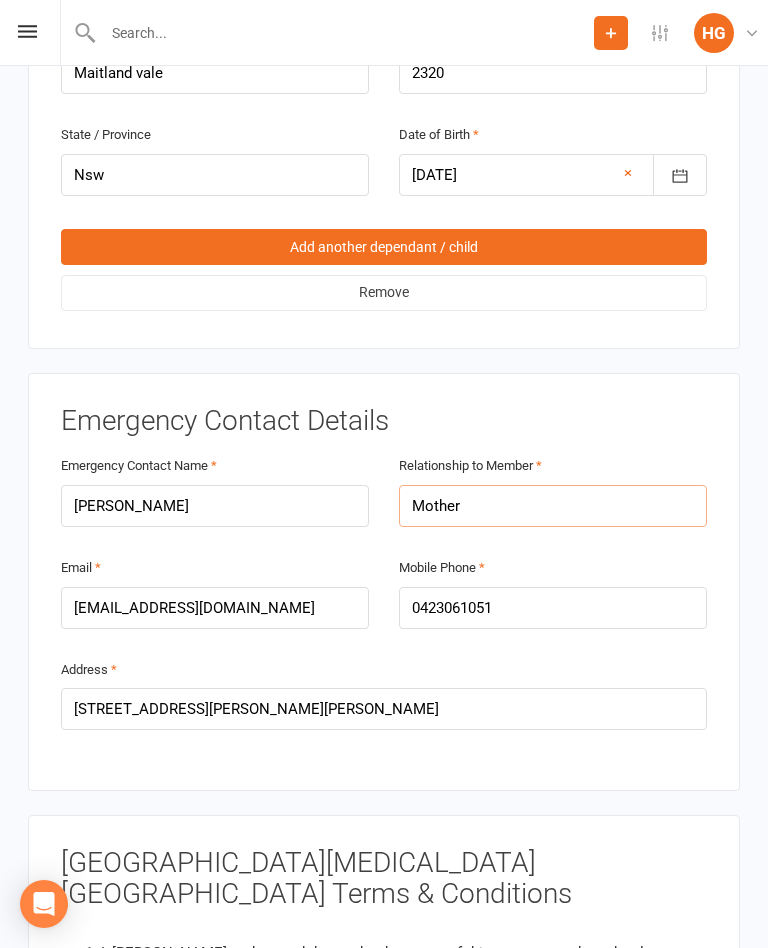 type on "Mother" 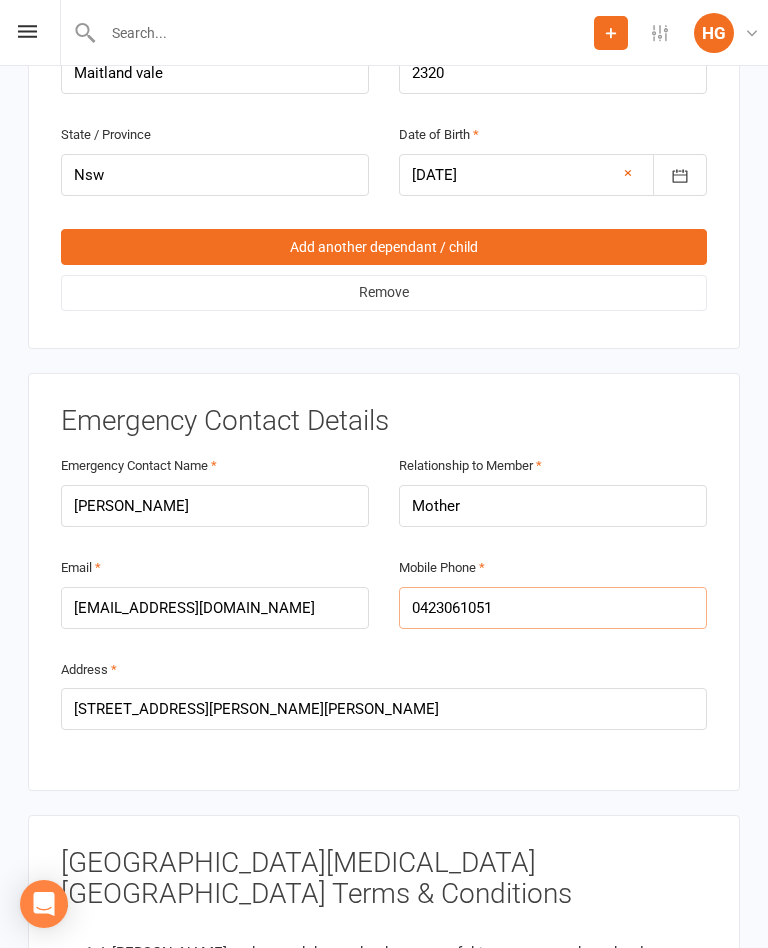click on "0423061051" at bounding box center [553, 608] 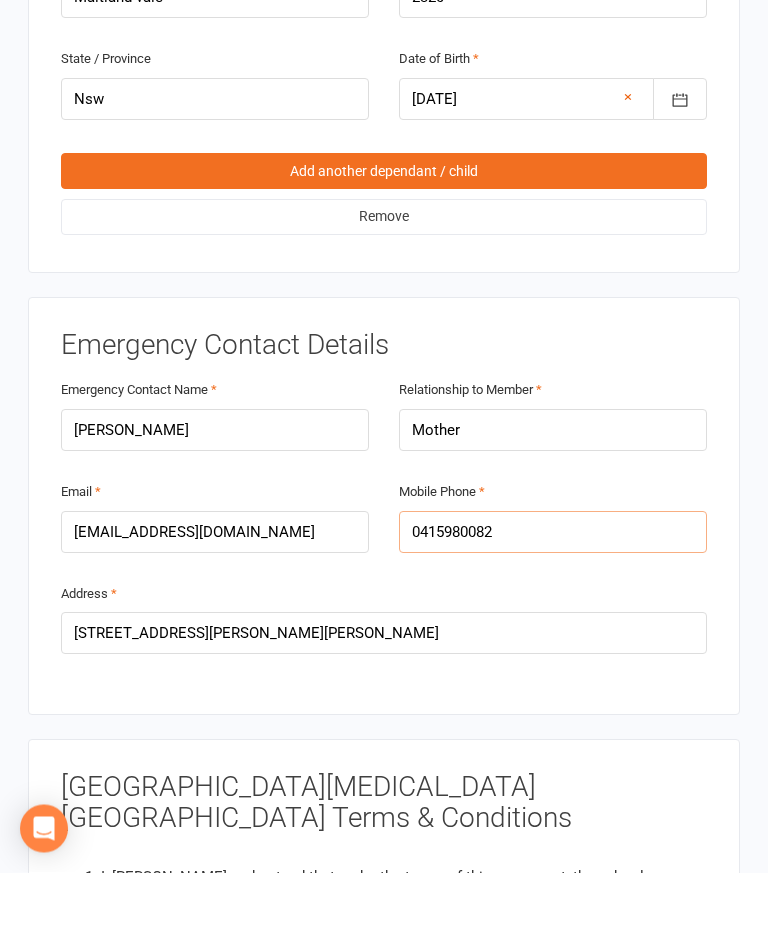 type on "0415980082" 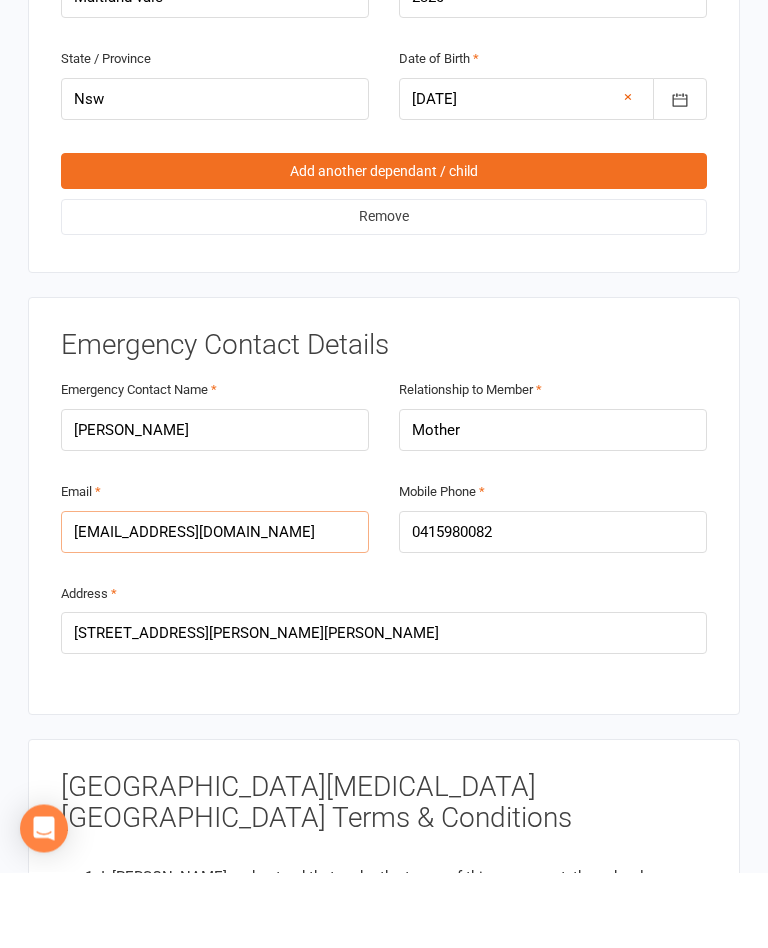 click on "[EMAIL_ADDRESS][DOMAIN_NAME]" at bounding box center [215, 608] 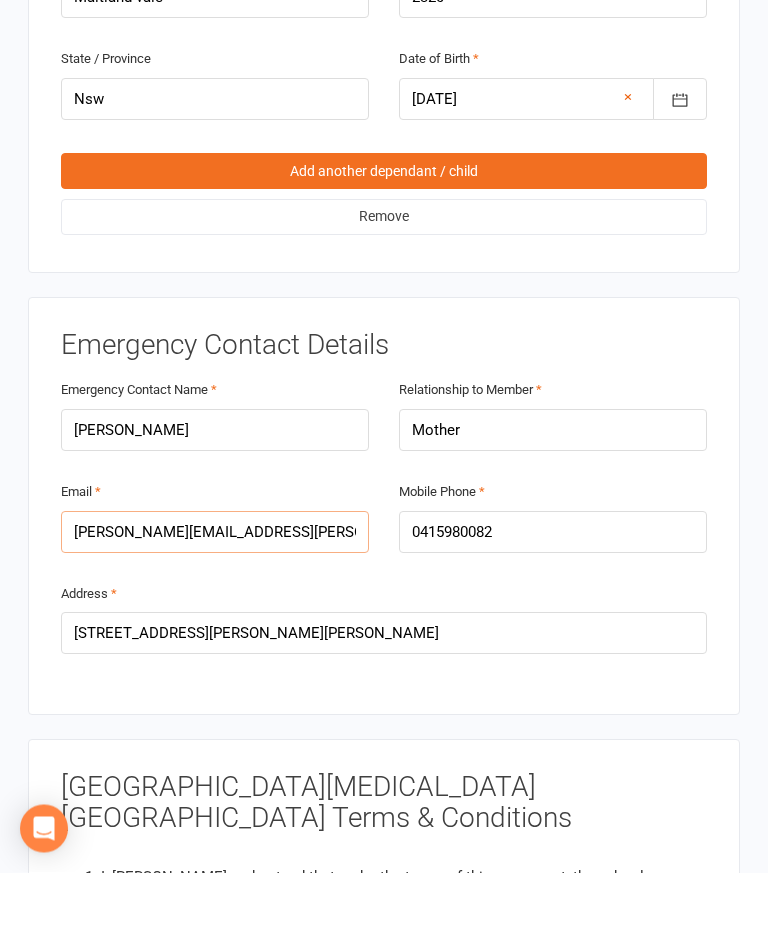 click on "[PERSON_NAME][EMAIL_ADDRESS][PERSON_NAME][DOMAIN_NAME]" at bounding box center (215, 608) 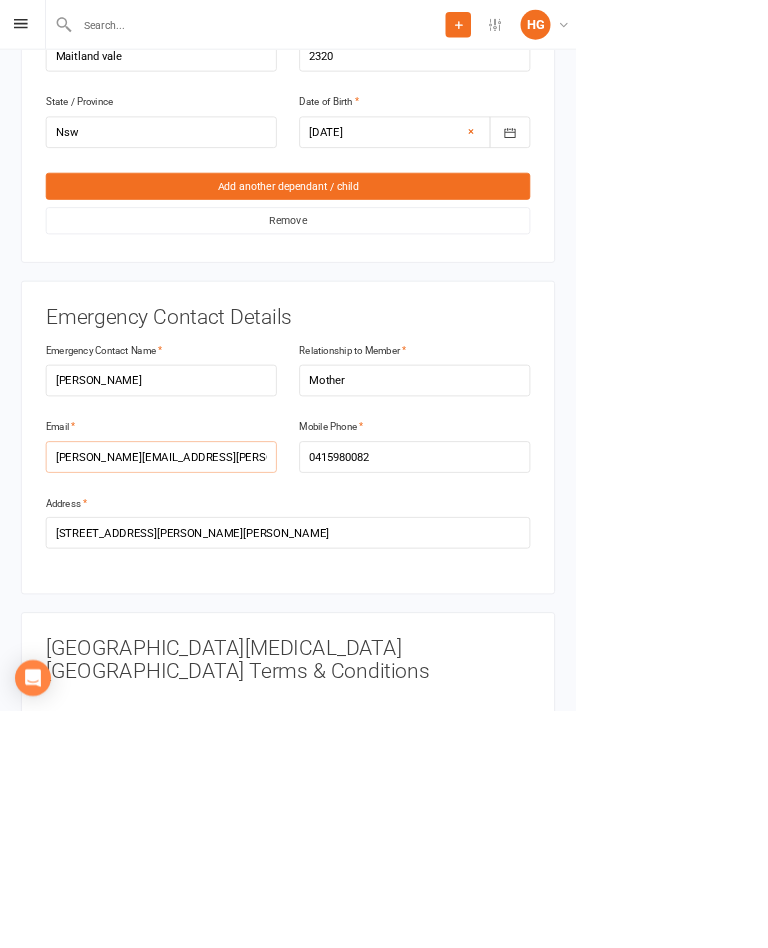 scroll, scrollTop: 2020, scrollLeft: 0, axis: vertical 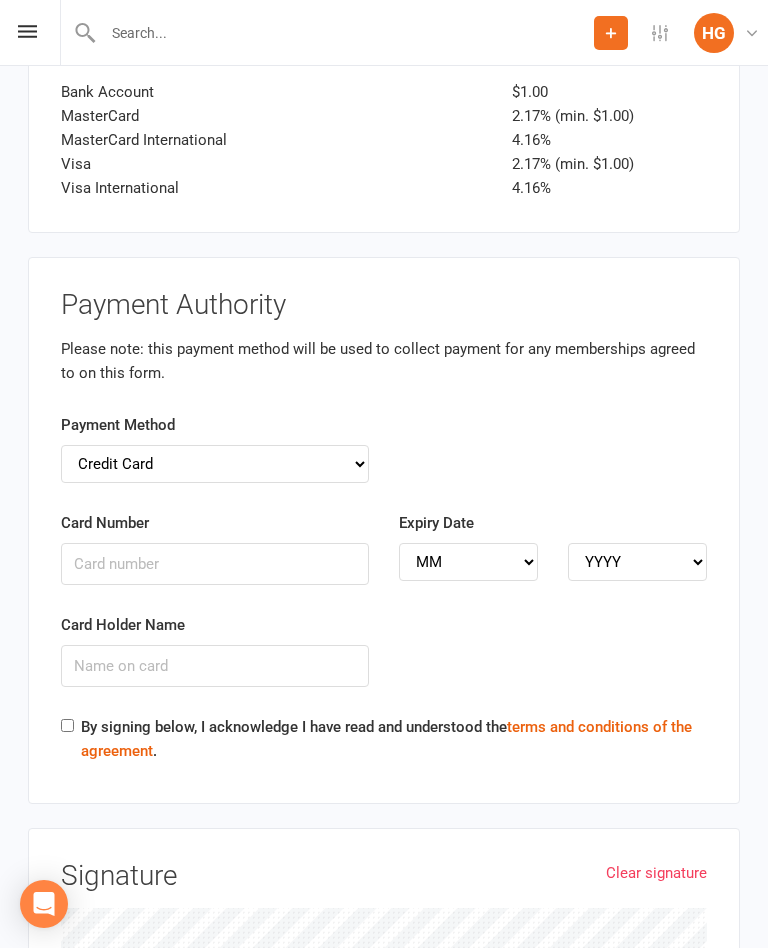 type on "[PERSON_NAME][EMAIL_ADDRESS][PERSON_NAME][DOMAIN_NAME]" 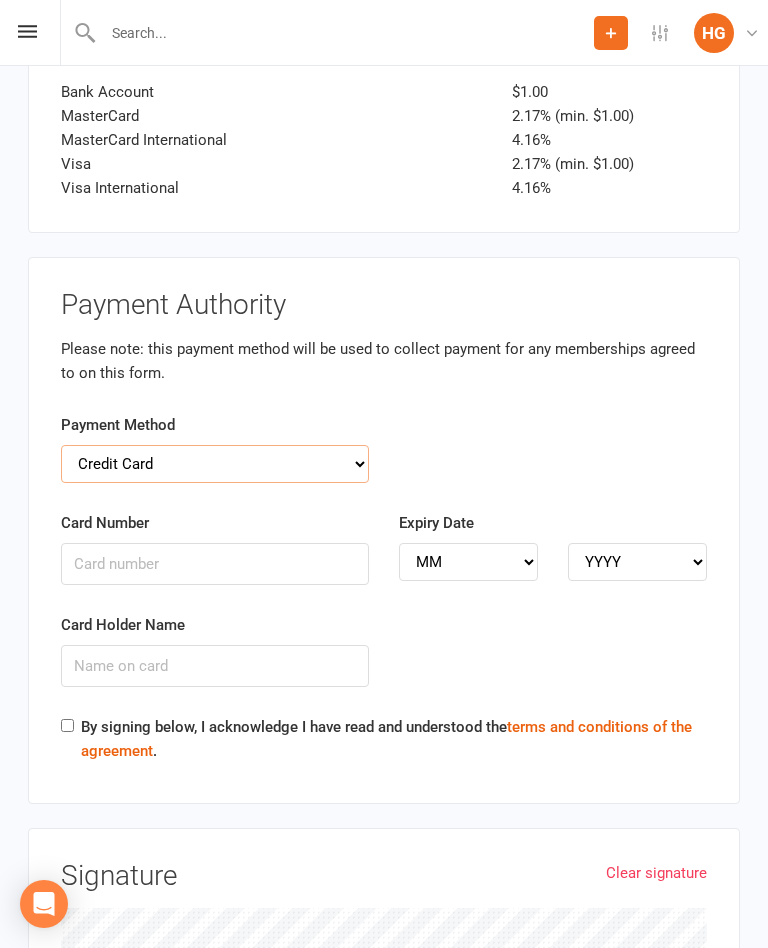 click on "Credit Card Bank Account" at bounding box center (215, 464) 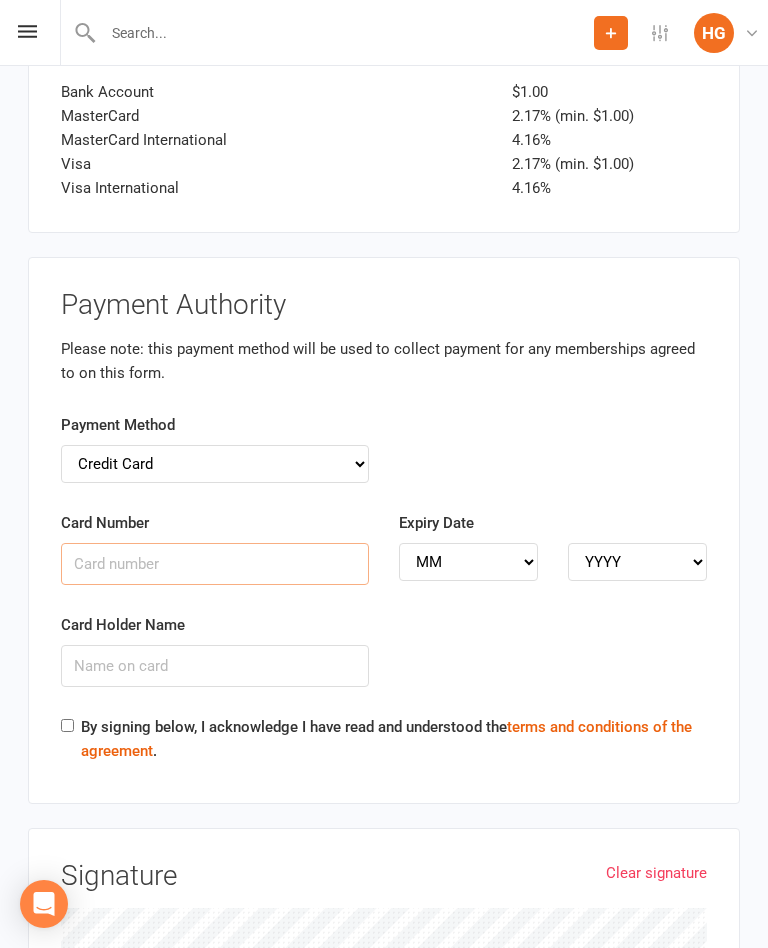 click on "Card Number" at bounding box center [215, 564] 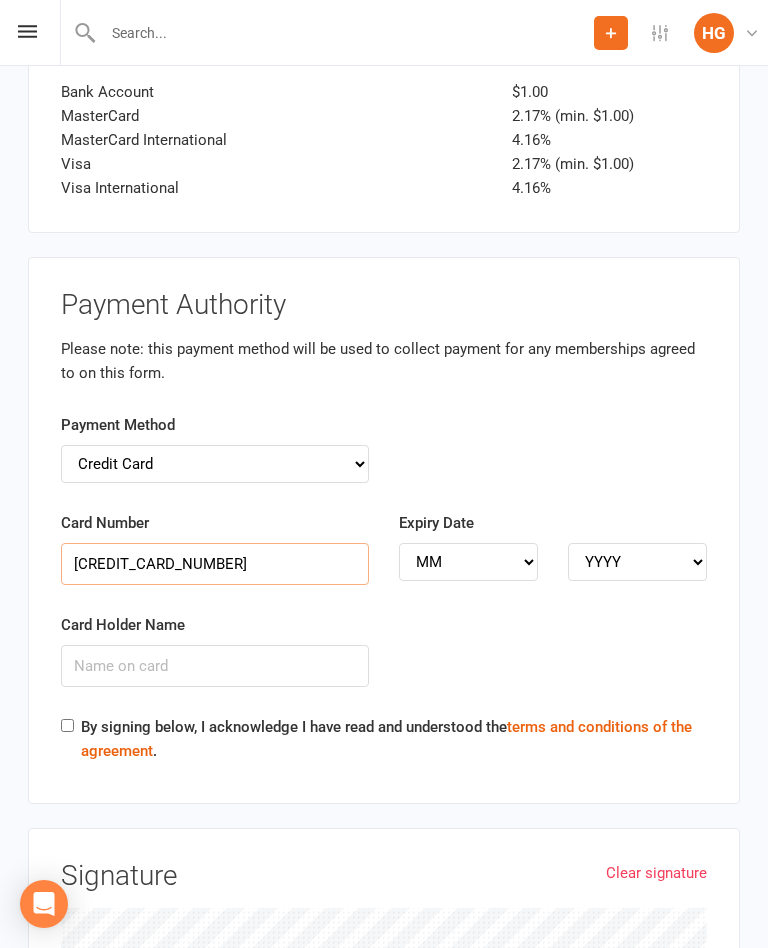 type on "[CREDIT_CARD_NUMBER]" 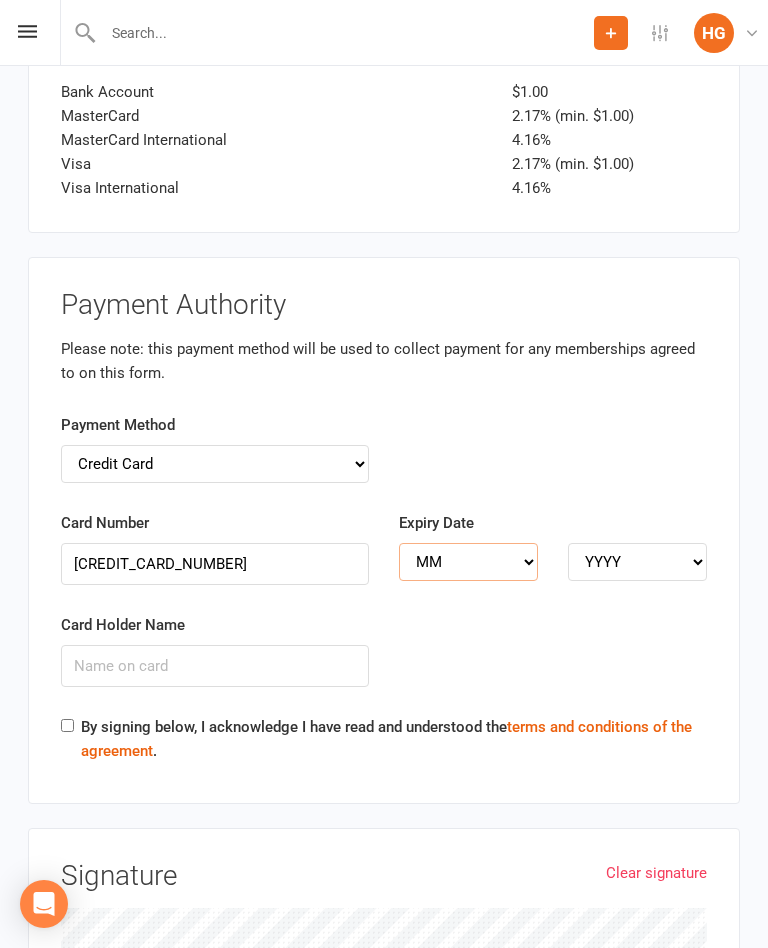 click on "MM 01 02 03 04 05 06 07 08 09 10 11 12" at bounding box center (468, 562) 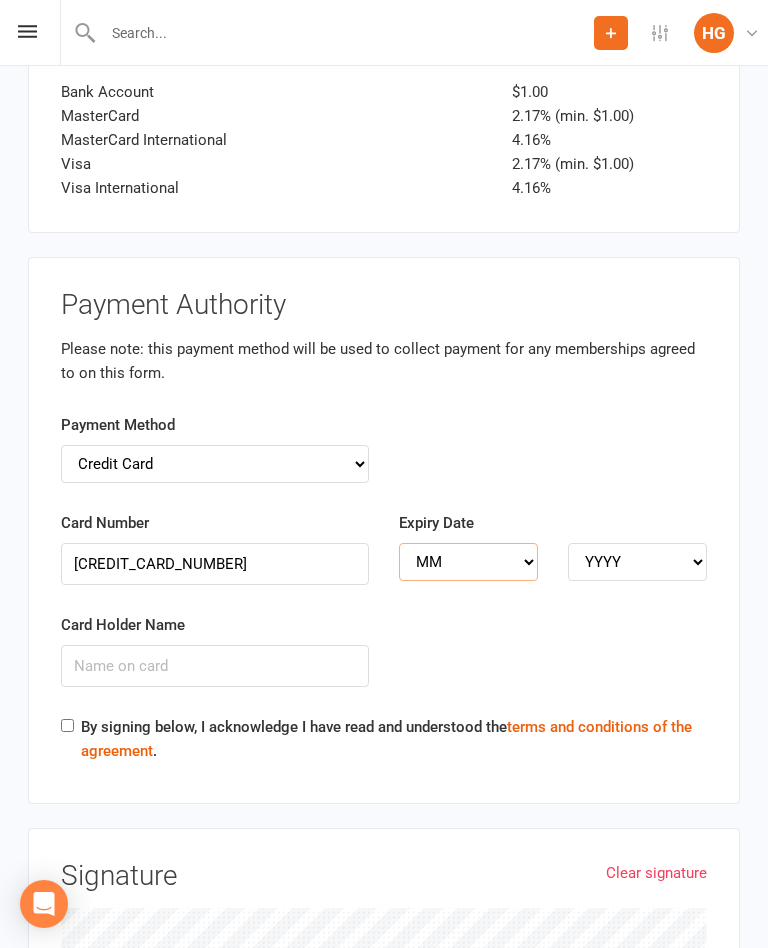 select on "07" 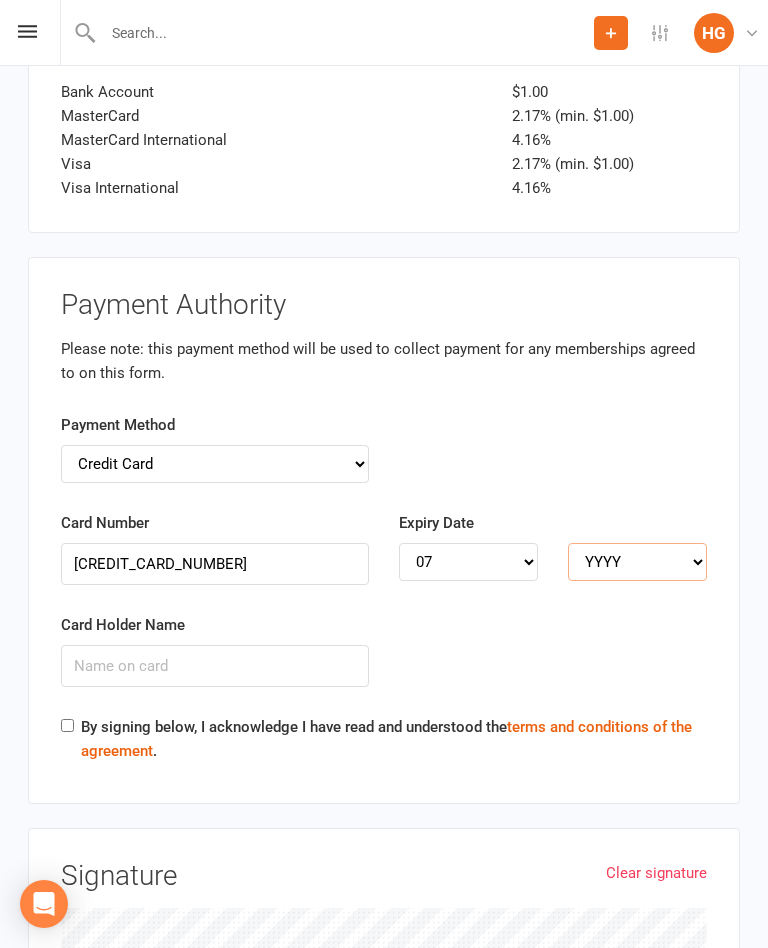 click on "YYYY 2025 2026 2027 2028 2029 2030 2031 2032 2033 2034" at bounding box center (637, 562) 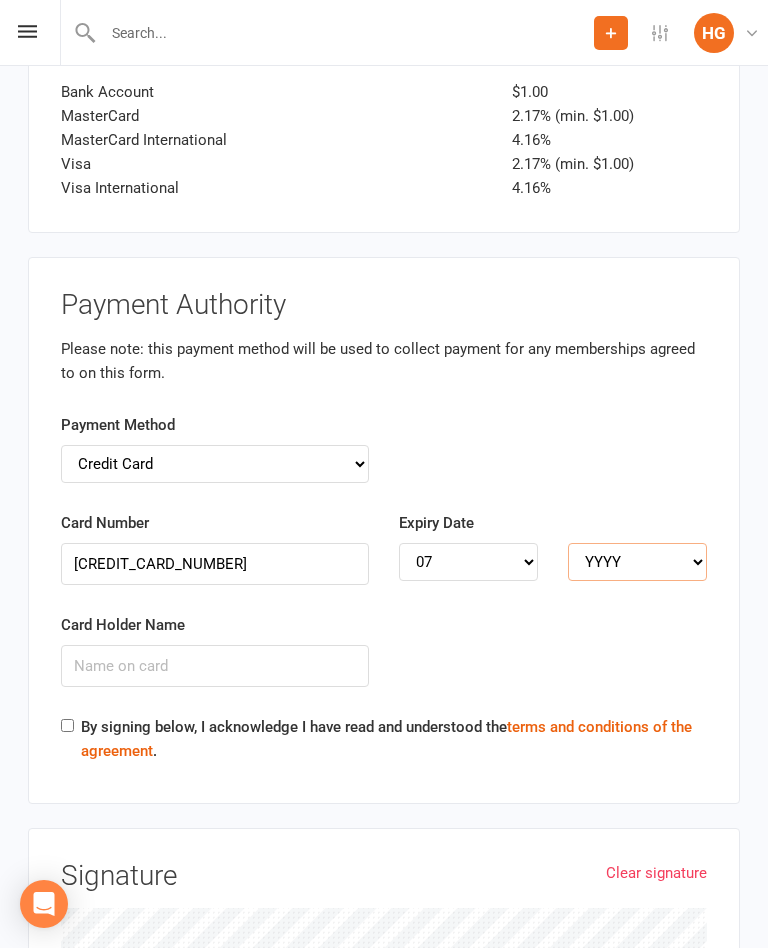 select on "2027" 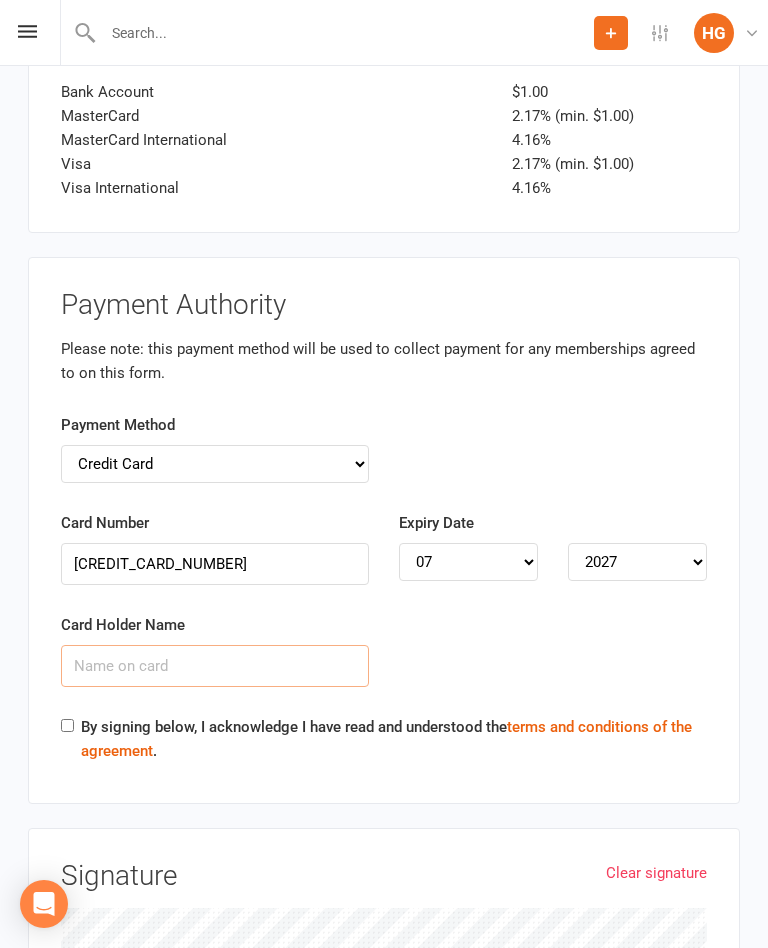 click on "Card Holder Name" at bounding box center [215, 666] 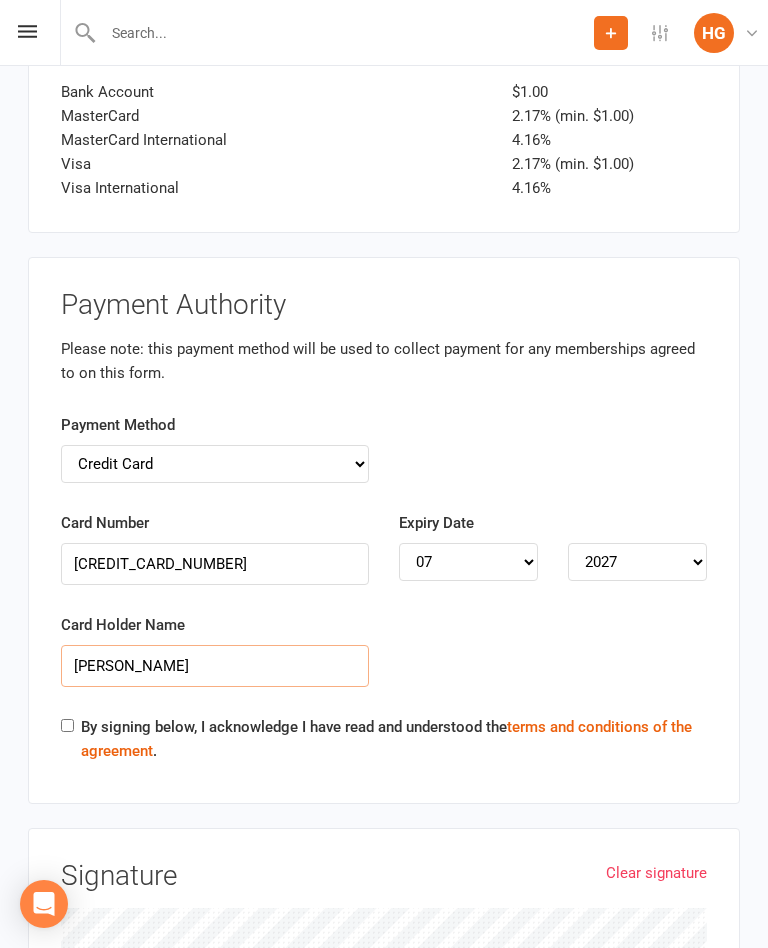 type on "[PERSON_NAME]" 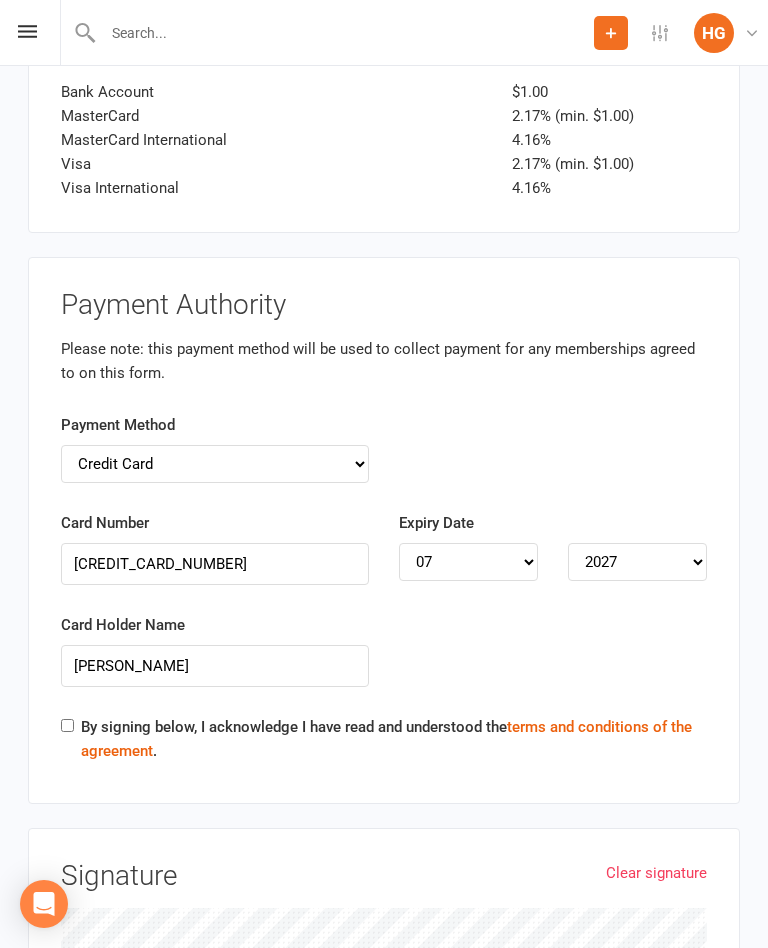 click on "By signing below, I acknowledge I have read and understood the  terms and conditions of the agreement ." at bounding box center [384, 743] 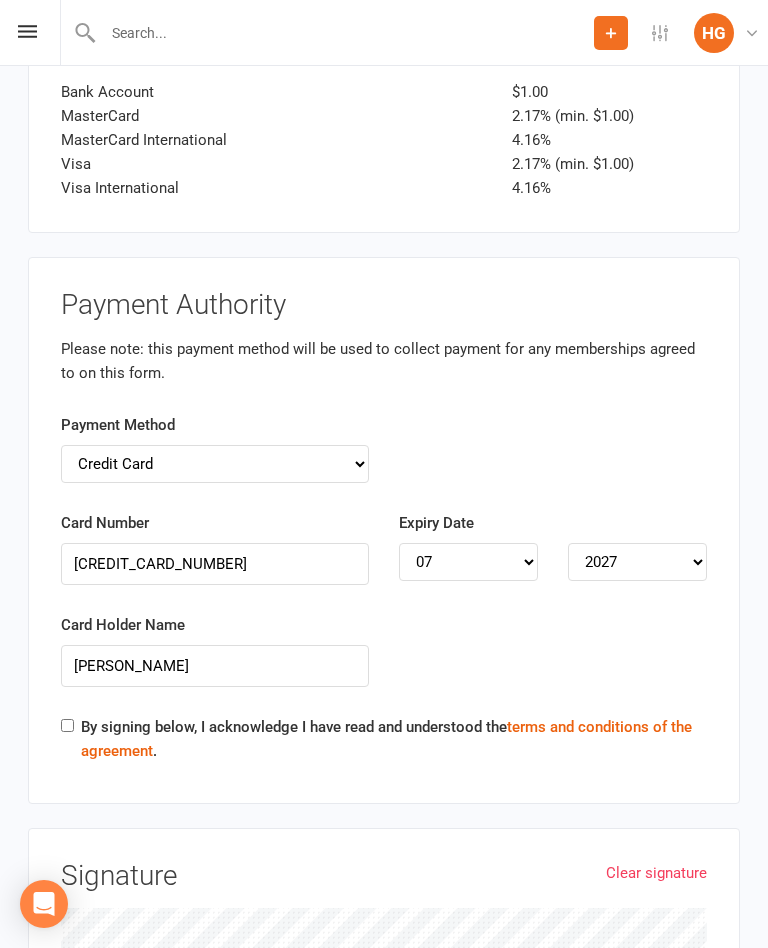 click on "By signing below, I acknowledge I have read and understood the  terms and conditions of the agreement ." at bounding box center [67, 725] 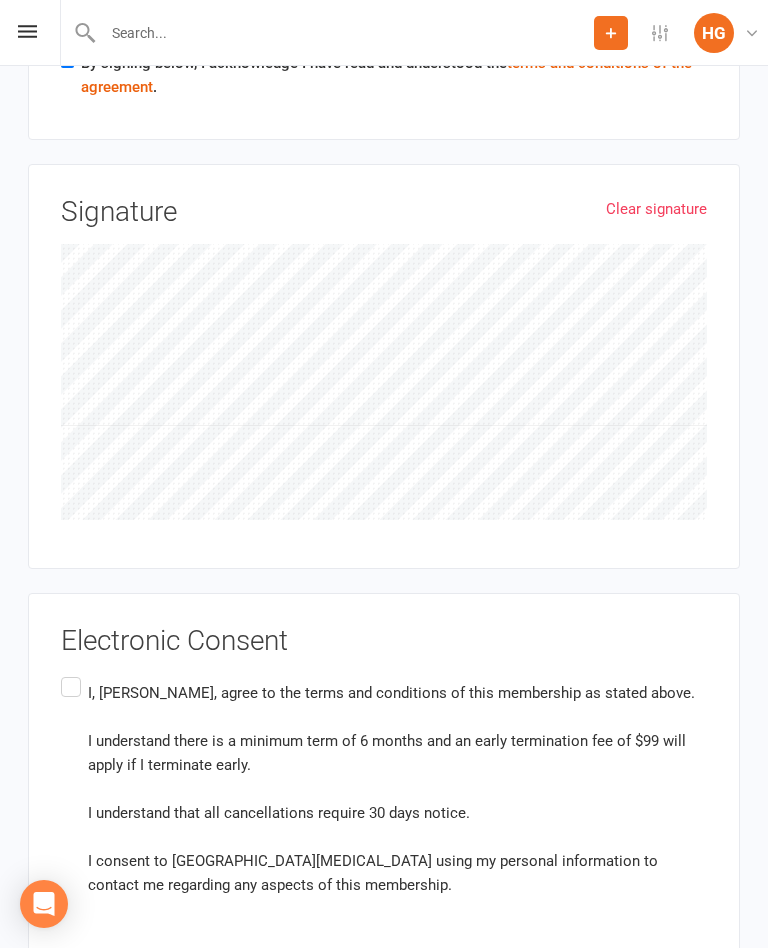 scroll, scrollTop: 5528, scrollLeft: 0, axis: vertical 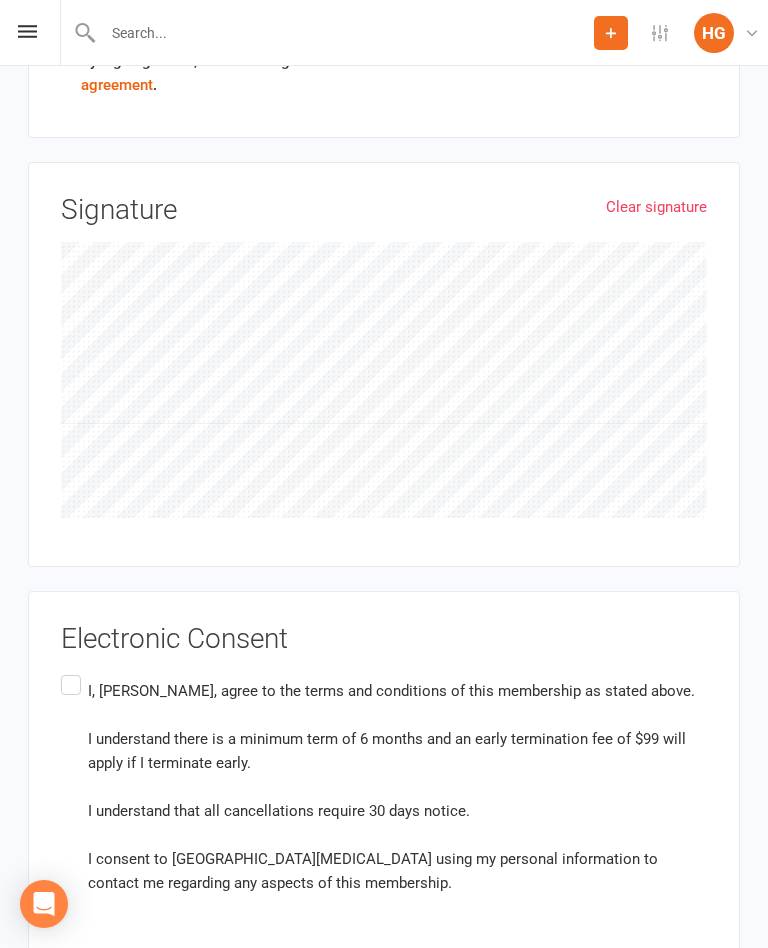 click on "I, [PERSON_NAME], agree to the terms and conditions of this membership as stated above.  I understand there is a minimum term of 6 months and an early termination fee of $99 will apply if I terminate early.  I understand that all cancellations require 30 days notice. I consent to [GEOGRAPHIC_DATA][MEDICAL_DATA] using my personal information to contact me regarding any aspects of this membership." at bounding box center [384, 786] 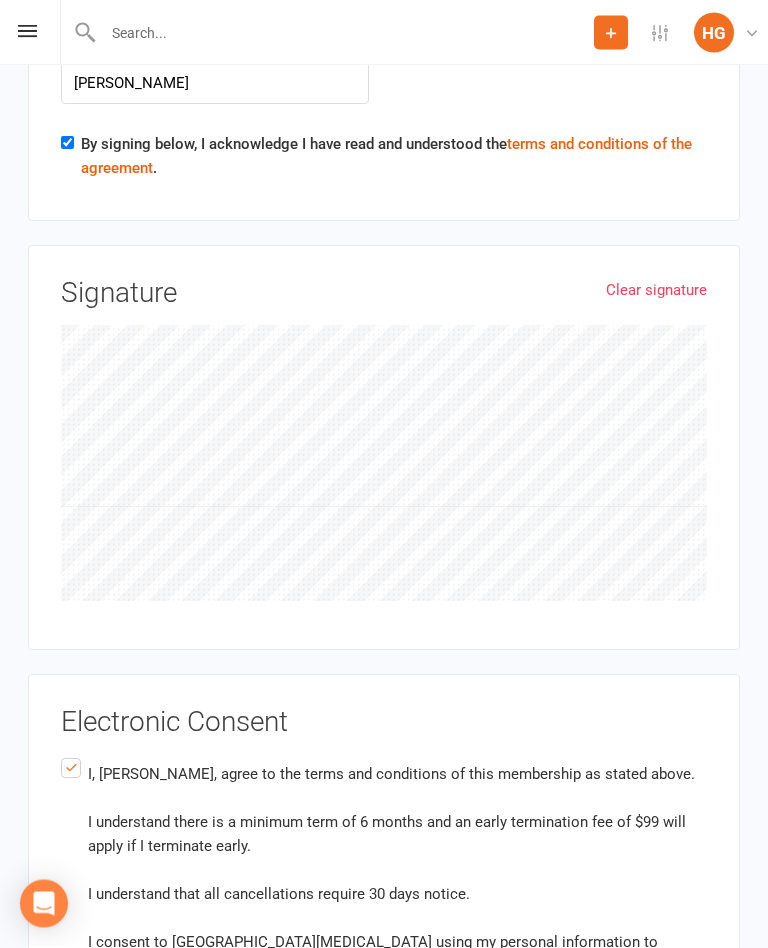 scroll, scrollTop: 5540, scrollLeft: 0, axis: vertical 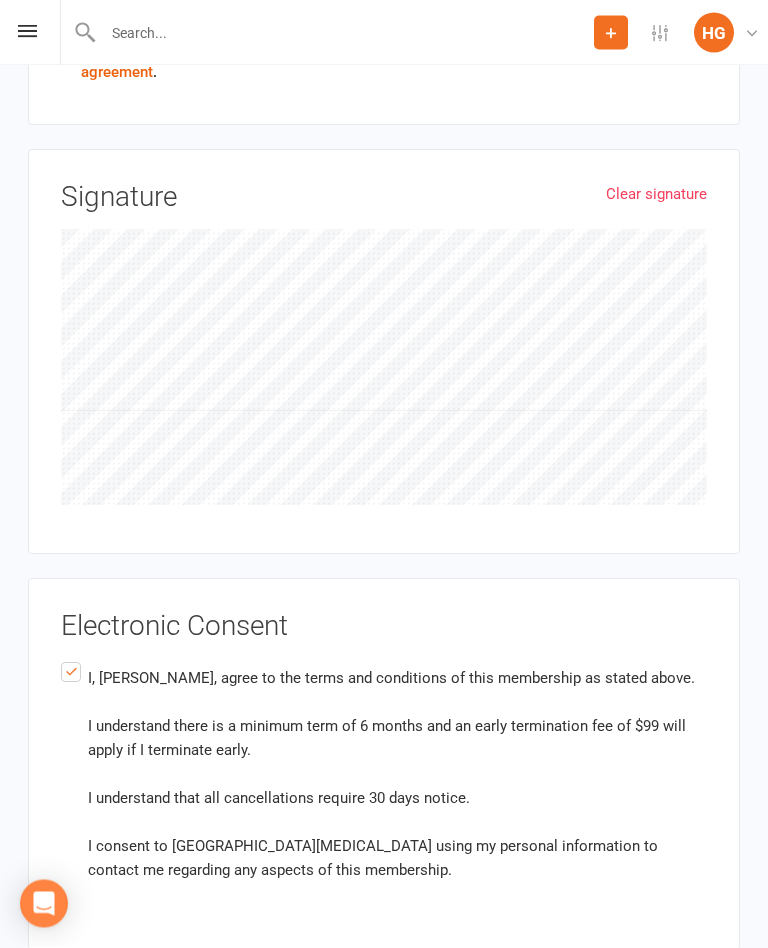 click on "Agree & Submit" at bounding box center (110, 996) 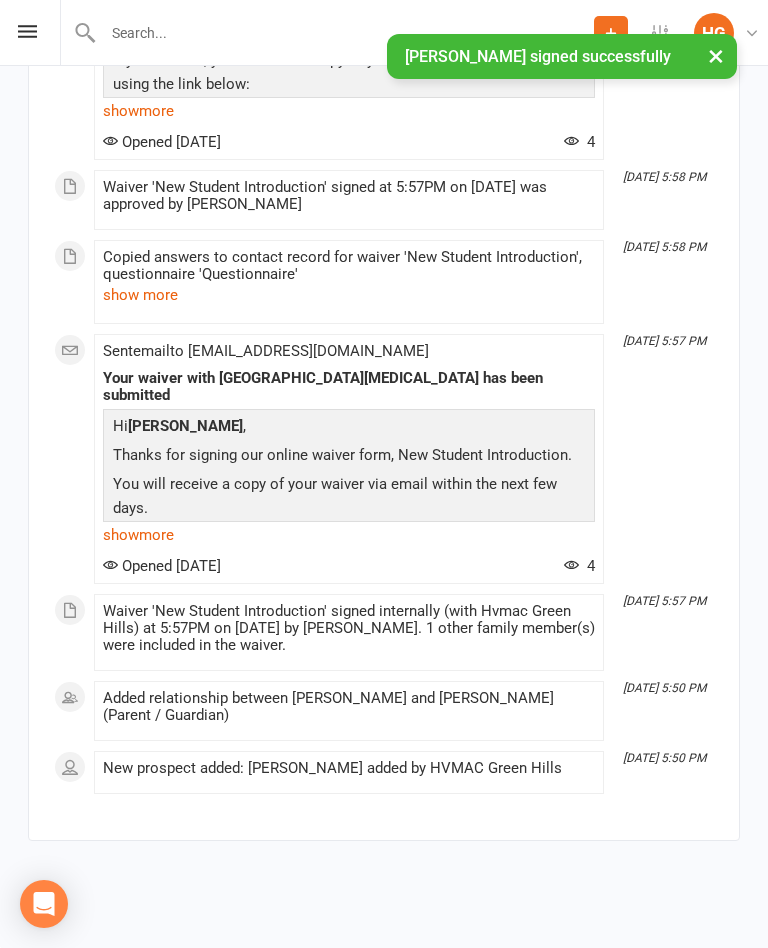 scroll, scrollTop: 0, scrollLeft: 0, axis: both 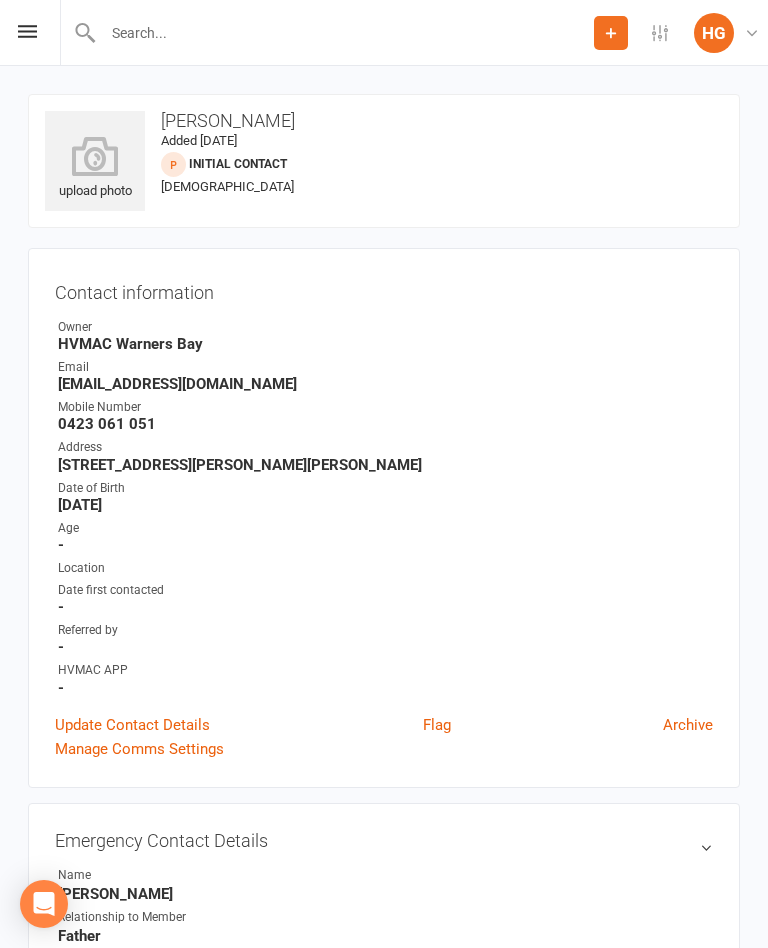 click at bounding box center (27, 31) 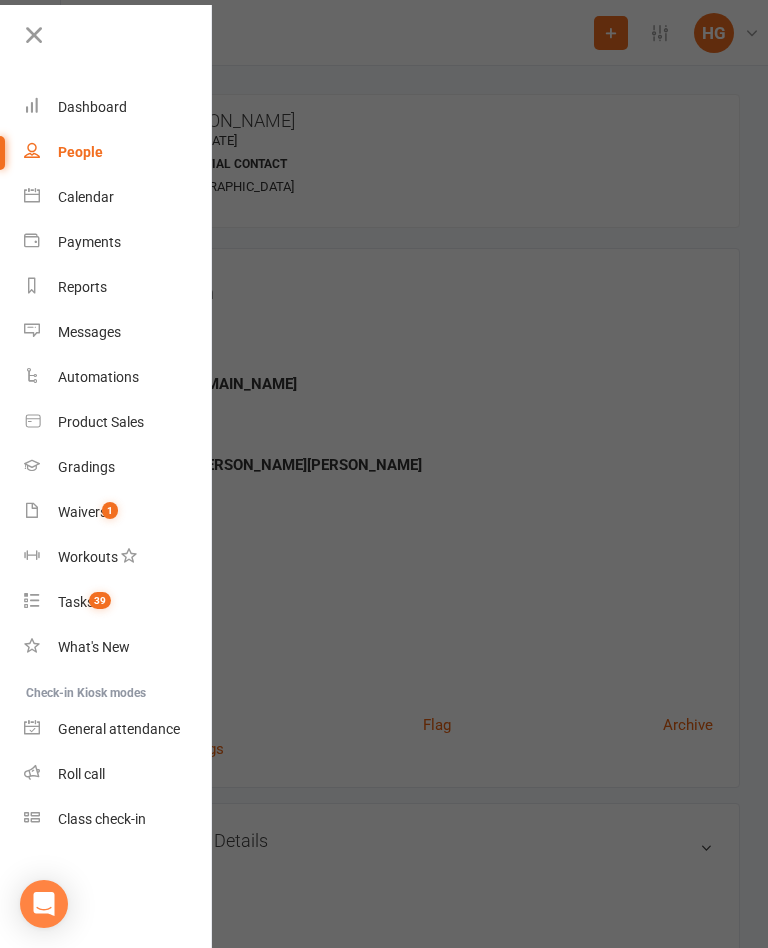 click on "Waivers" at bounding box center (82, 512) 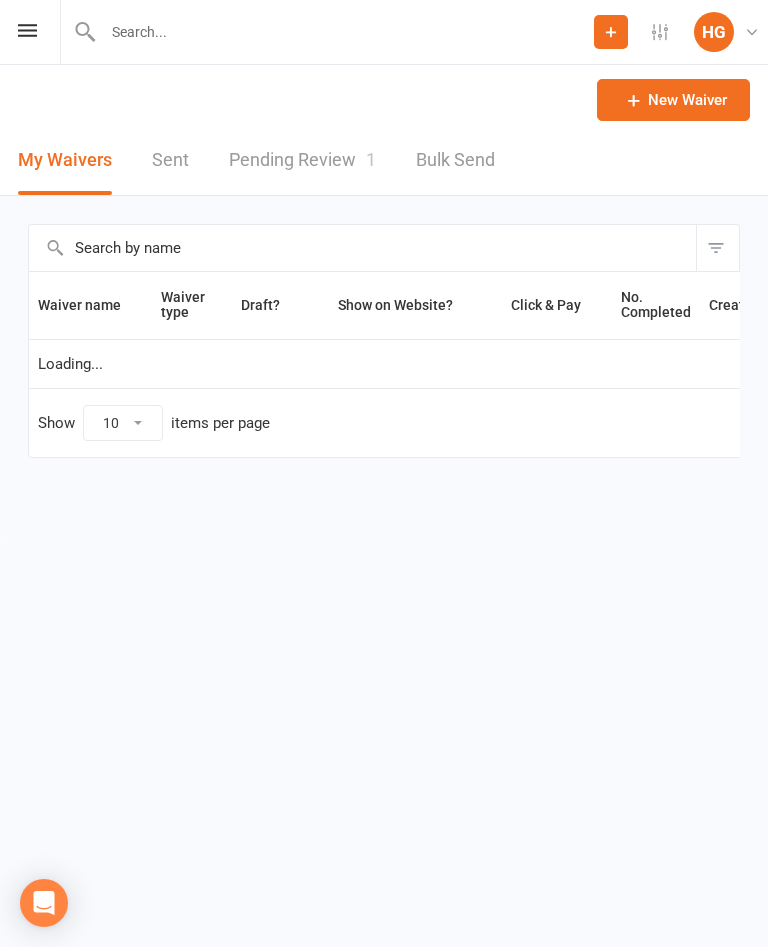 select on "100" 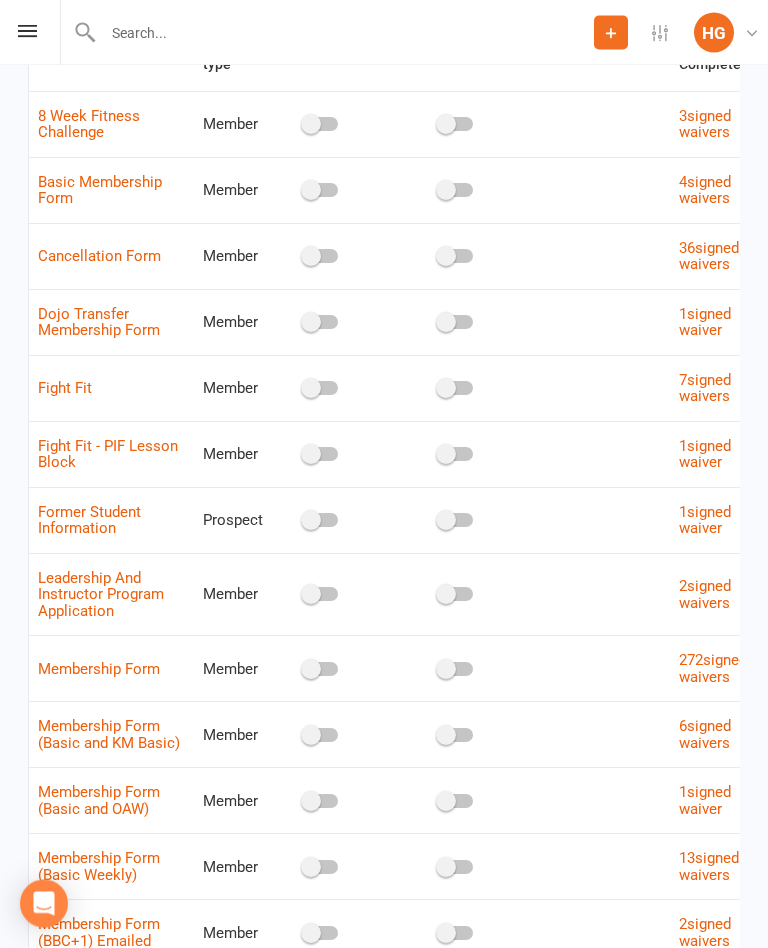 scroll, scrollTop: 0, scrollLeft: 0, axis: both 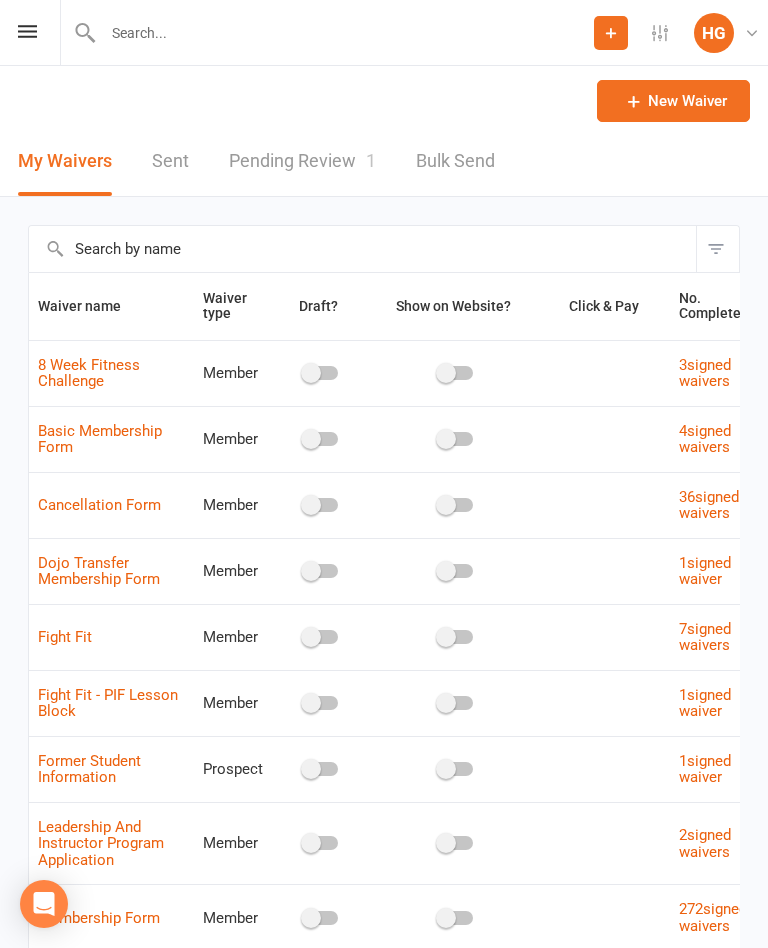 click on "Pending Review 1" at bounding box center [302, 161] 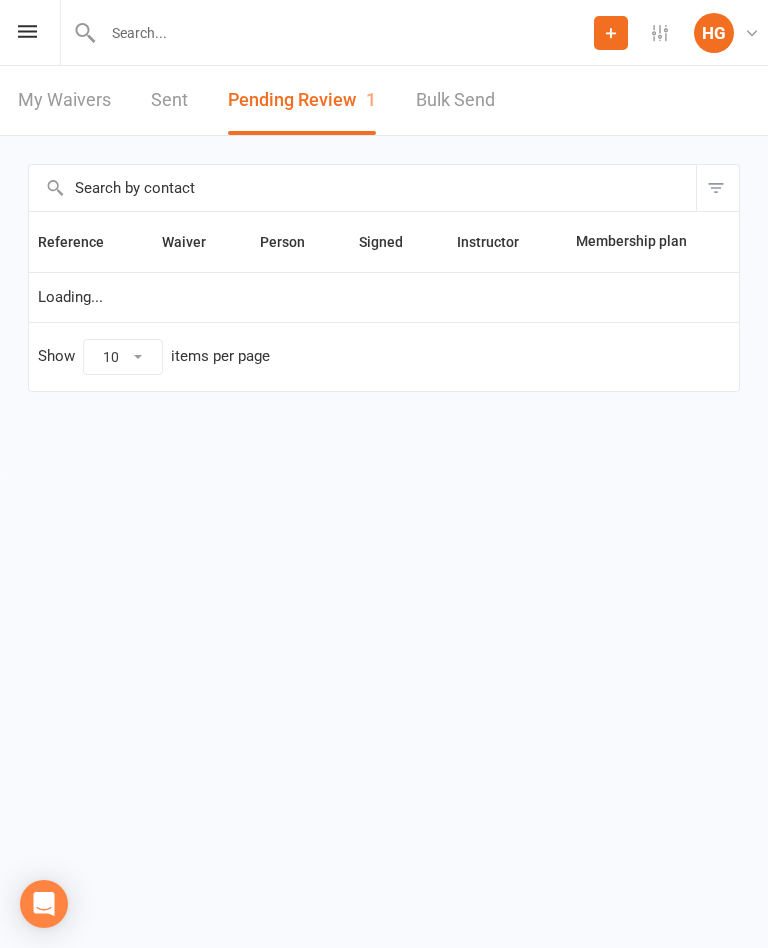 select on "100" 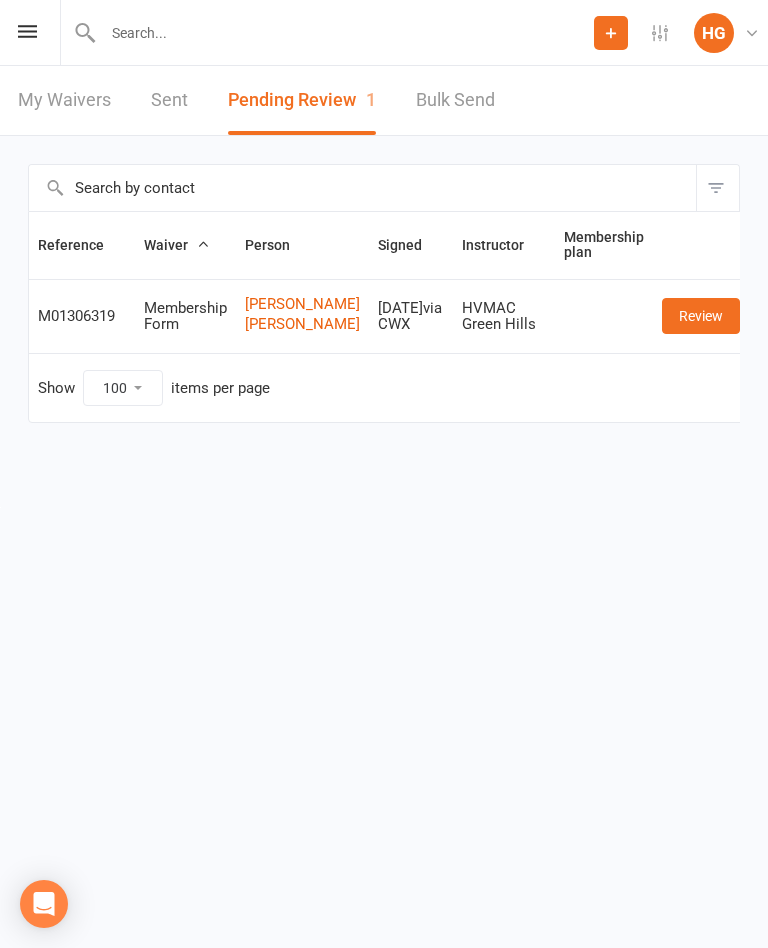 click on "Review" at bounding box center (701, 316) 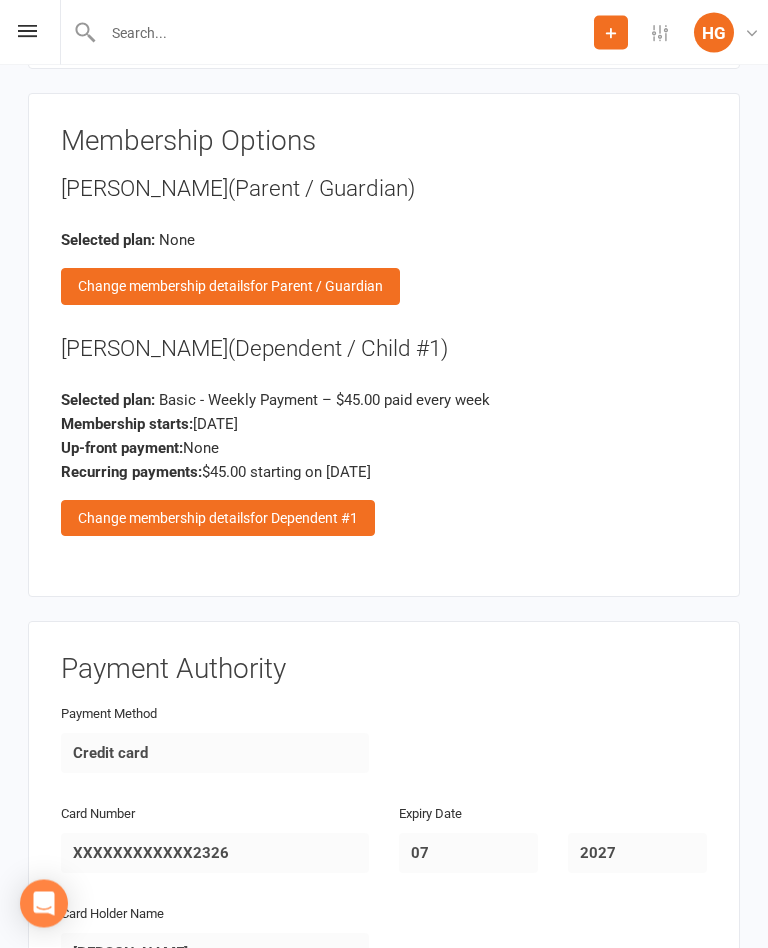 click on "Change membership details  for Dependent #1" at bounding box center [218, 519] 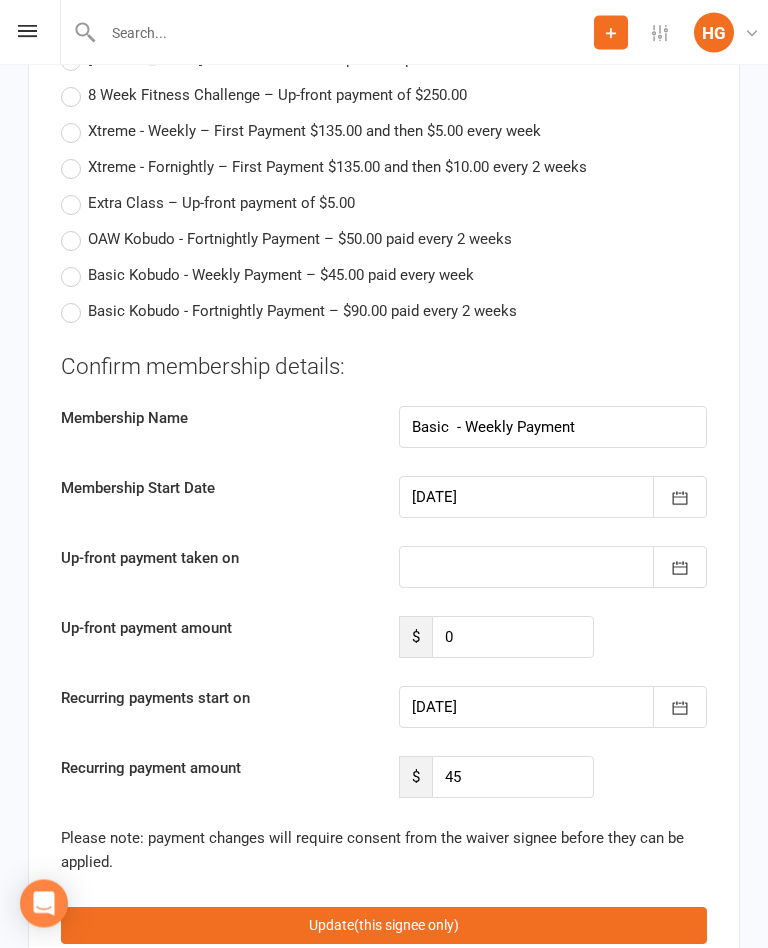 scroll, scrollTop: 4692, scrollLeft: 0, axis: vertical 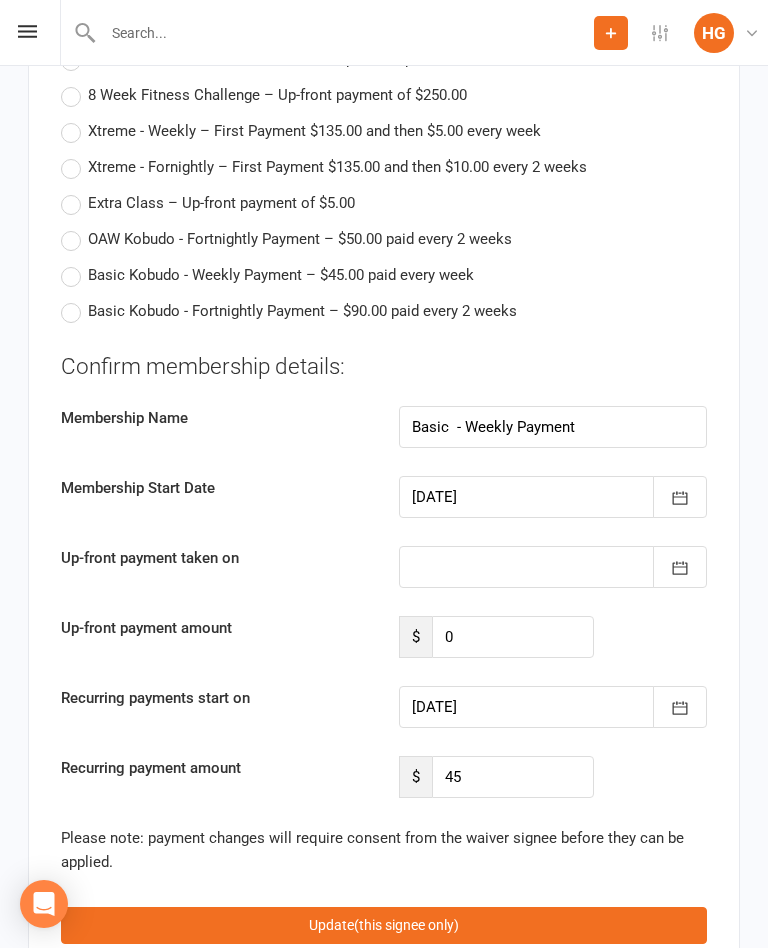 click 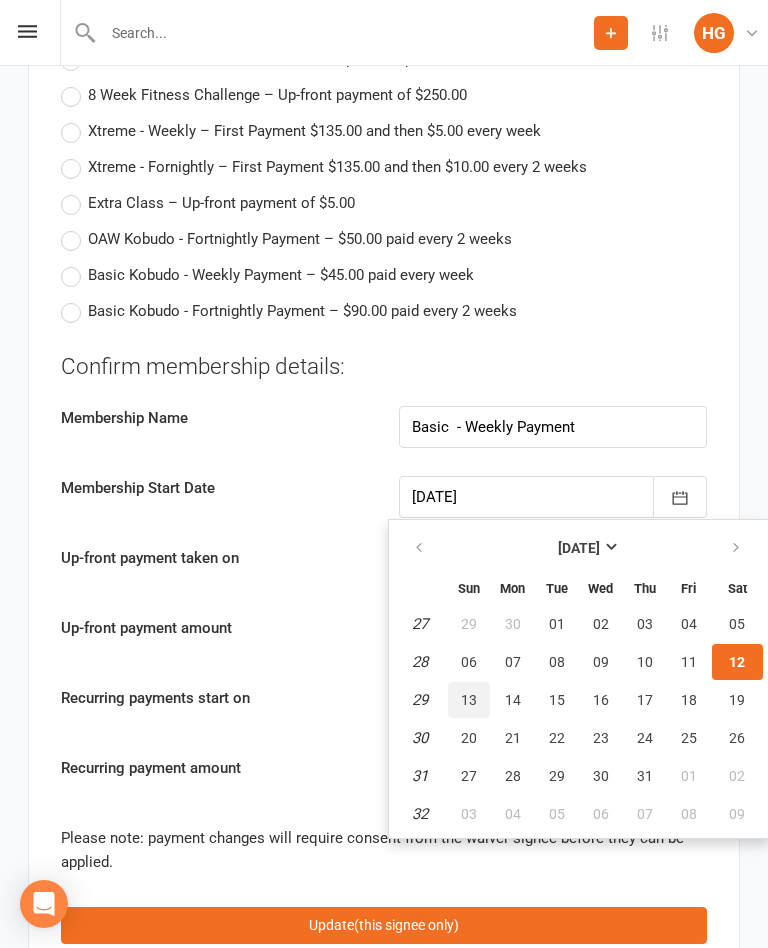 click on "13" at bounding box center (469, 700) 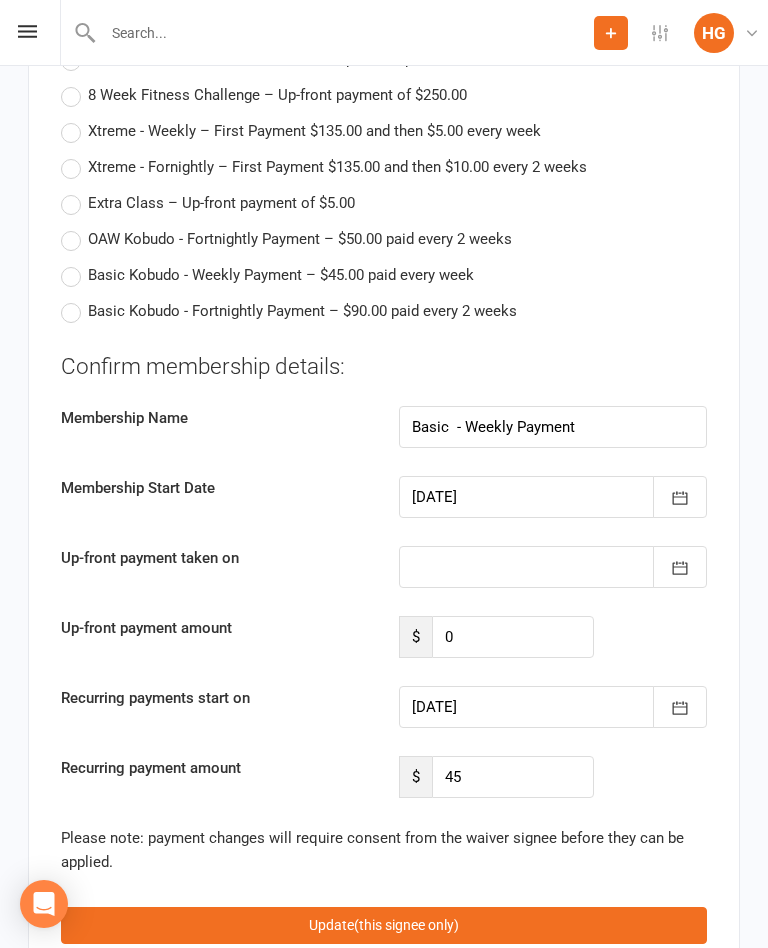 type on "[DATE]" 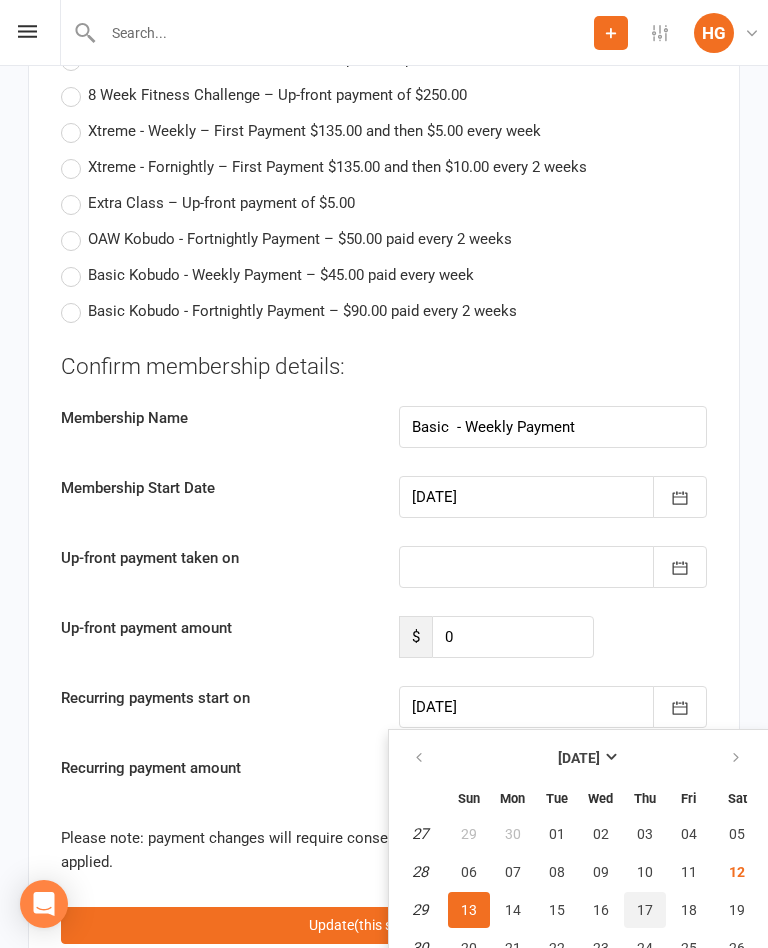 click on "17" at bounding box center [645, 910] 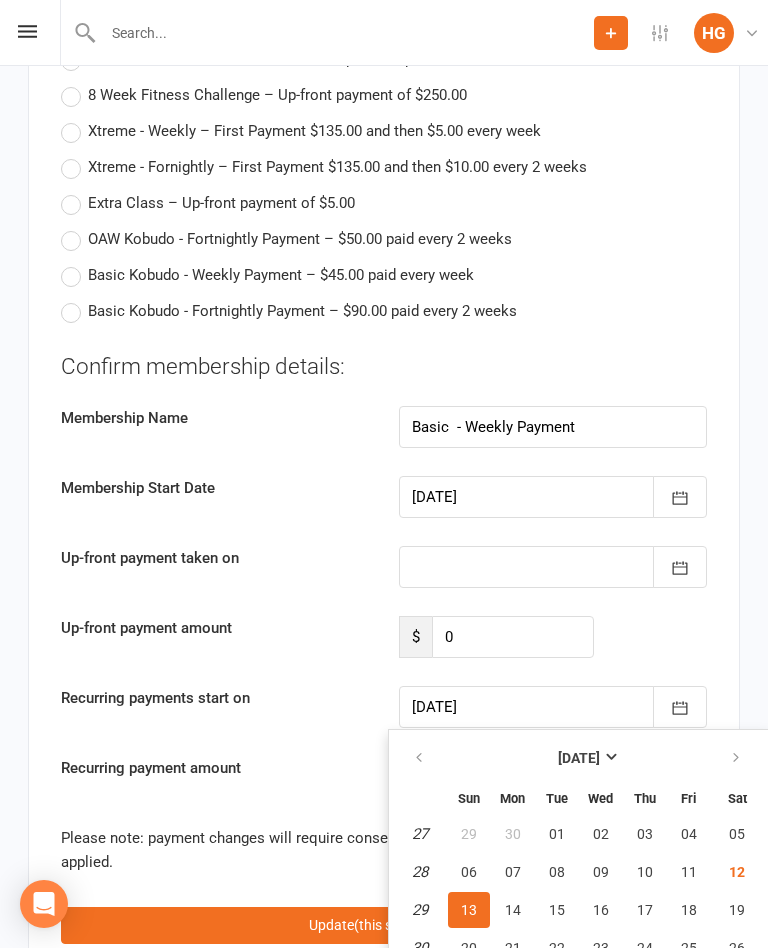 type on "[DATE]" 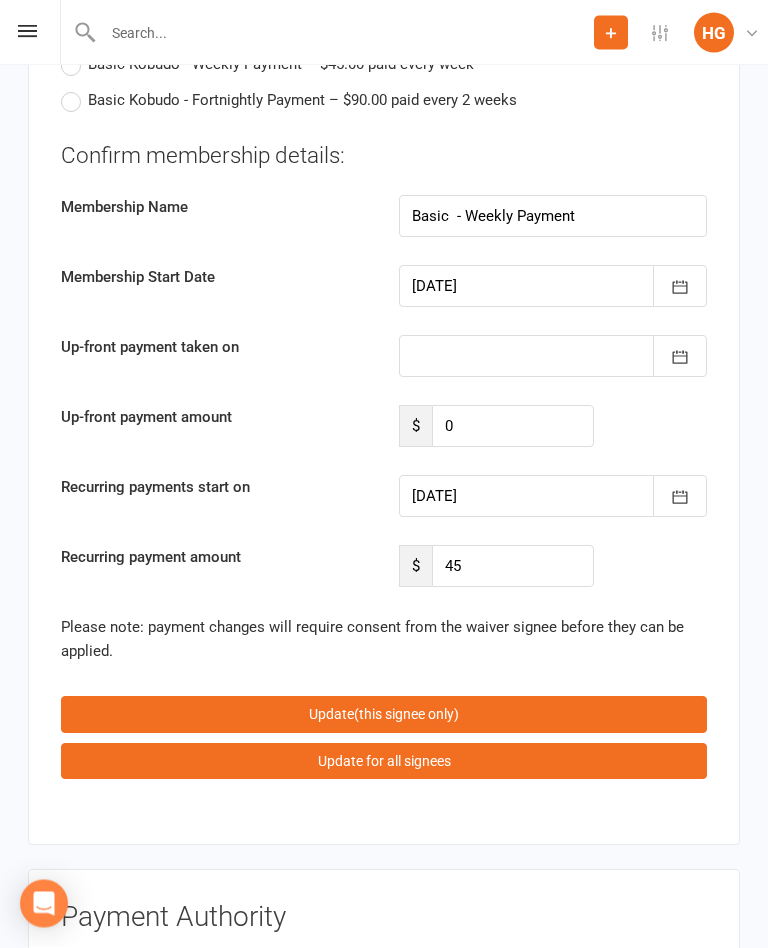 scroll, scrollTop: 4905, scrollLeft: 0, axis: vertical 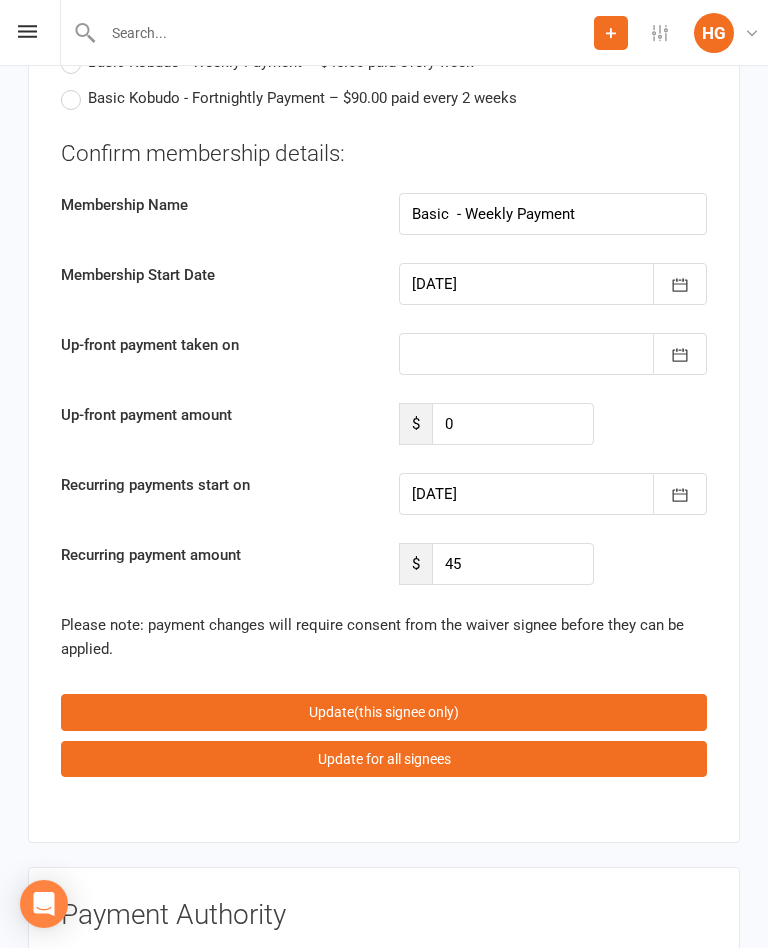 click on "Update  (this signee only)" at bounding box center (384, 712) 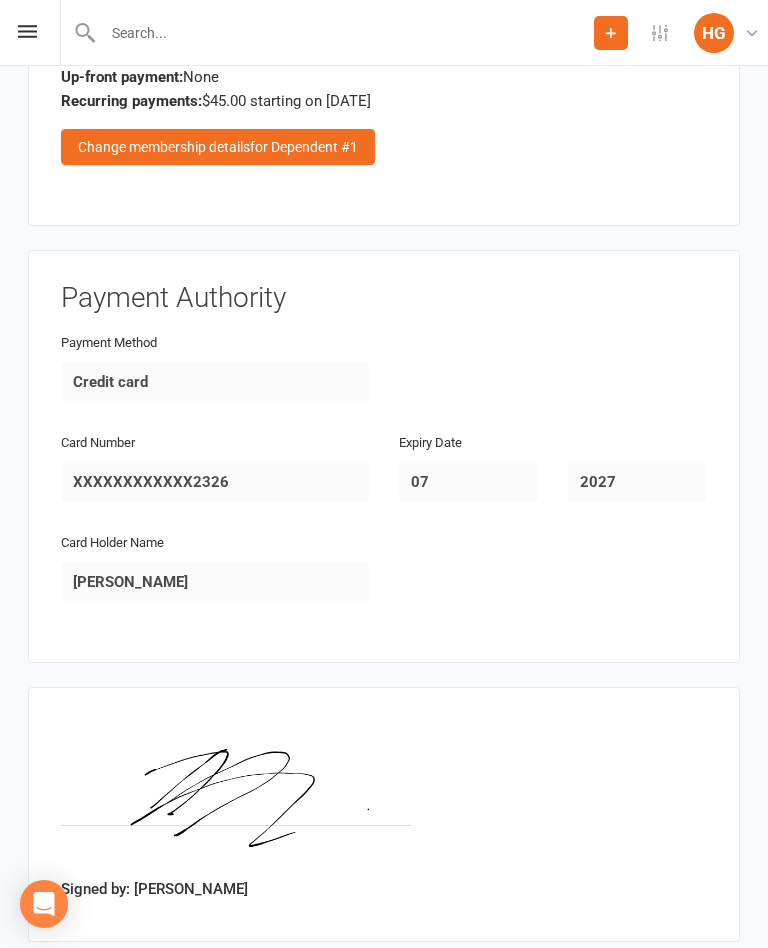 click on "Approve" at bounding box center (86, 987) 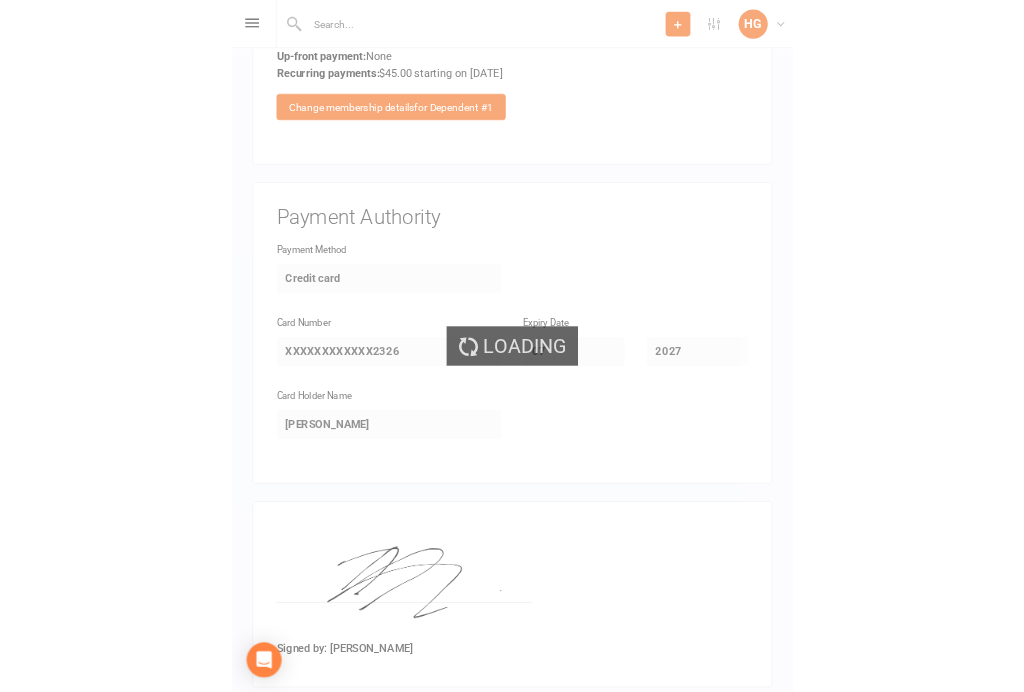 scroll, scrollTop: 0, scrollLeft: 0, axis: both 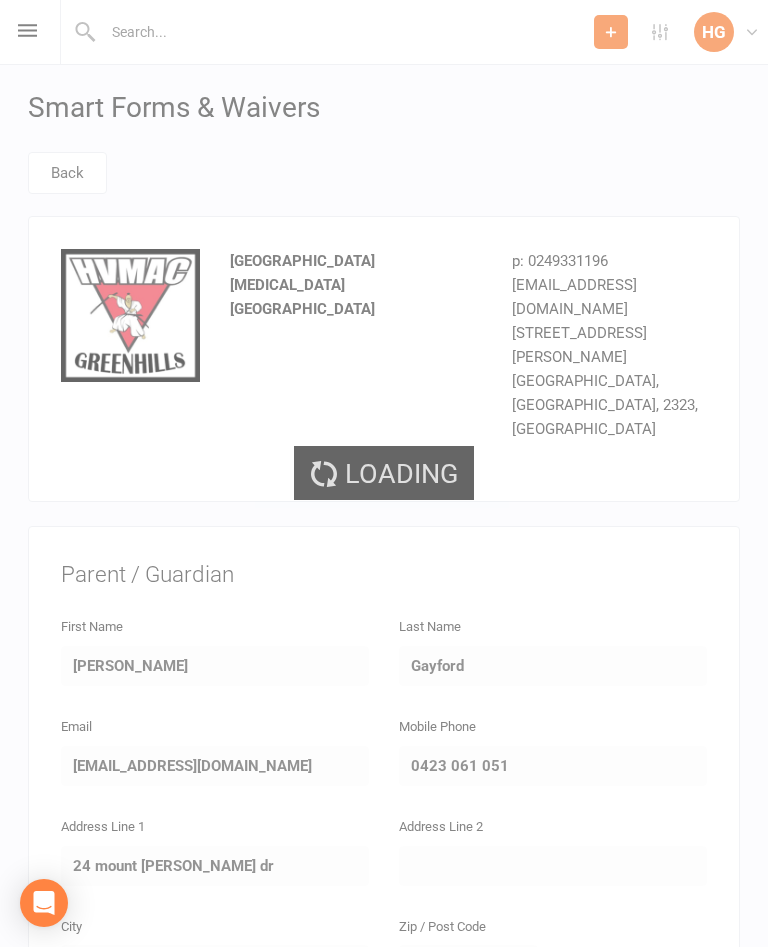 select on "100" 